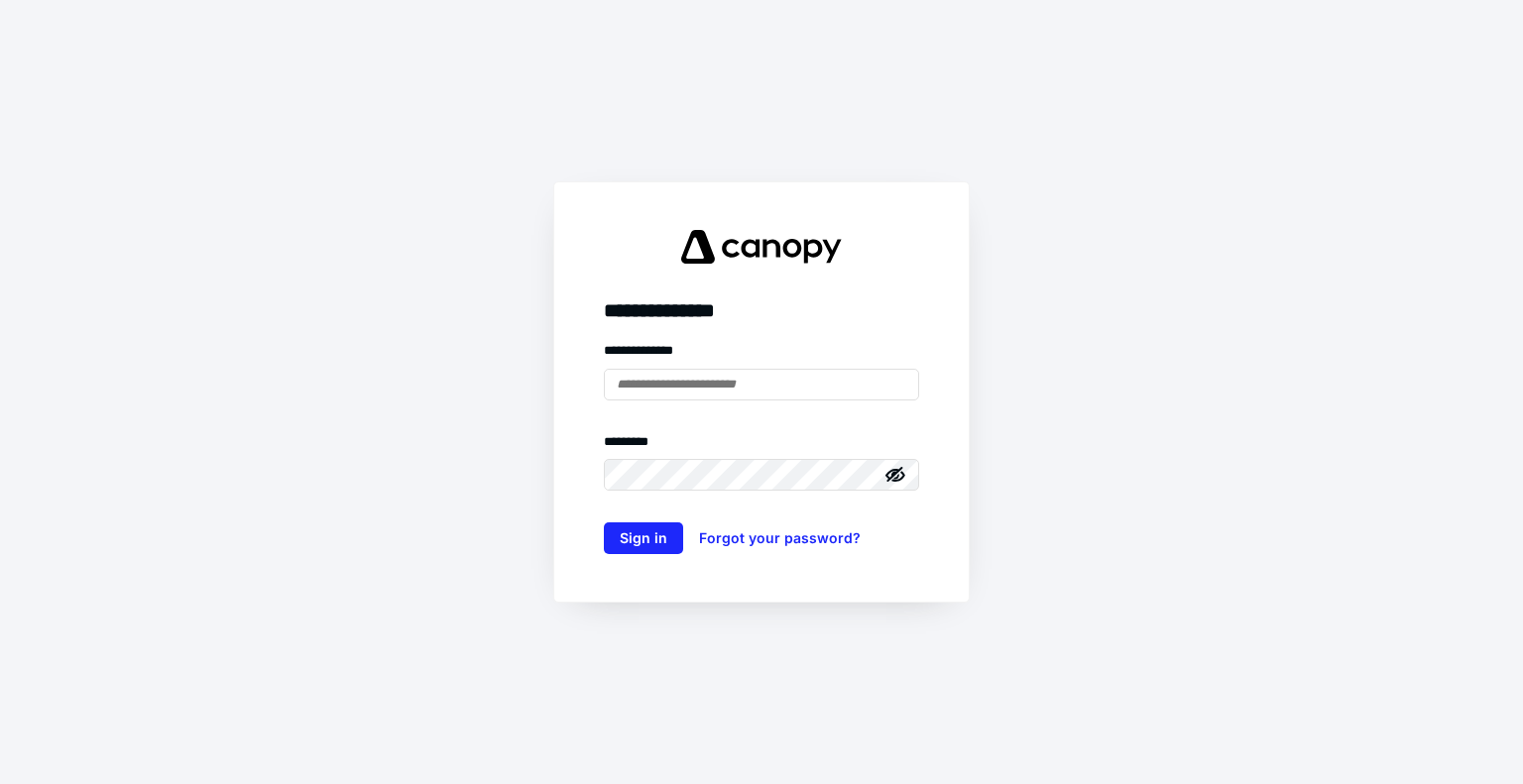 scroll, scrollTop: 0, scrollLeft: 0, axis: both 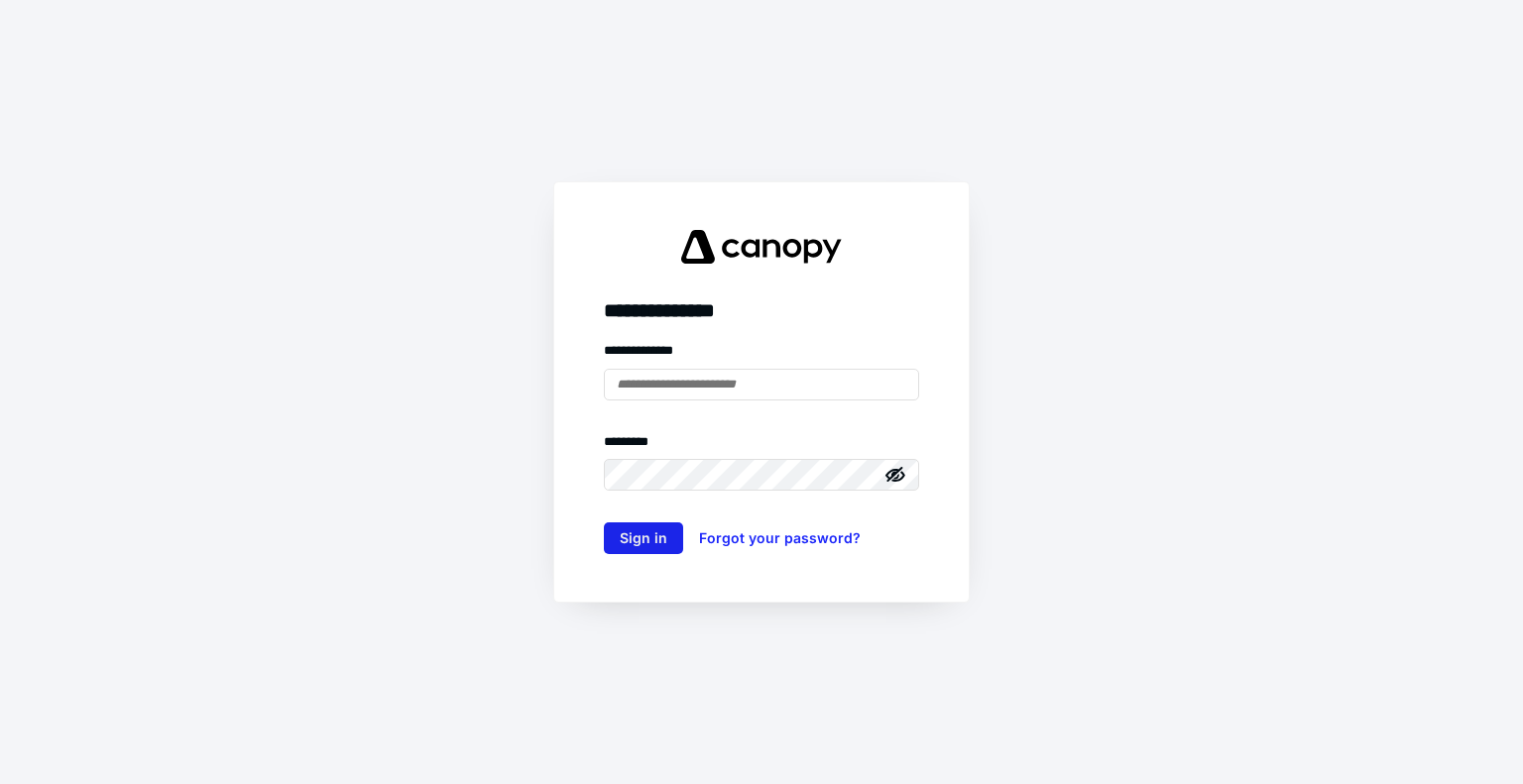 type on "**********" 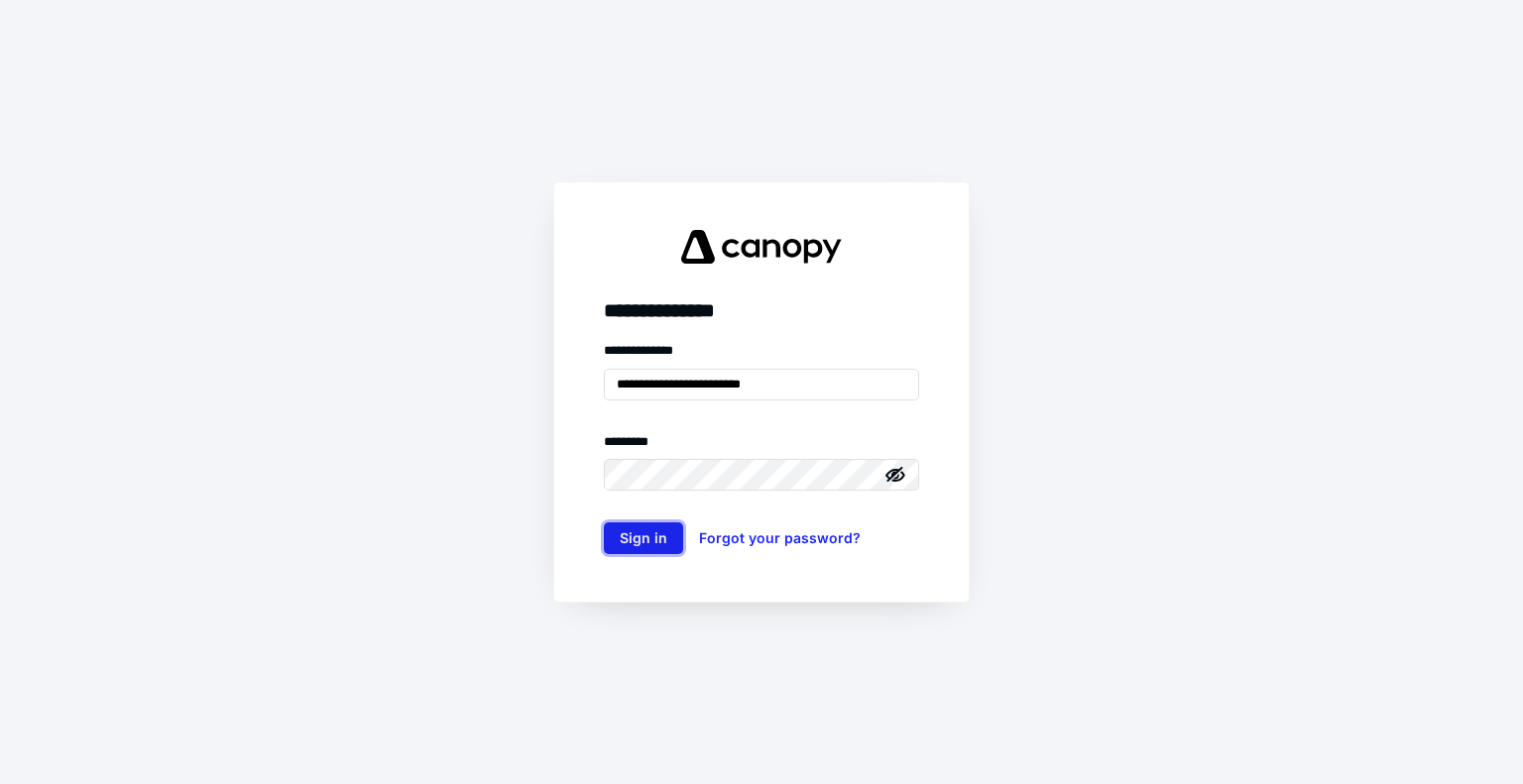 click on "Sign in" at bounding box center [644, 538] 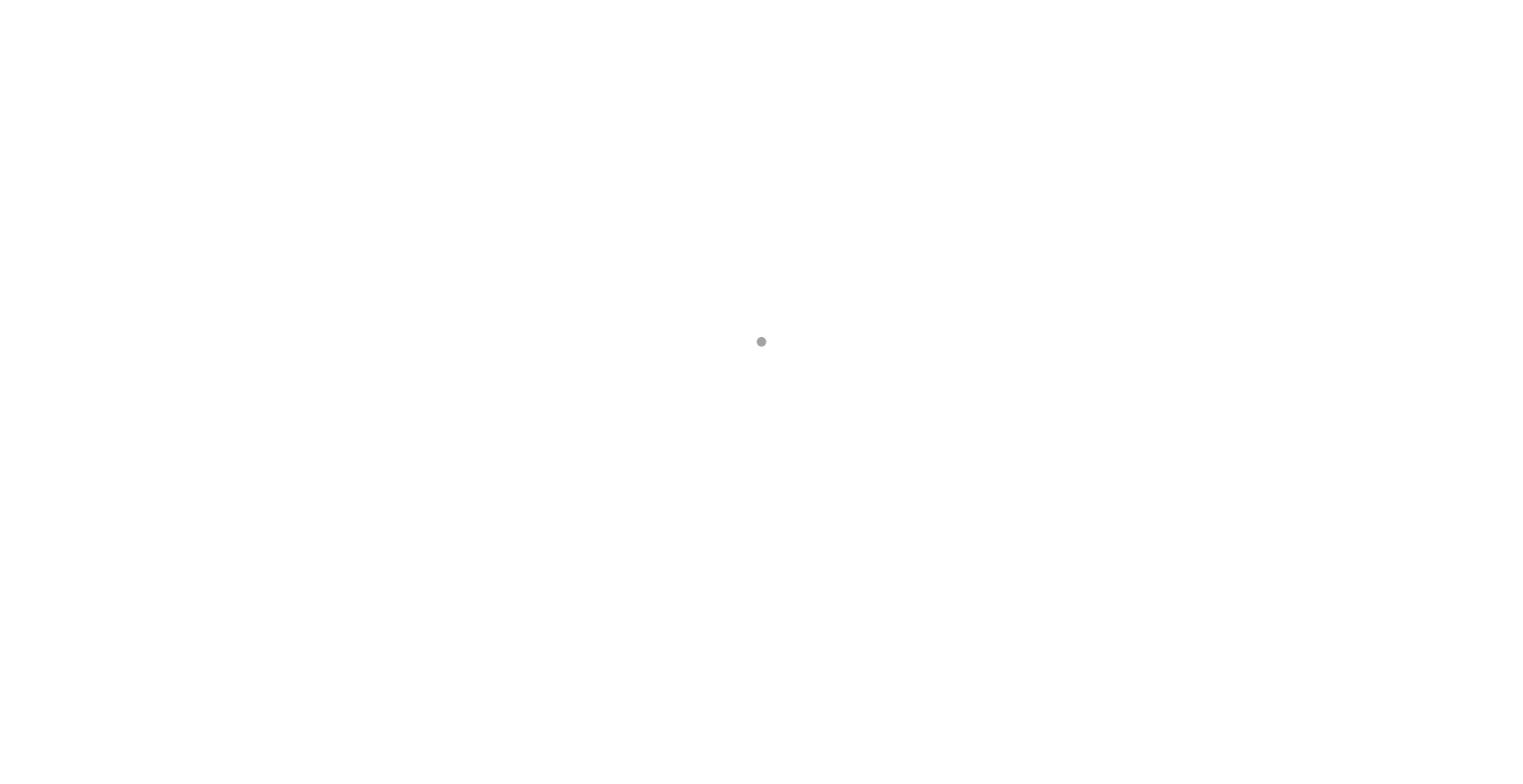 scroll, scrollTop: 0, scrollLeft: 0, axis: both 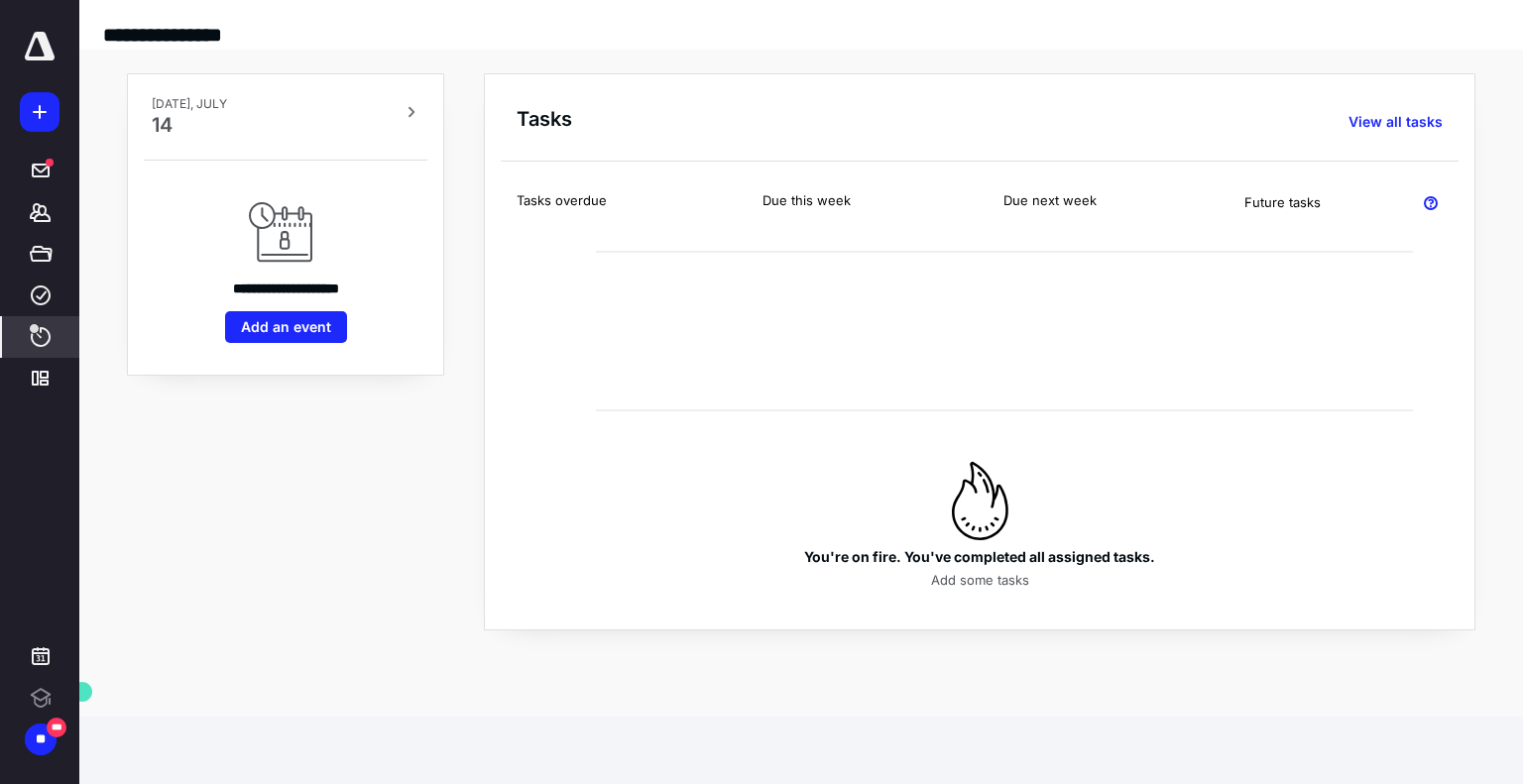 click 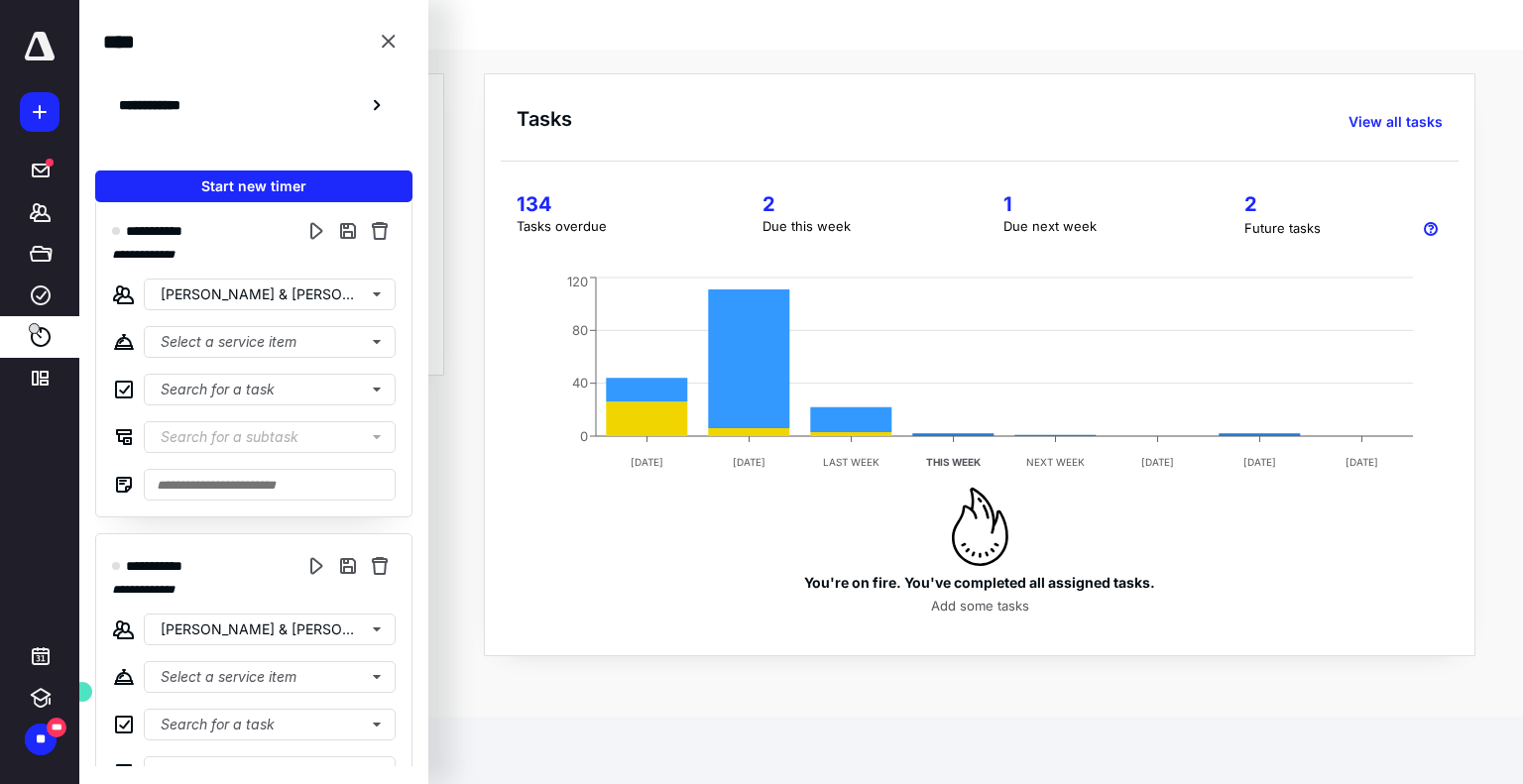 scroll, scrollTop: 0, scrollLeft: 0, axis: both 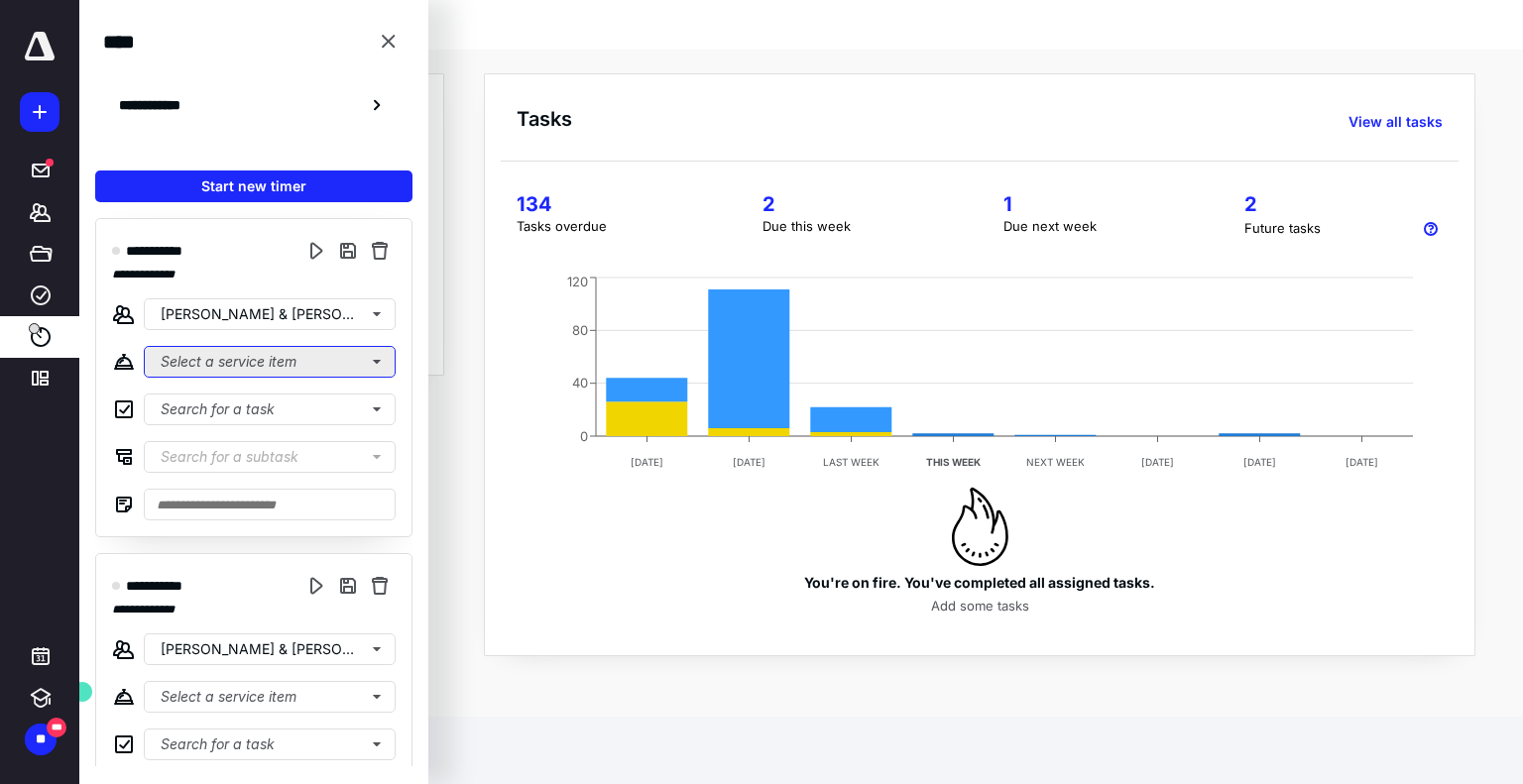 click on "Select a service item" at bounding box center (270, 362) 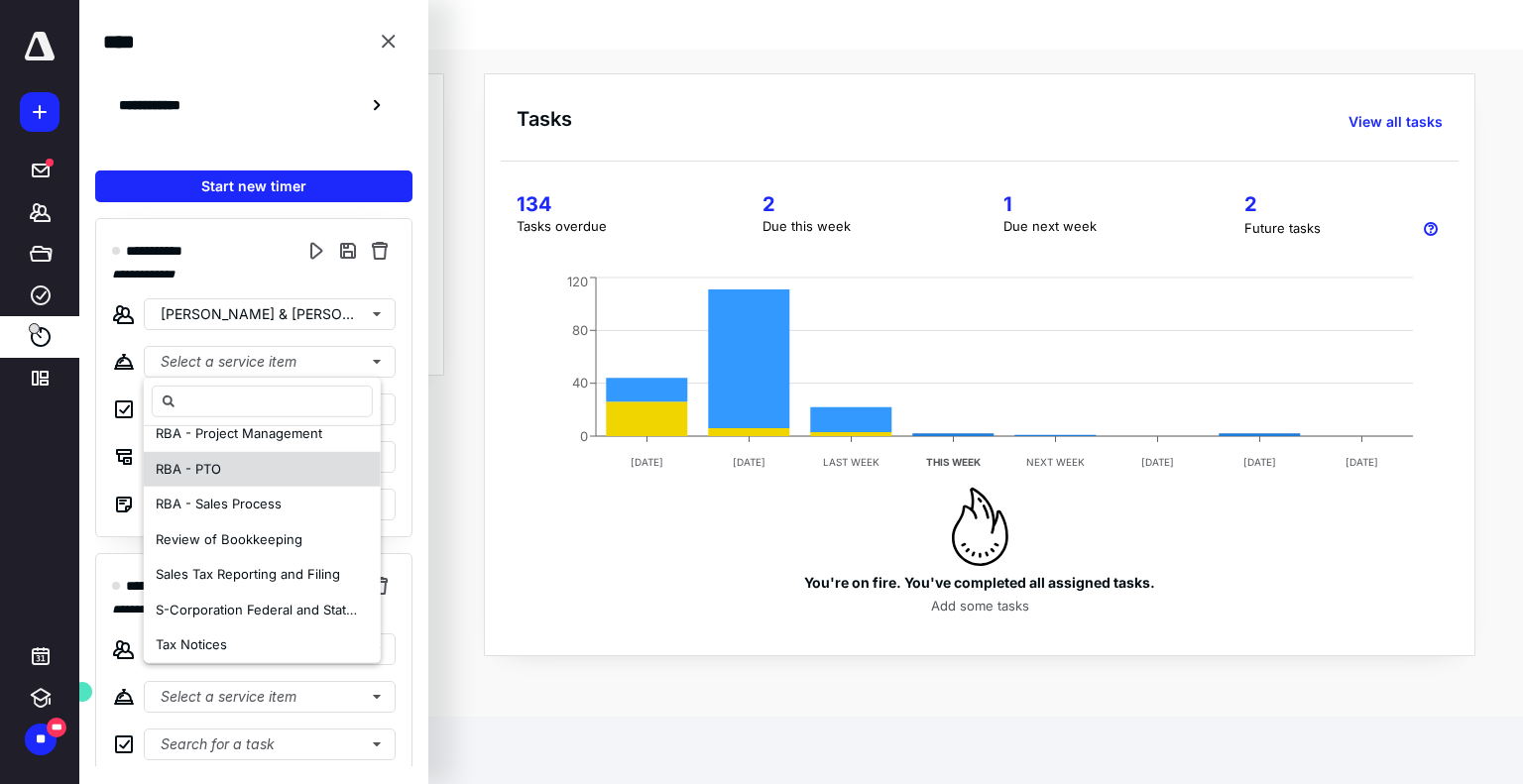 scroll, scrollTop: 793, scrollLeft: 0, axis: vertical 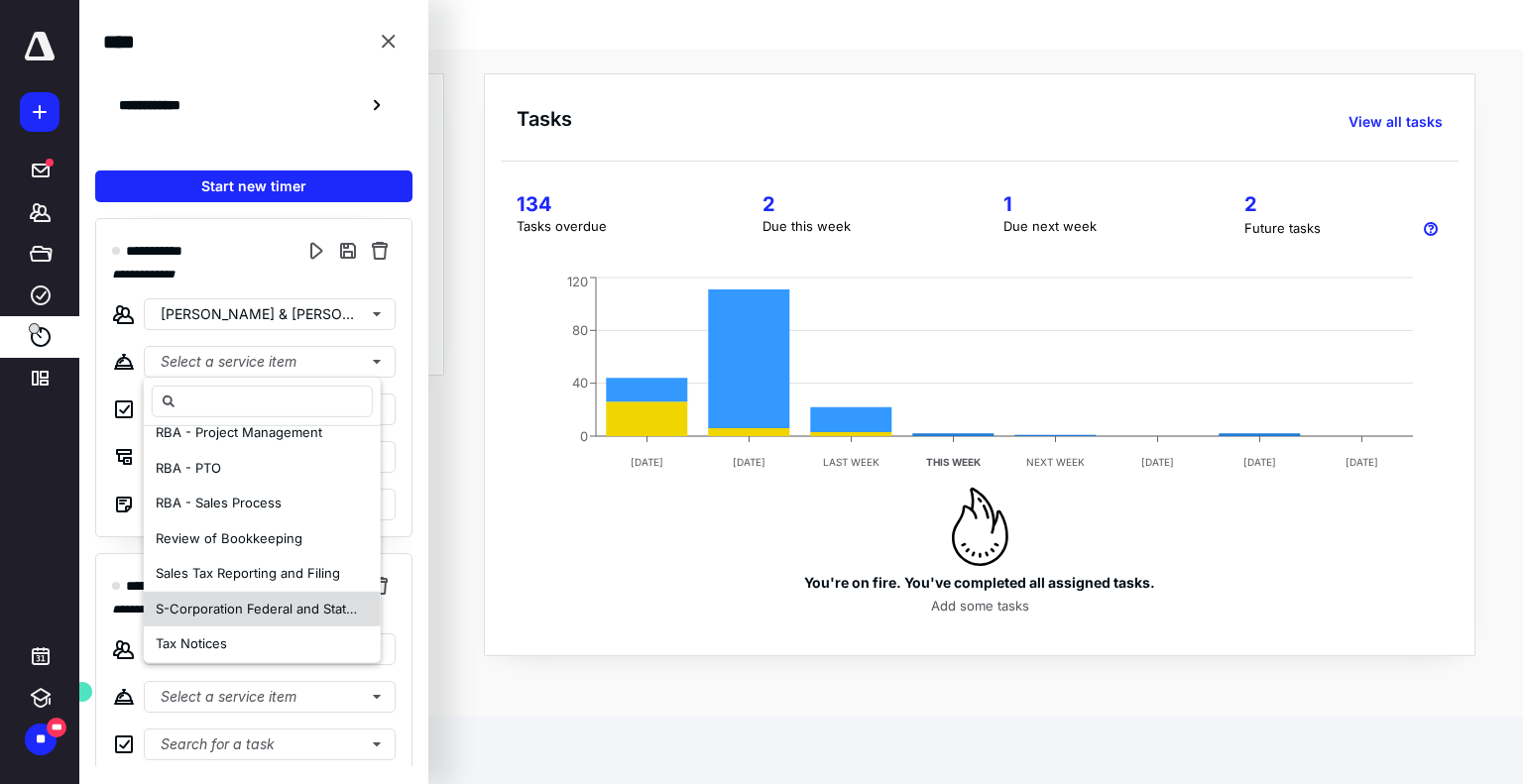 click on "S-Corporation Federal and State Tax Returns (Form 1120-S)" at bounding box center (337, 608) 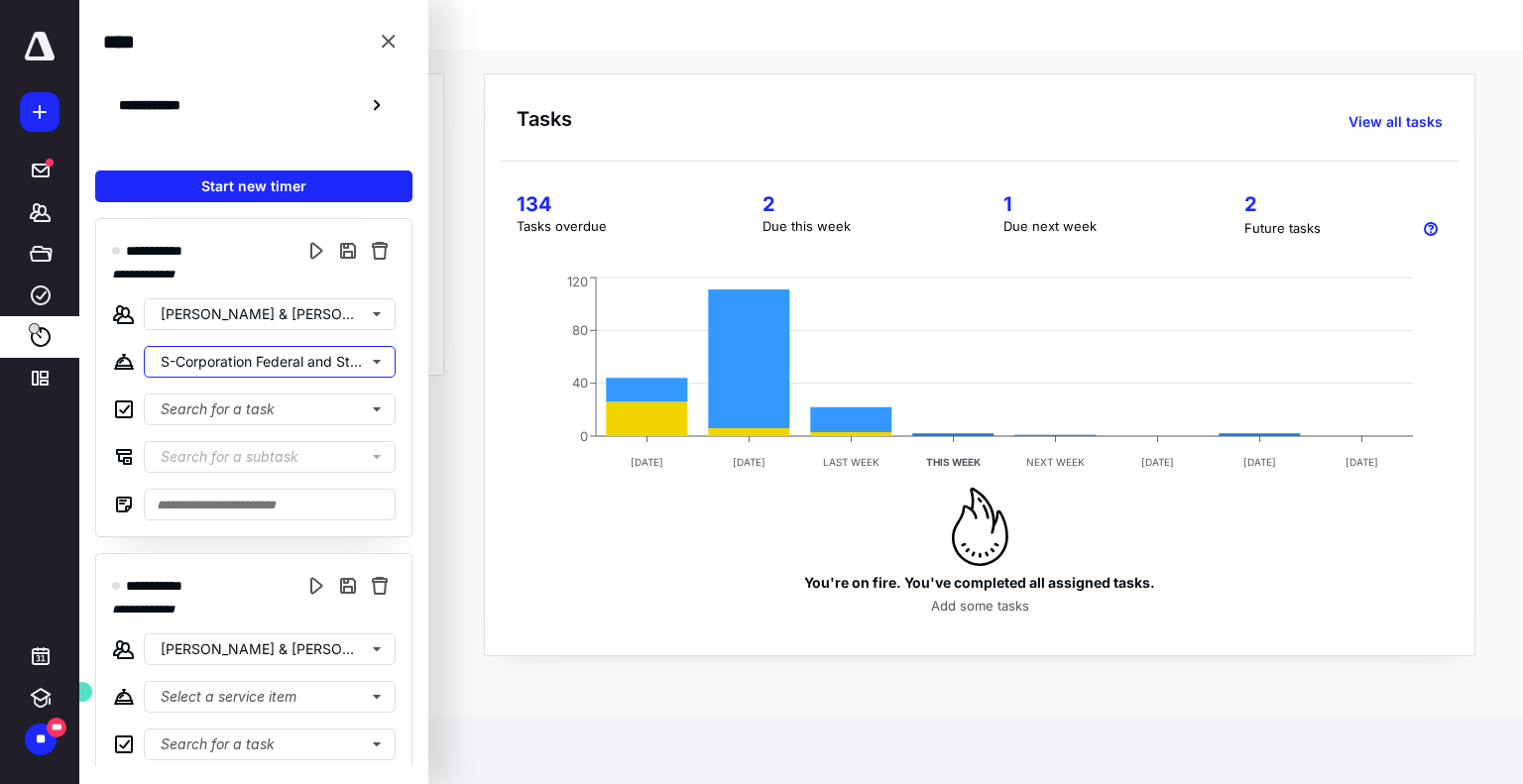 scroll, scrollTop: 0, scrollLeft: 0, axis: both 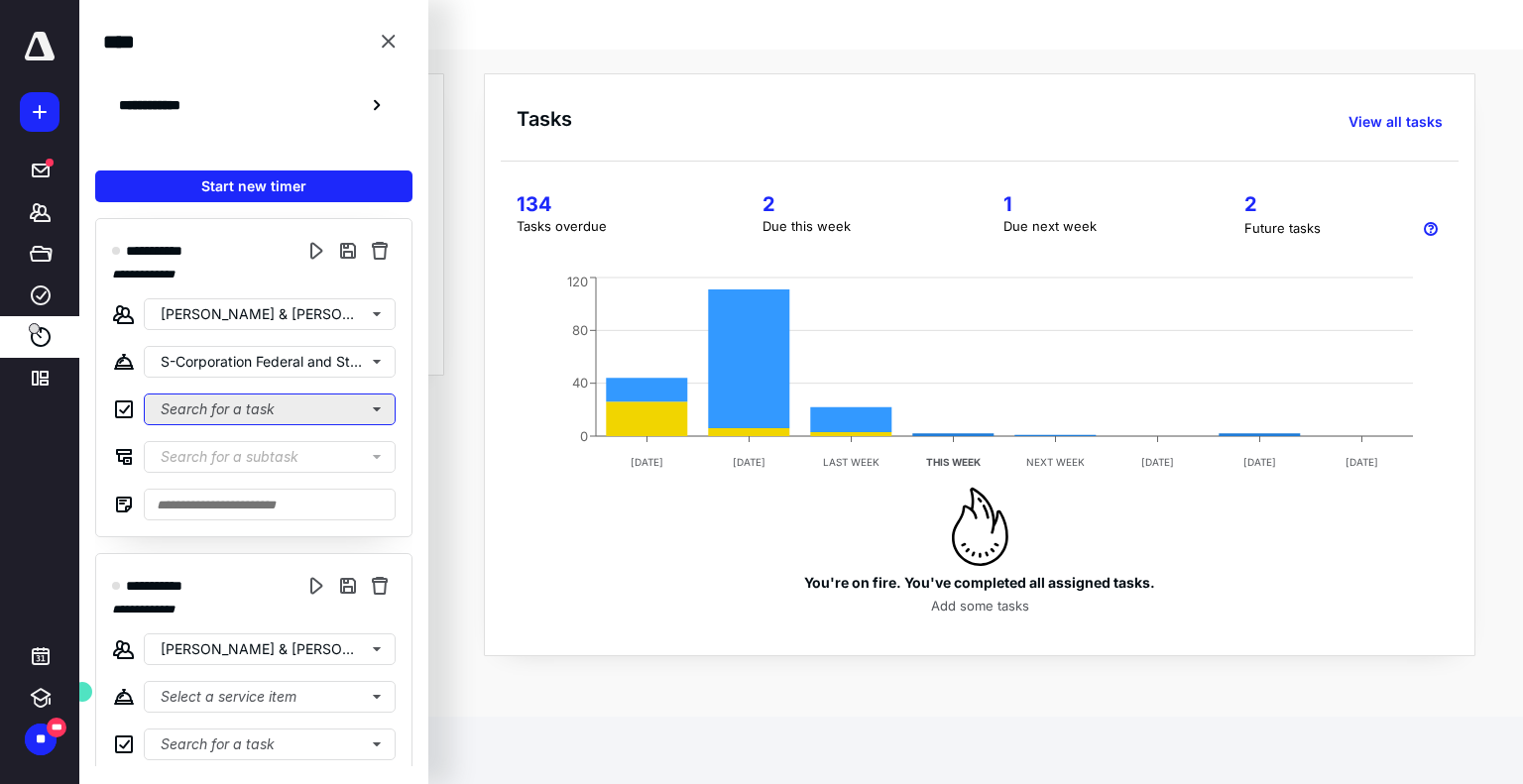 click on "Search for a task" at bounding box center [270, 409] 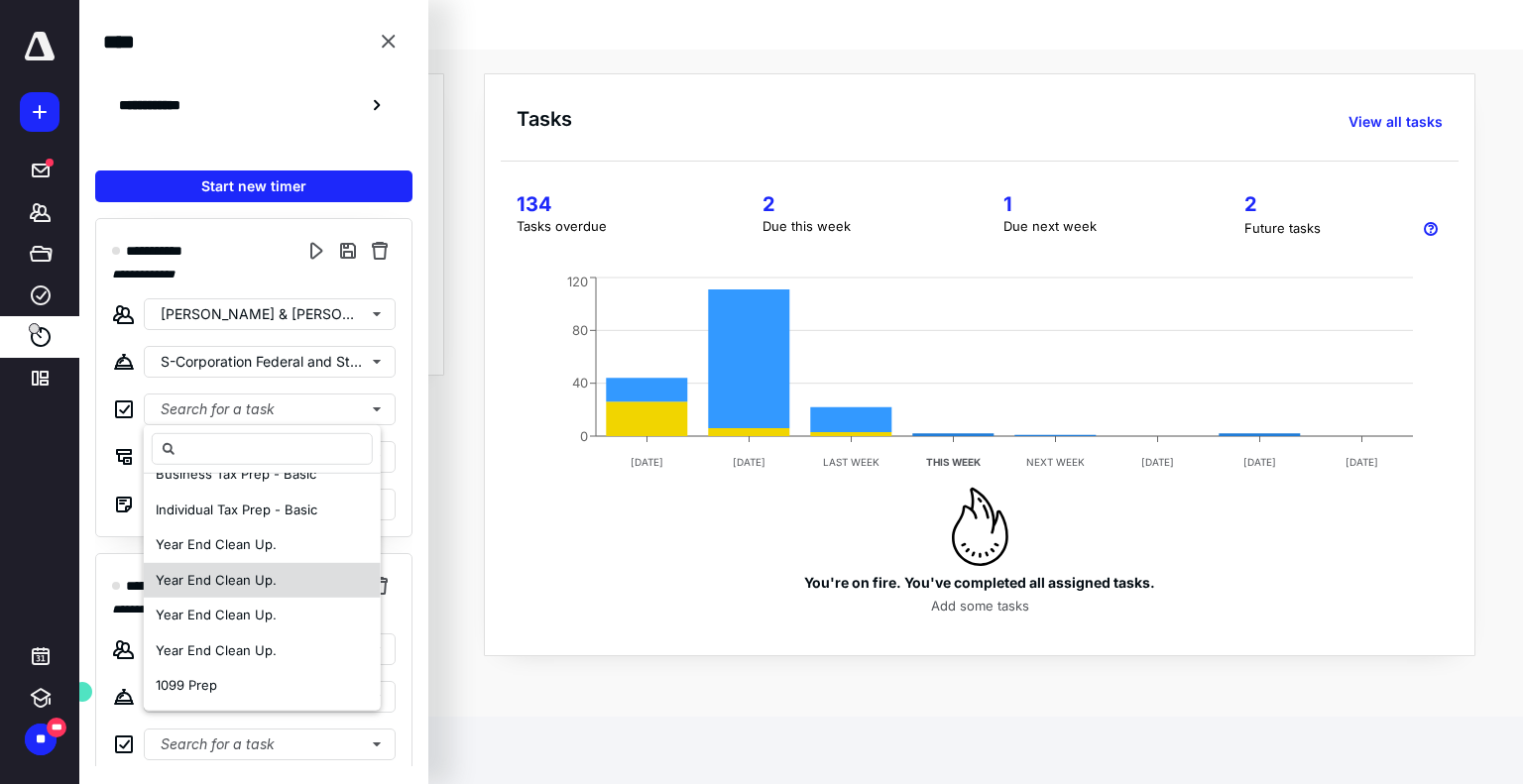 scroll, scrollTop: 0, scrollLeft: 0, axis: both 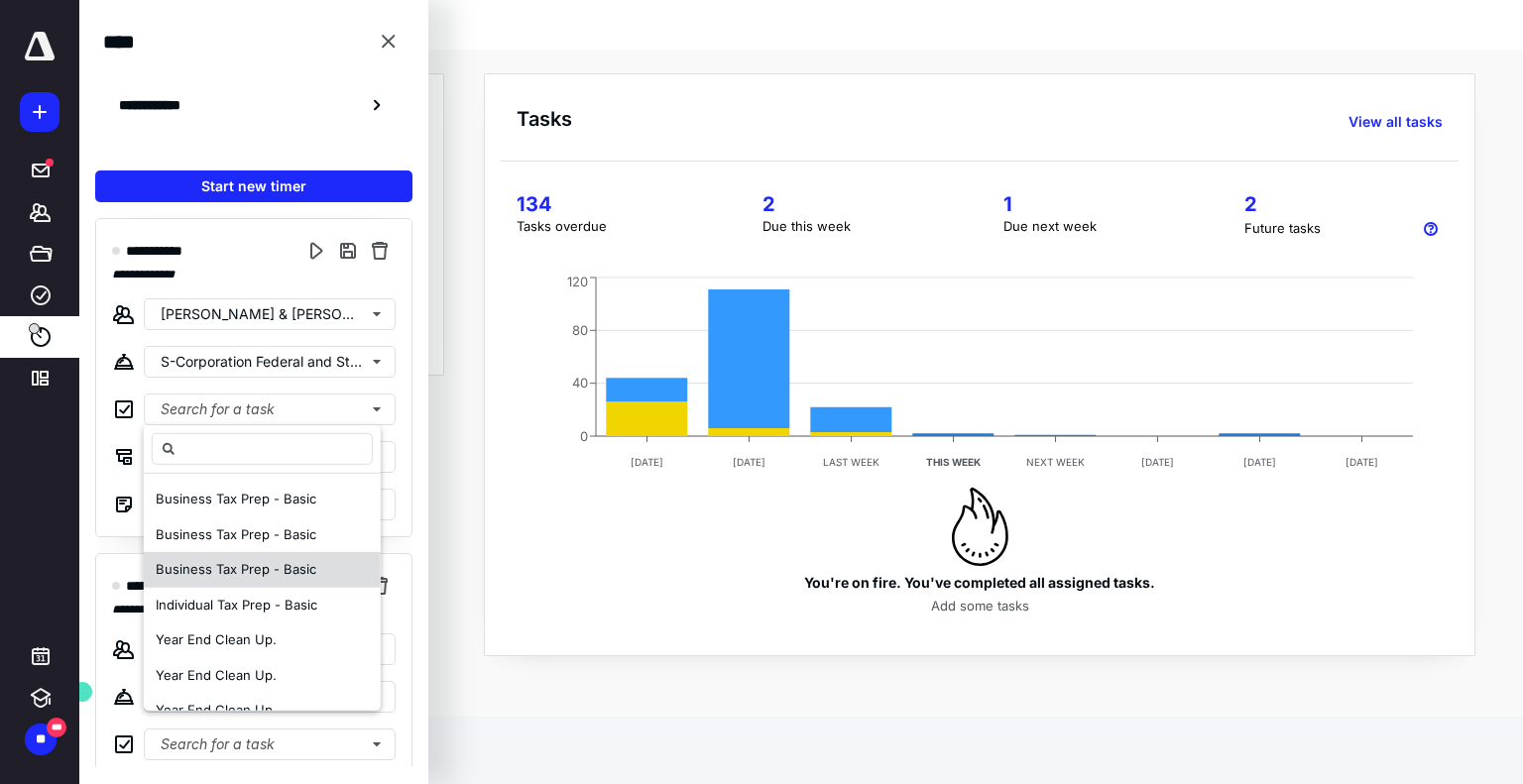 click on "Business Tax Prep - Basic" at bounding box center [236, 569] 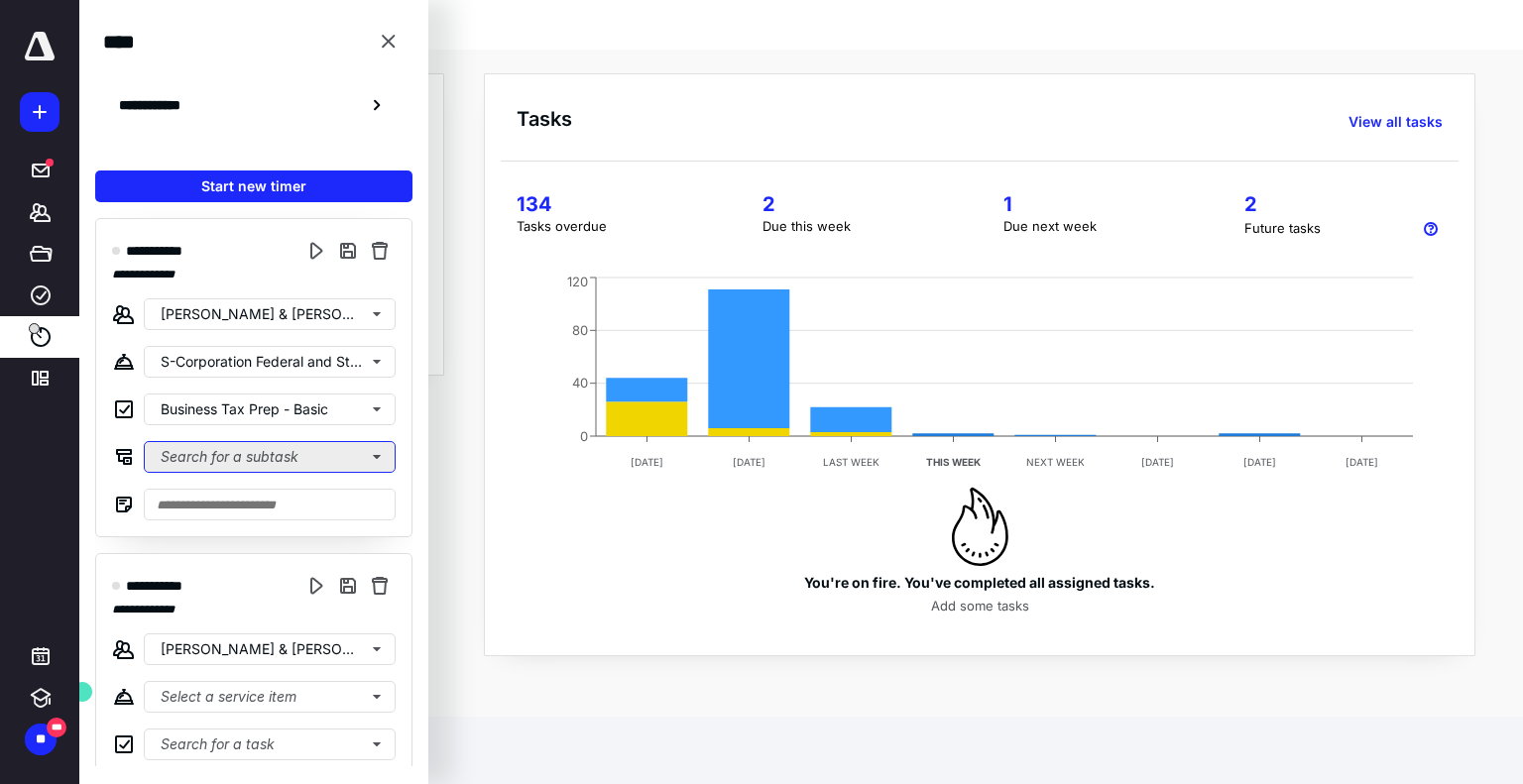 click on "Search for a subtask" at bounding box center [270, 457] 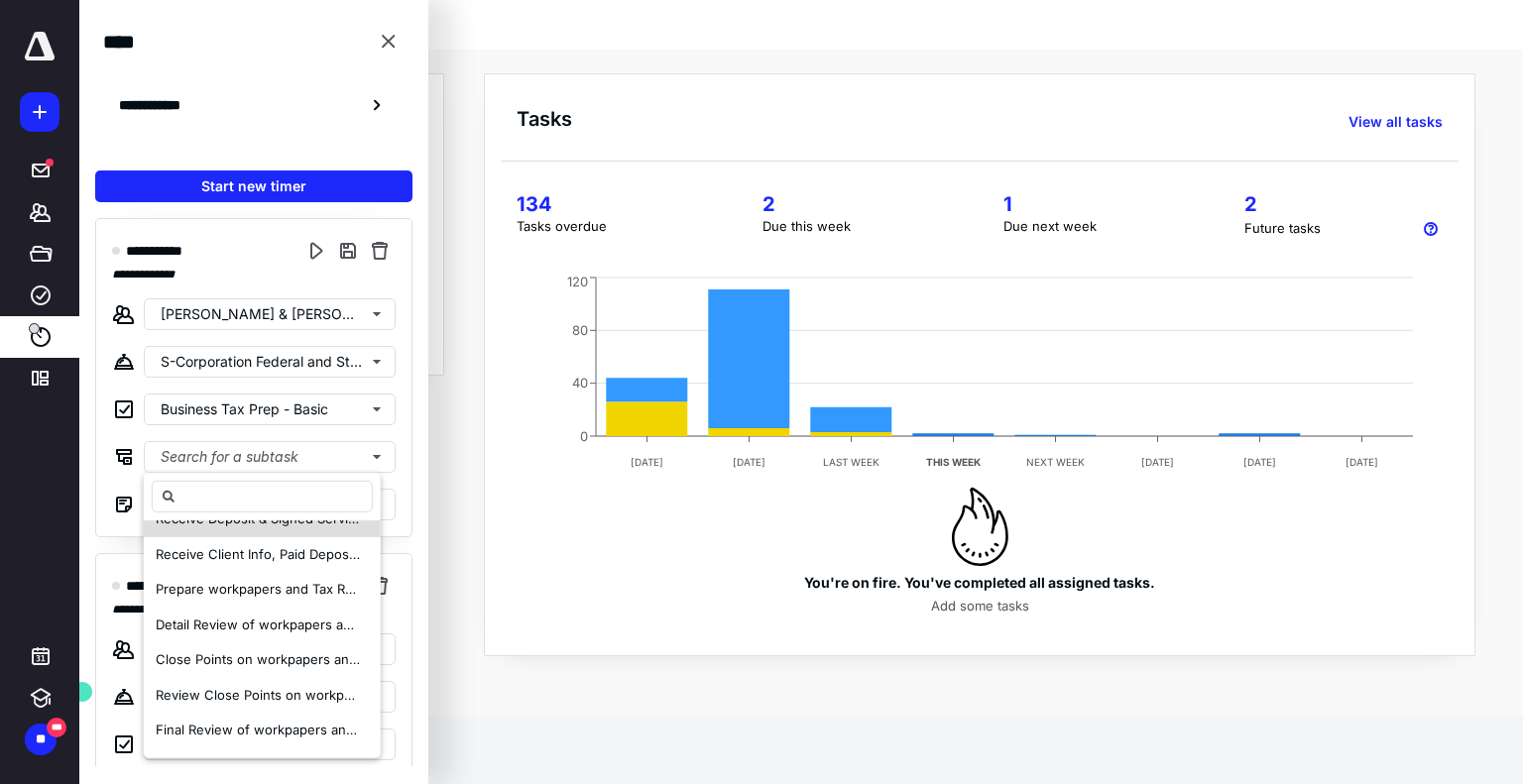 scroll, scrollTop: 99, scrollLeft: 0, axis: vertical 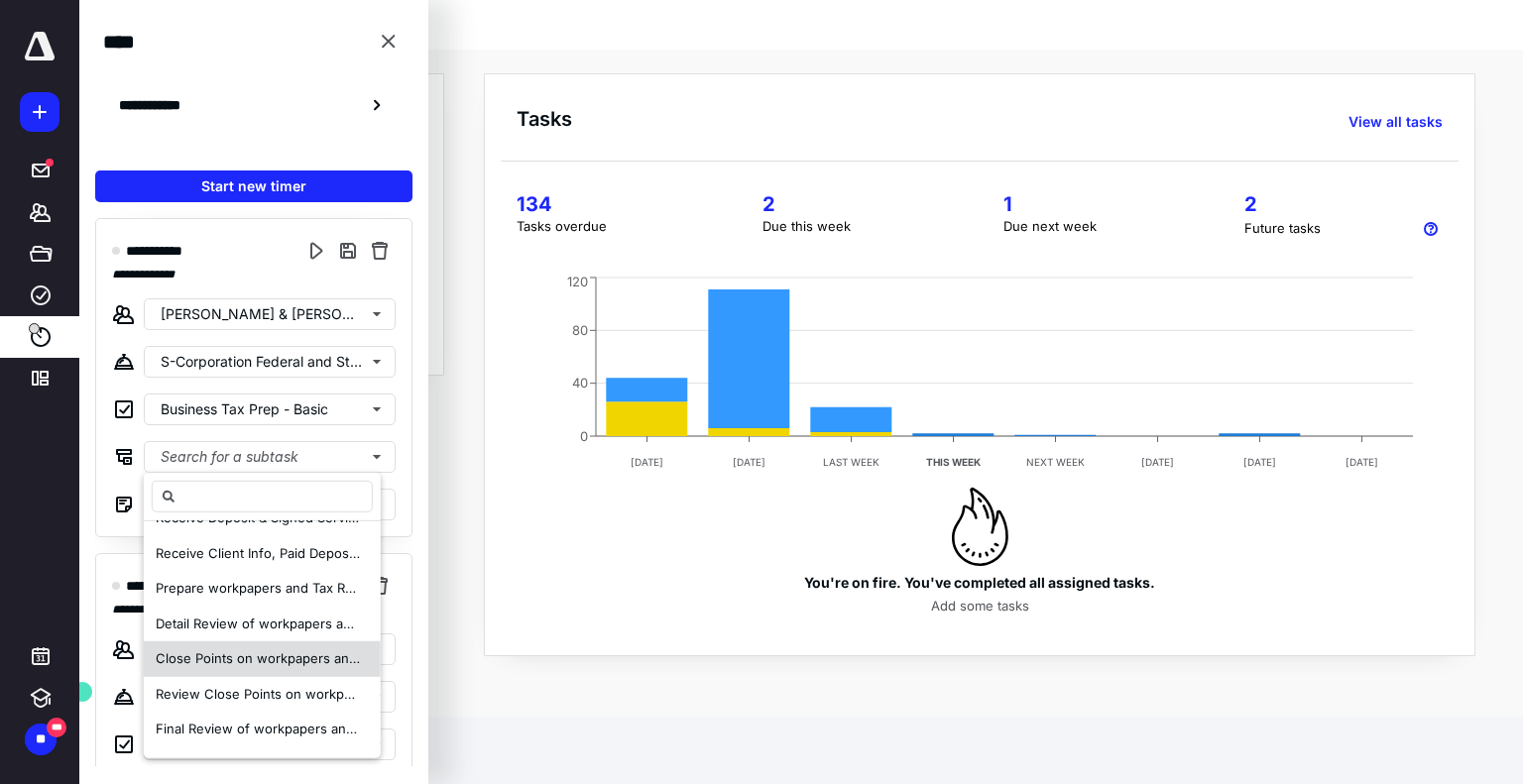 click on "Close Points on workpapers and Tax Return" at bounding box center (291, 658) 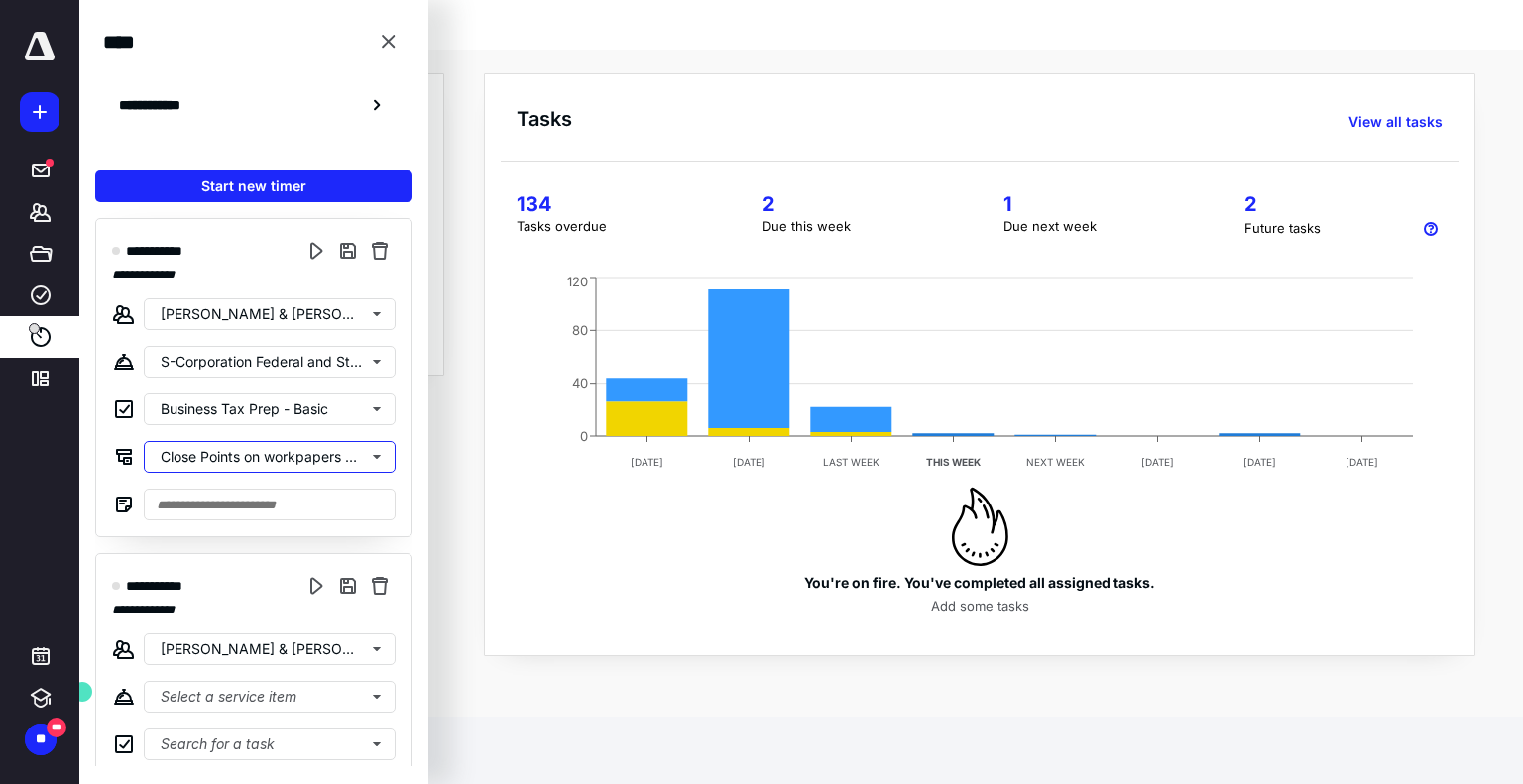 scroll, scrollTop: 0, scrollLeft: 0, axis: both 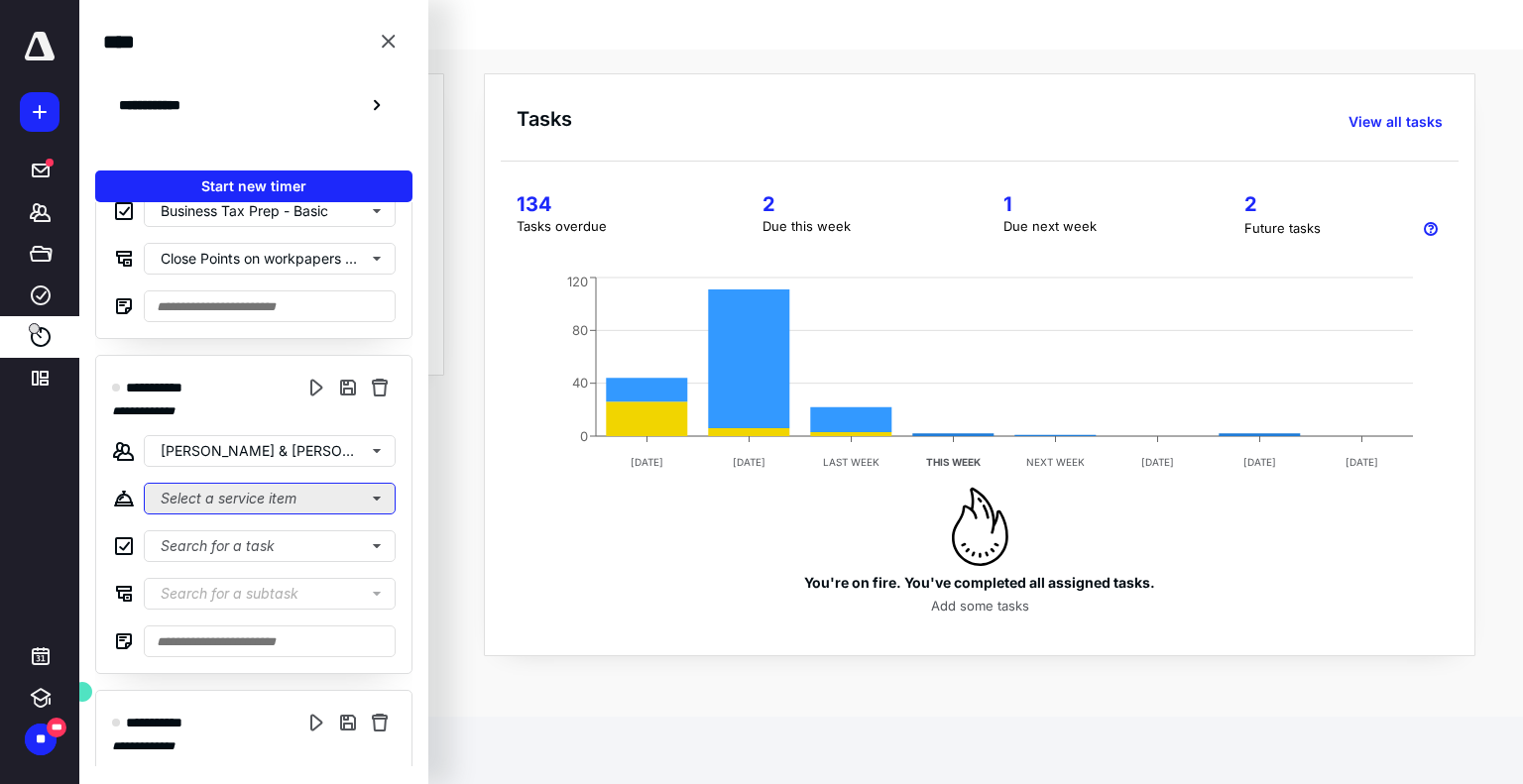 click on "Select a service item" at bounding box center (270, 499) 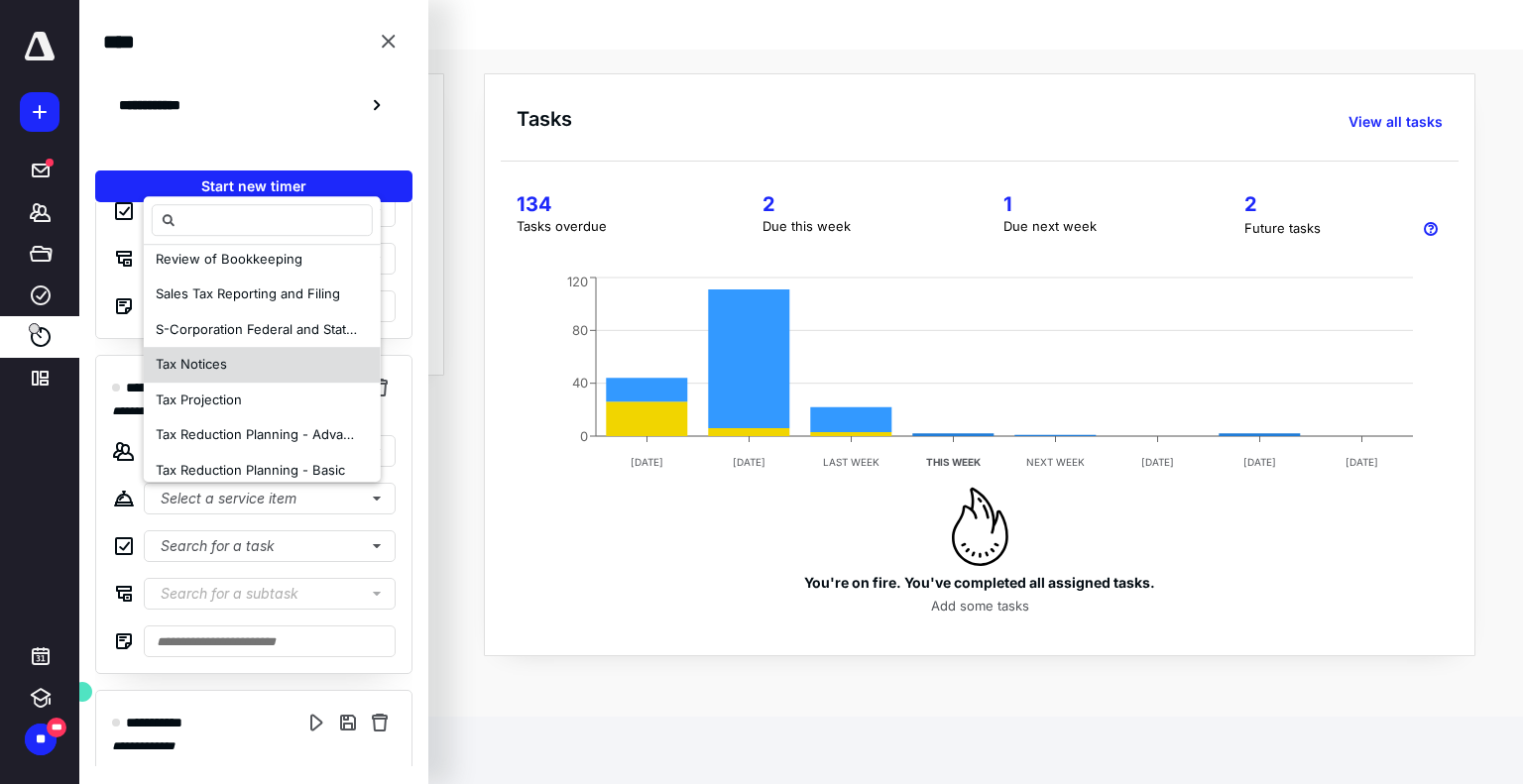 scroll, scrollTop: 892, scrollLeft: 0, axis: vertical 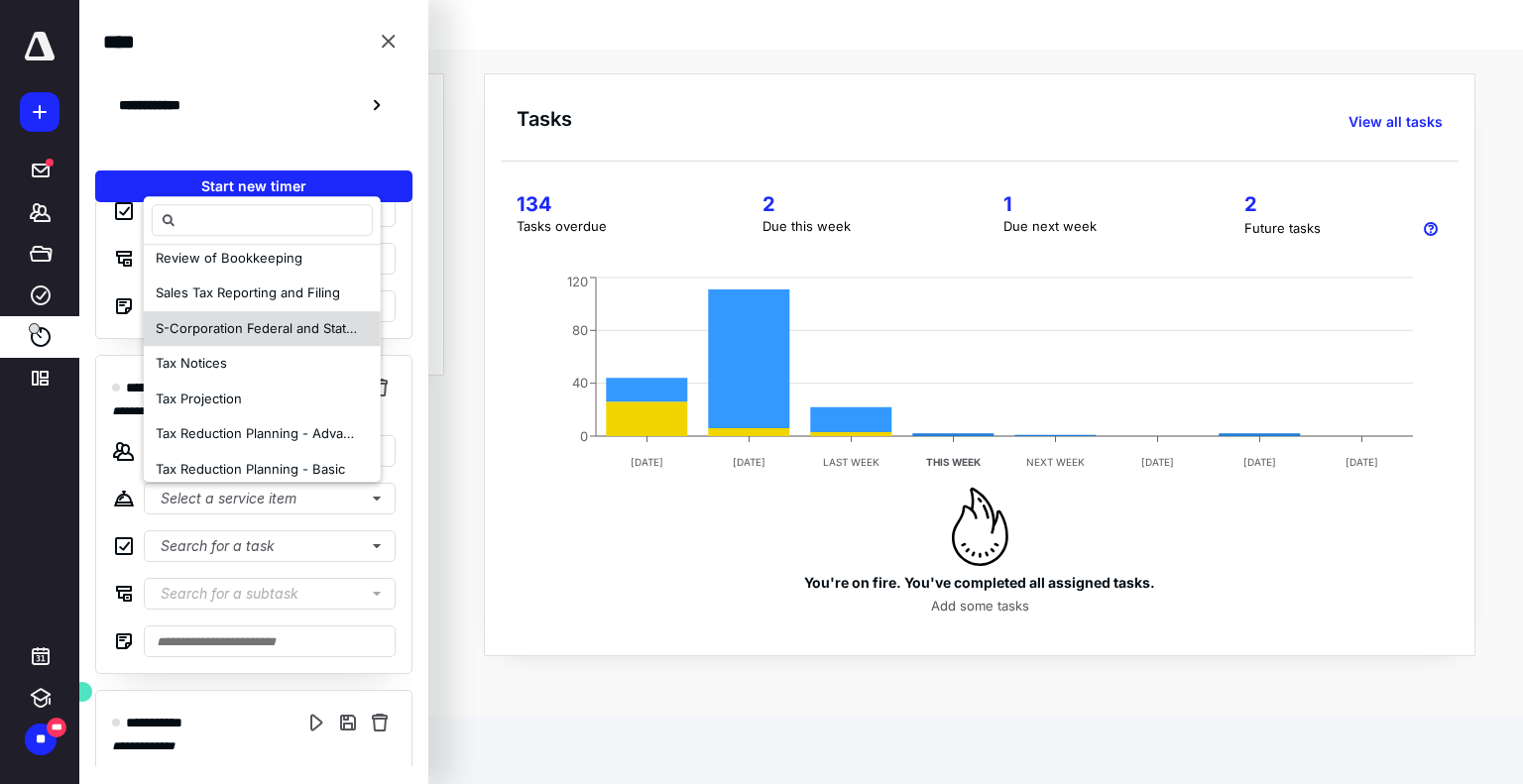 click on "S-Corporation Federal and State Tax Returns (Form 1120-S)" at bounding box center [258, 329] 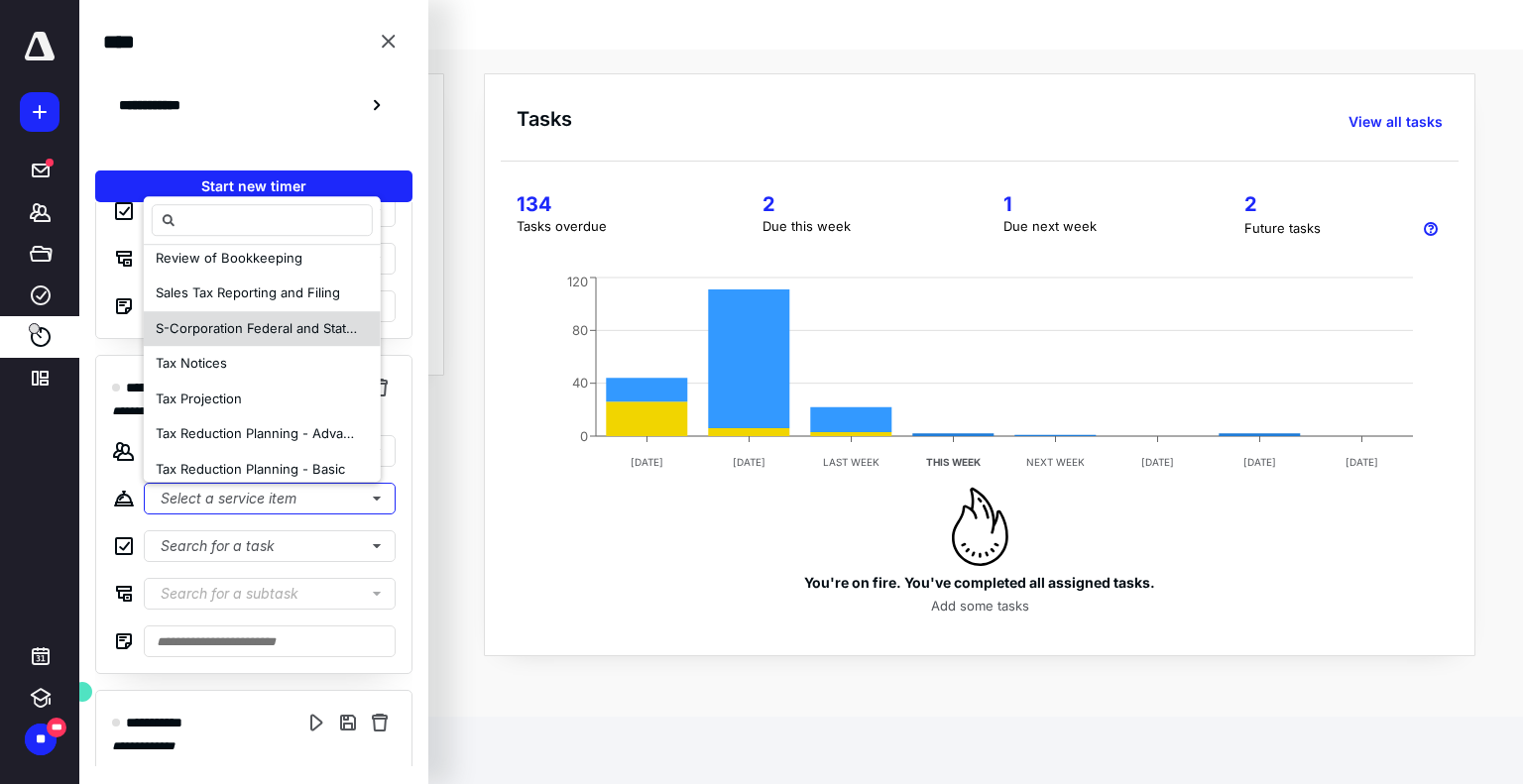 scroll, scrollTop: 0, scrollLeft: 0, axis: both 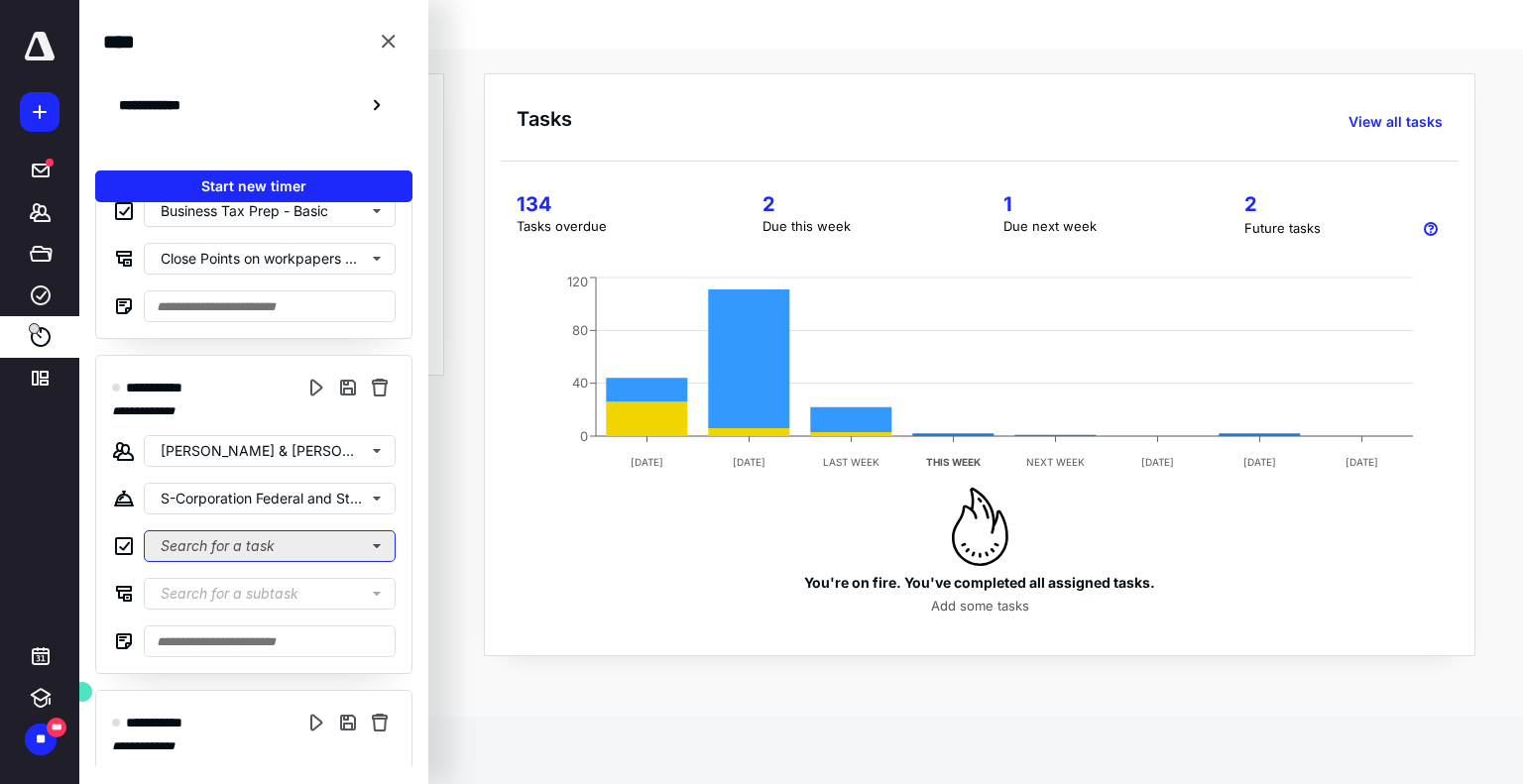 click on "Search for a task" at bounding box center (270, 546) 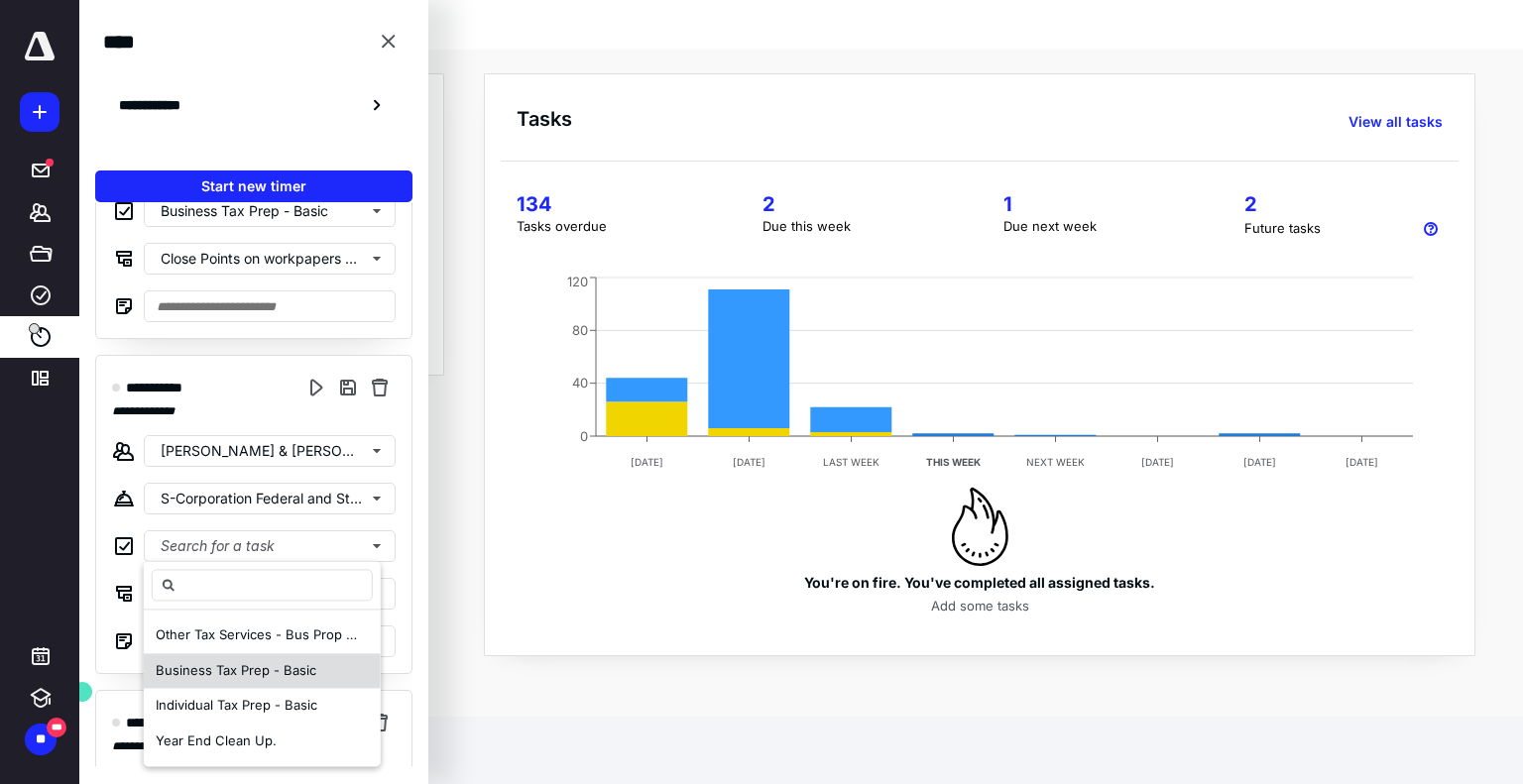 click on "Business Tax Prep - Basic" at bounding box center [236, 670] 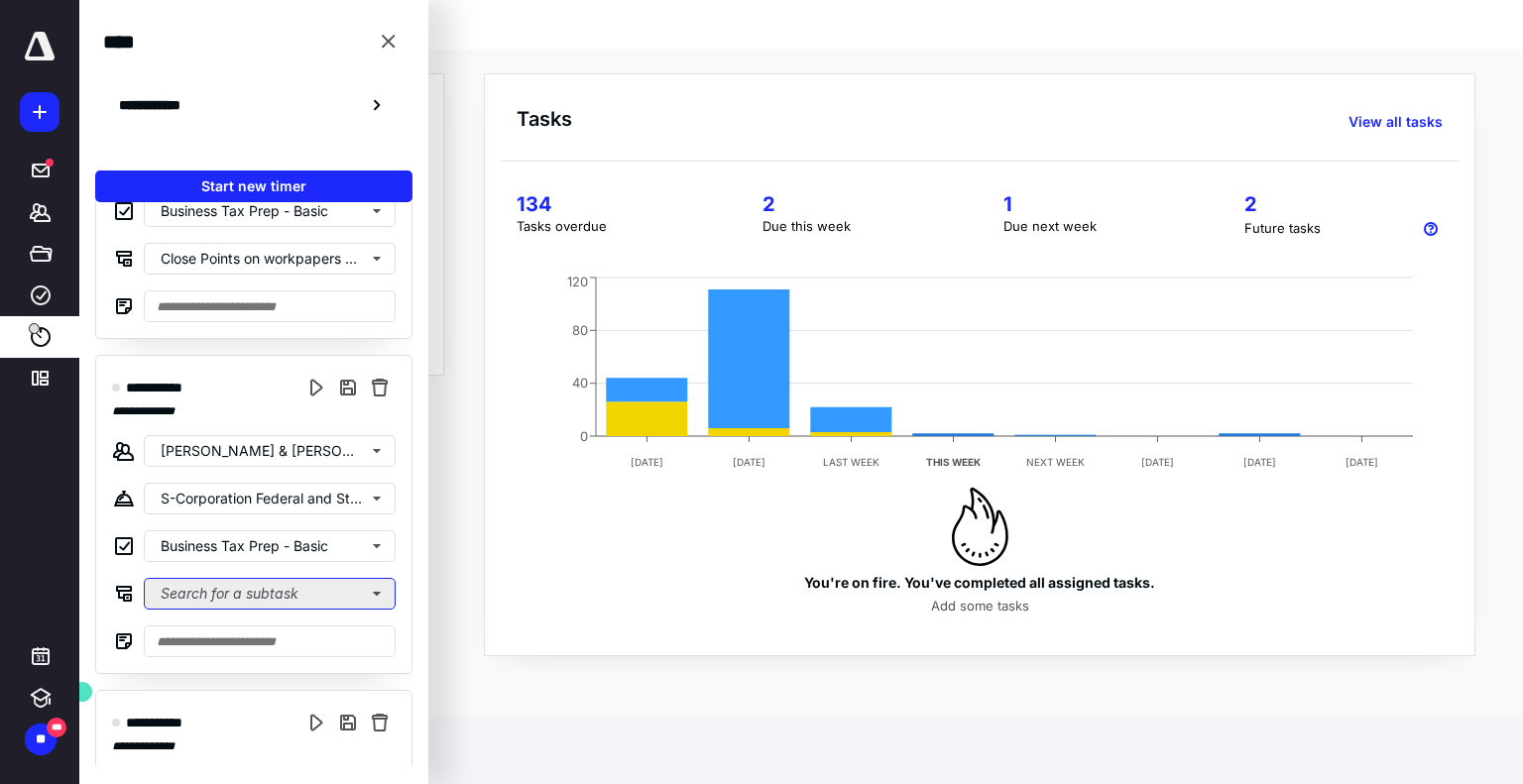 click on "Search for a subtask" at bounding box center (270, 594) 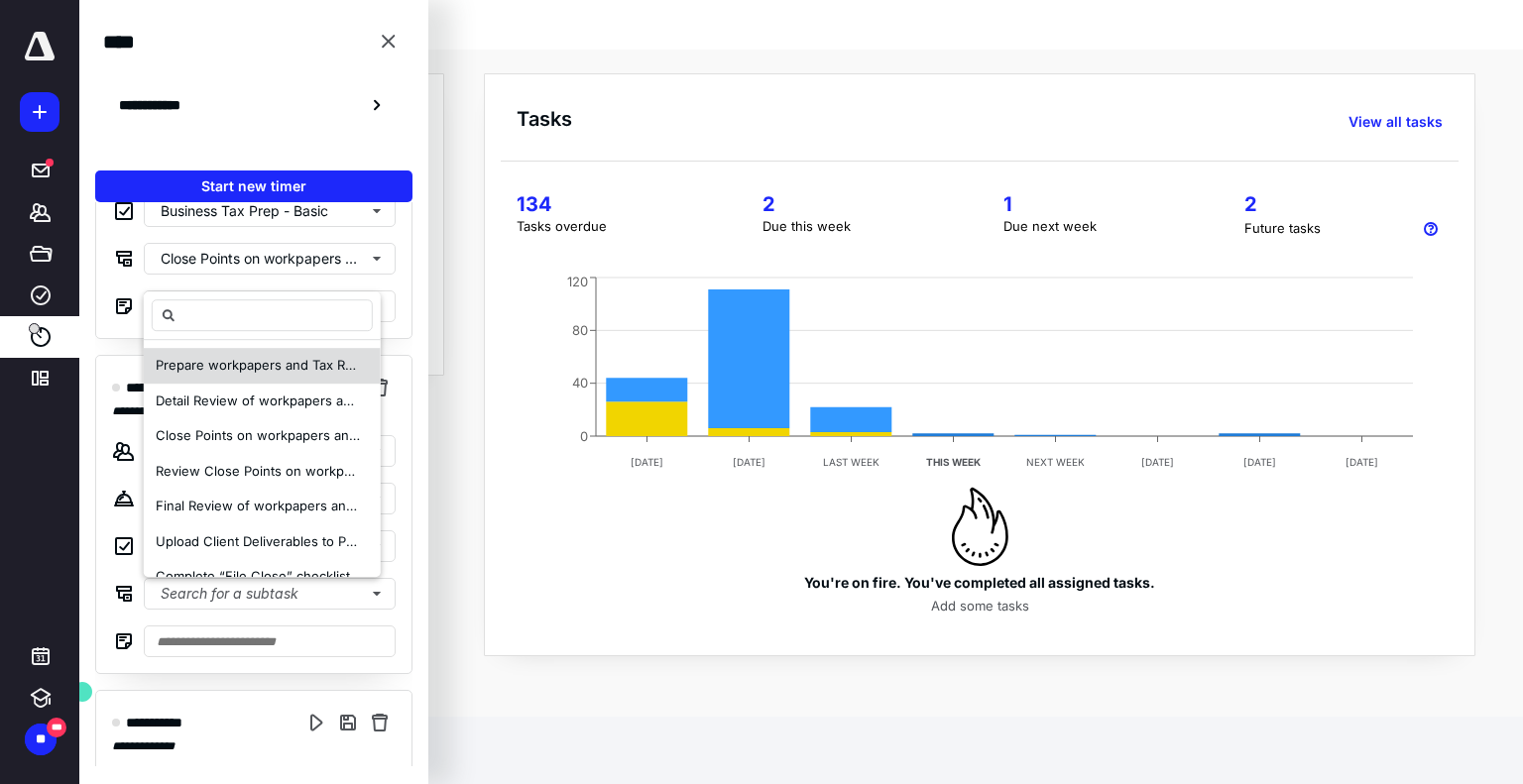 click on "Prepare workpapers and Tax Return" at bounding box center (267, 365) 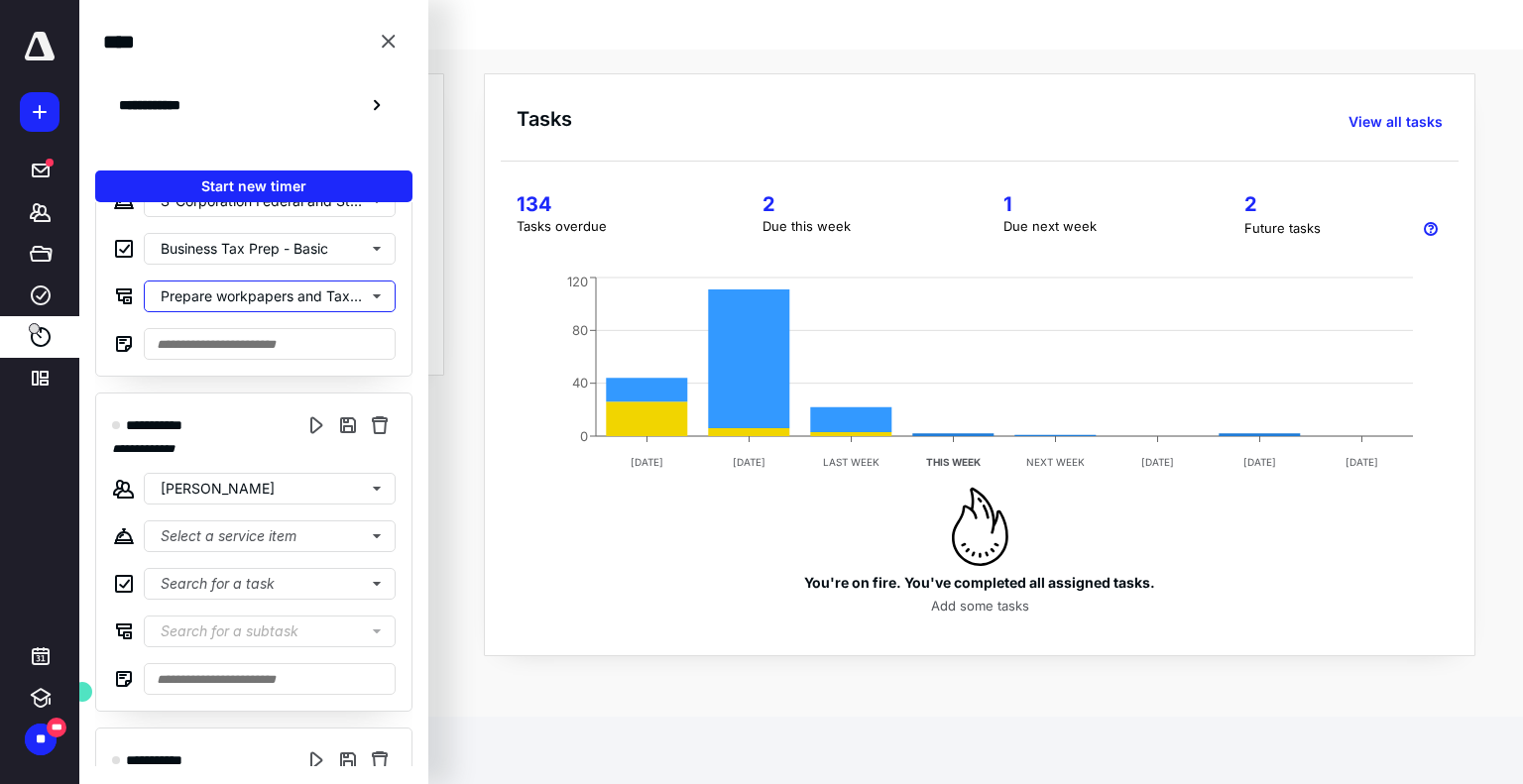scroll, scrollTop: 595, scrollLeft: 0, axis: vertical 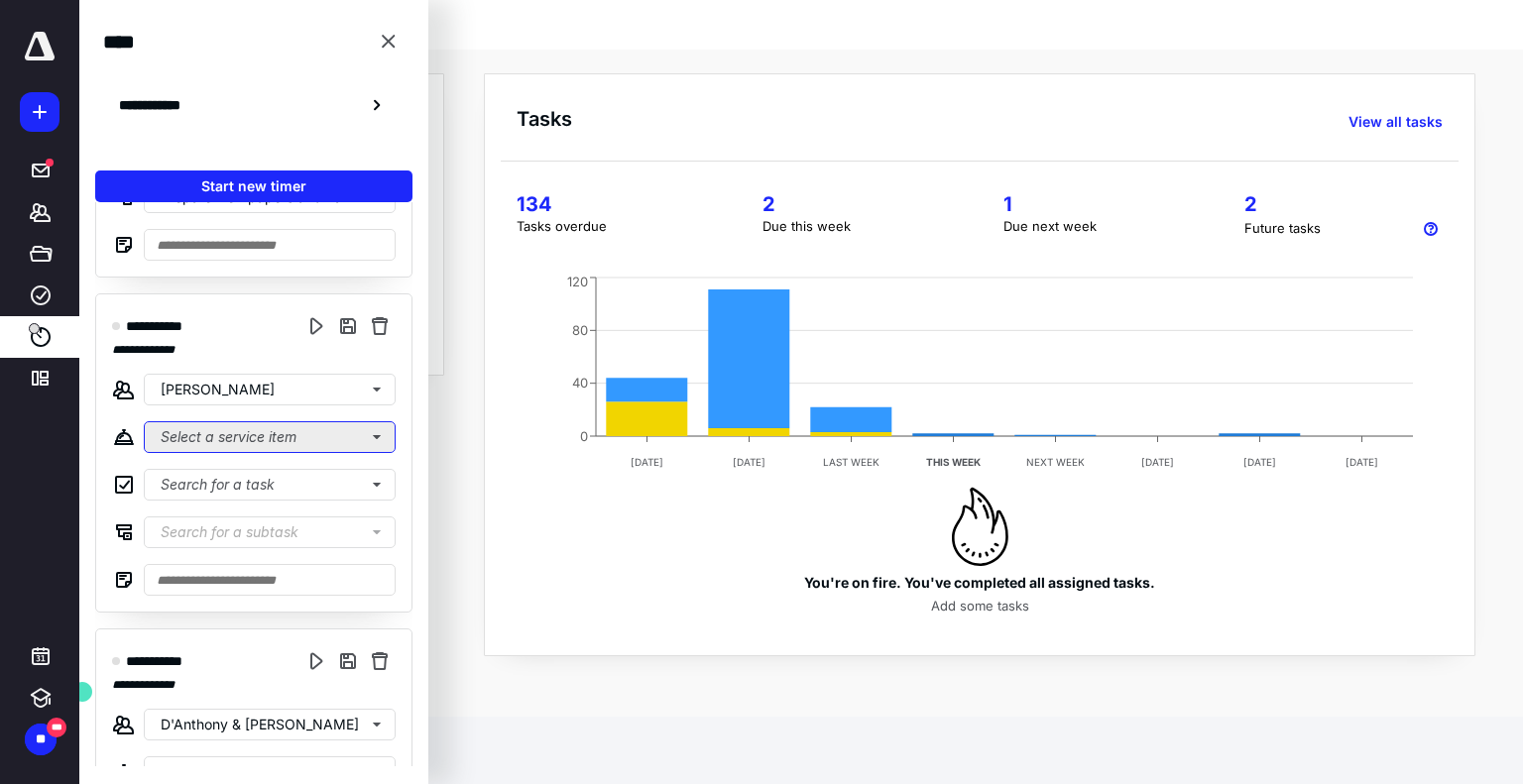 click on "Select a service item" at bounding box center (270, 437) 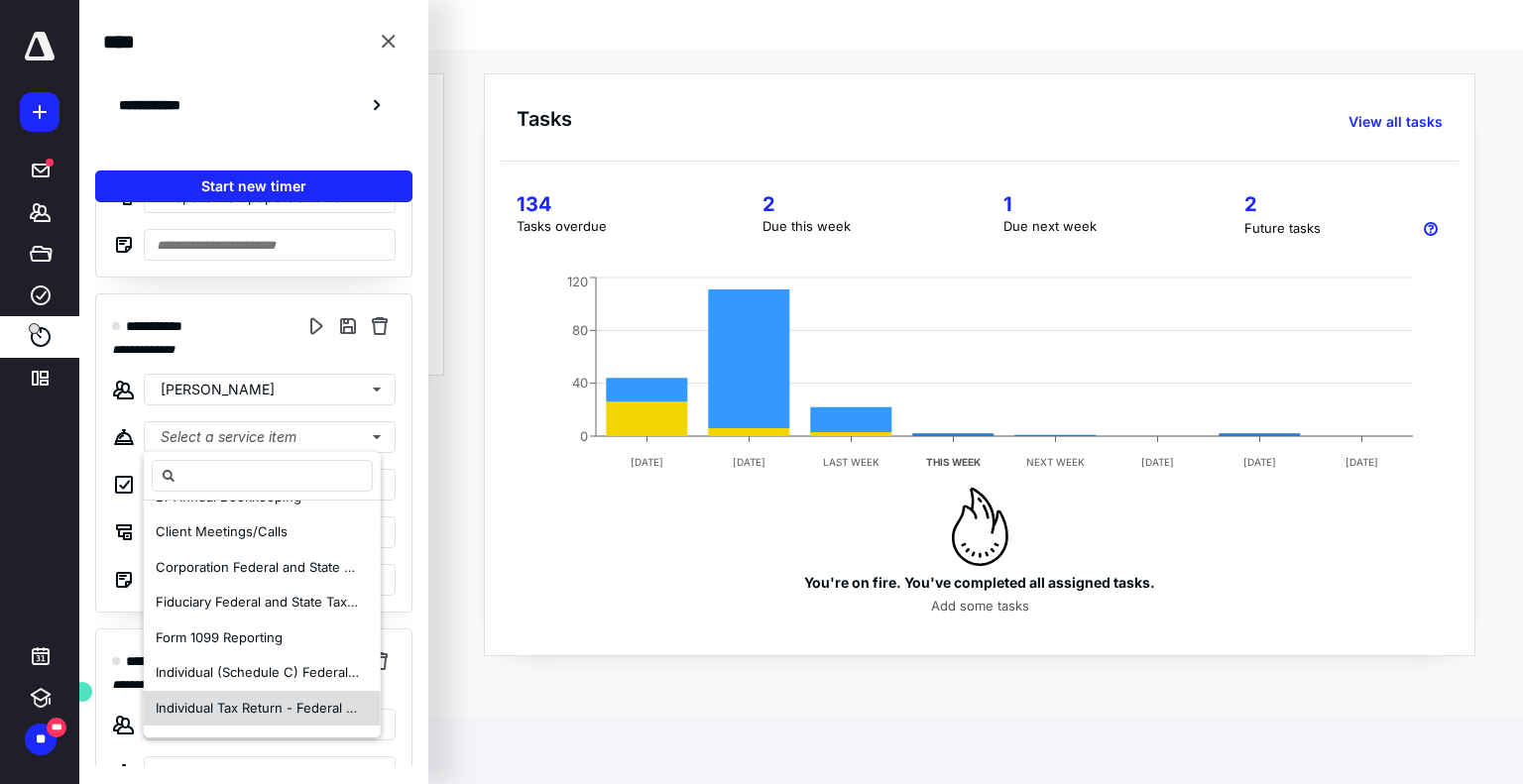 scroll, scrollTop: 99, scrollLeft: 0, axis: vertical 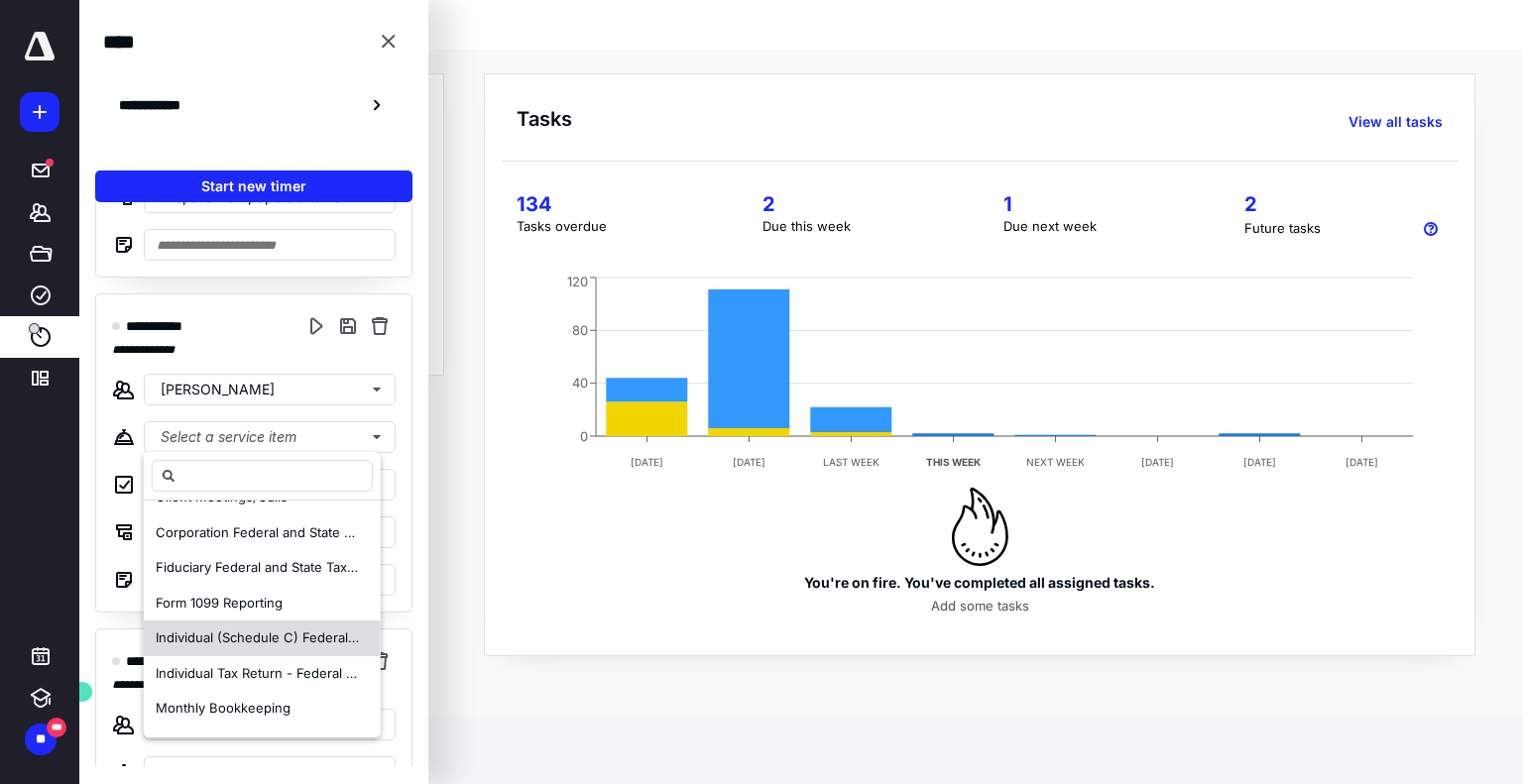 click on "Individual (Schedule C) Federal and State Tax Retu" at bounding box center [258, 638] 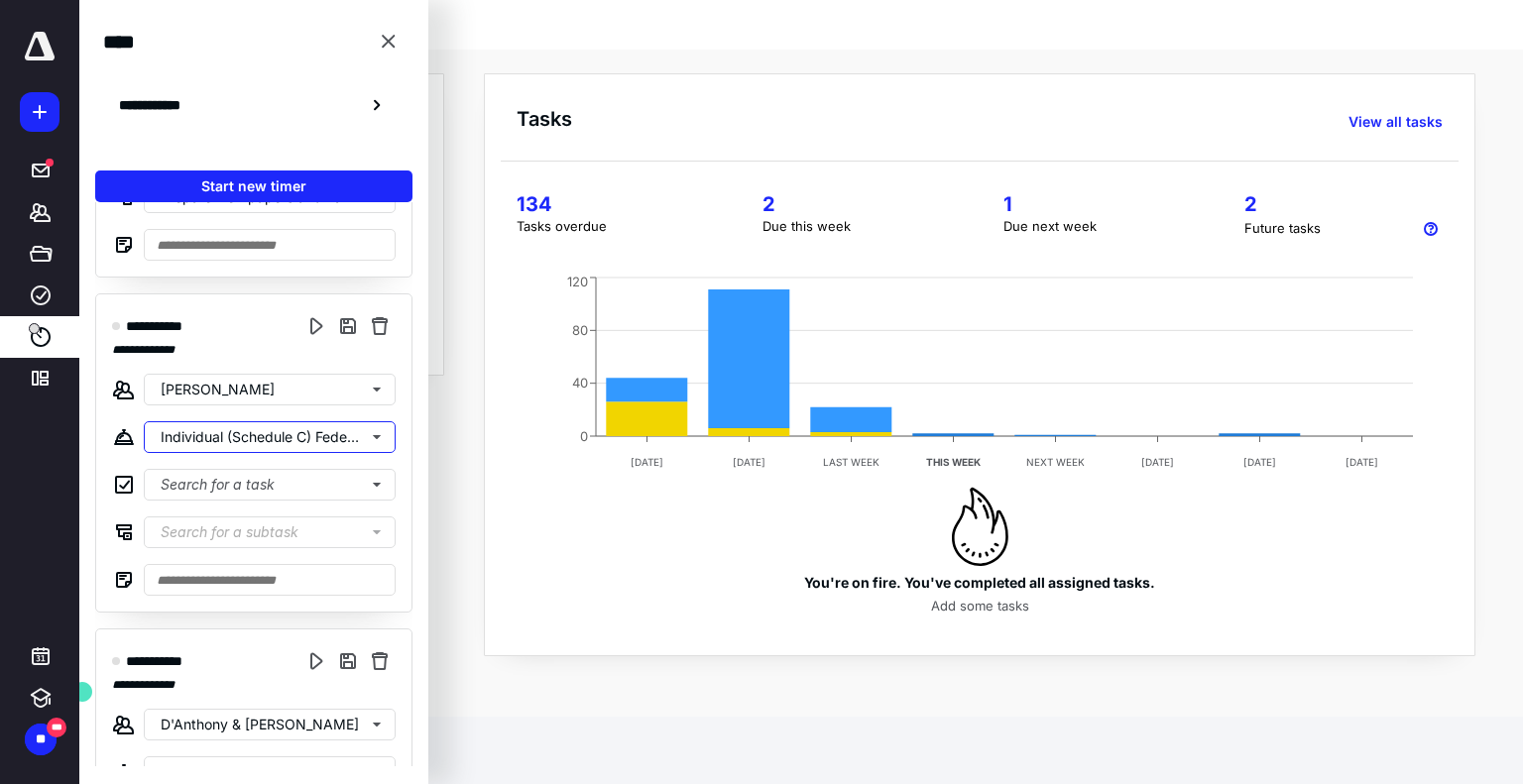 scroll, scrollTop: 0, scrollLeft: 0, axis: both 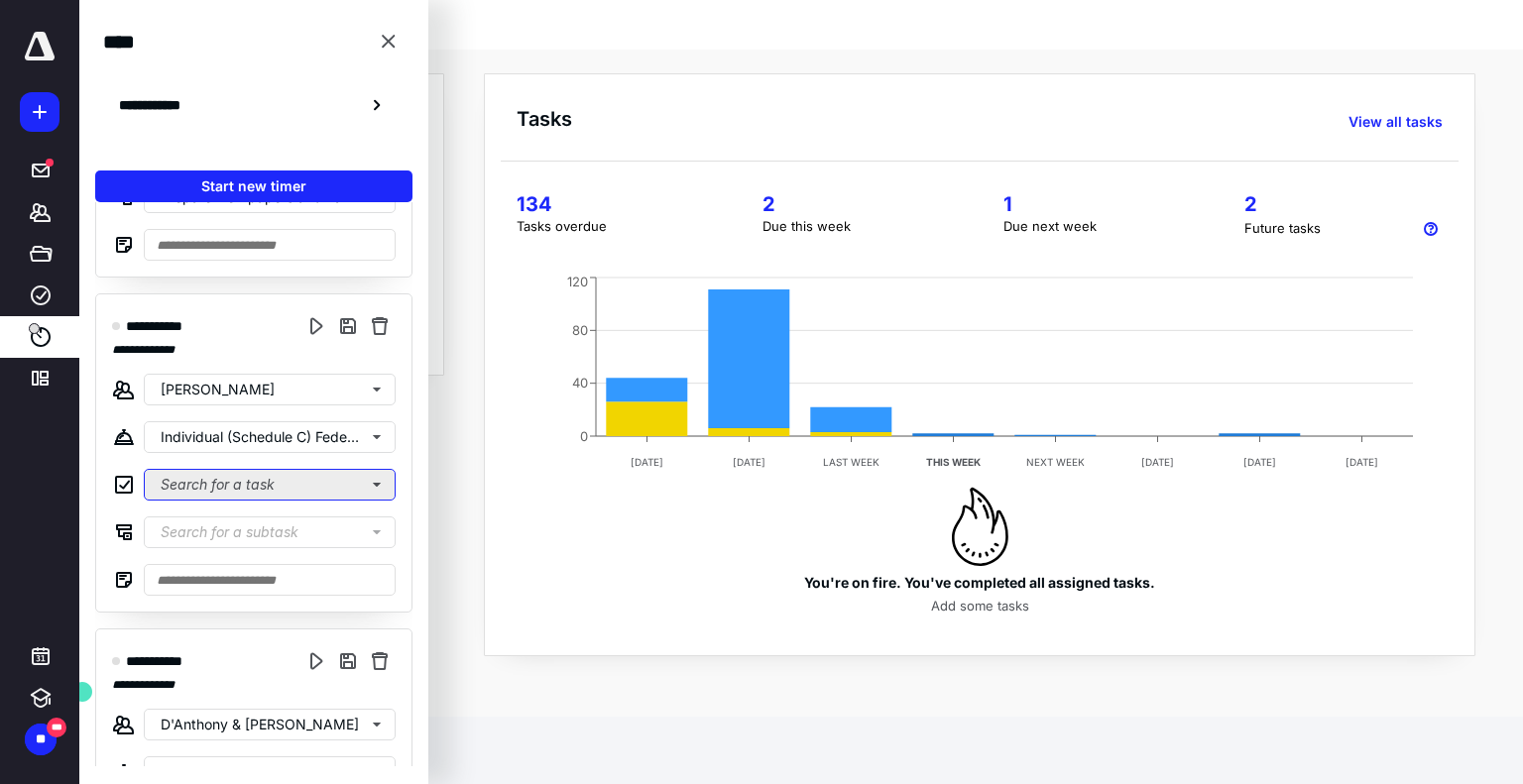 click on "Search for a task" at bounding box center (270, 485) 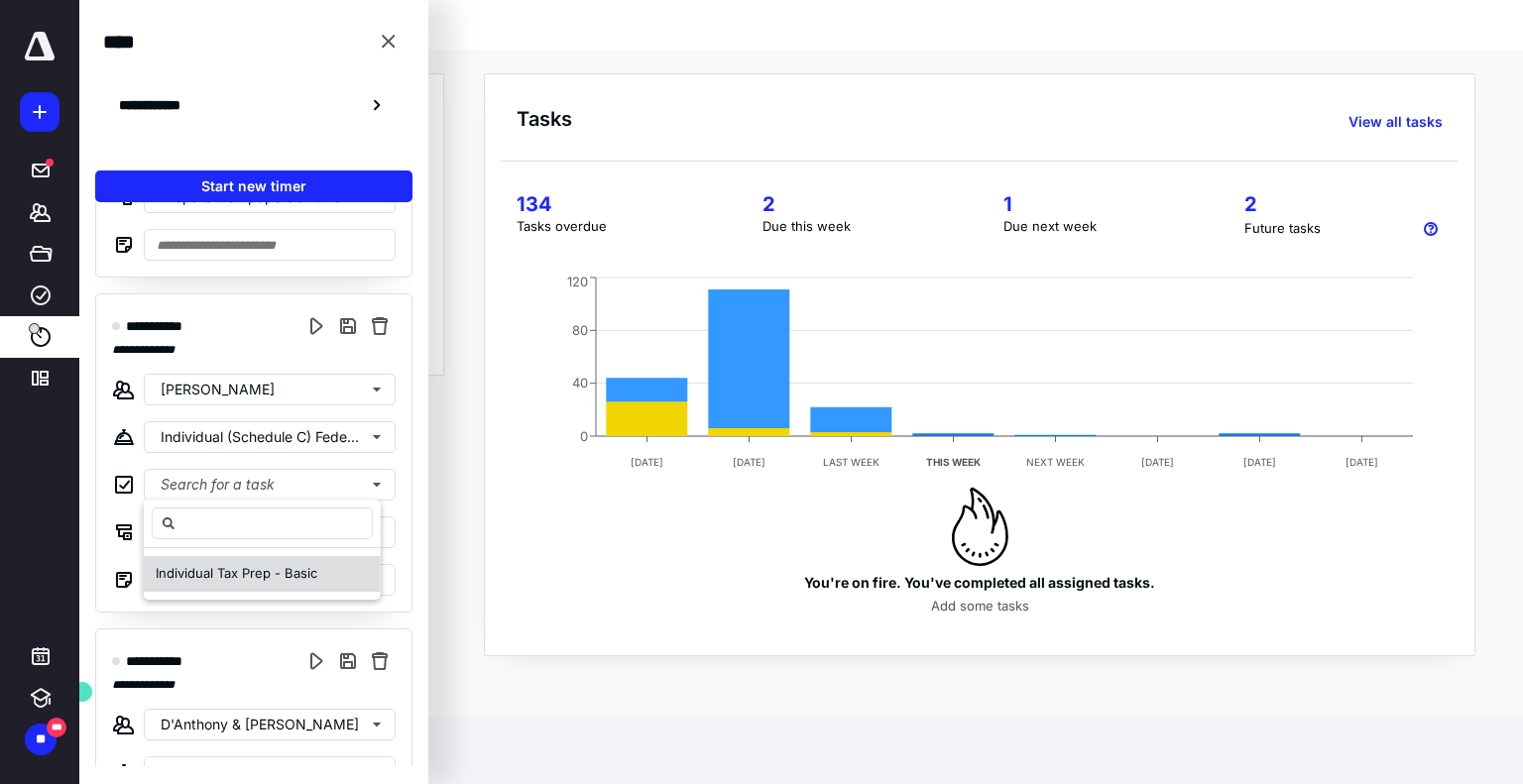 click on "Individual Tax Prep - Basic" at bounding box center (236, 573) 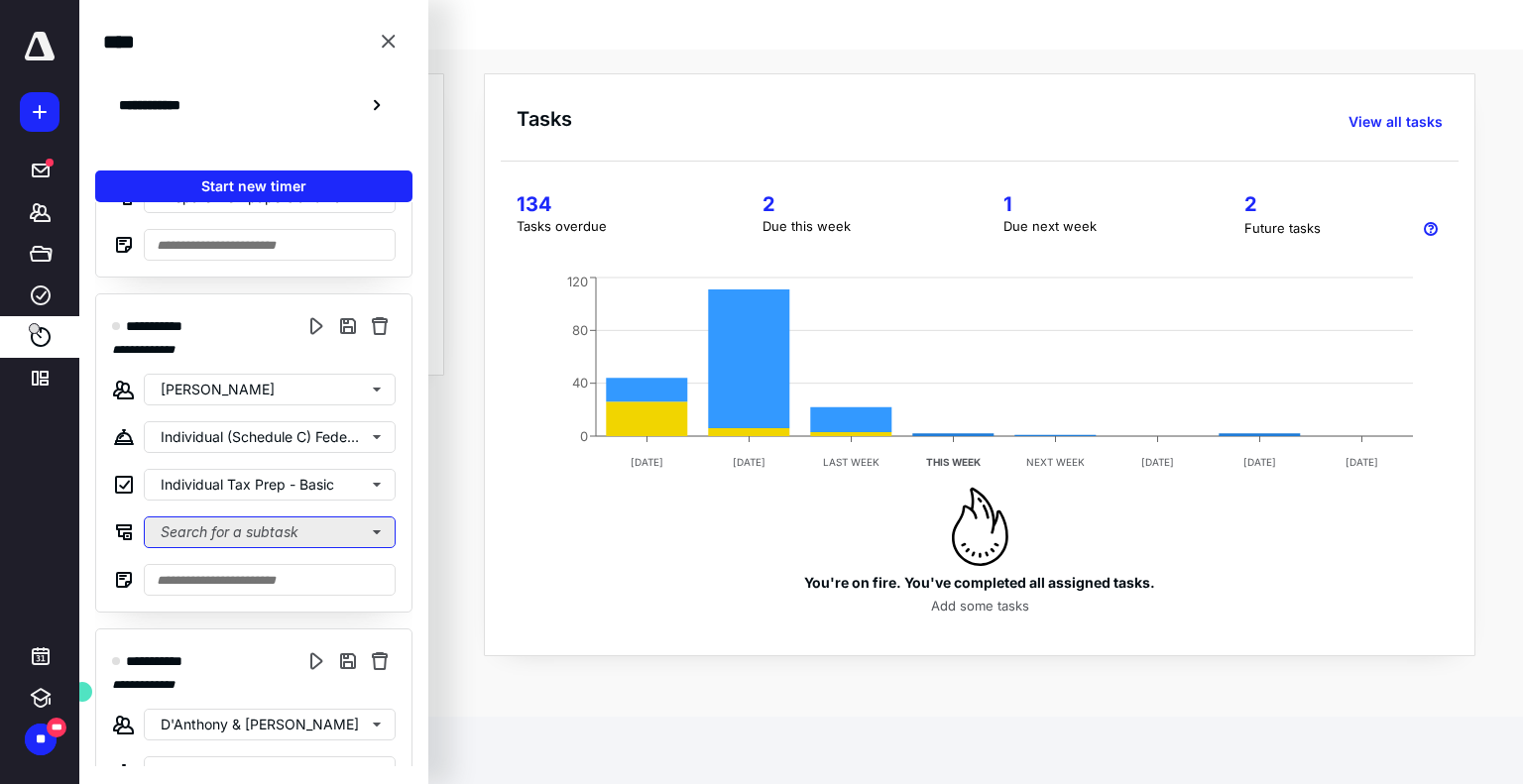 click on "Search for a subtask" at bounding box center (270, 532) 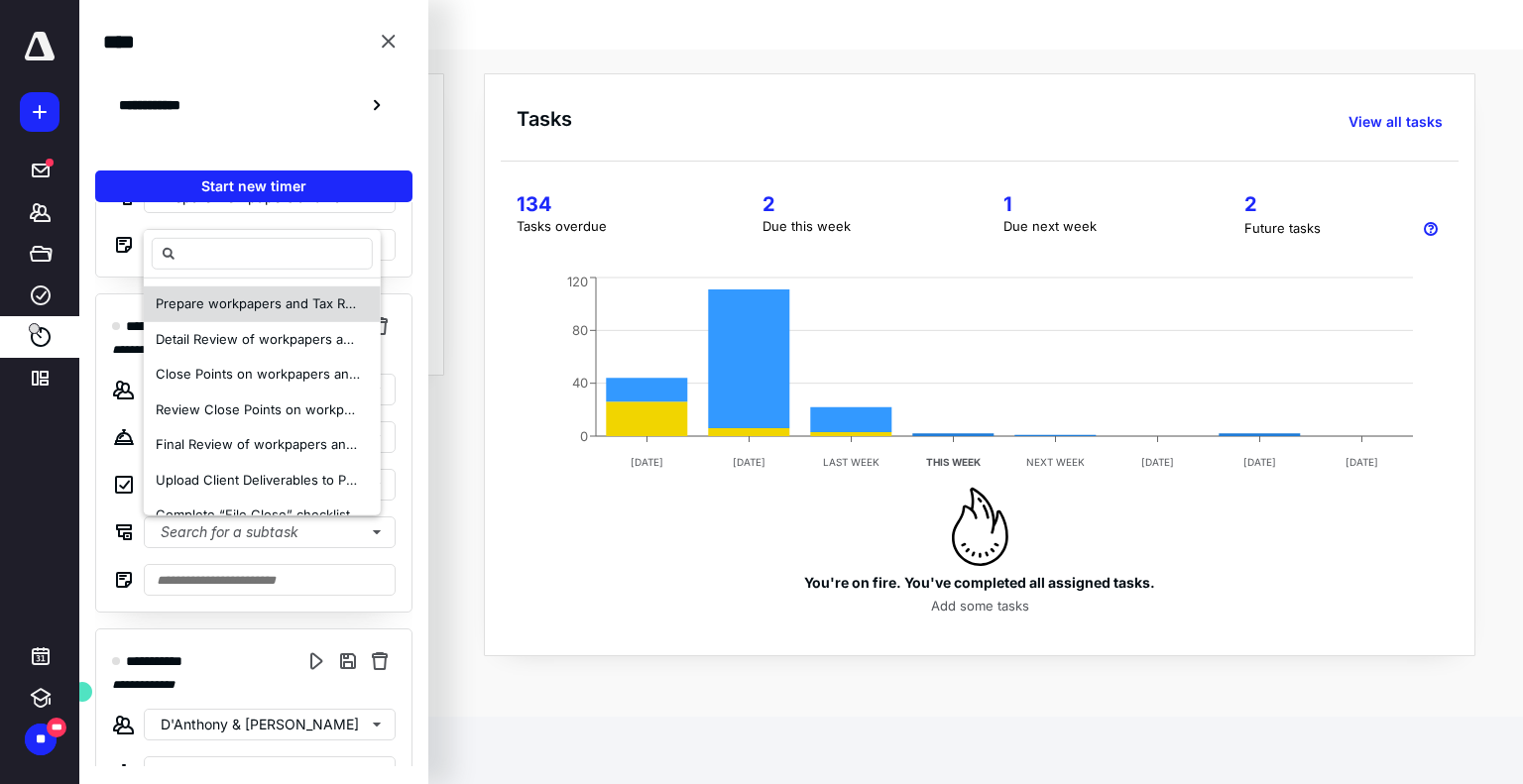 click on "Prepare workpapers and Tax Return" at bounding box center (262, 304) 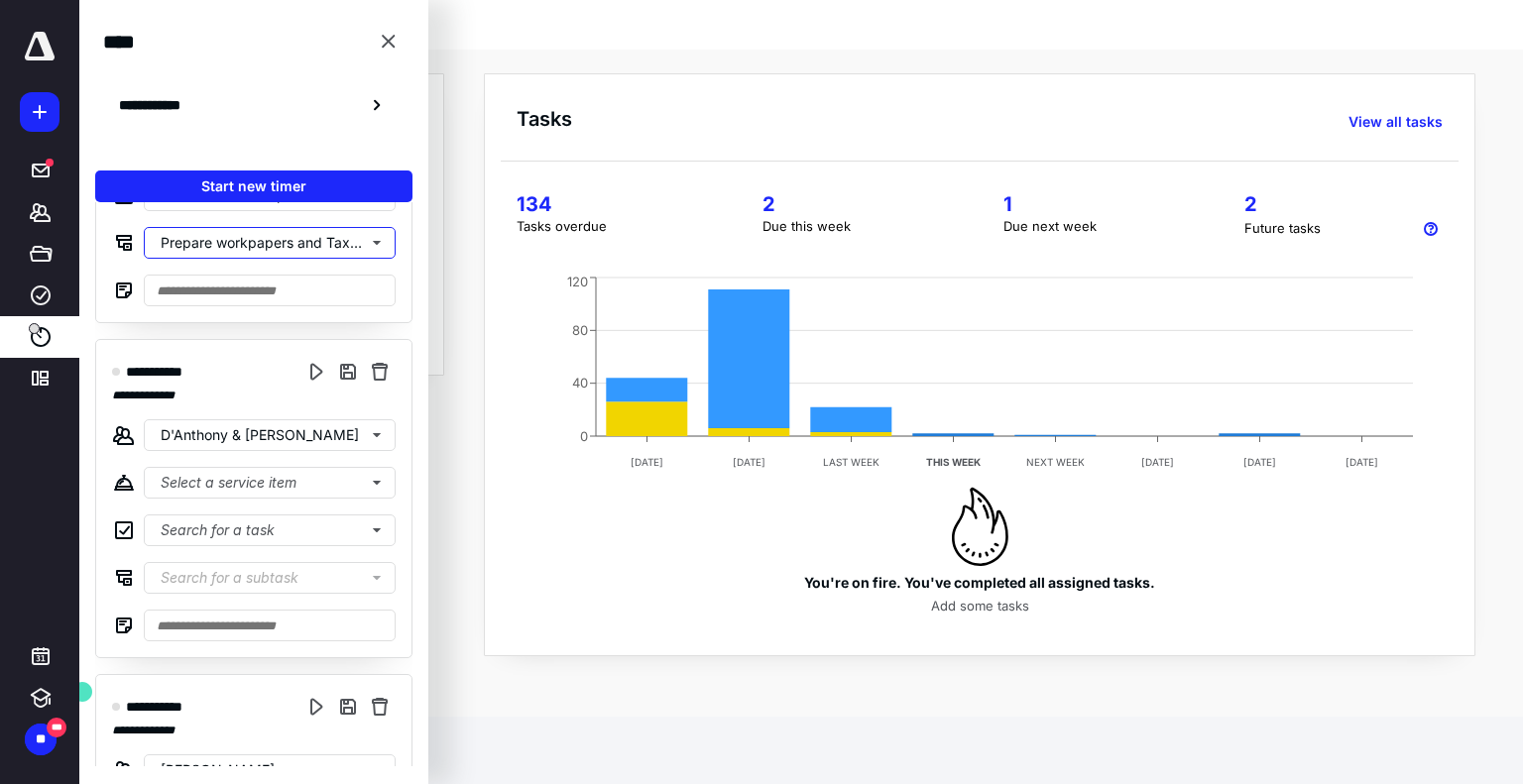 scroll, scrollTop: 892, scrollLeft: 0, axis: vertical 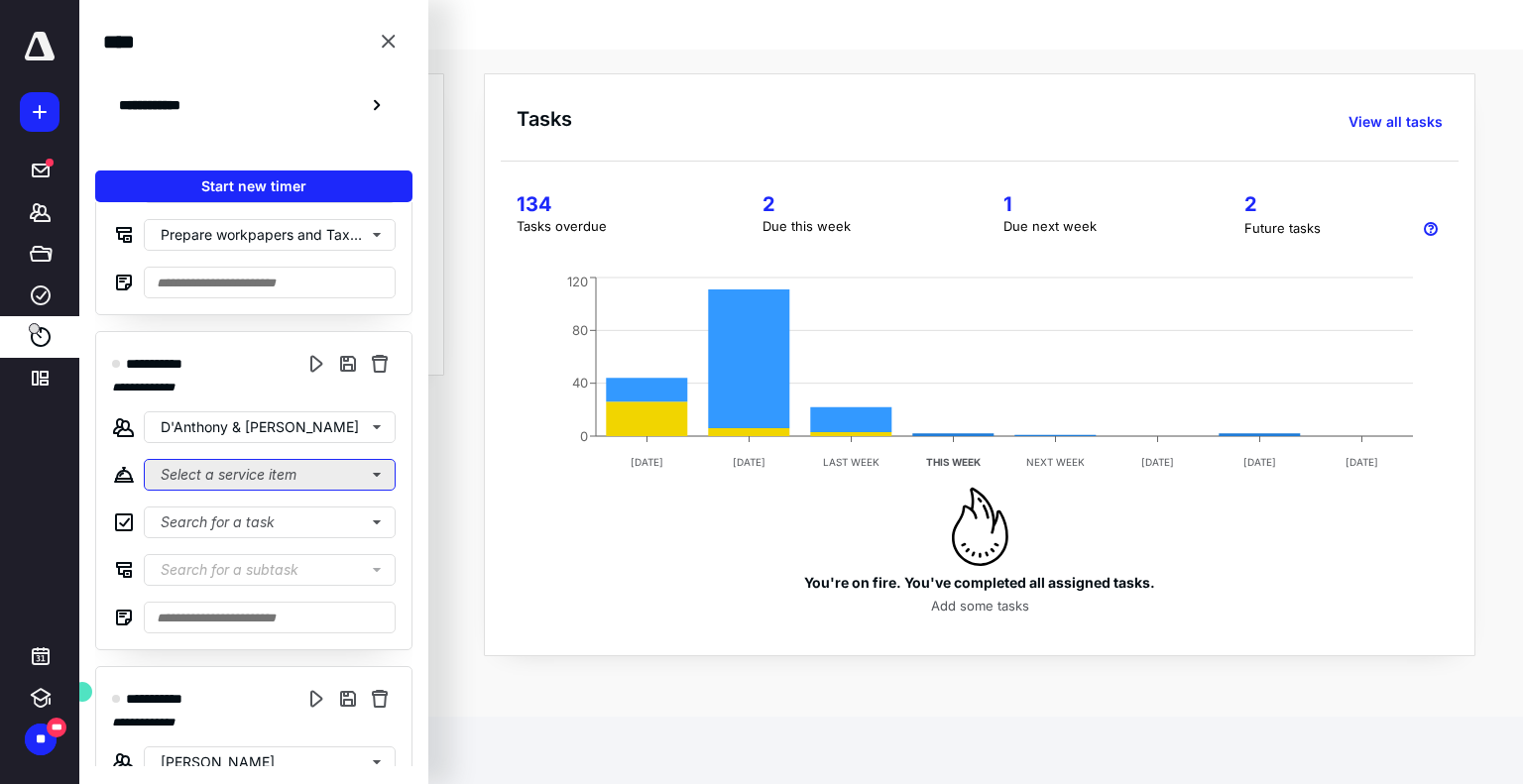 click on "Select a service item" at bounding box center (270, 475) 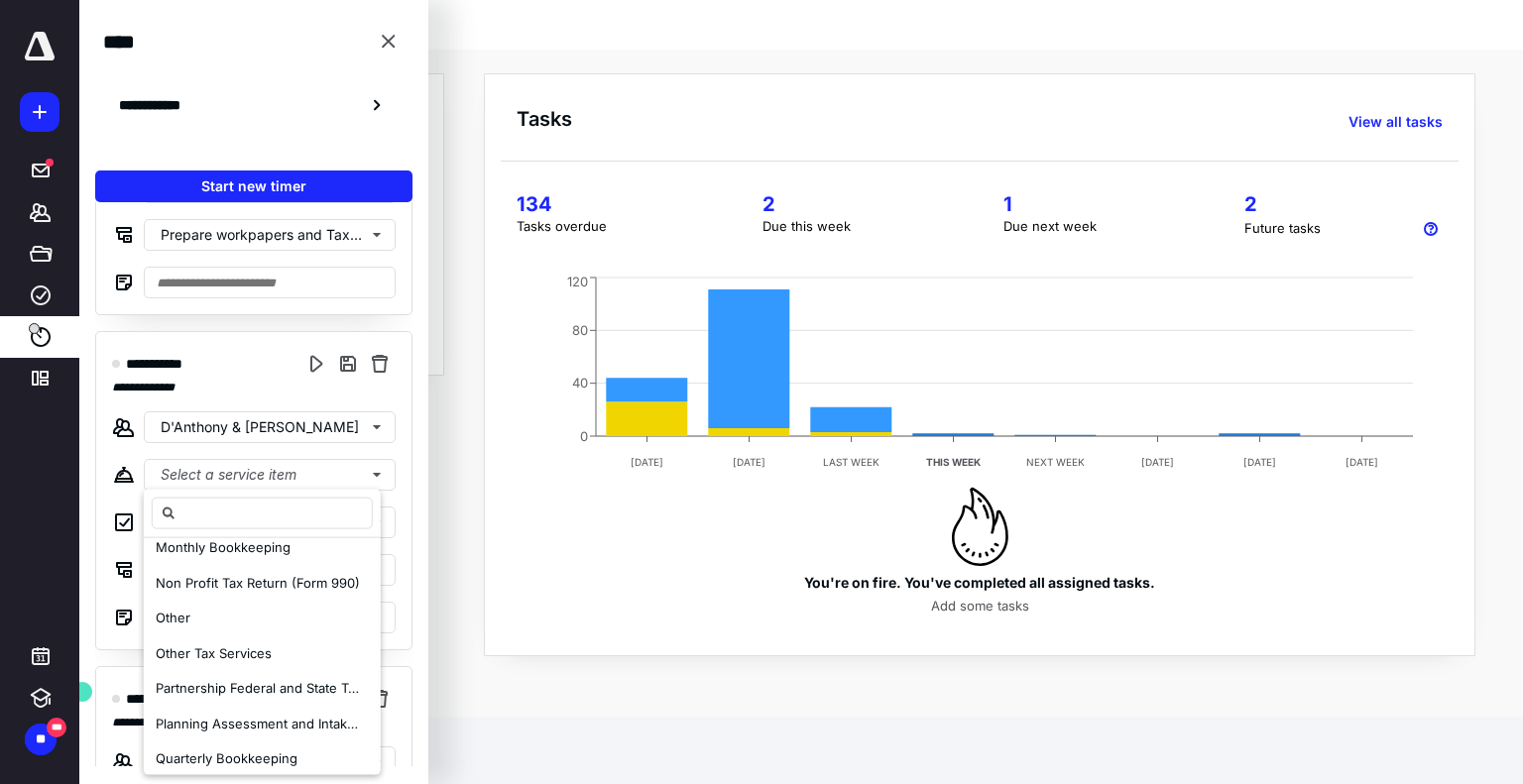 scroll, scrollTop: 198, scrollLeft: 0, axis: vertical 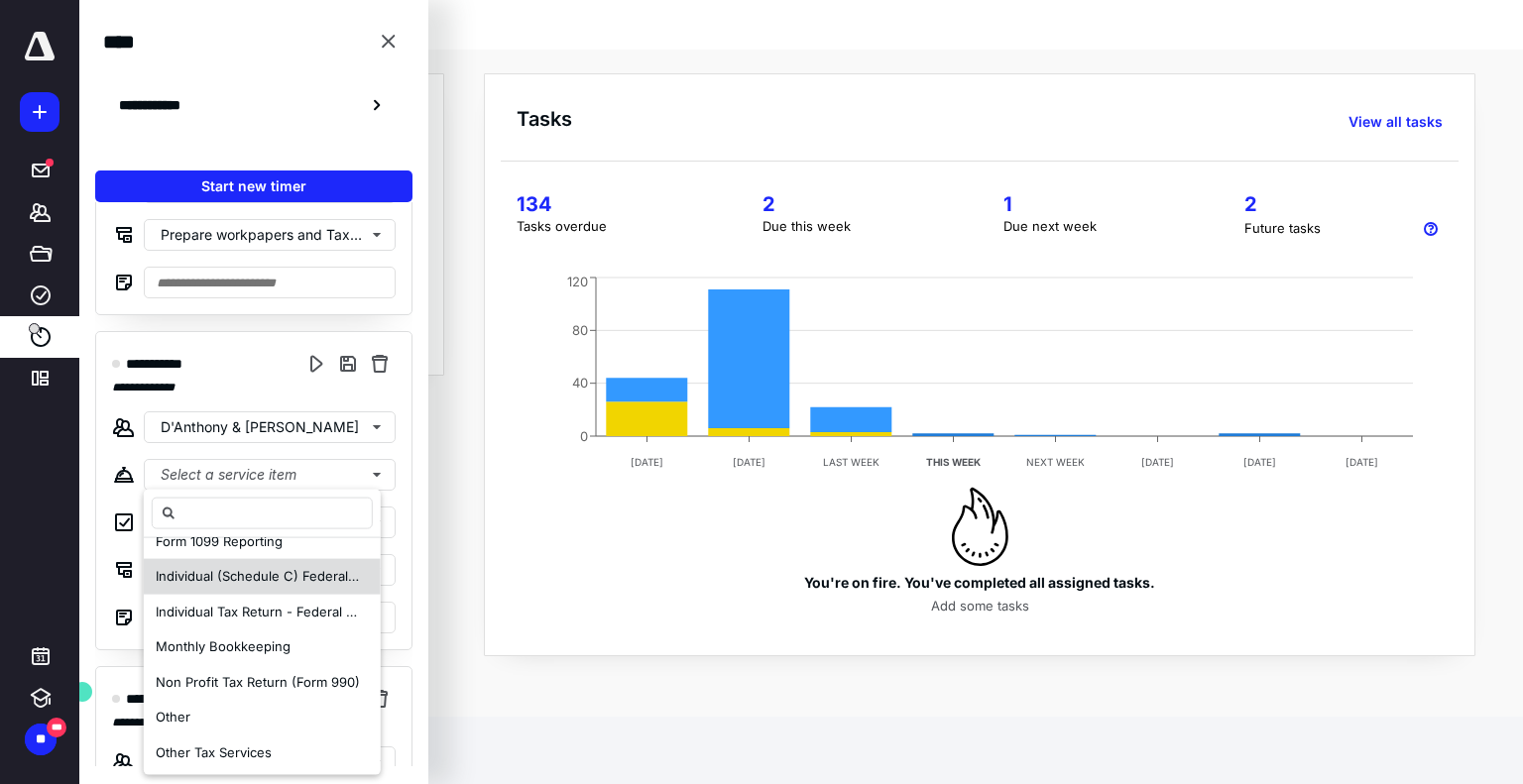 click on "Individual (Schedule C) Federal and State Tax Retu" at bounding box center [310, 576] 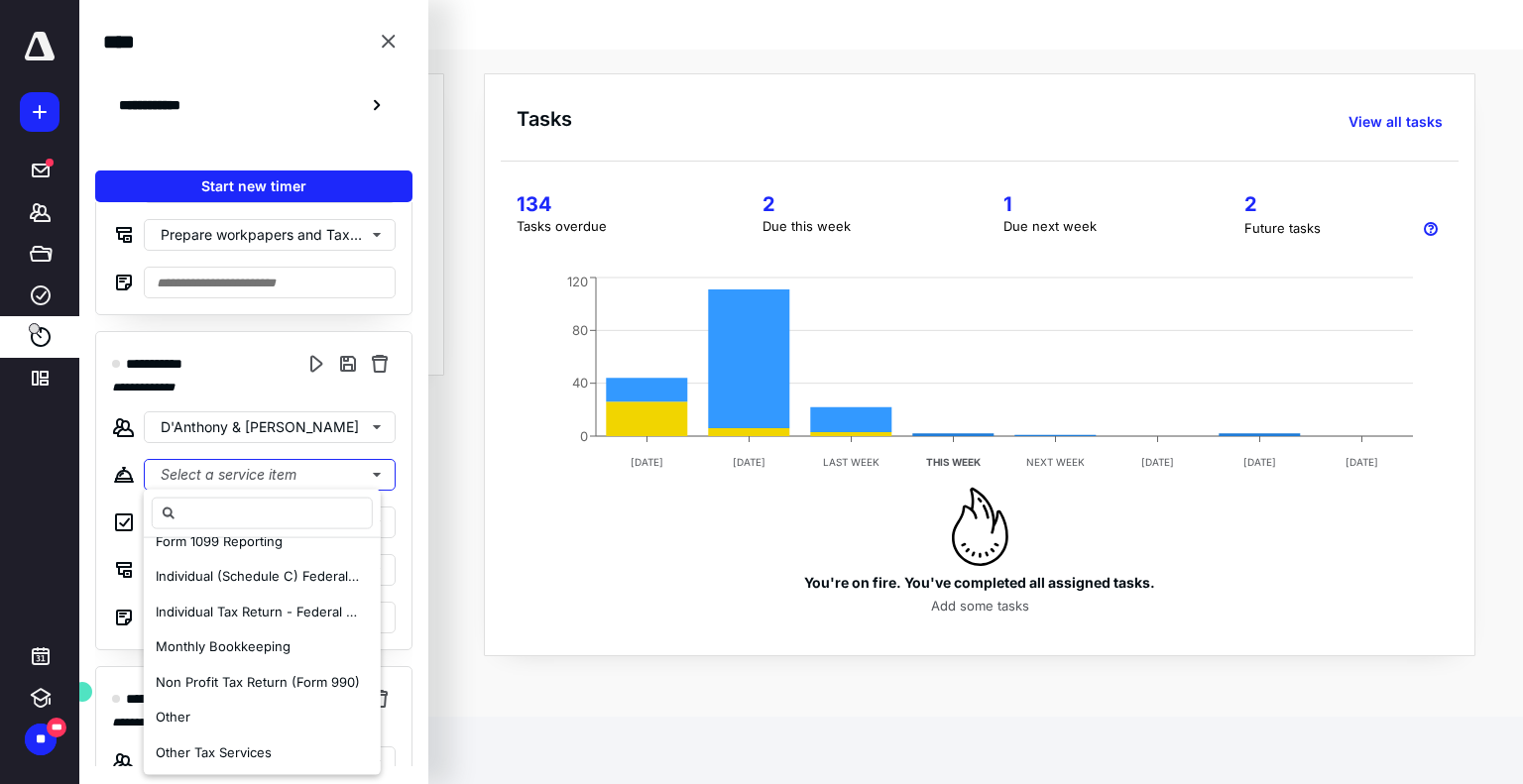scroll, scrollTop: 0, scrollLeft: 0, axis: both 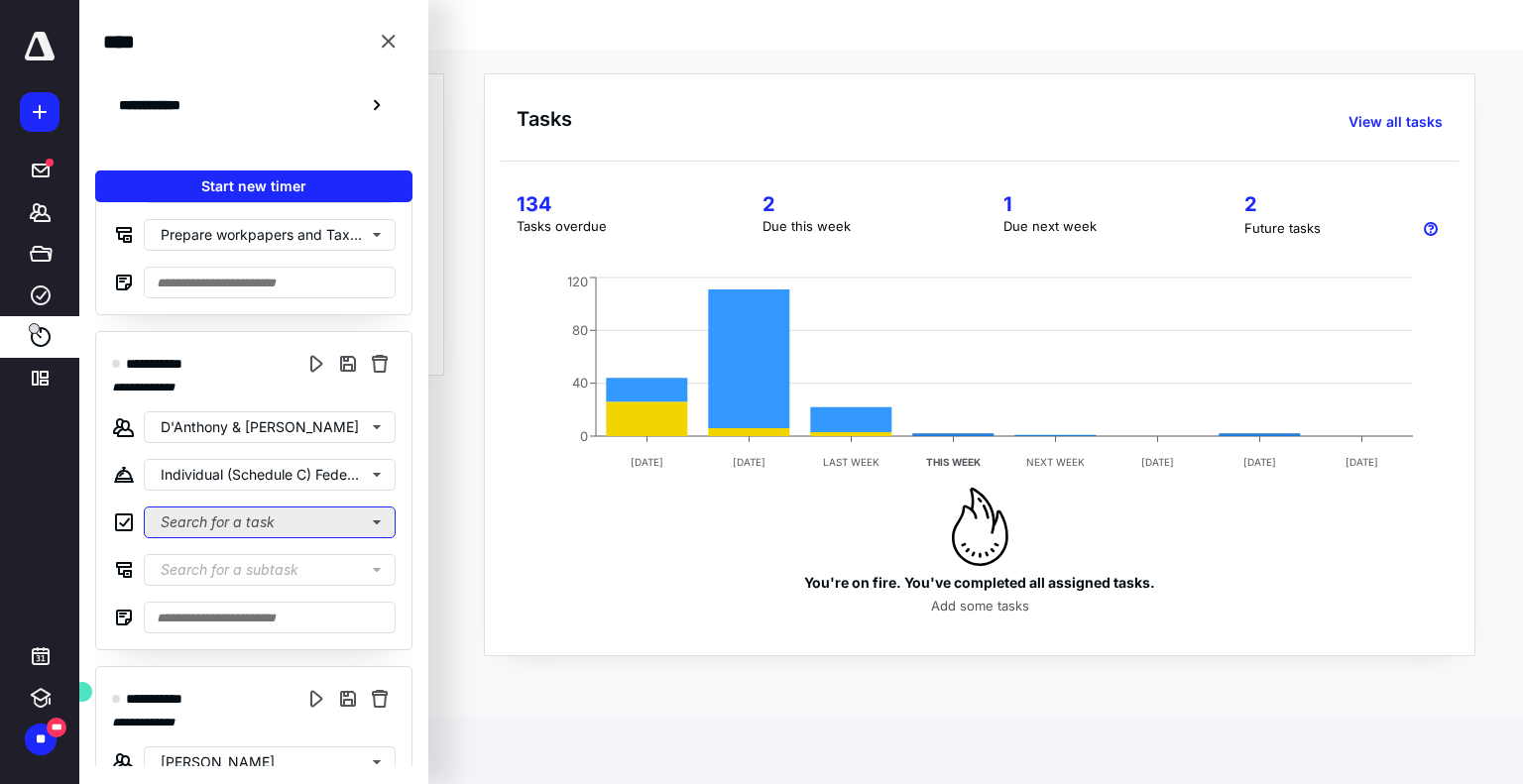 click on "Search for a task" at bounding box center [270, 522] 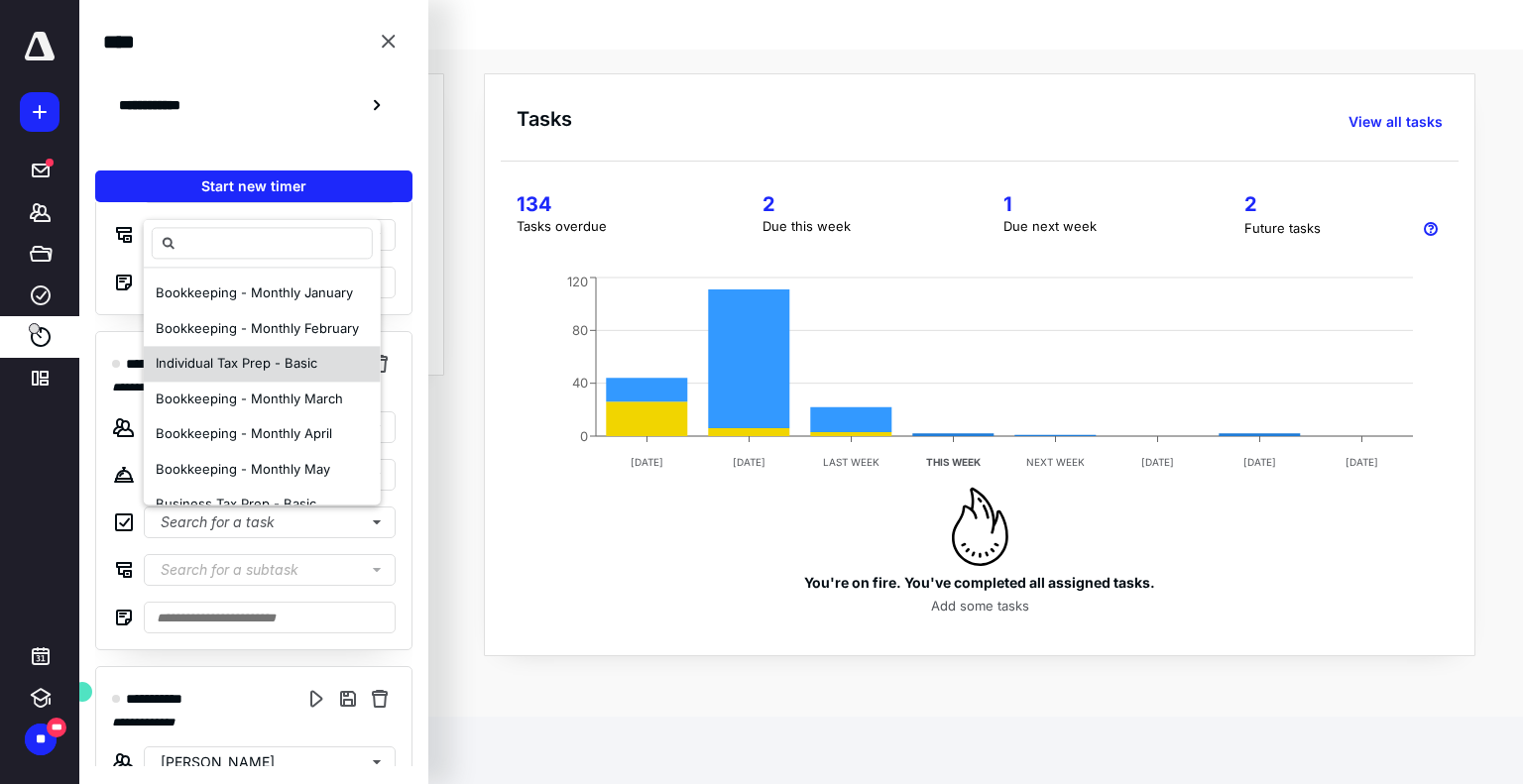 click on "Individual Tax Prep - Basic" at bounding box center [236, 364] 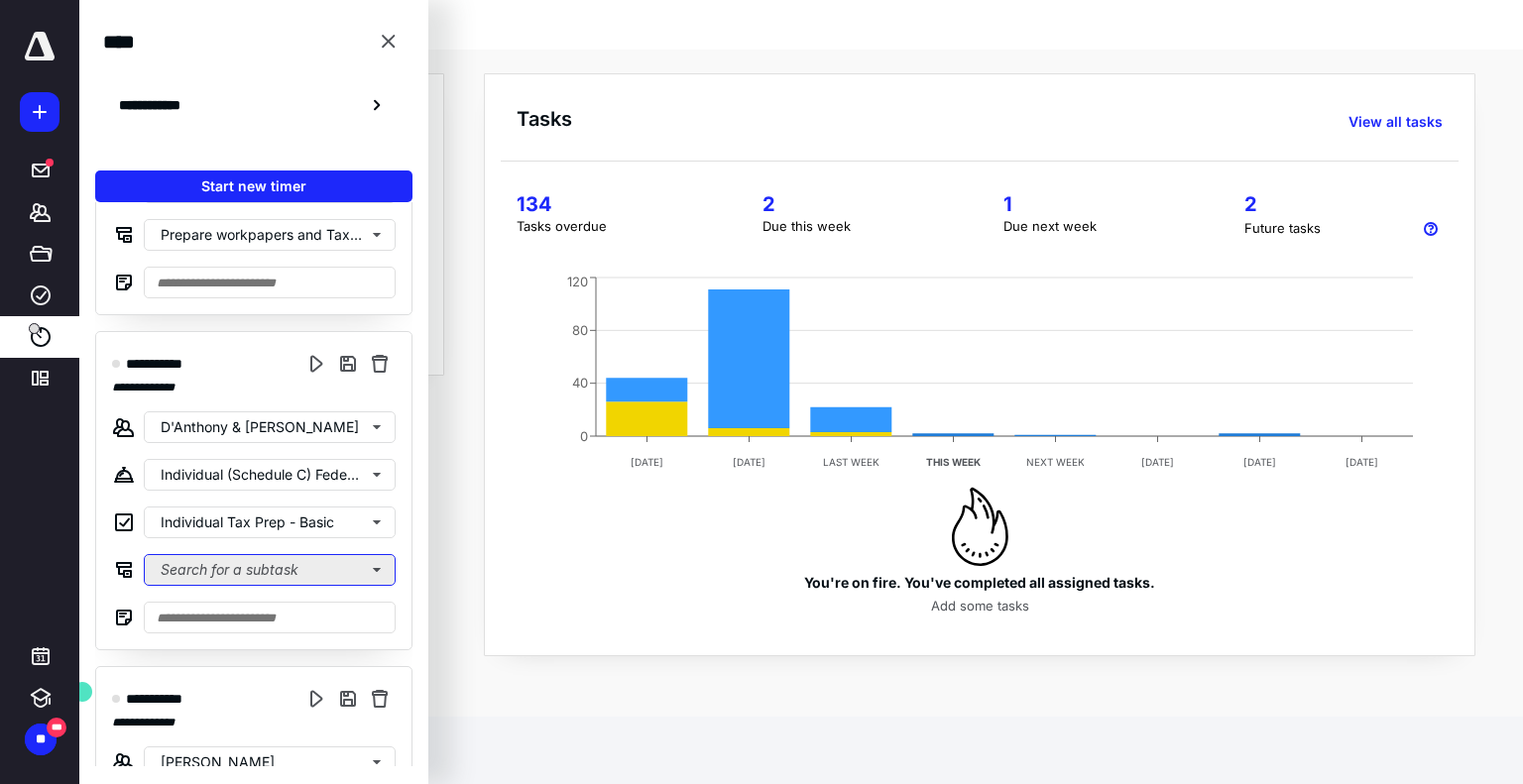 click on "Search for a subtask" at bounding box center (270, 570) 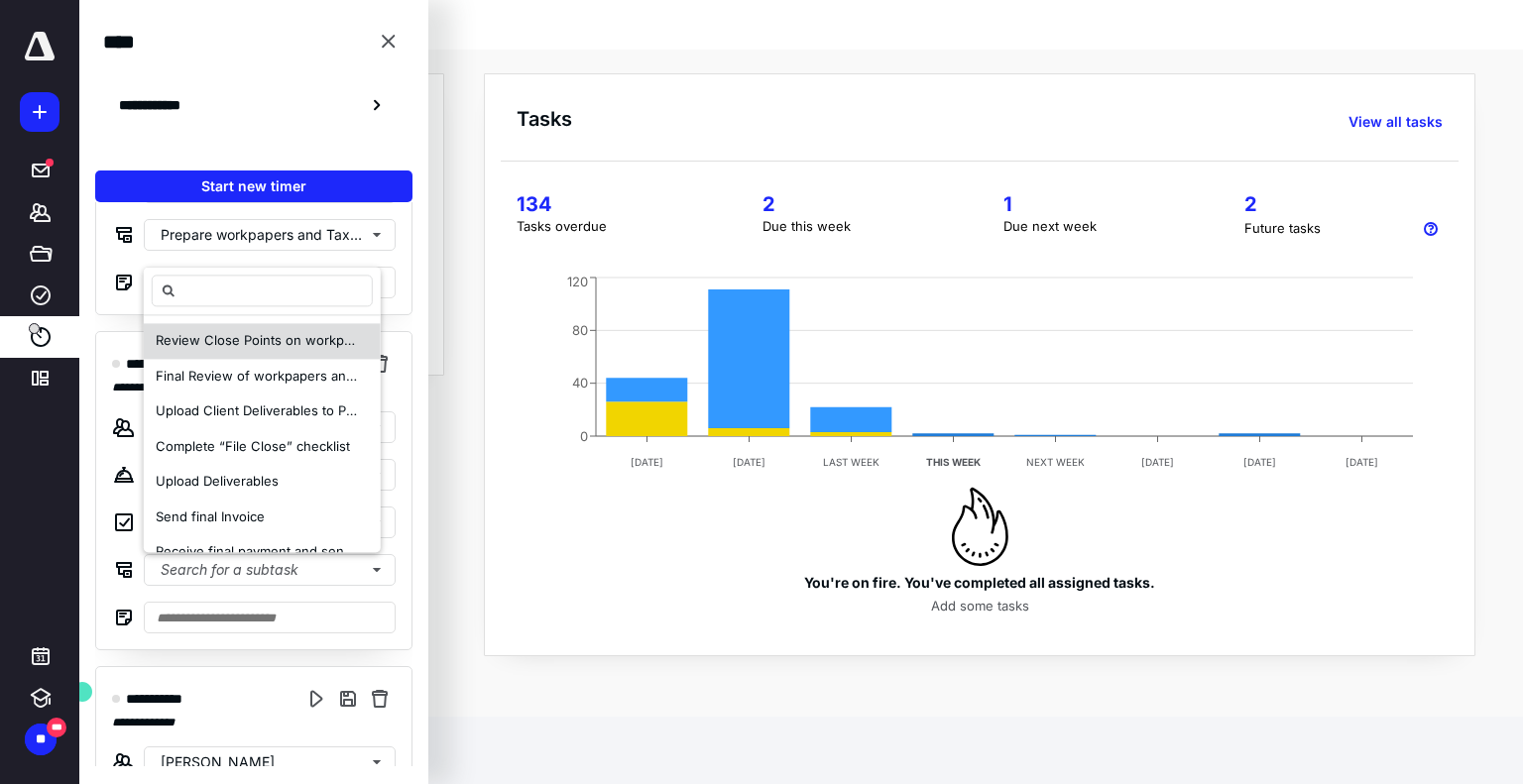 click on "Review Close Points on workpapers and Tax Return" at bounding box center (258, 342) 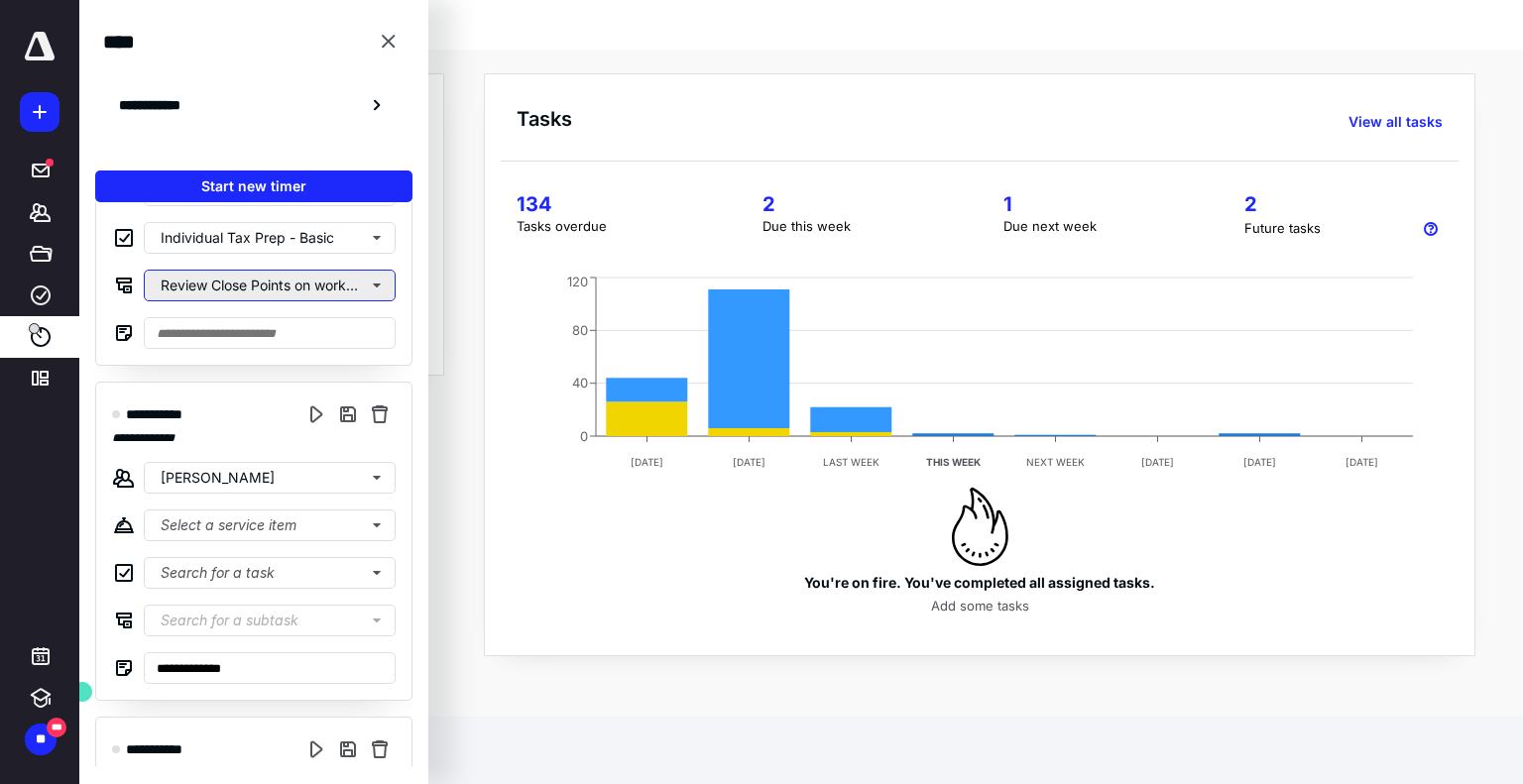 scroll, scrollTop: 1189, scrollLeft: 0, axis: vertical 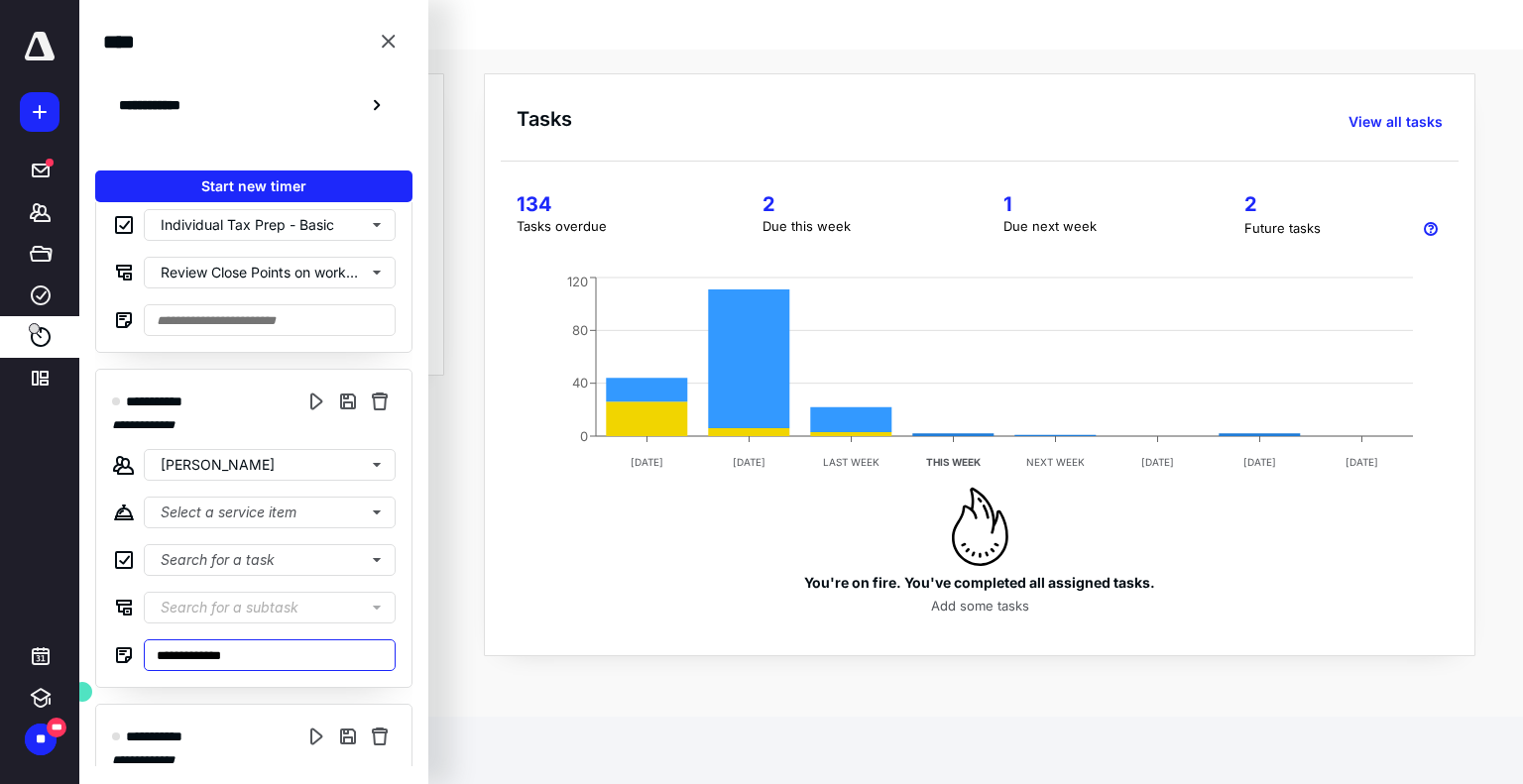 click on "**********" at bounding box center (270, 655) 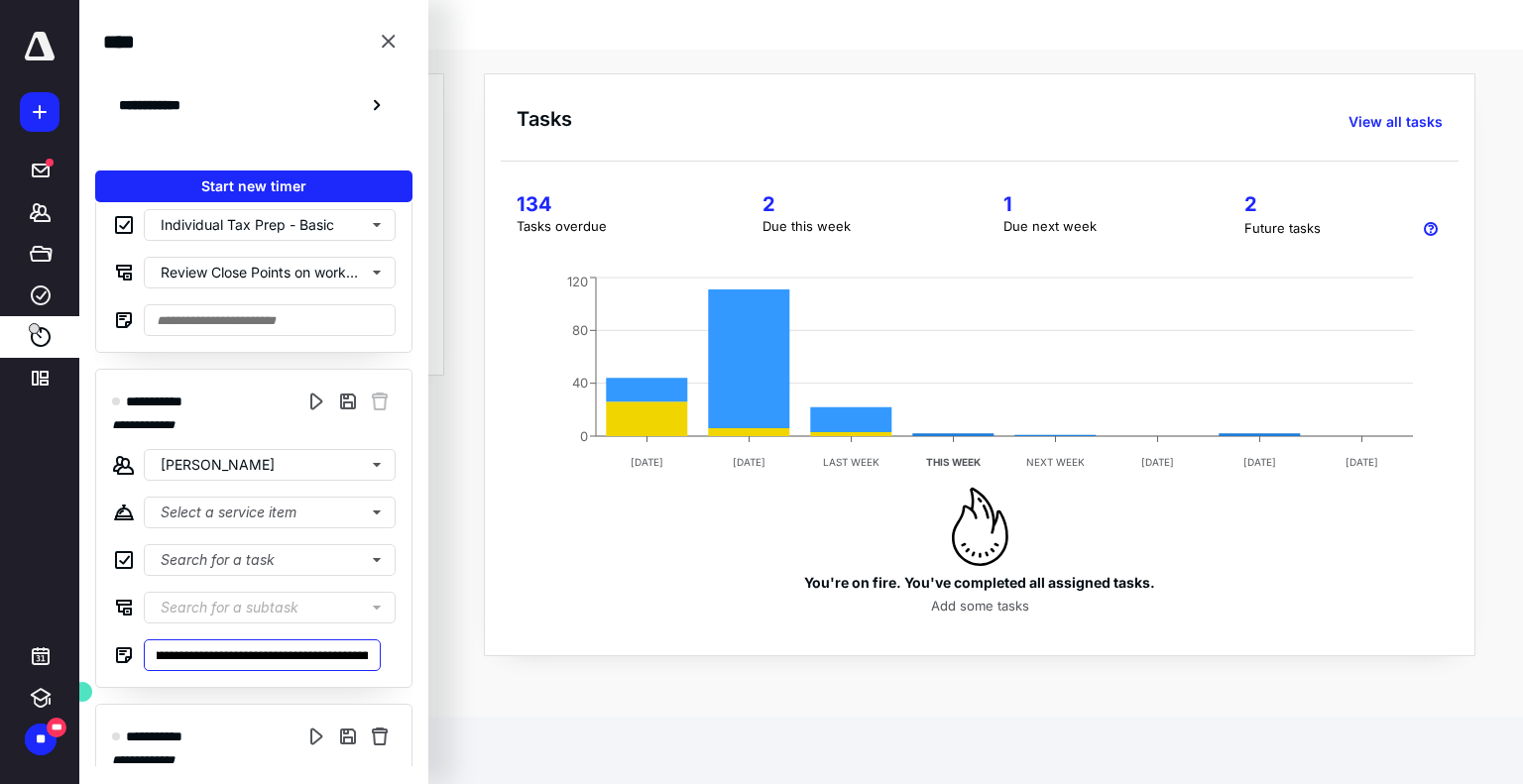 scroll, scrollTop: 0, scrollLeft: 58, axis: horizontal 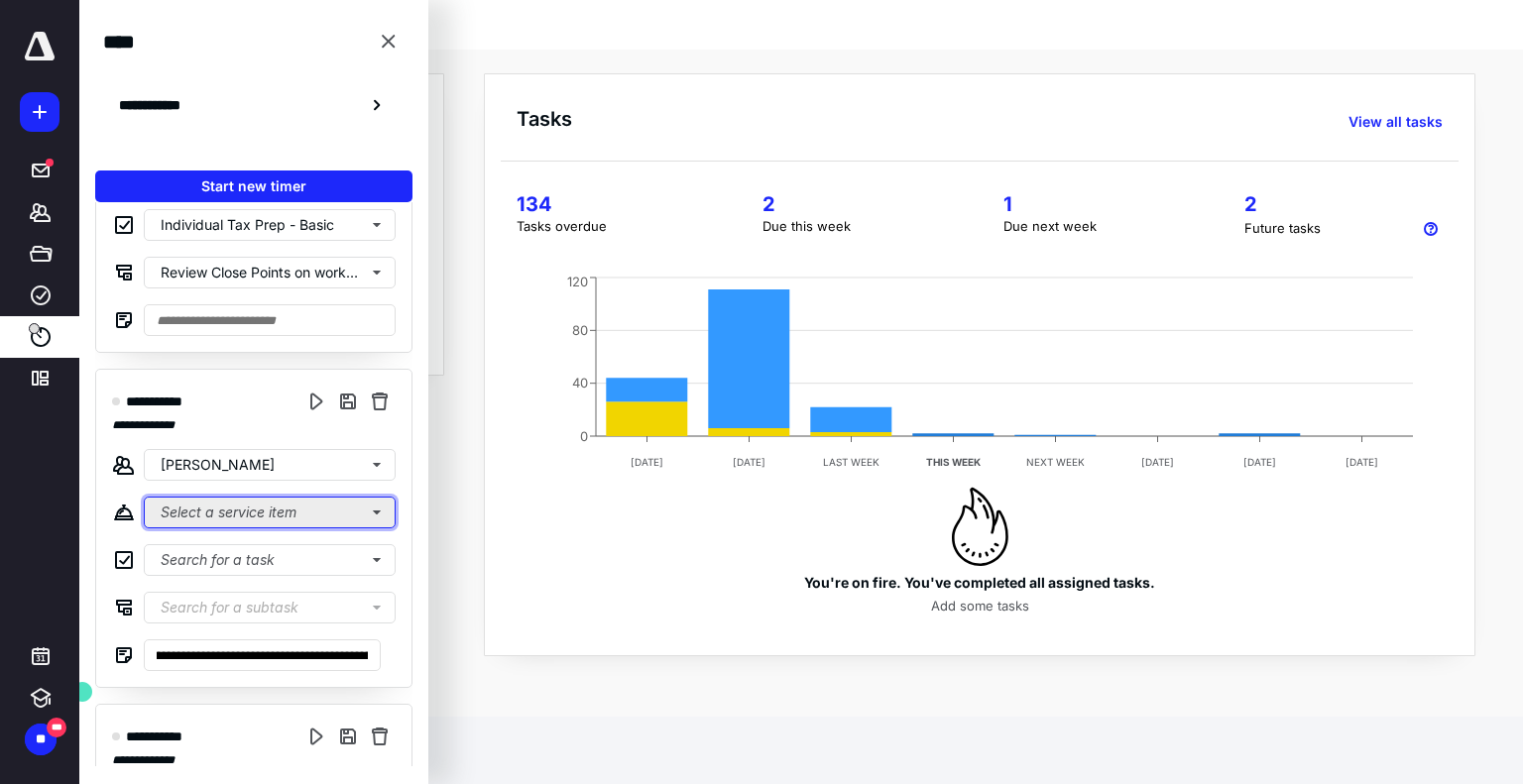 click on "Select a service item" at bounding box center [270, 512] 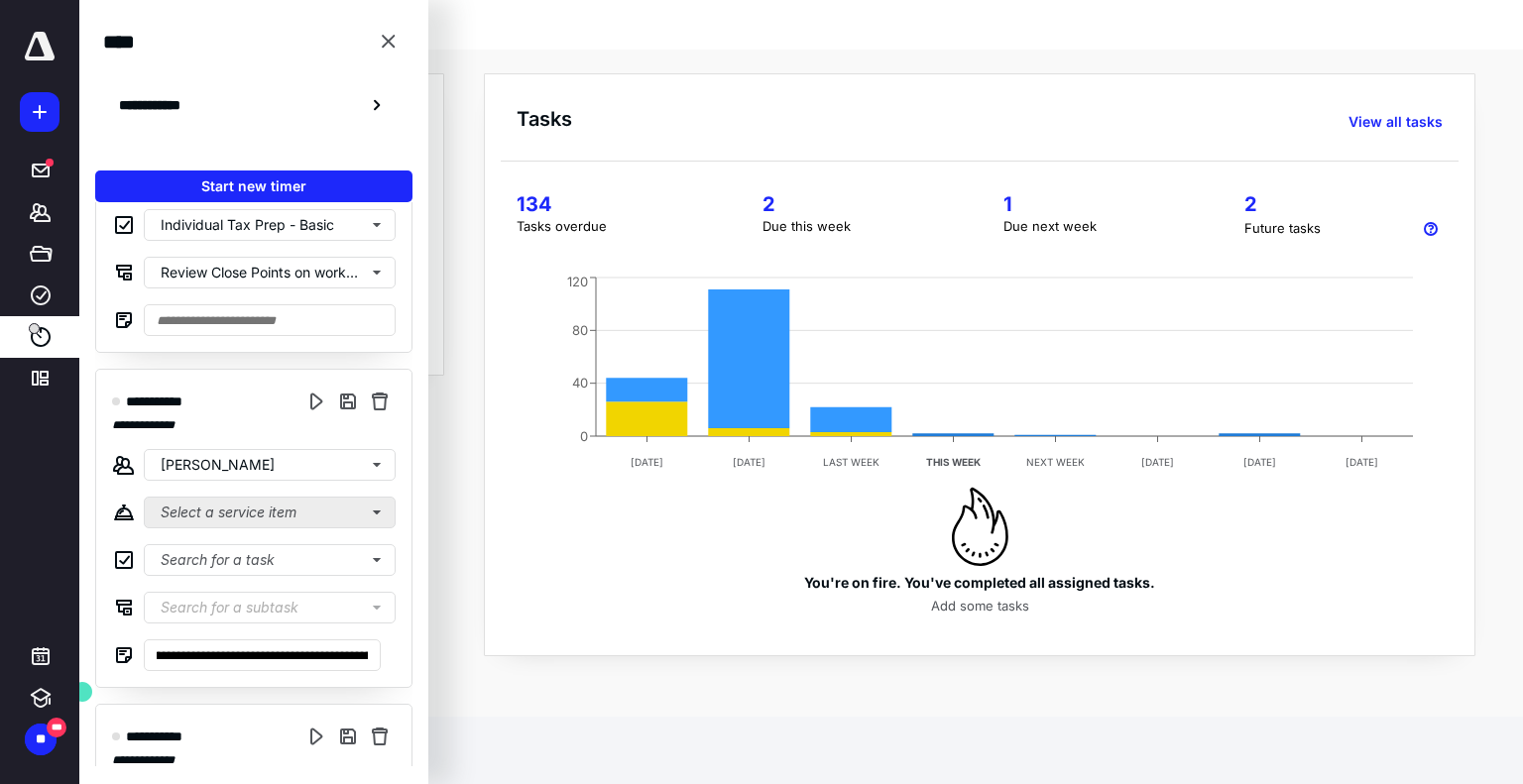 scroll, scrollTop: 0, scrollLeft: 0, axis: both 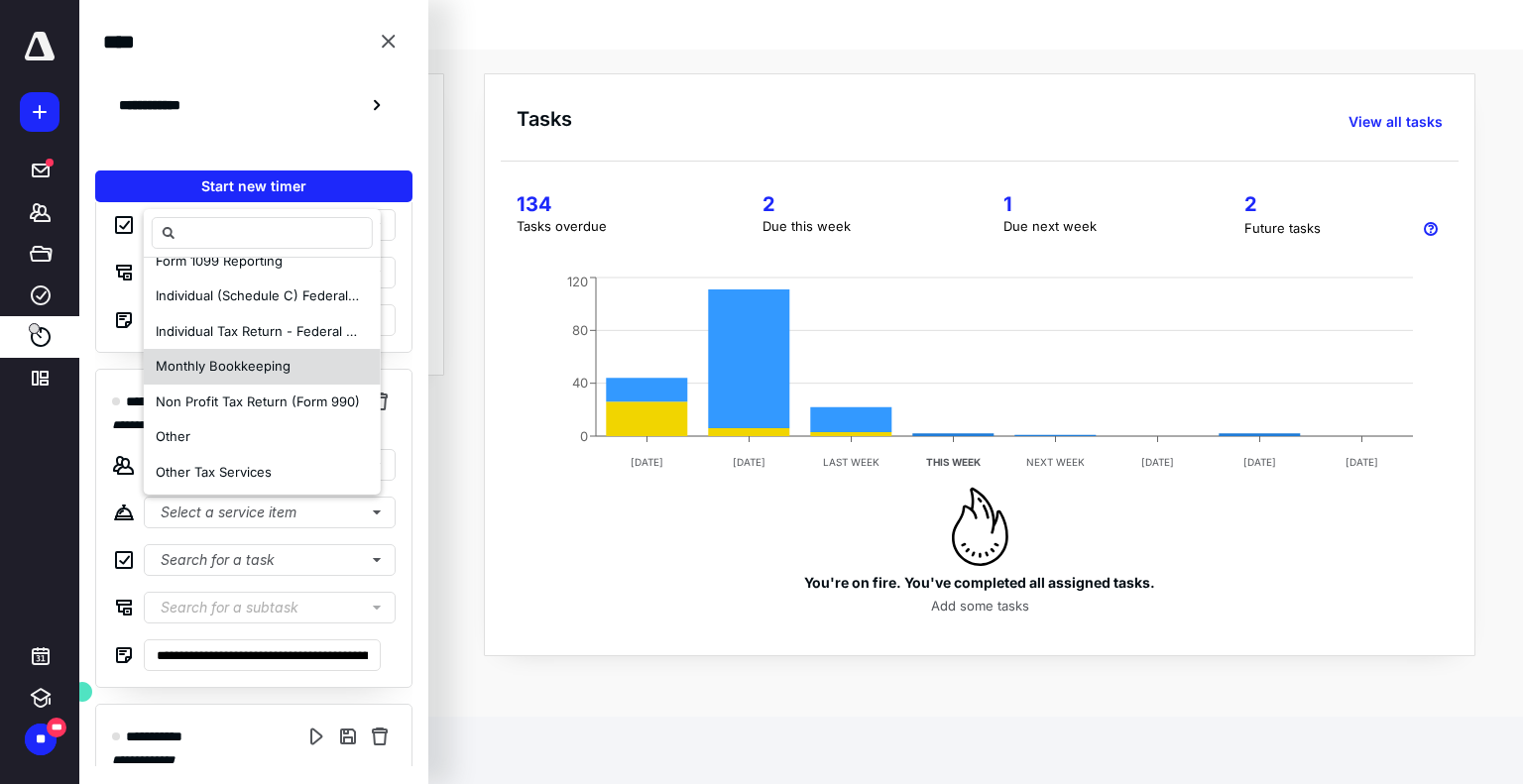 click on "Monthly Bookkeeping" at bounding box center [262, 367] 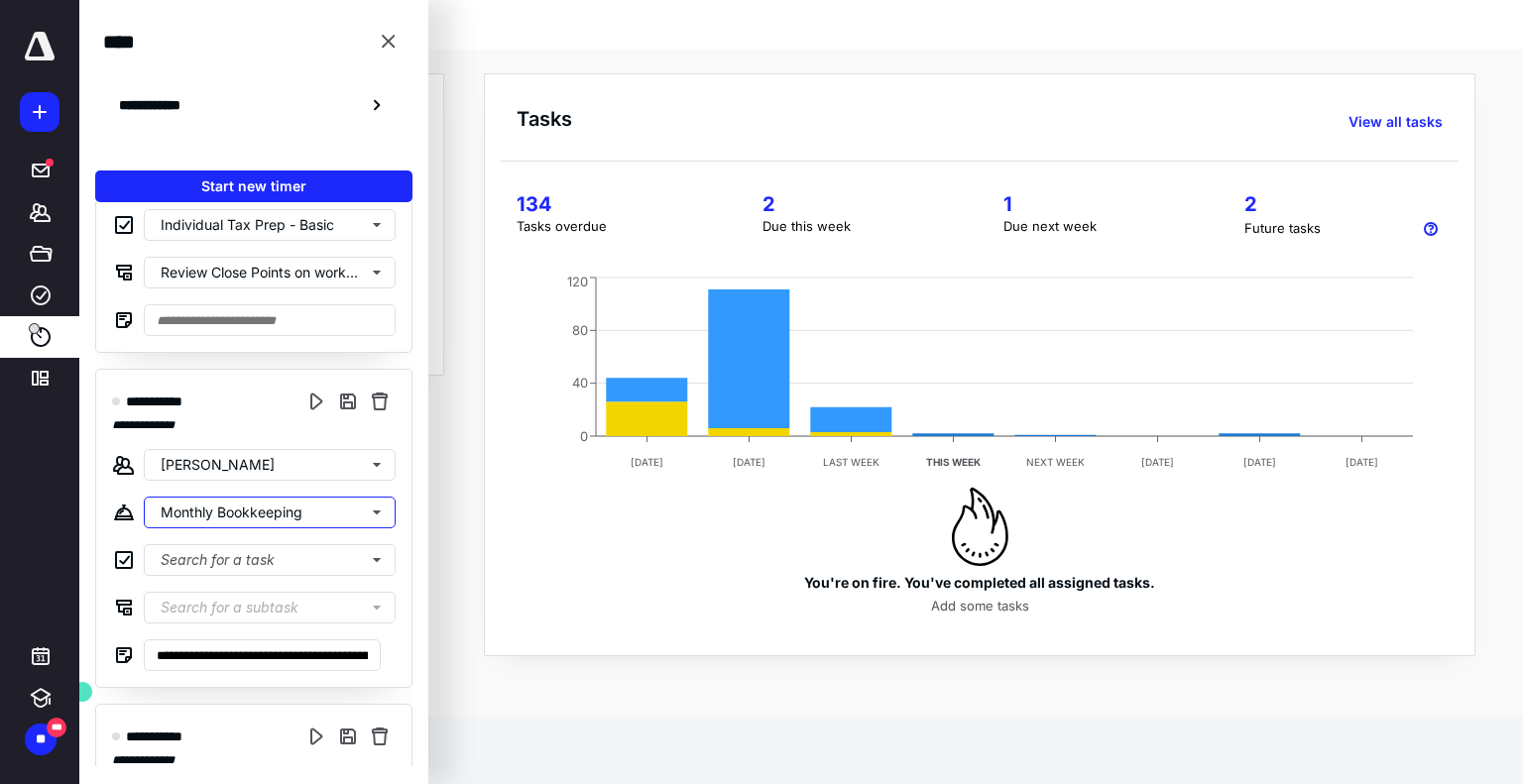 scroll, scrollTop: 0, scrollLeft: 0, axis: both 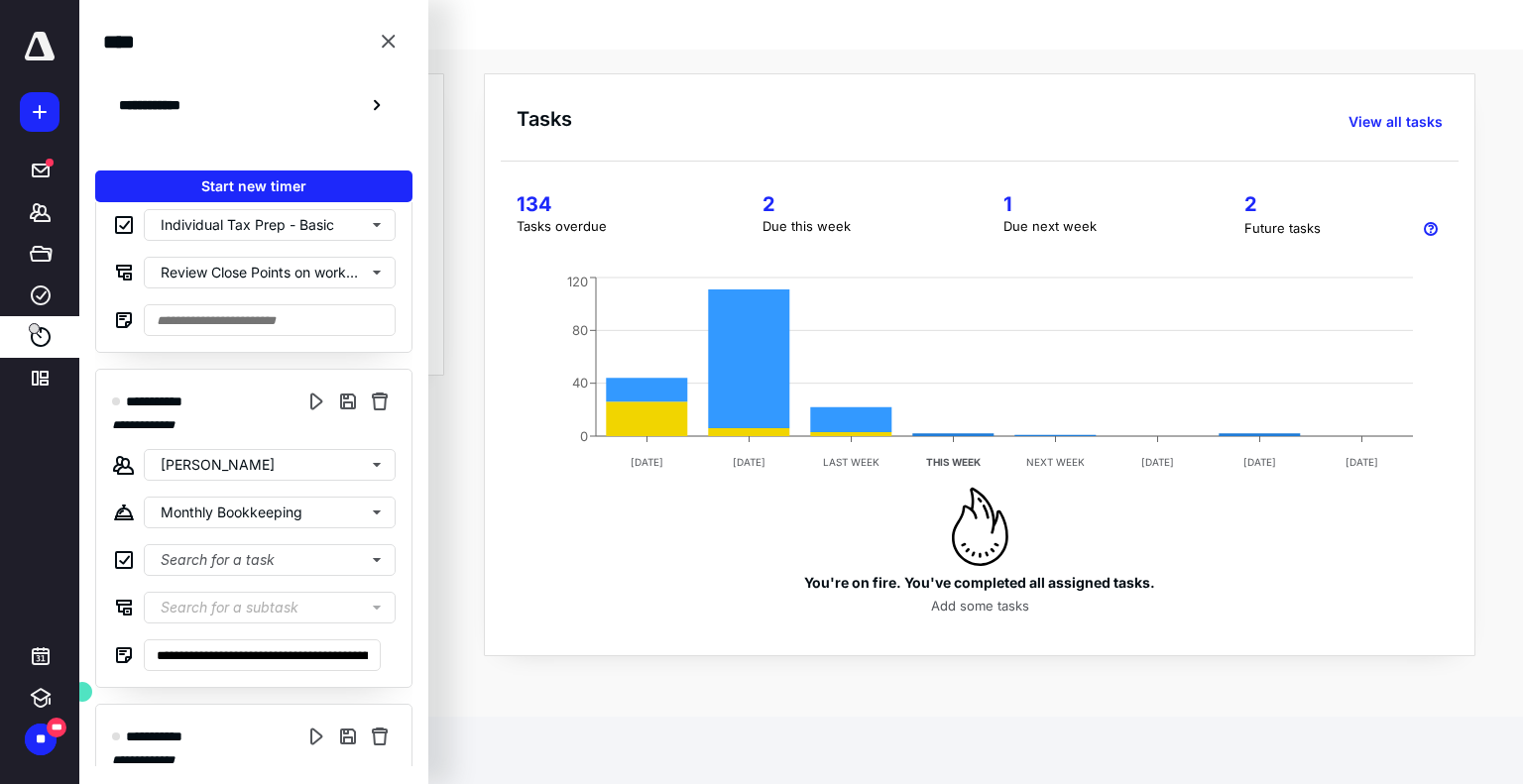 click on "**********" at bounding box center (254, 528) 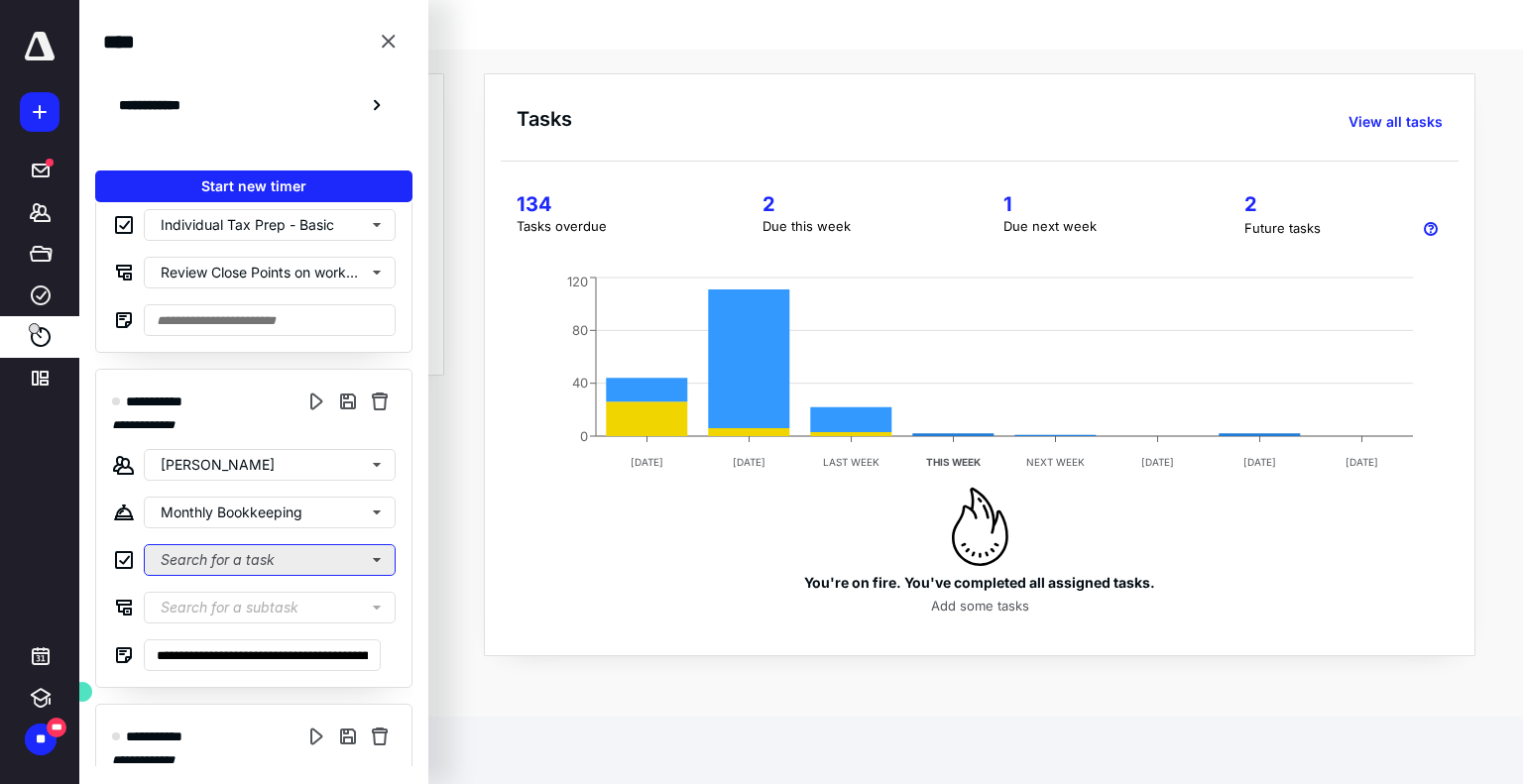 click on "Search for a task" at bounding box center [270, 560] 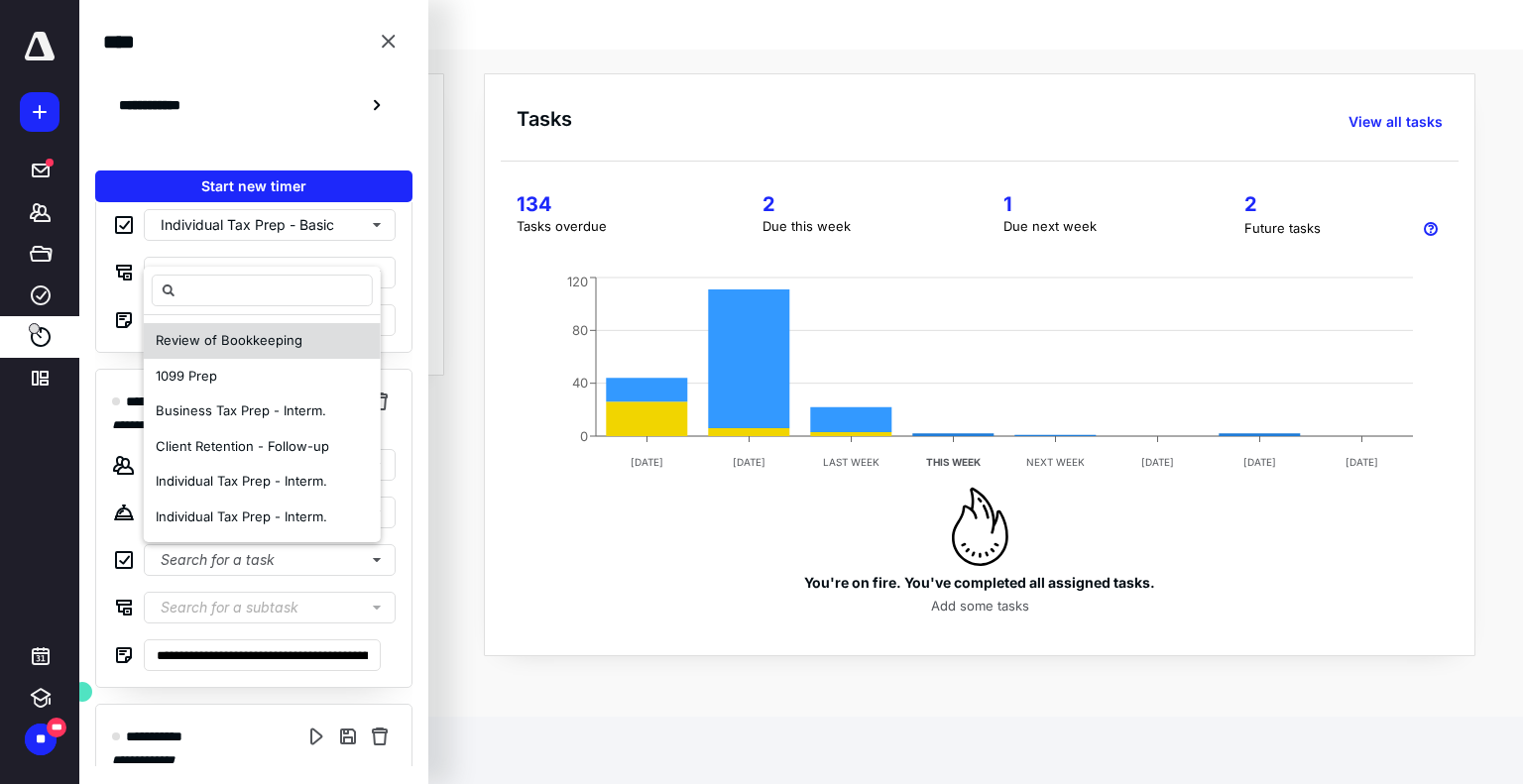 click on "Review of Bookkeeping" at bounding box center [262, 341] 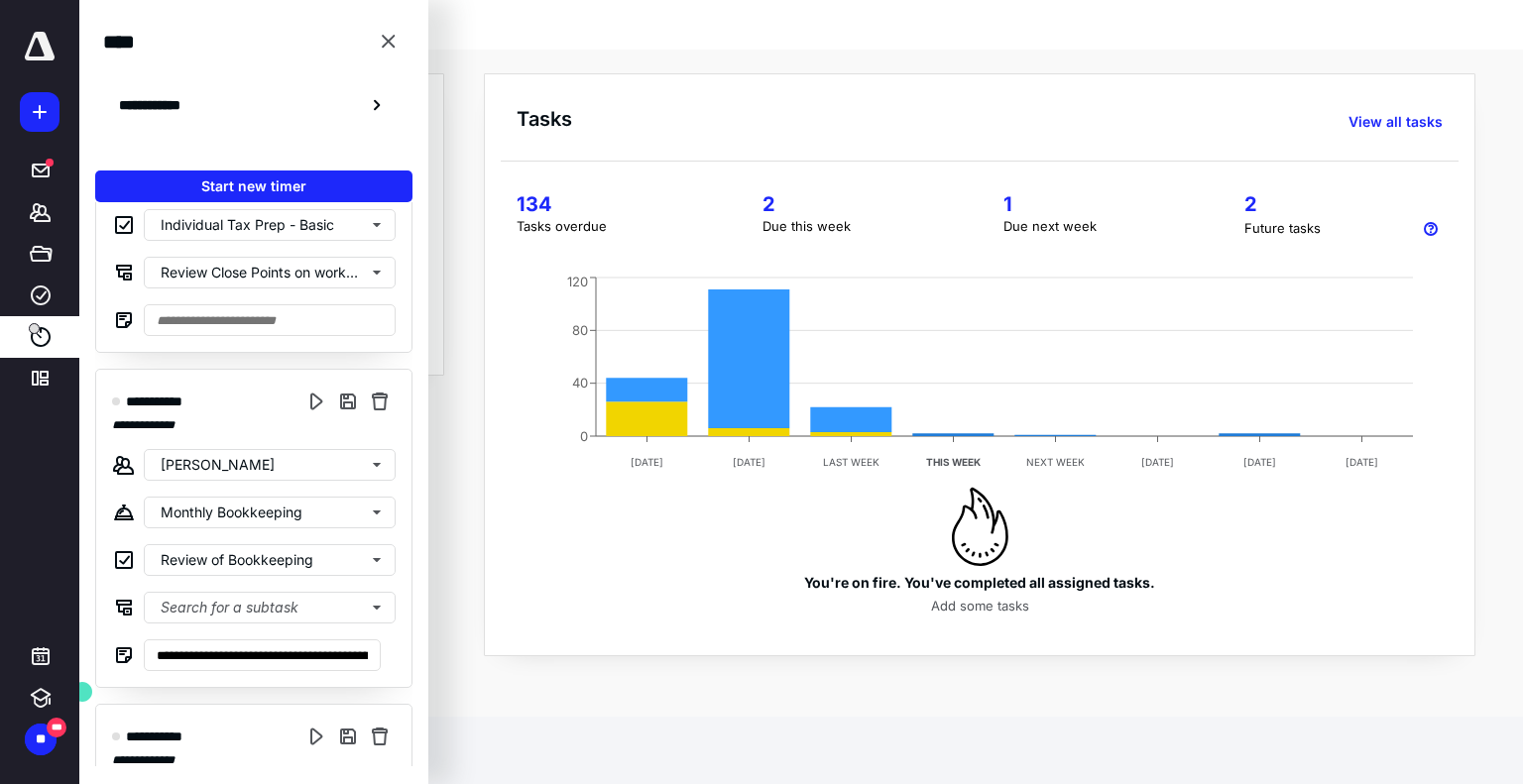 click on "**********" at bounding box center [254, 528] 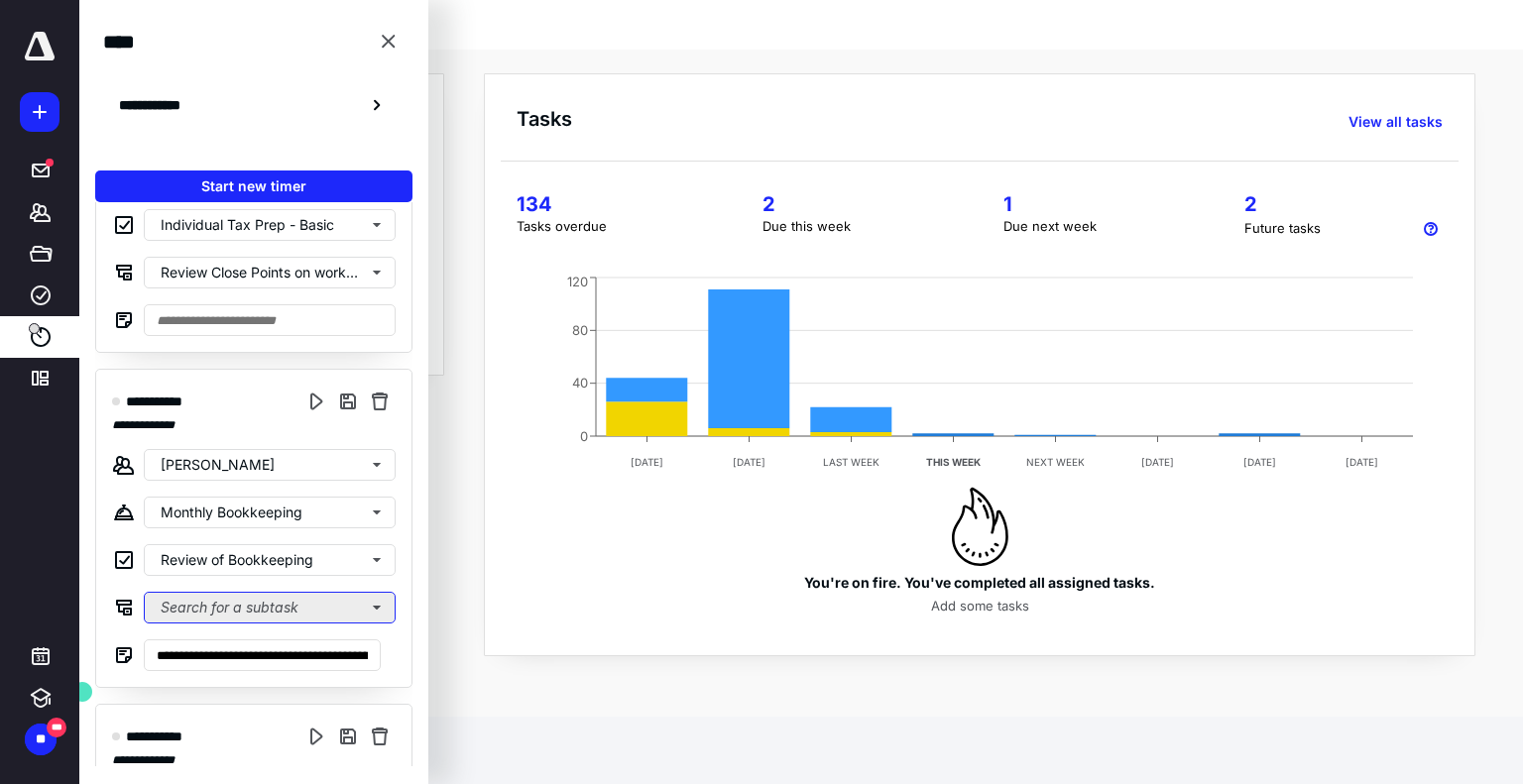 click on "Search for a subtask" at bounding box center (270, 608) 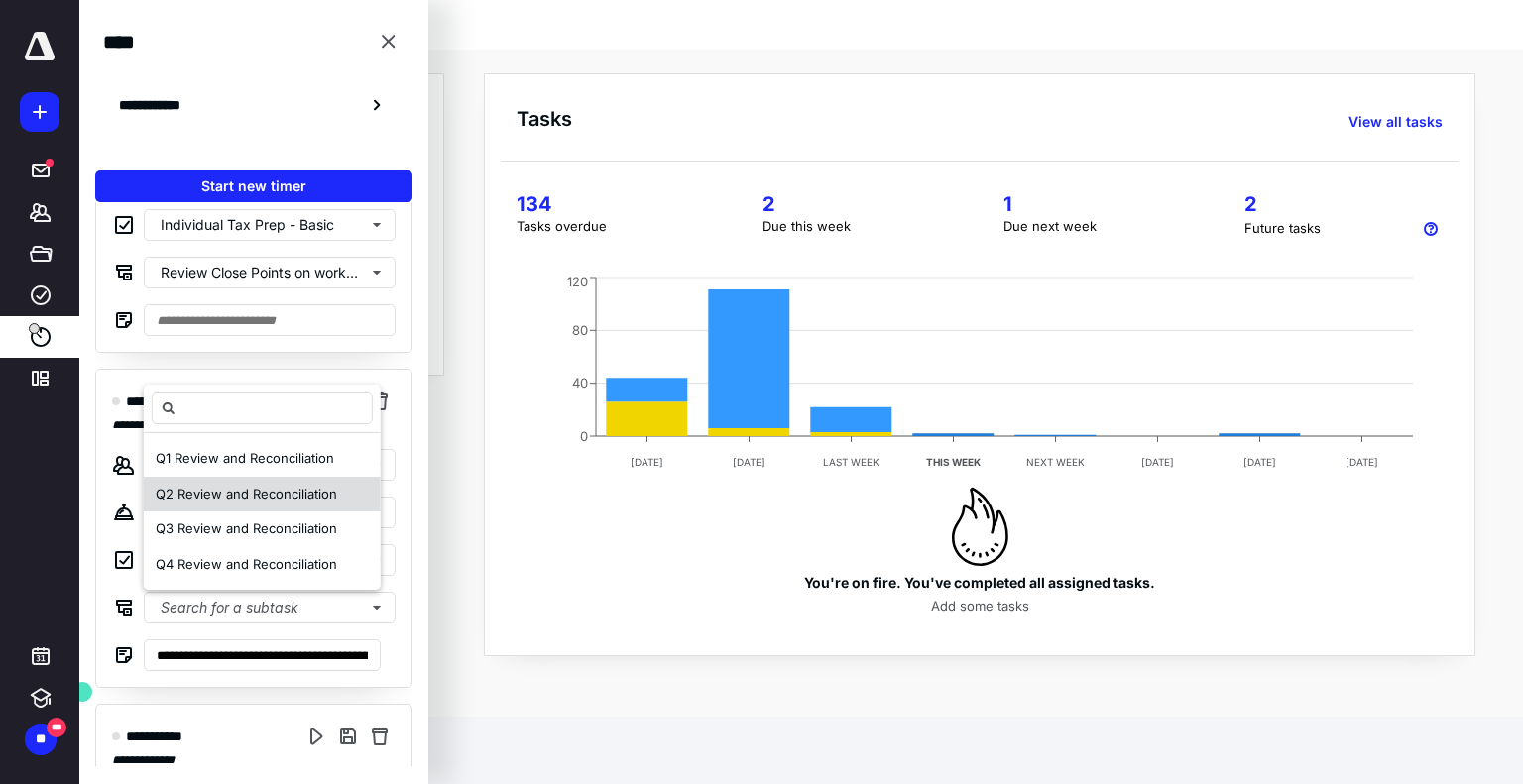 click on "Q2 Review and Reconciliation" at bounding box center (246, 494) 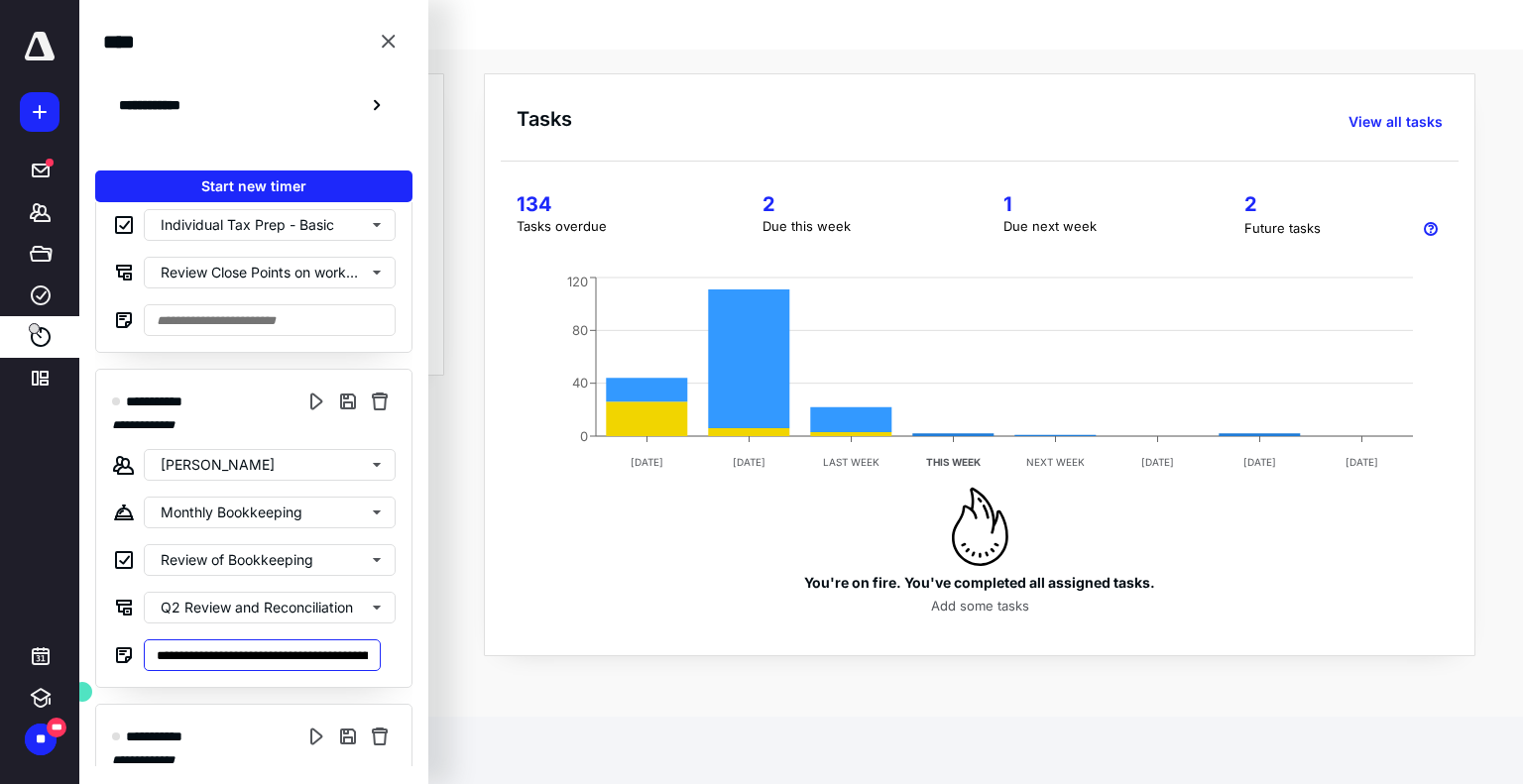 click on "**********" at bounding box center [262, 655] 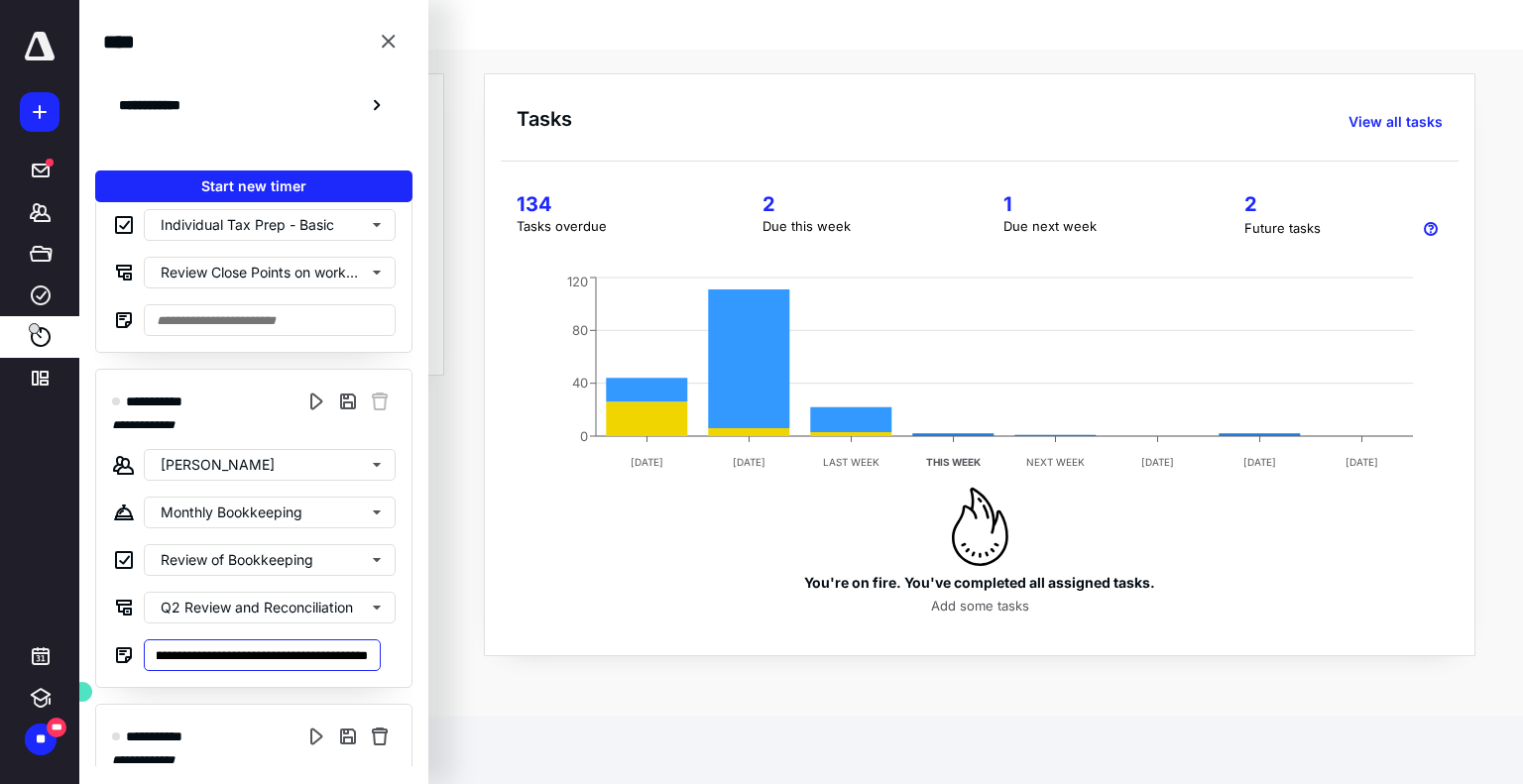 scroll, scrollTop: 0, scrollLeft: 351, axis: horizontal 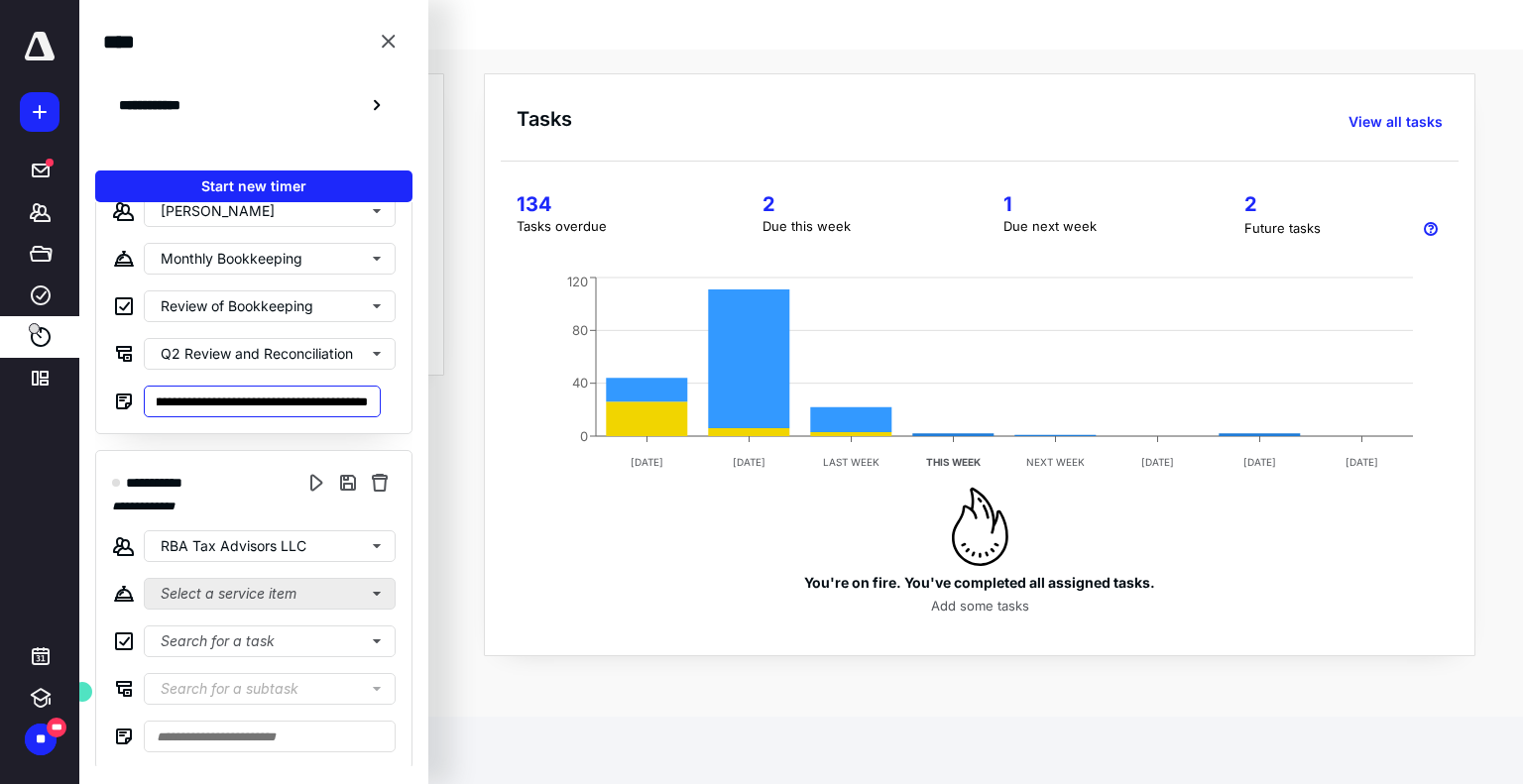 type on "**********" 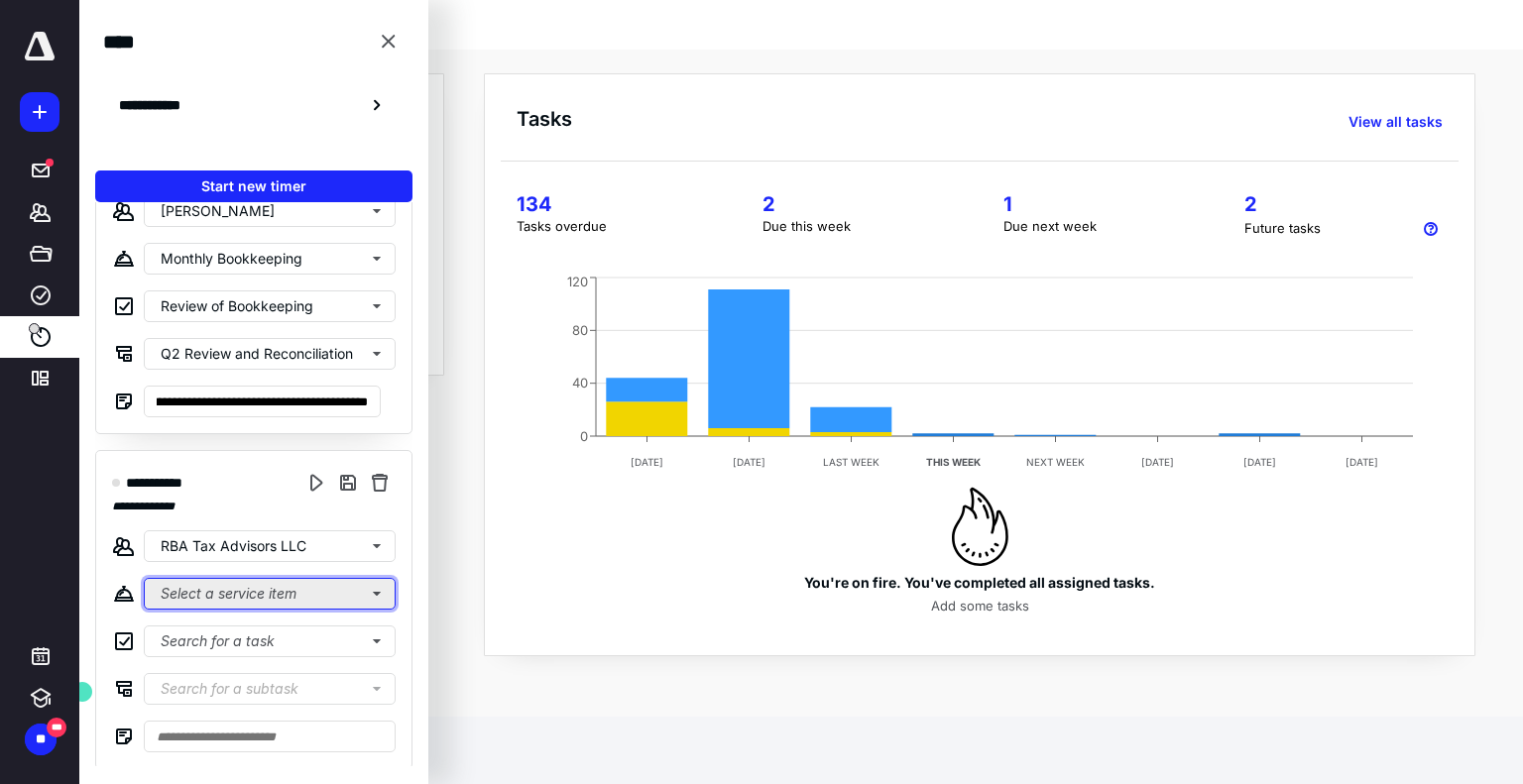 click on "Select a service item" at bounding box center [270, 594] 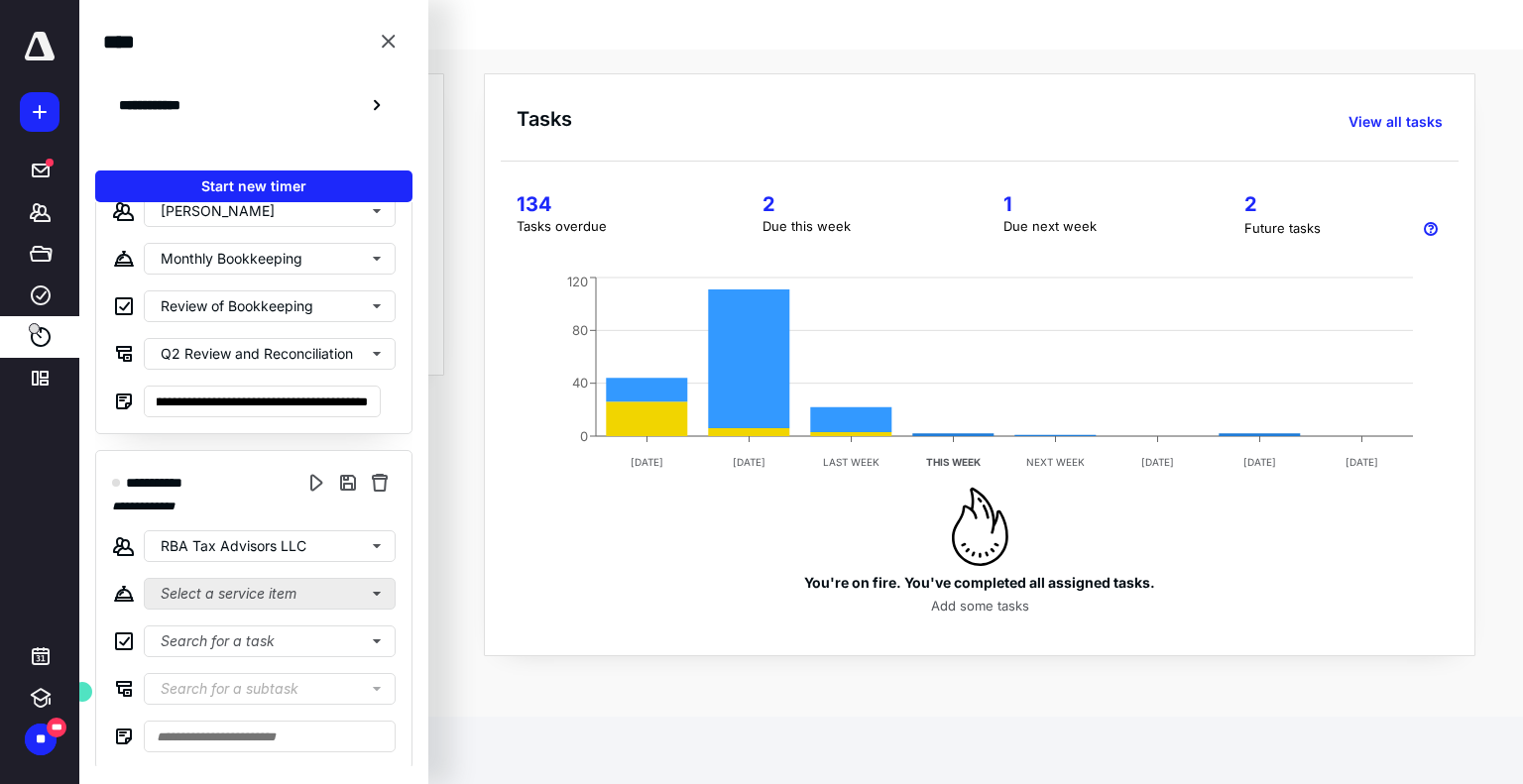 scroll, scrollTop: 0, scrollLeft: 0, axis: both 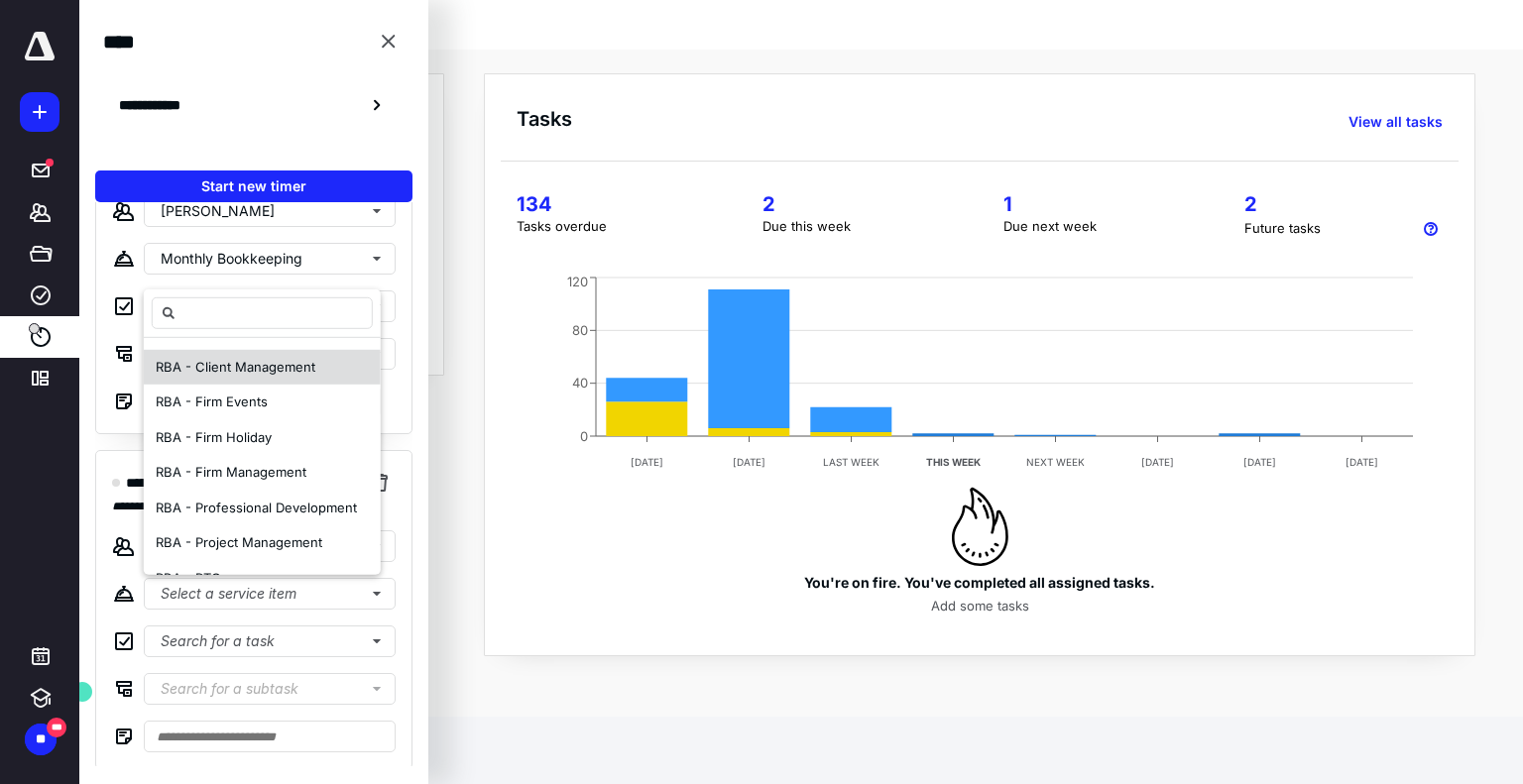 click on "RBA - Client Management" at bounding box center [235, 367] 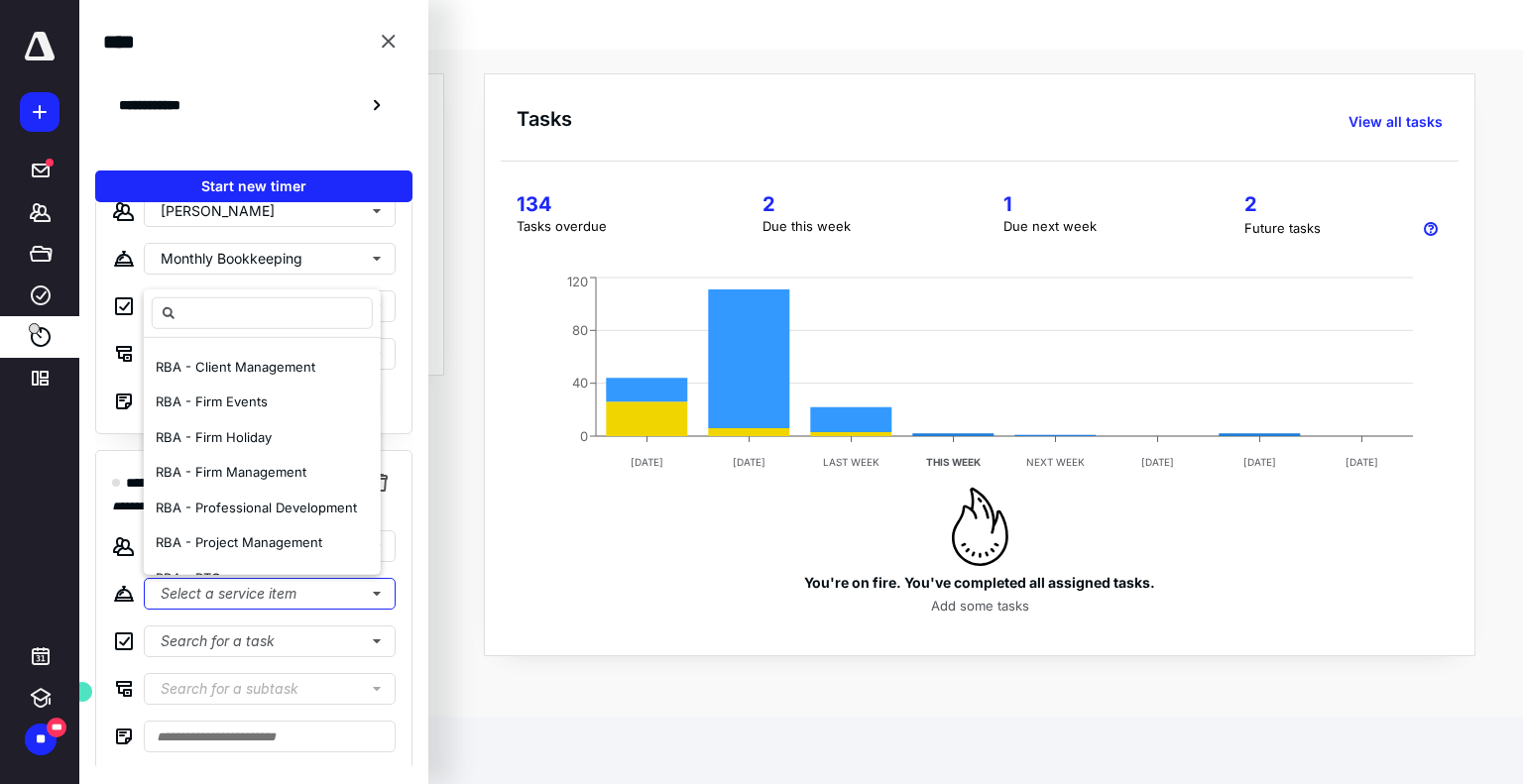 scroll, scrollTop: 0, scrollLeft: 0, axis: both 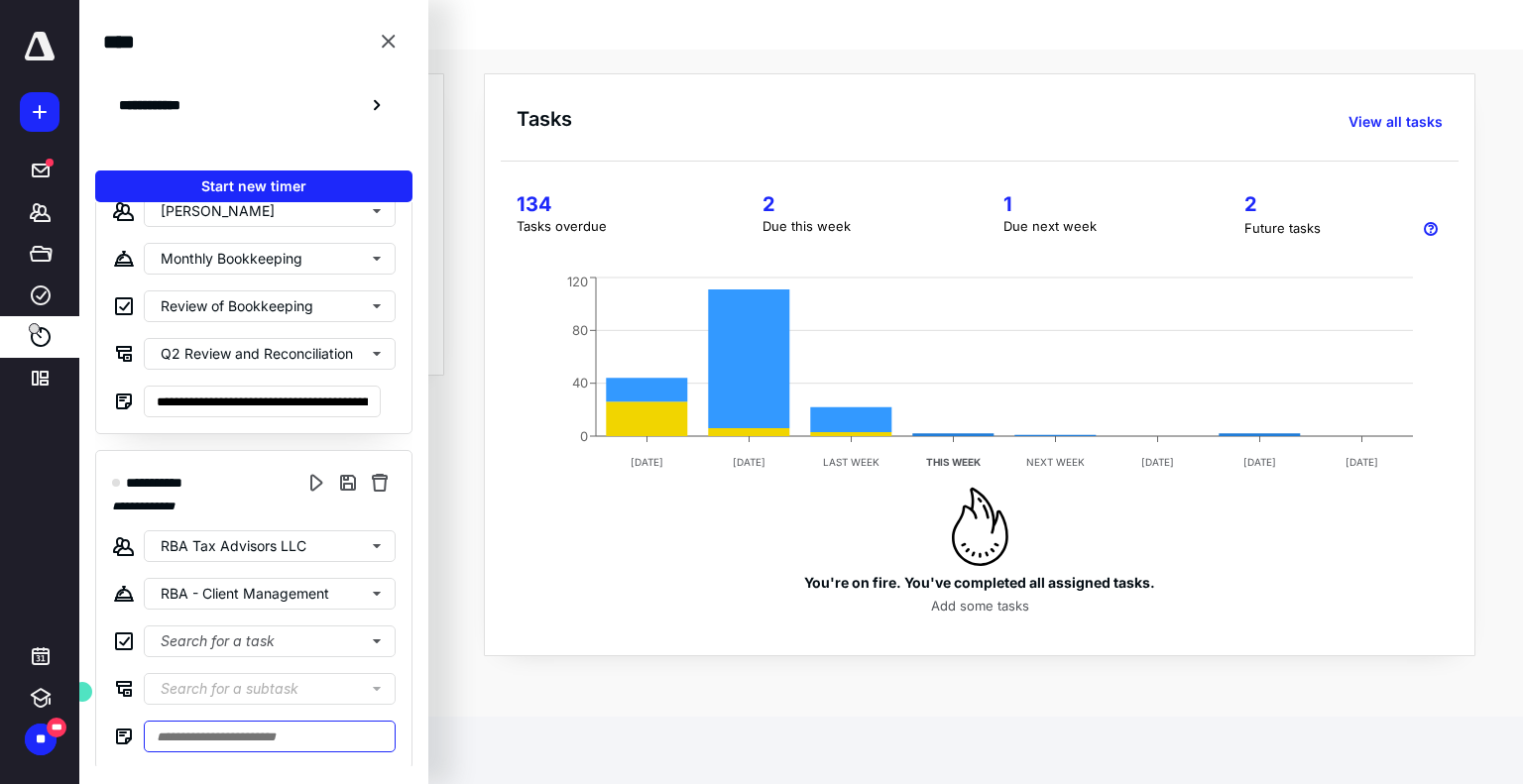 click at bounding box center [270, 736] 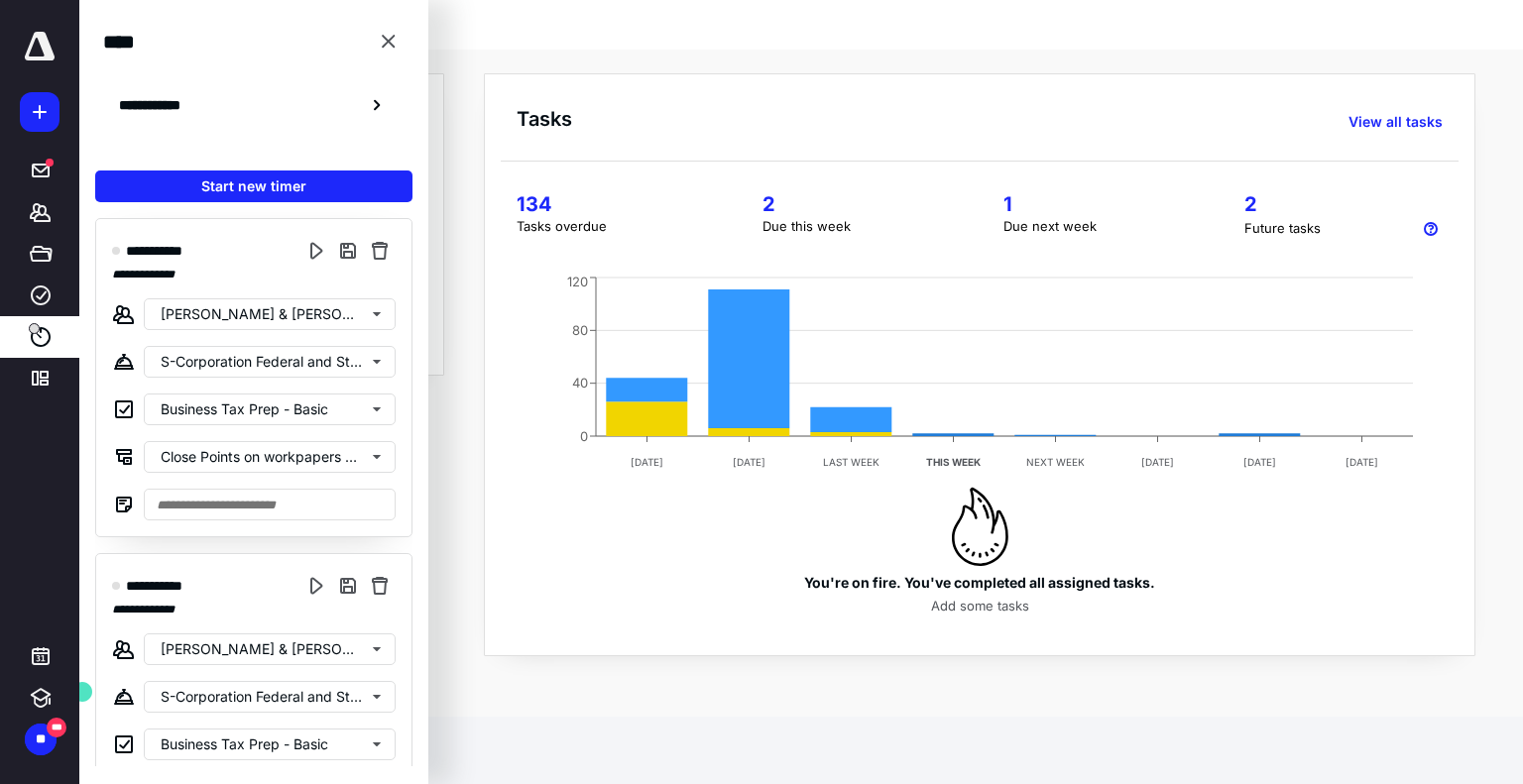 scroll, scrollTop: 0, scrollLeft: 0, axis: both 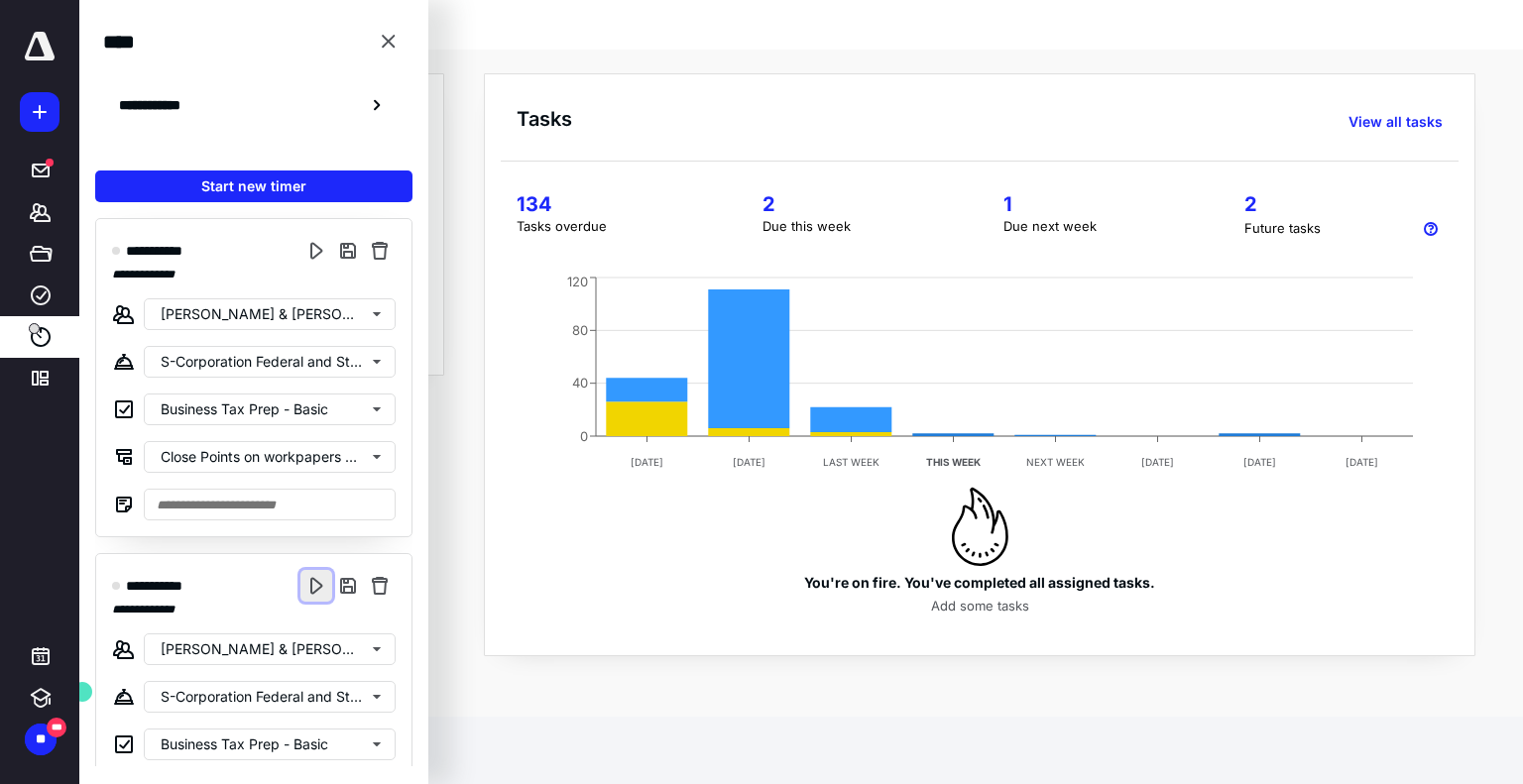 click at bounding box center (316, 586) 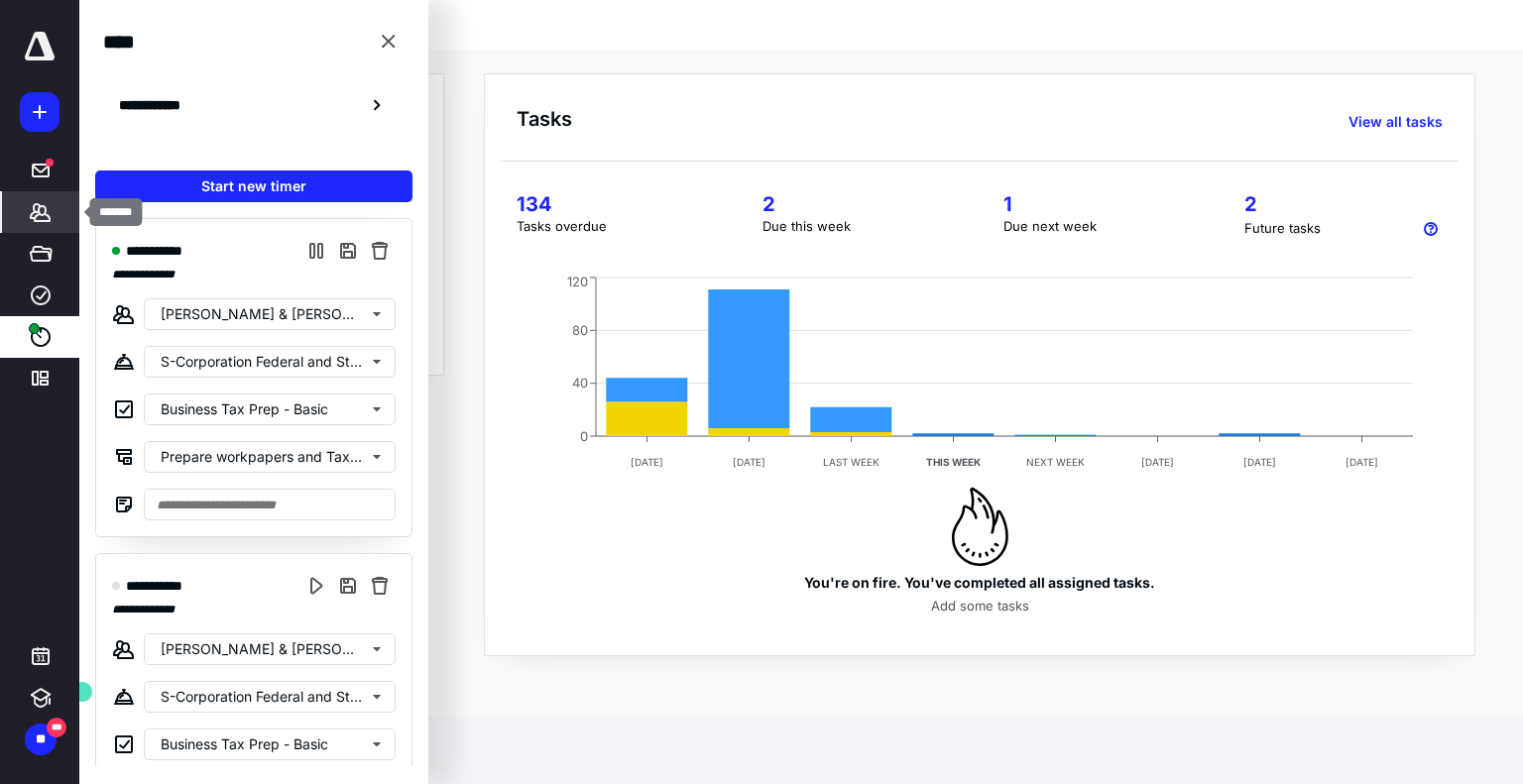 click on "*******" at bounding box center [41, 212] 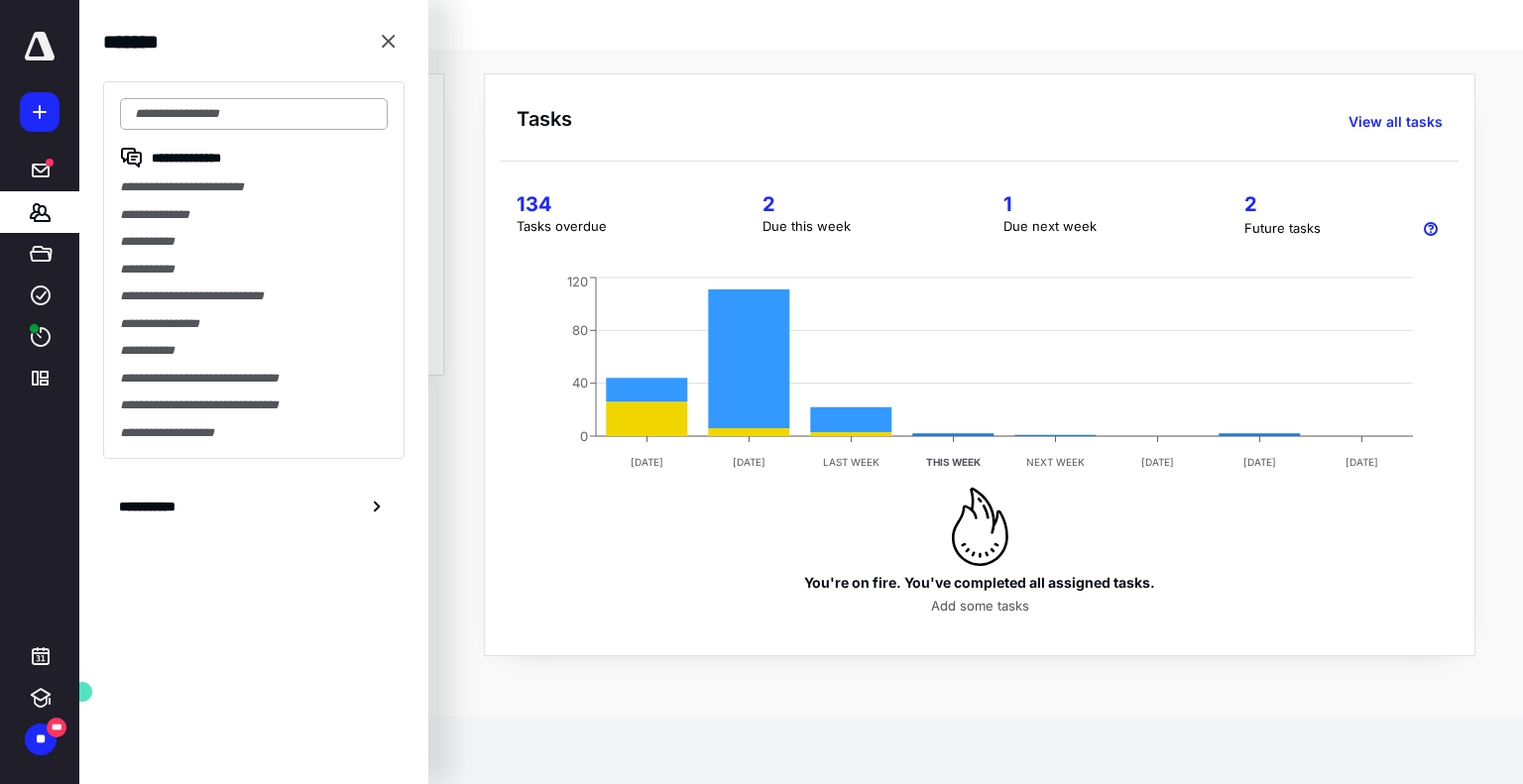 click at bounding box center (254, 114) 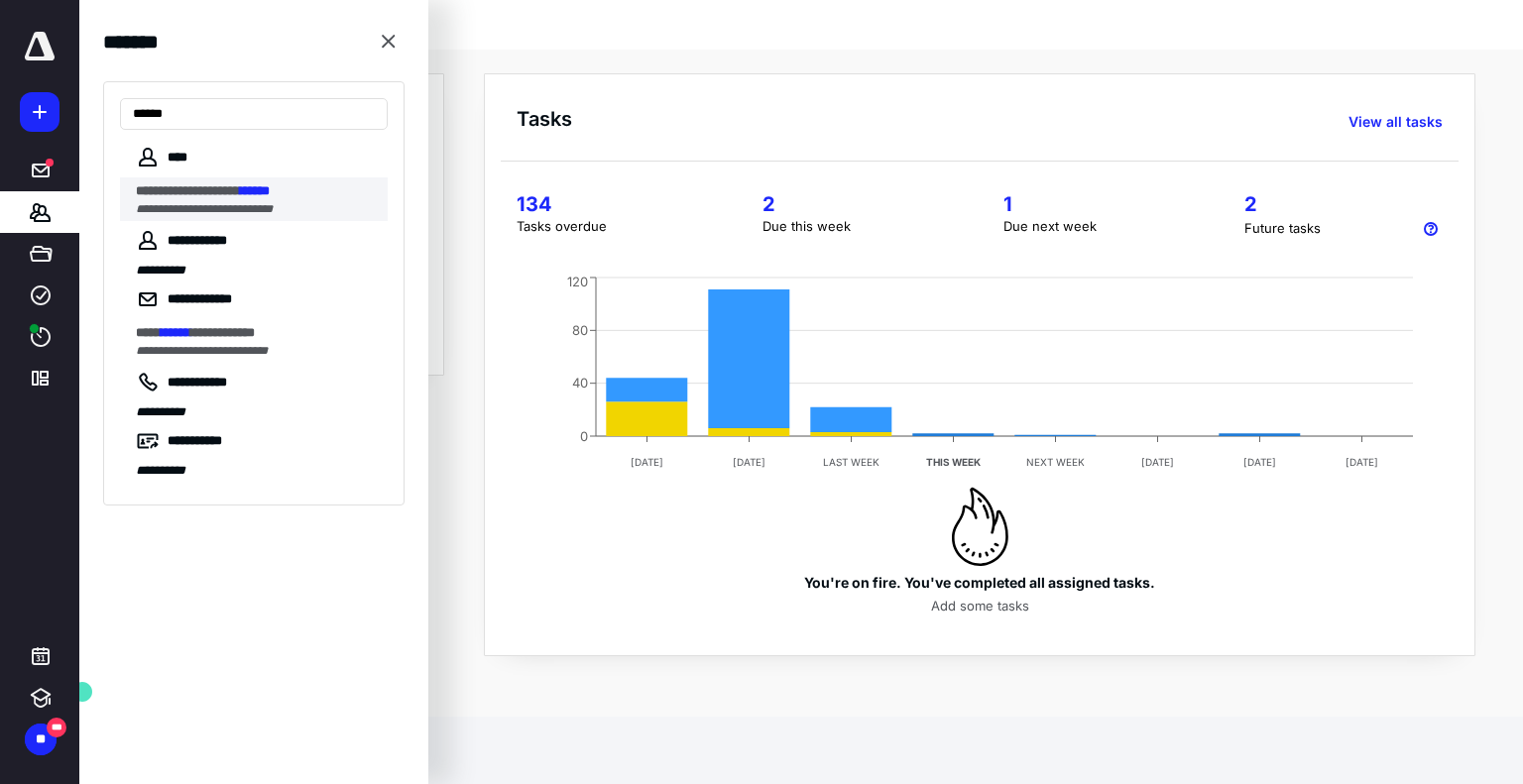 type on "******" 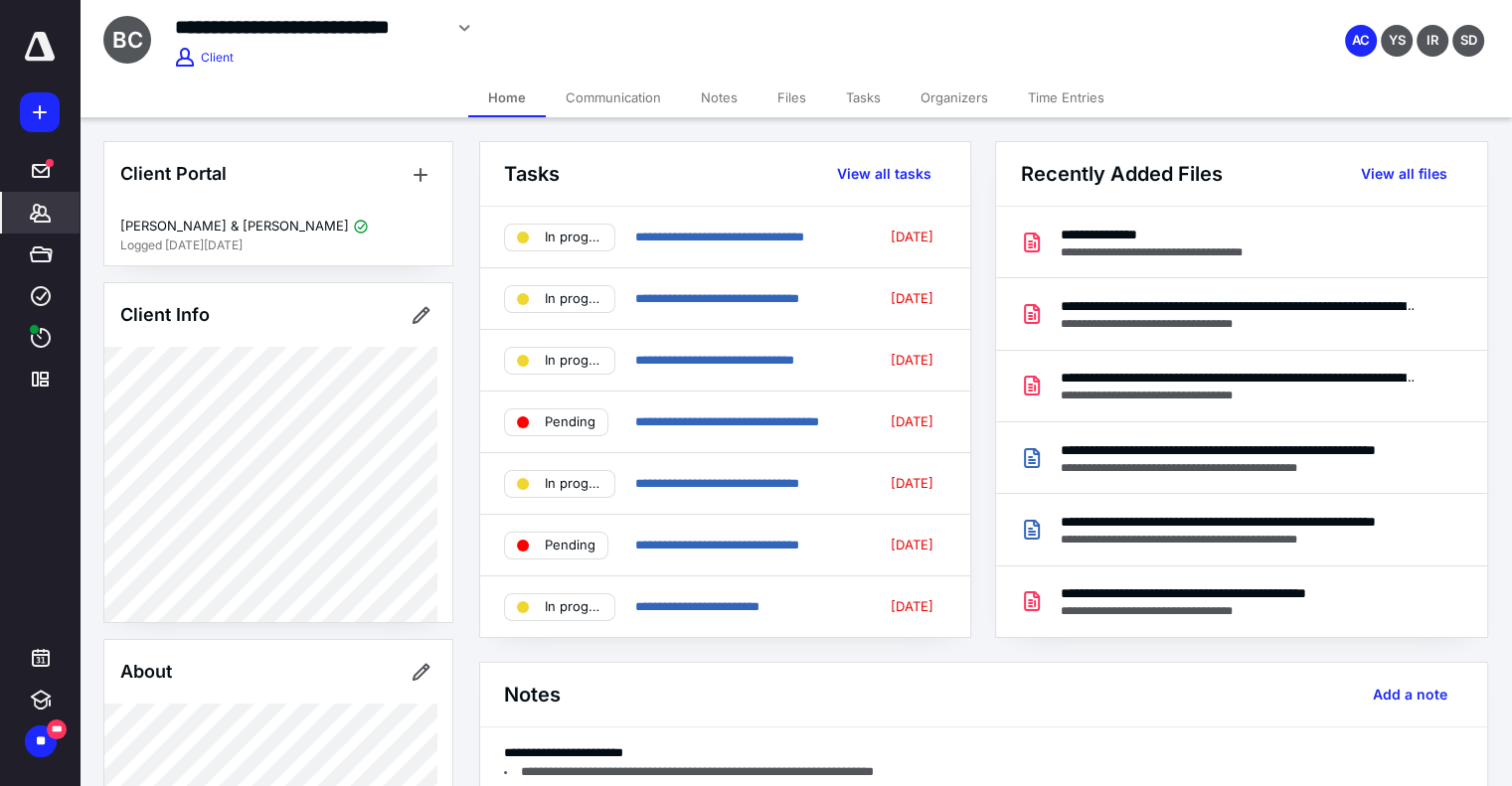 click on "Files" at bounding box center [791, 97] 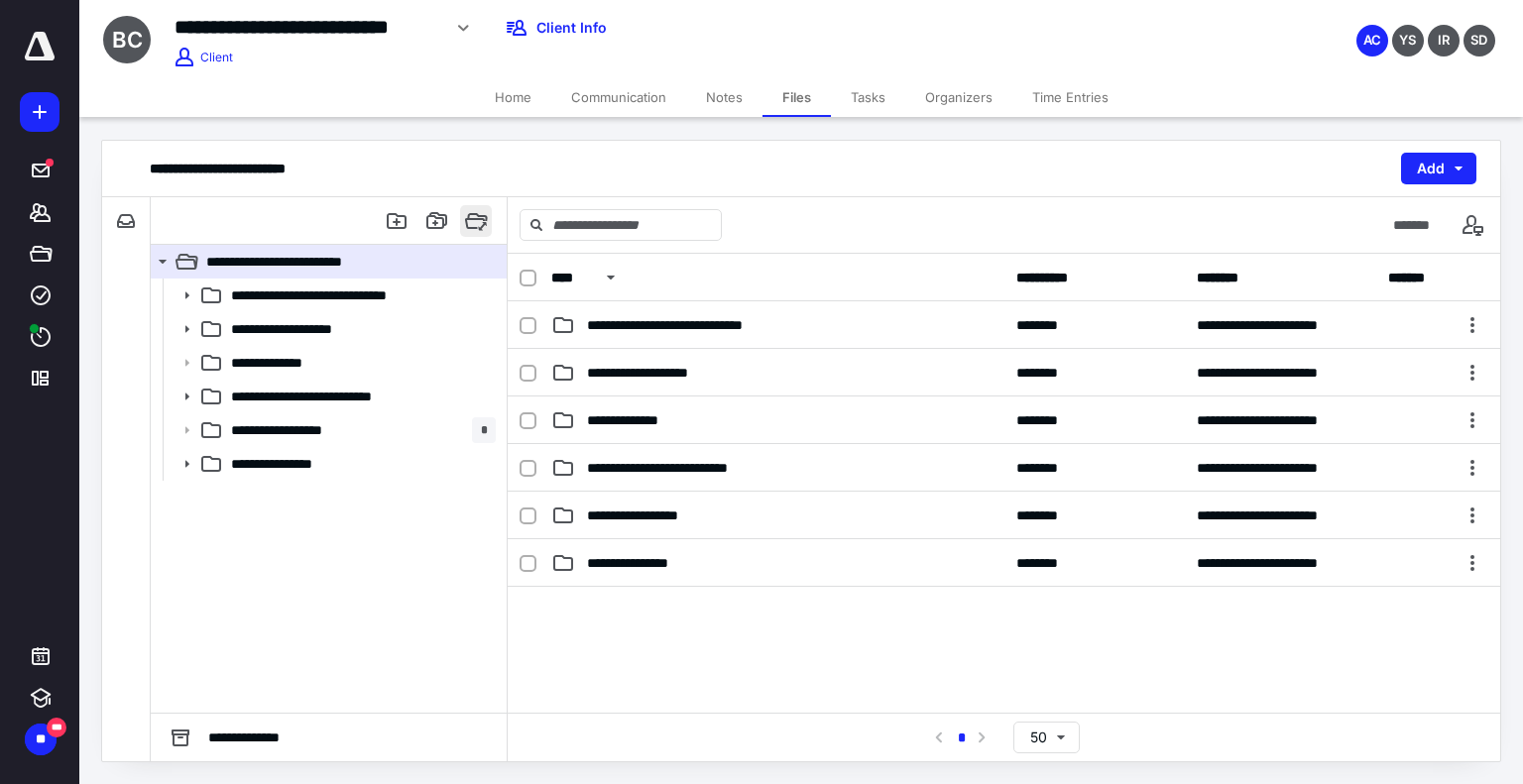 click at bounding box center (476, 221) 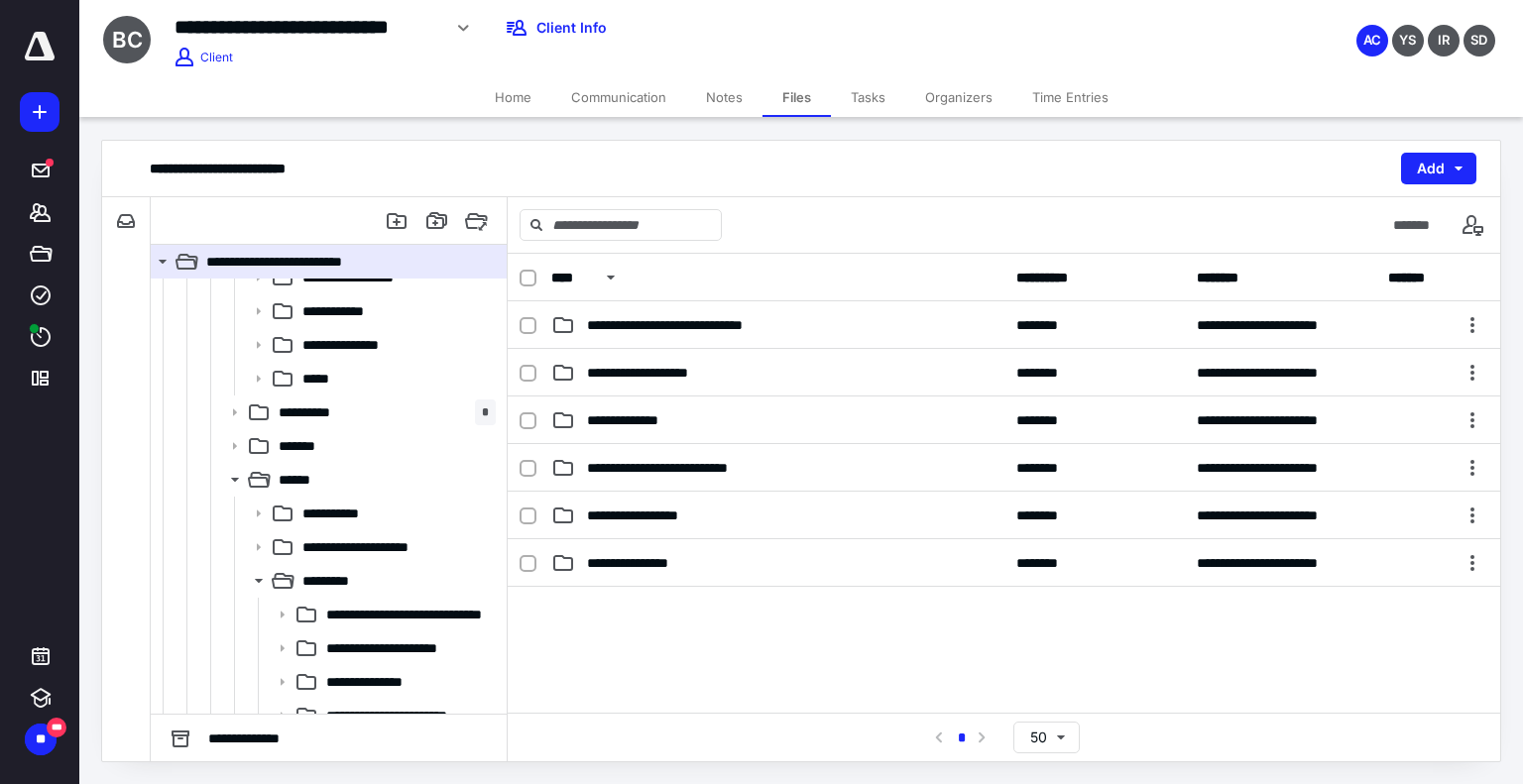 scroll, scrollTop: 892, scrollLeft: 0, axis: vertical 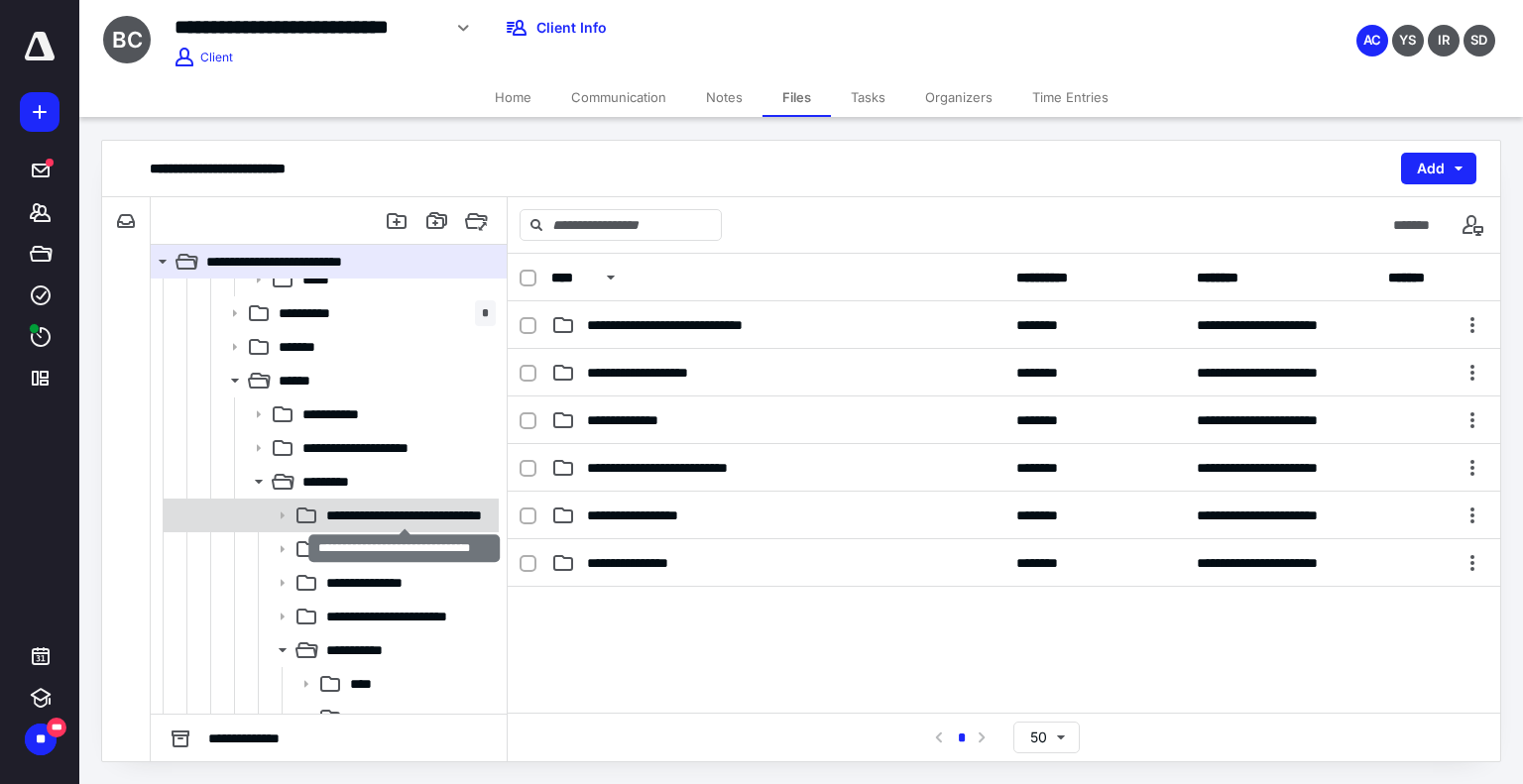 click on "**********" at bounding box center [405, 515] 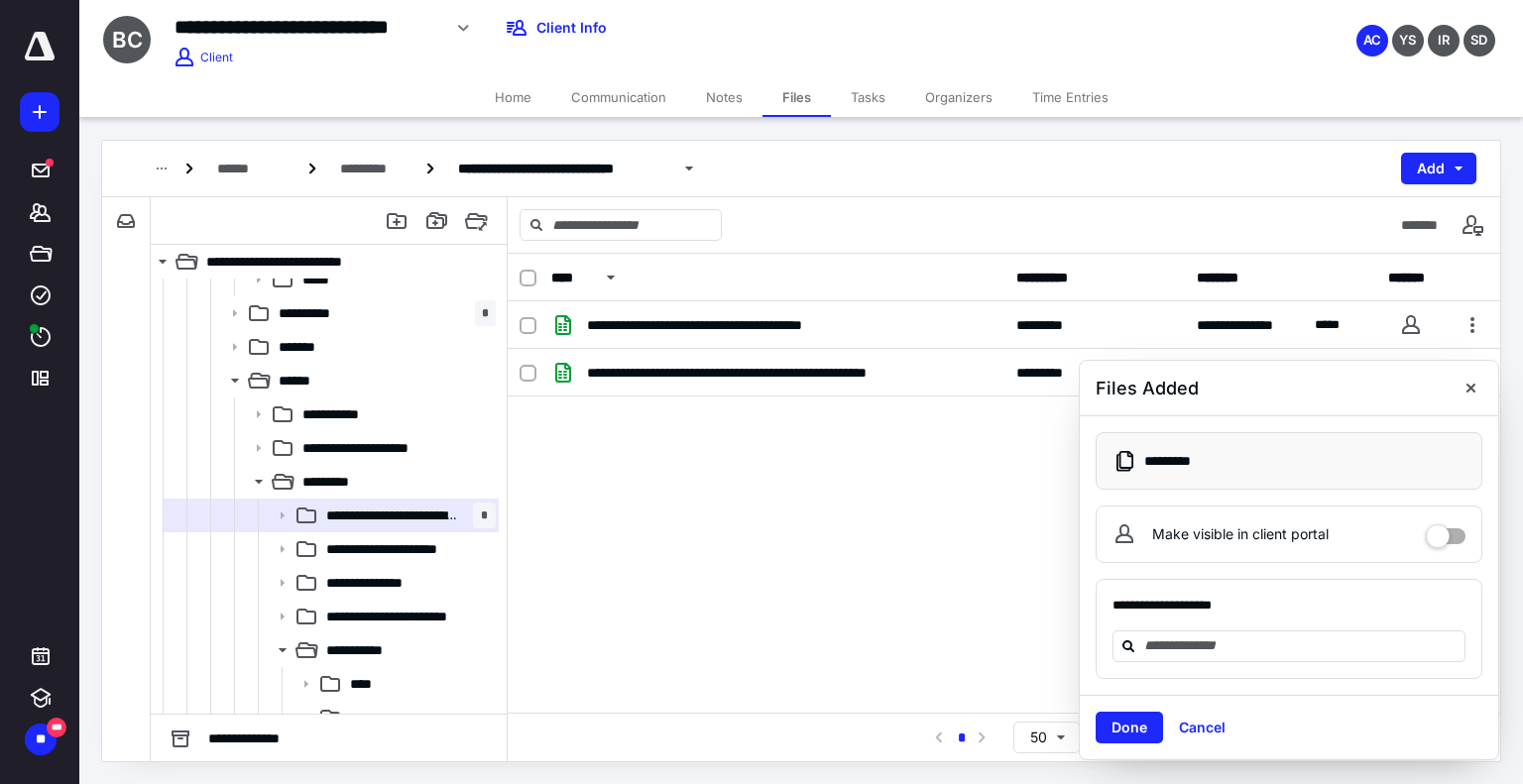 checkbox on "true" 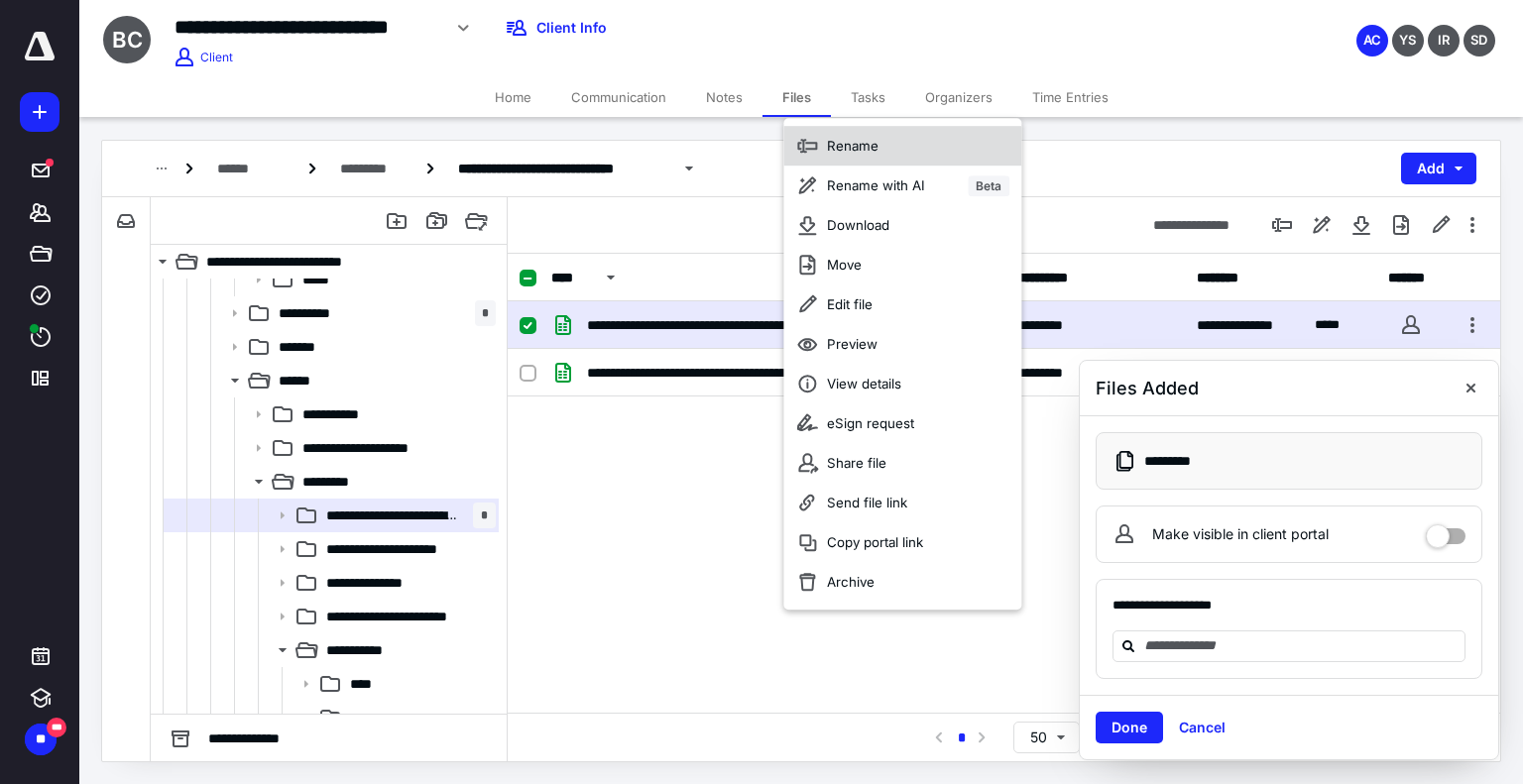 click on "Rename" at bounding box center [902, 146] 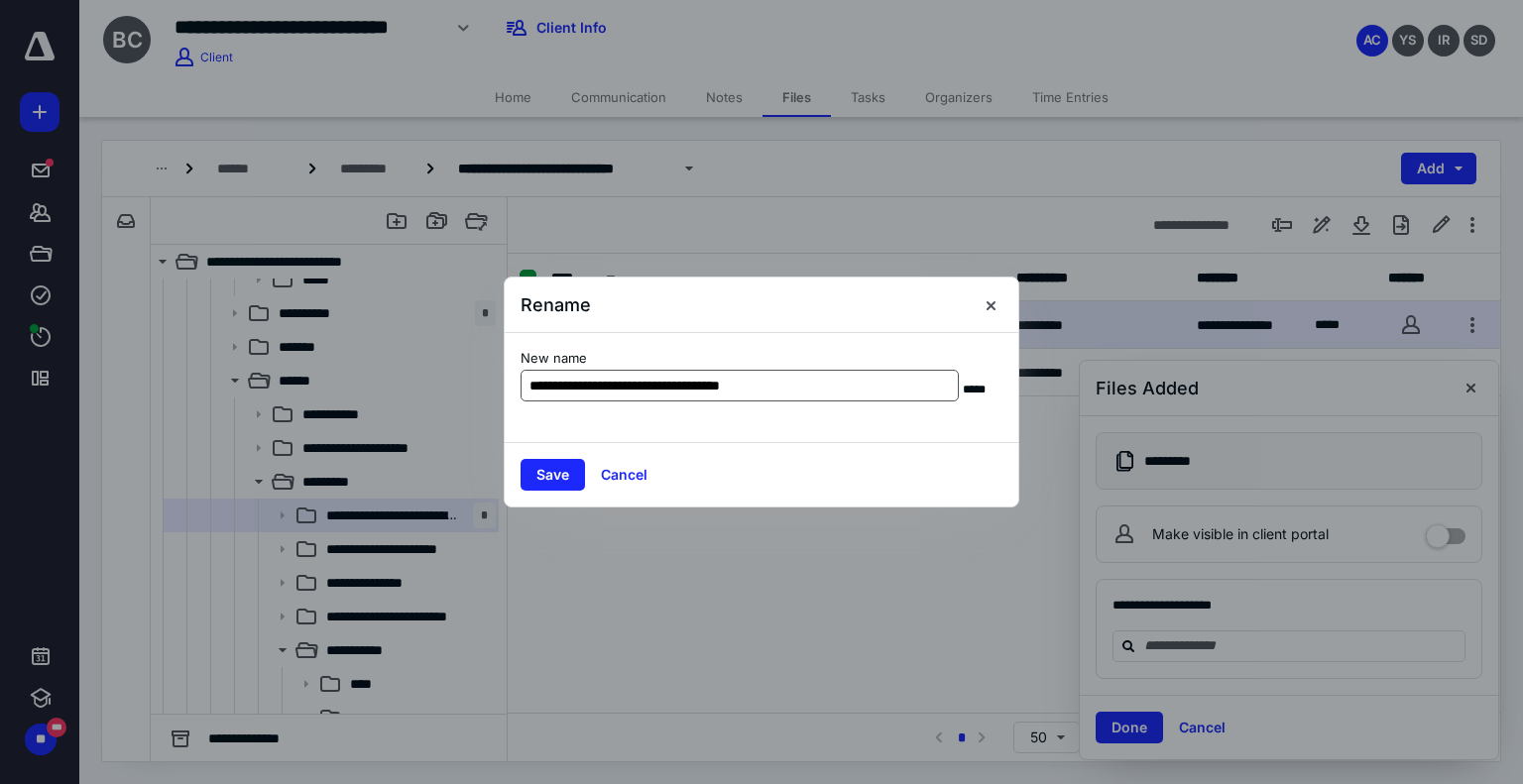 click on "**********" at bounding box center [740, 386] 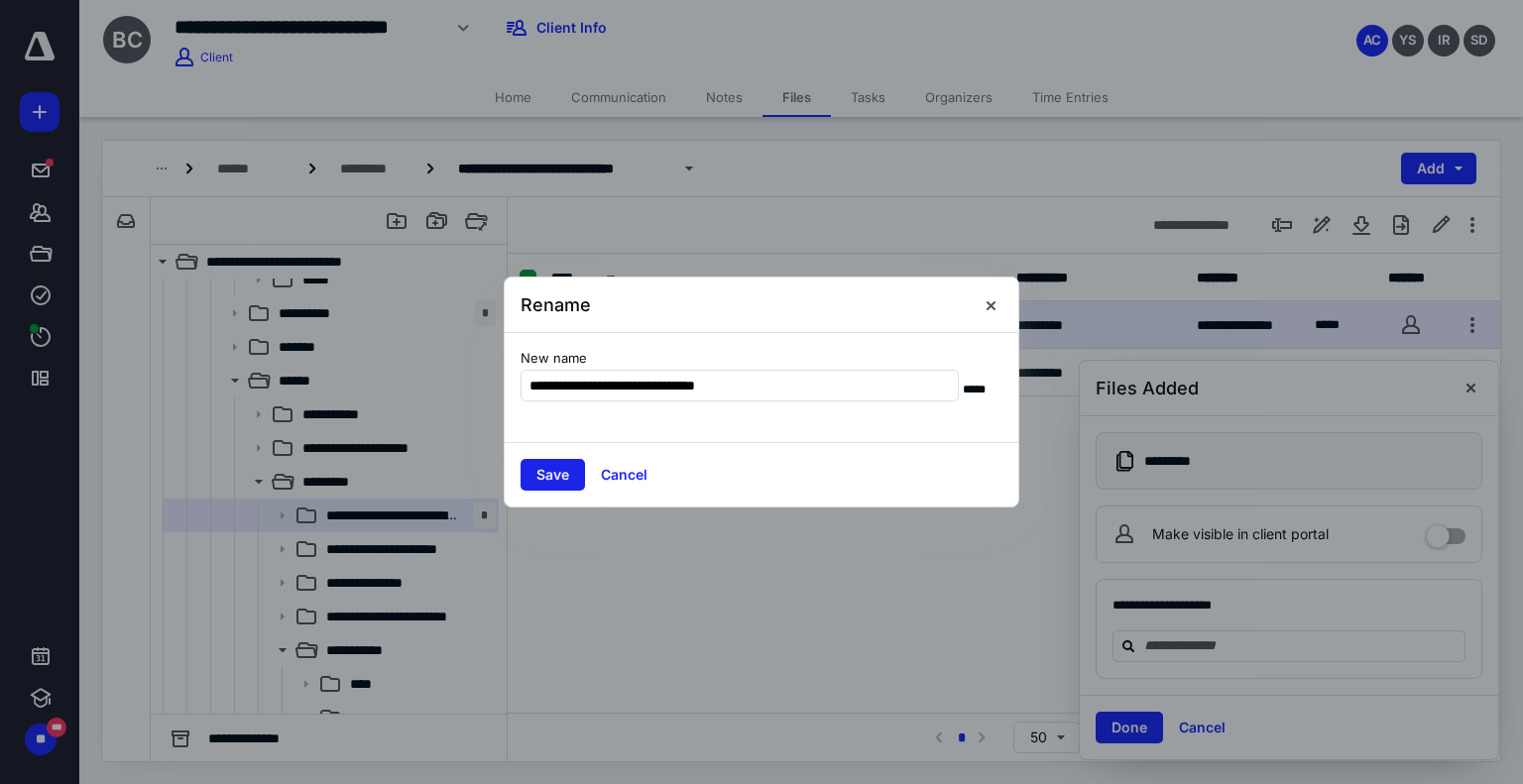 type on "**********" 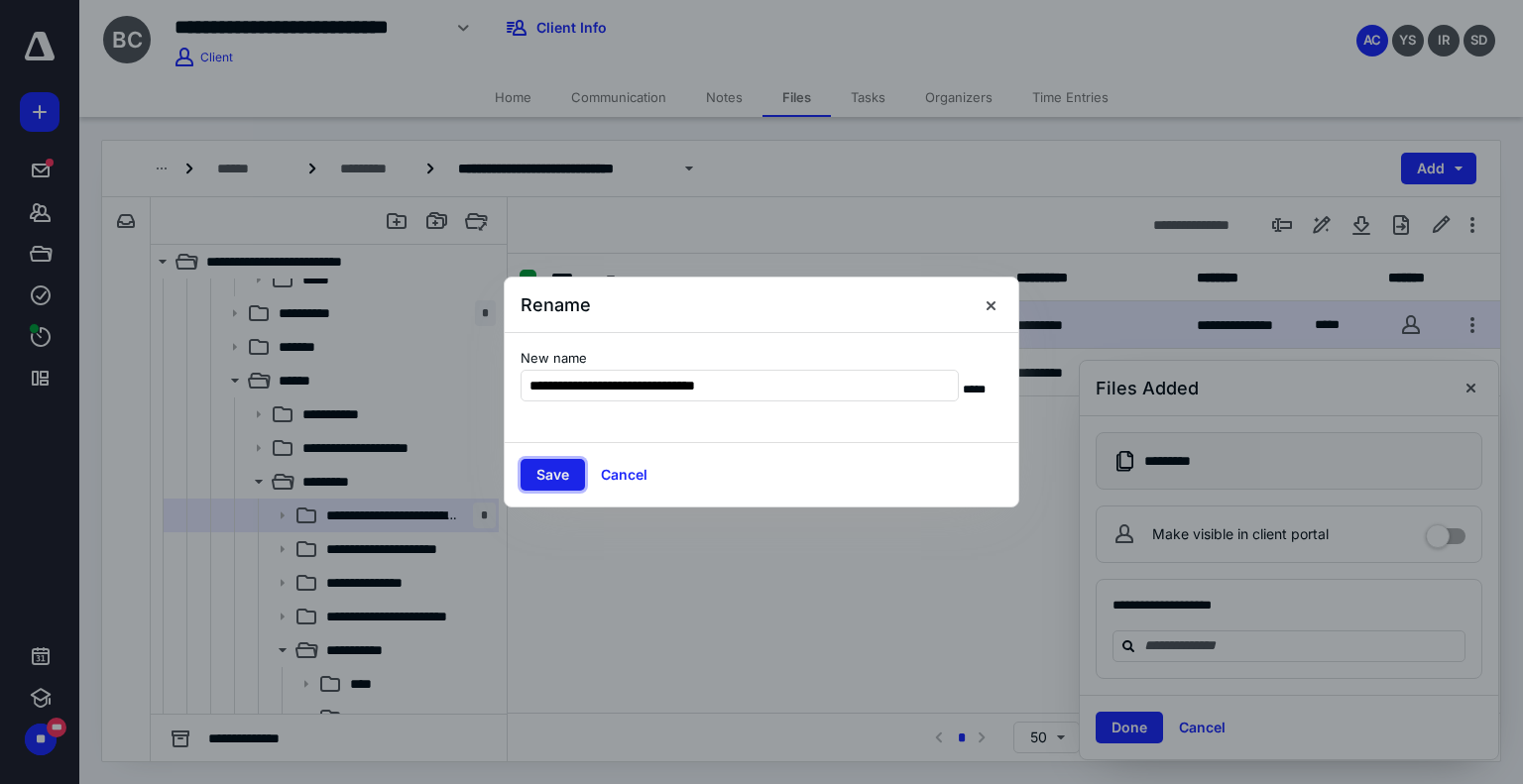 click on "Save" at bounding box center (552, 475) 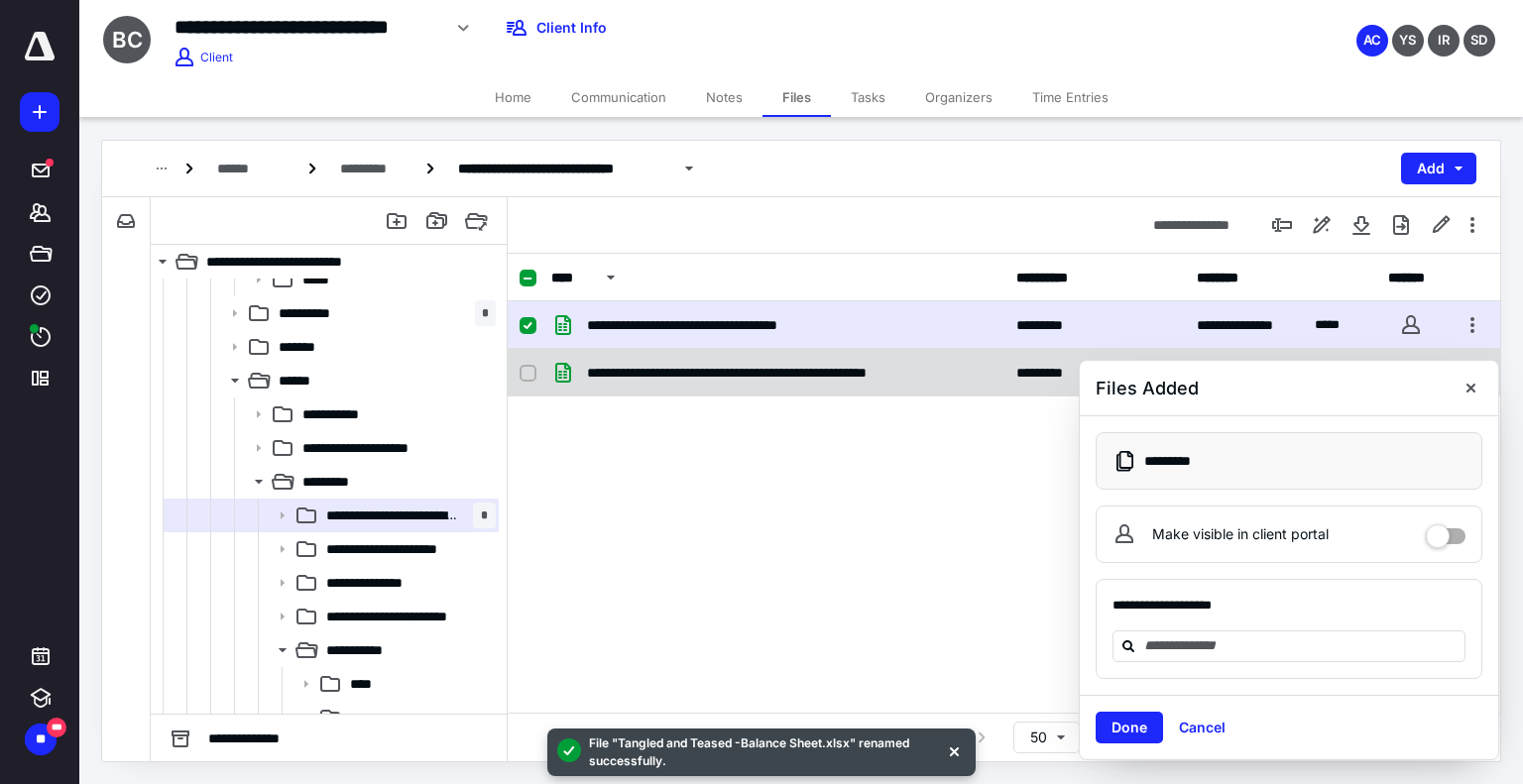 checkbox on "true" 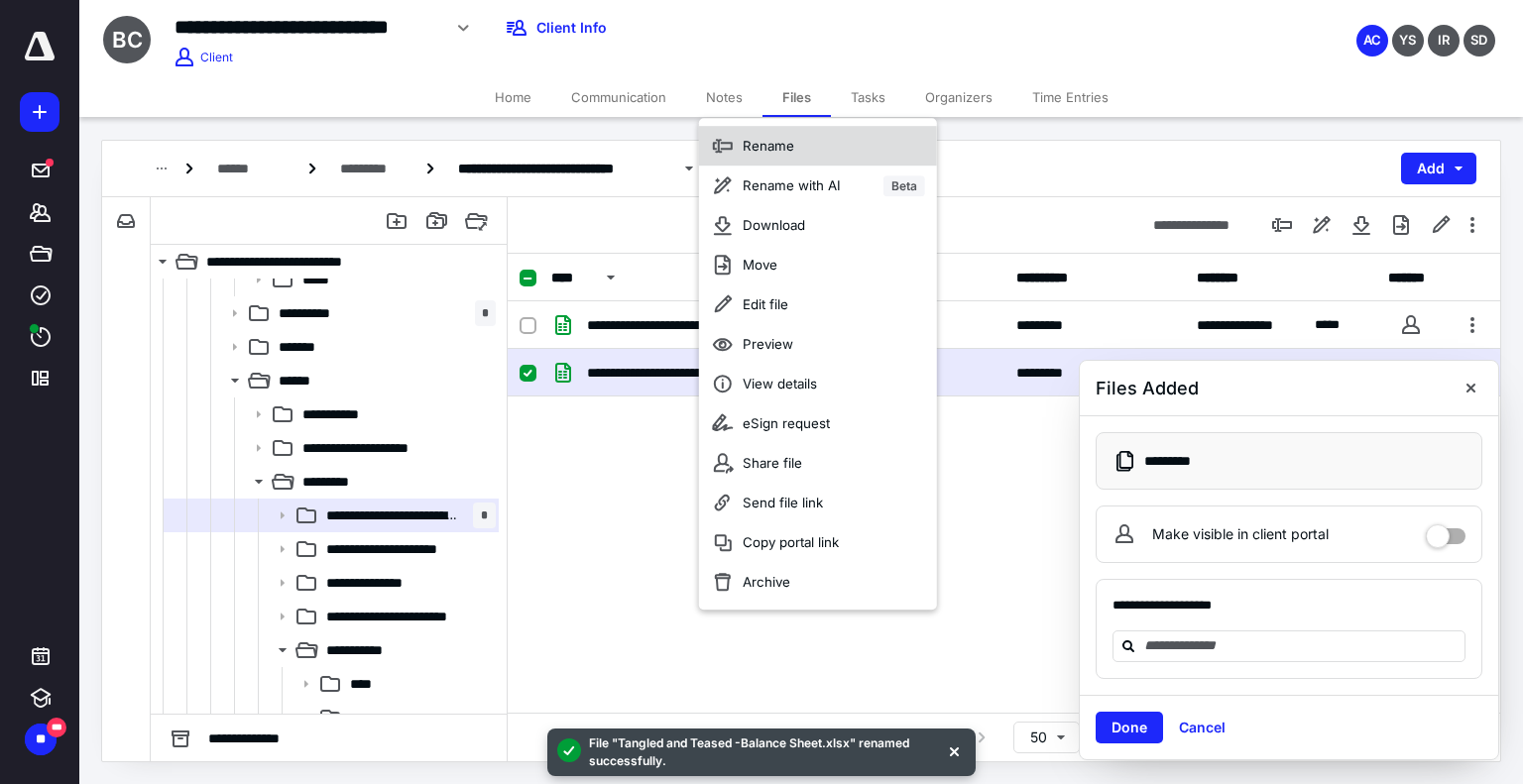 click on "Rename" at bounding box center (818, 146) 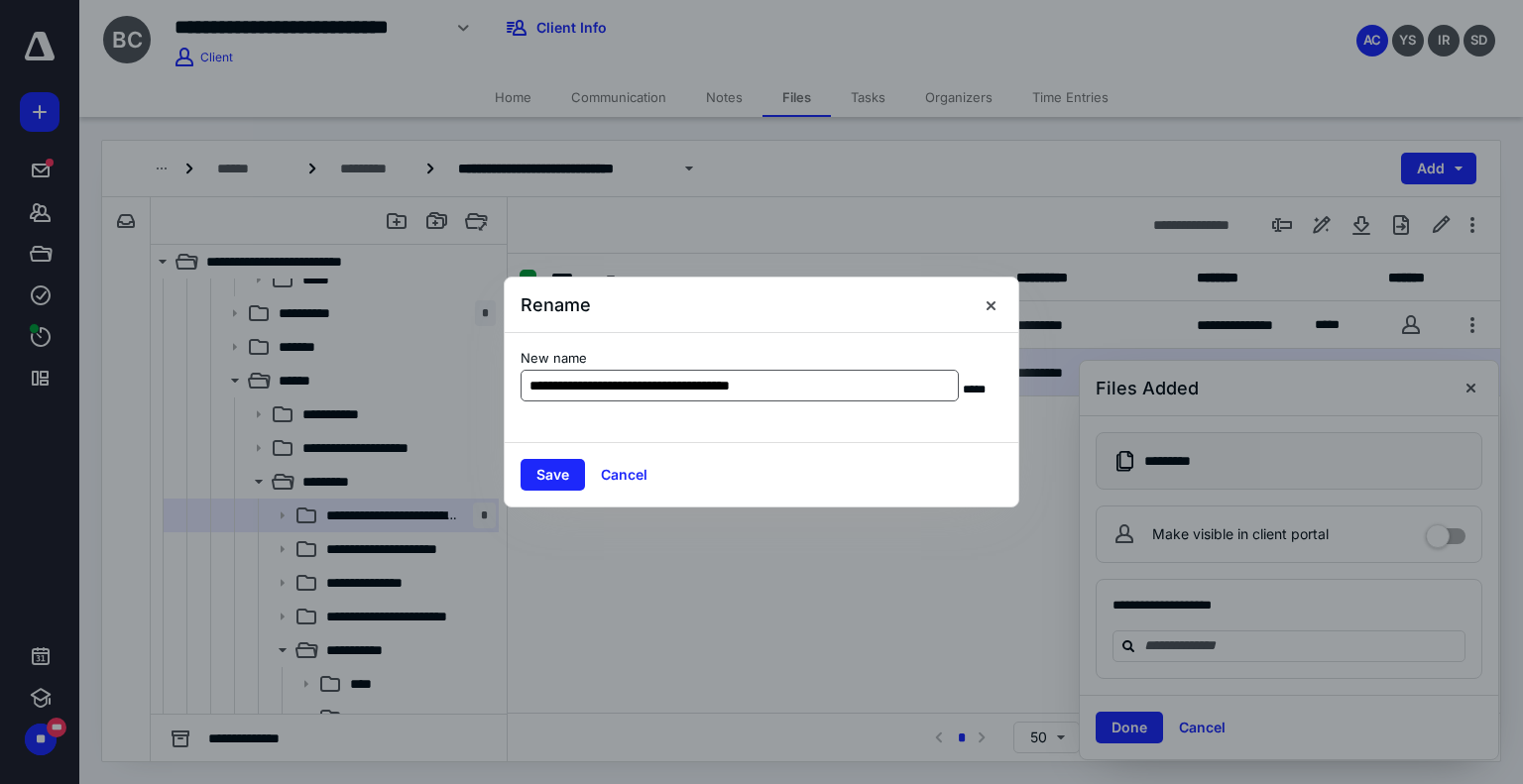 click on "**********" at bounding box center [740, 386] 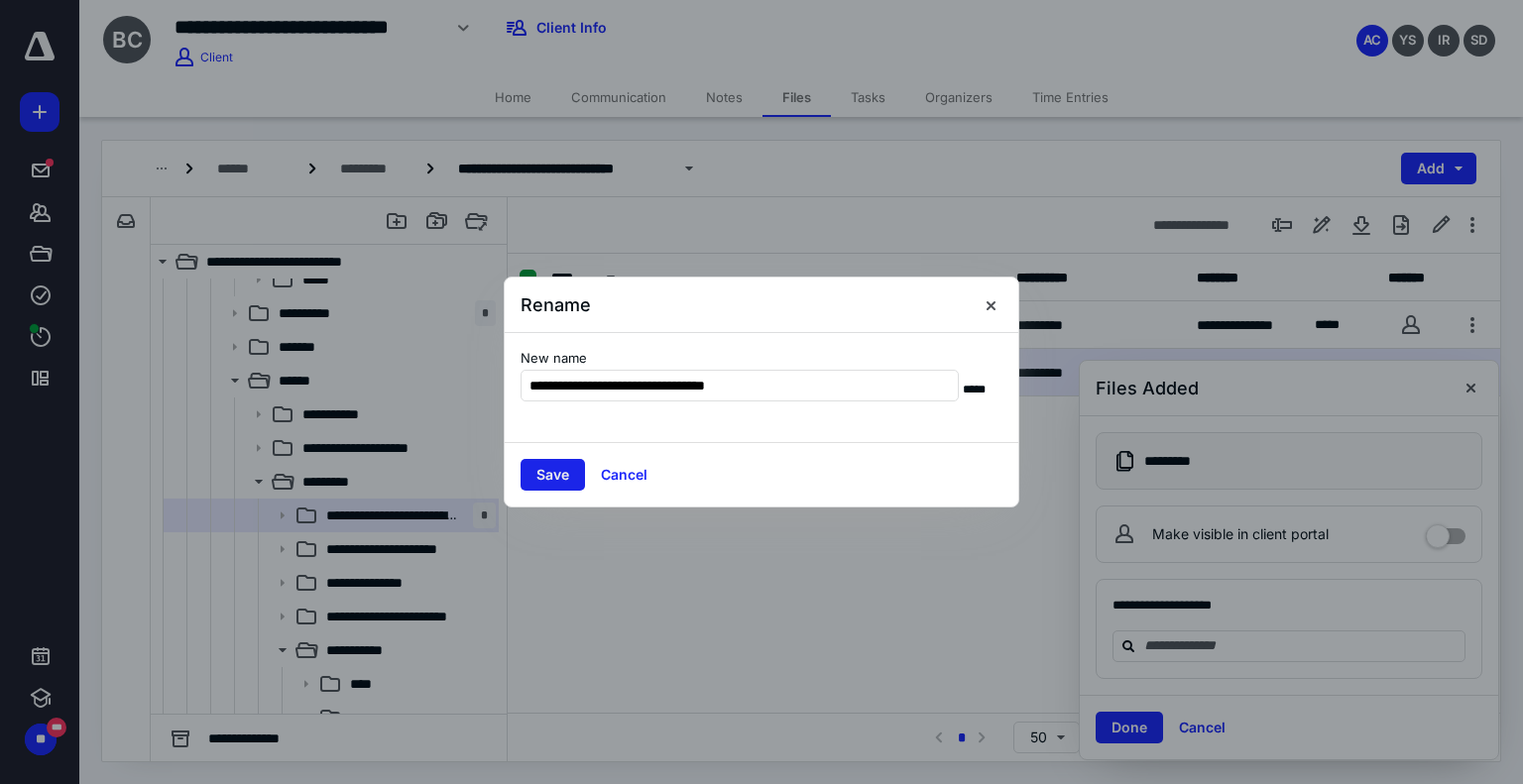 type on "**********" 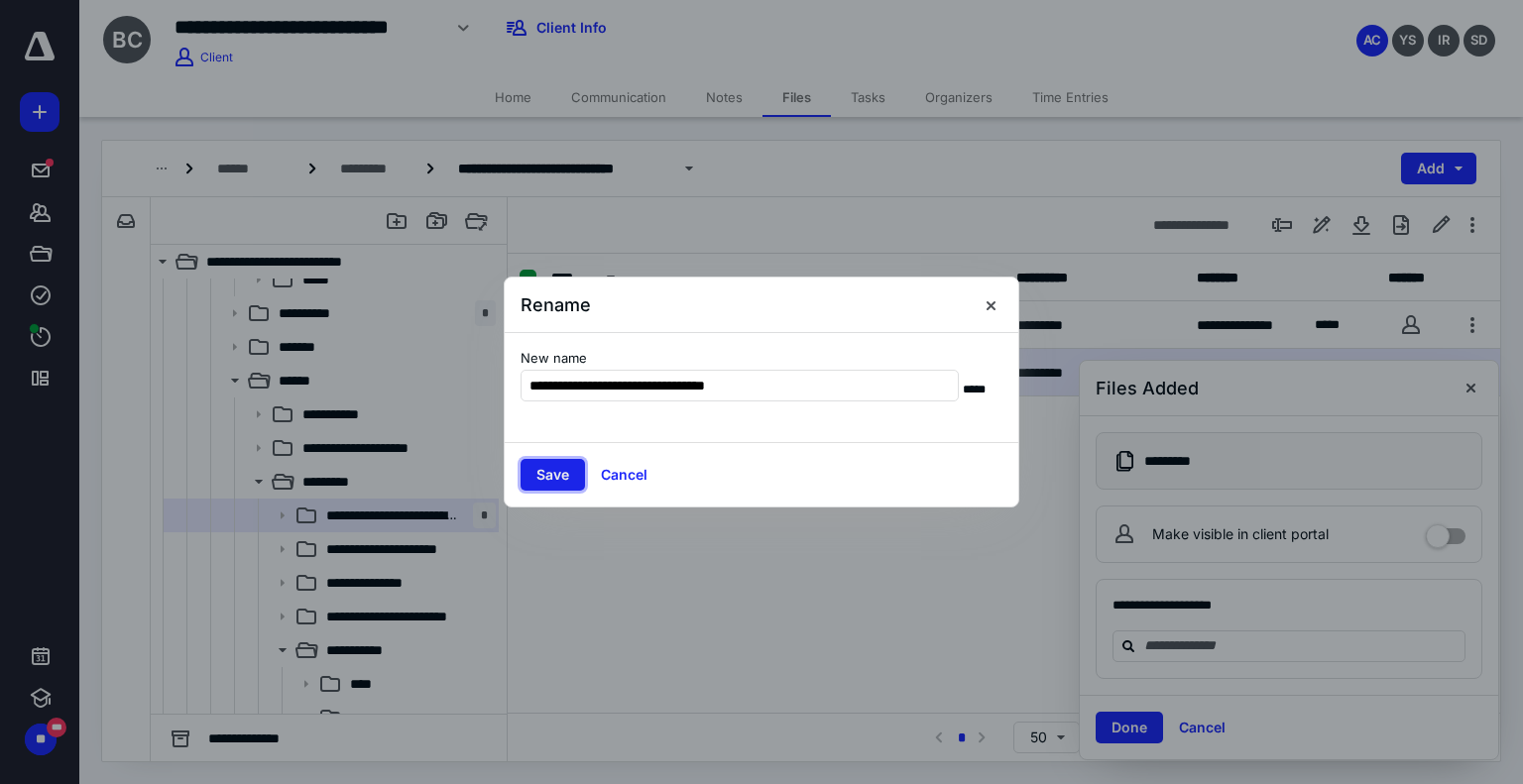 click on "Save" at bounding box center (552, 475) 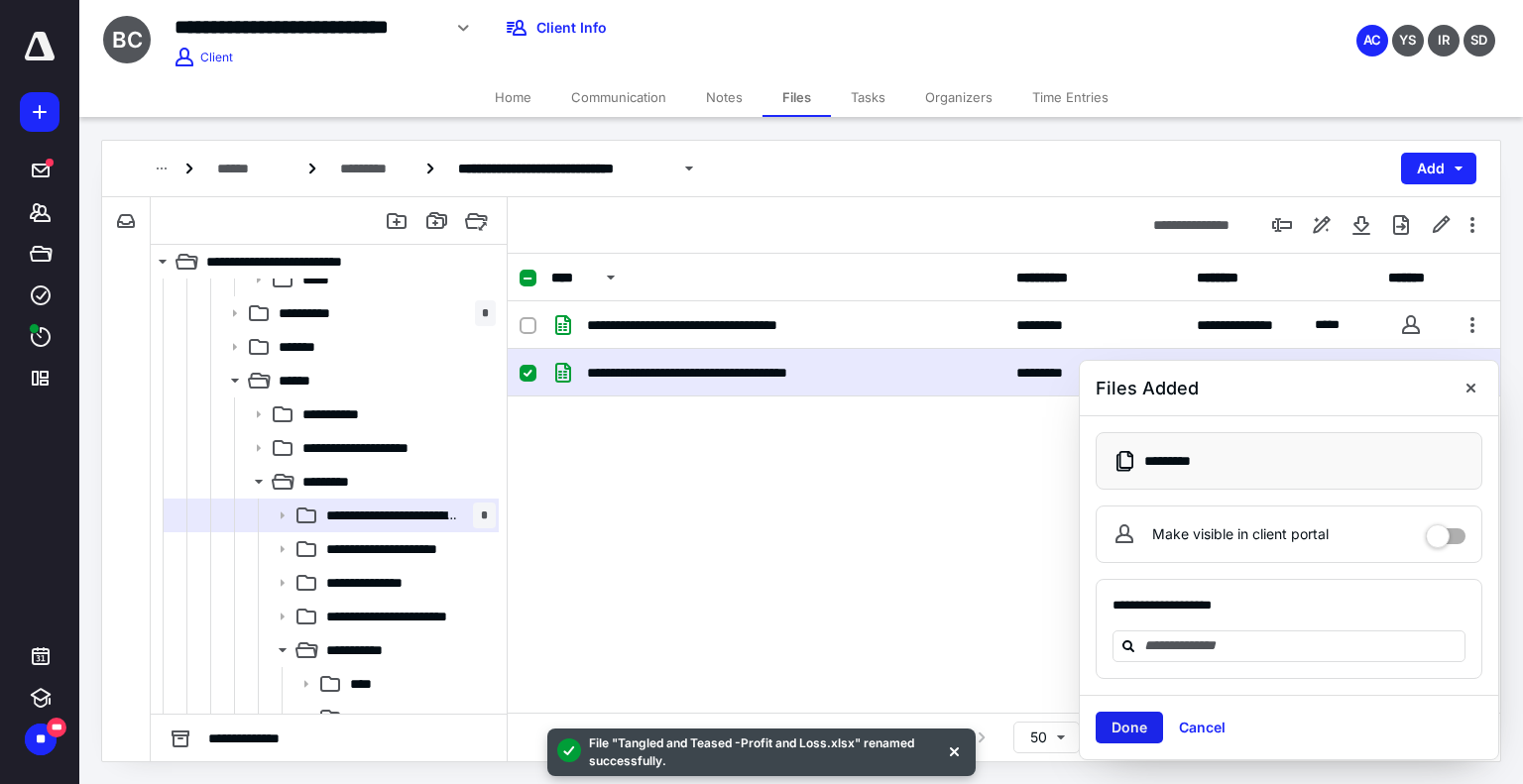 click on "Done" at bounding box center (1129, 728) 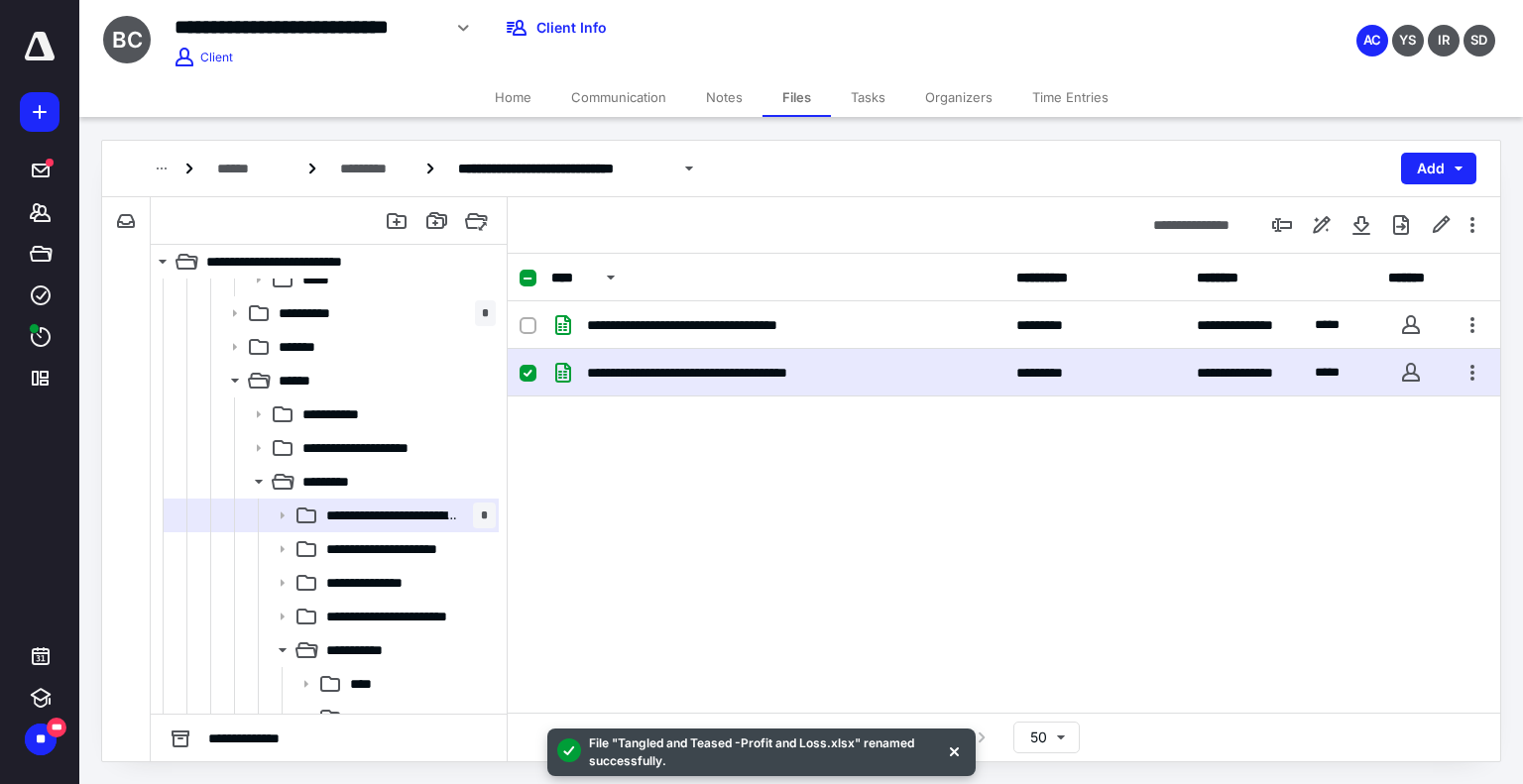 click on "**********" at bounding box center [1003, 373] 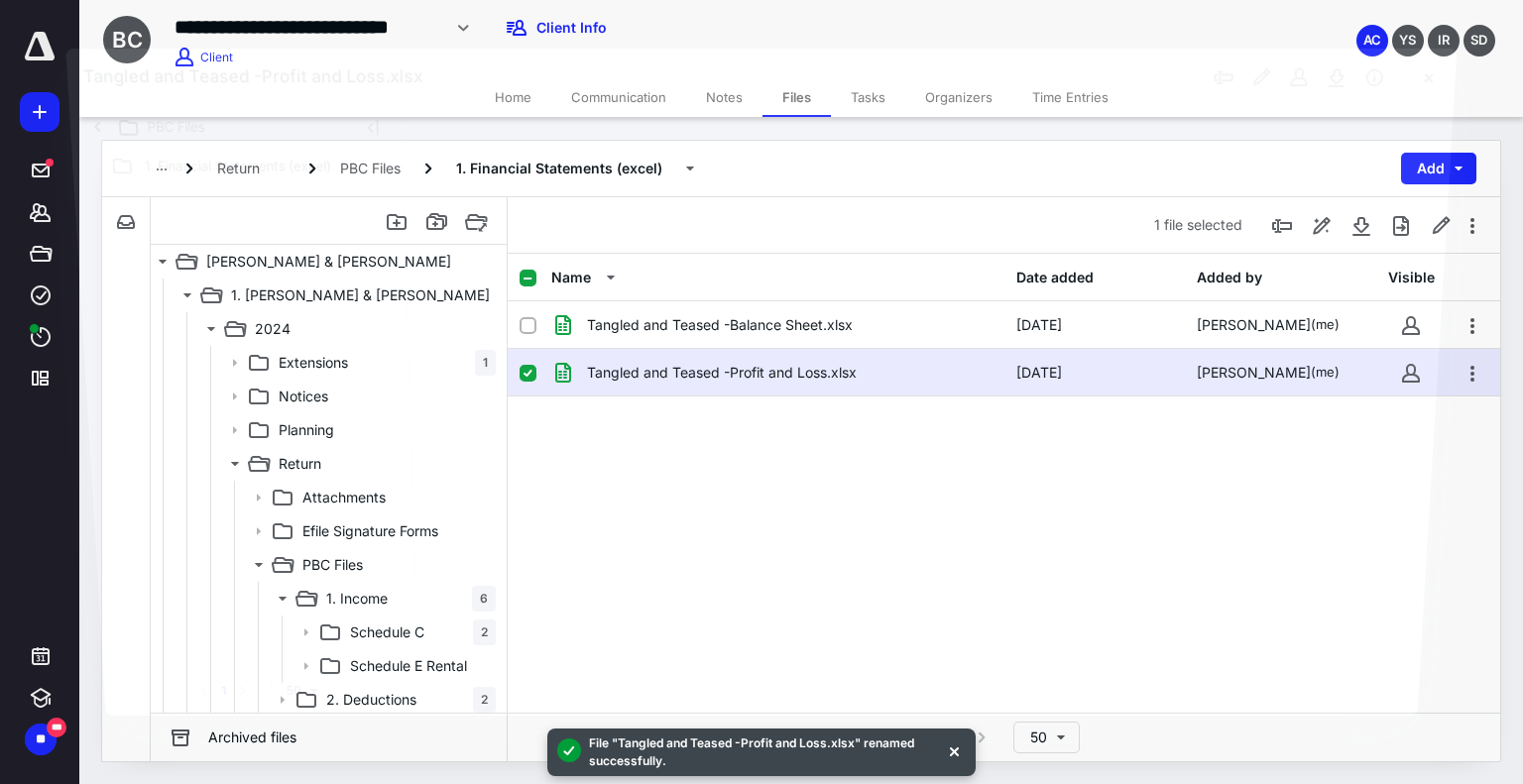 scroll, scrollTop: 892, scrollLeft: 0, axis: vertical 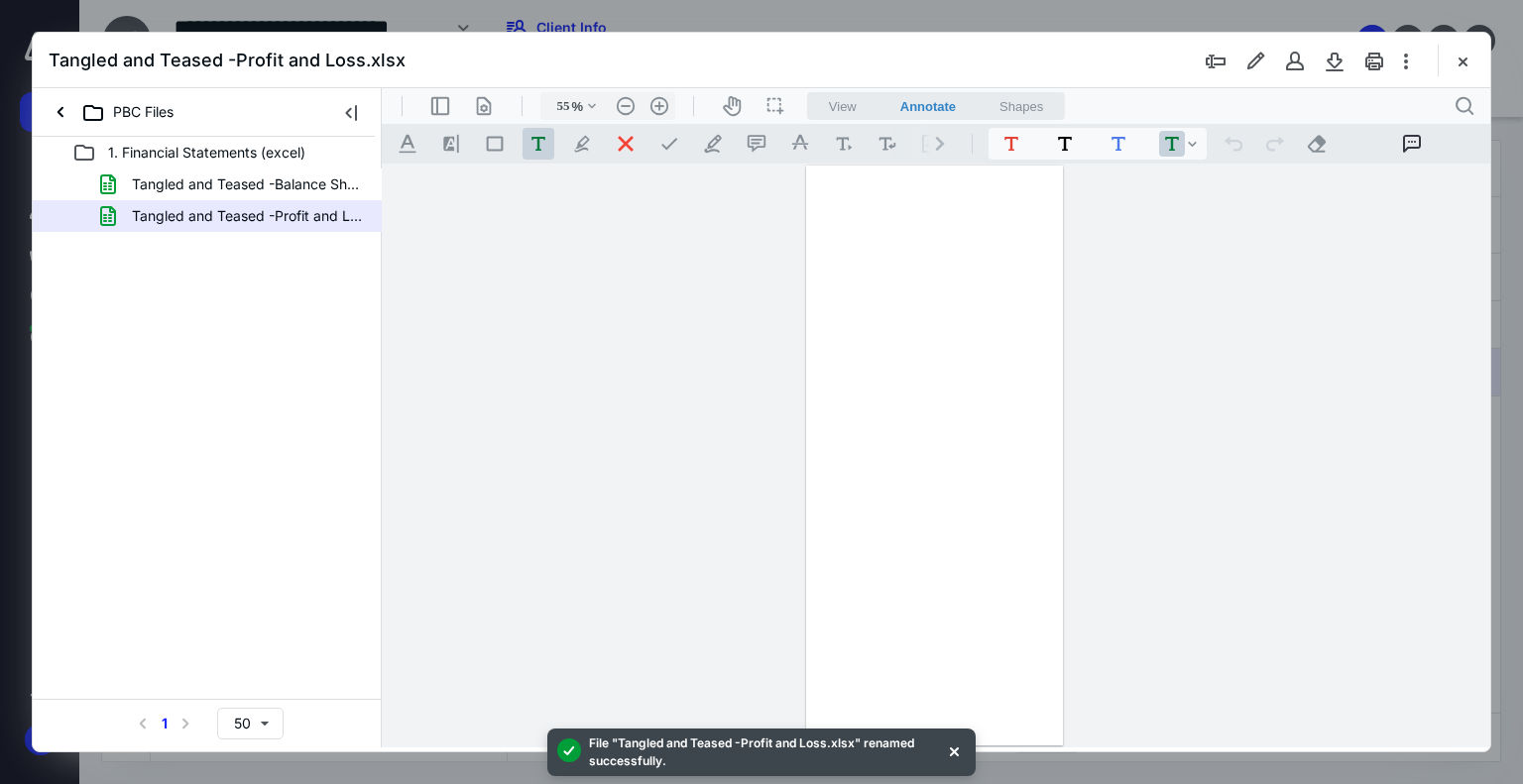 type on "227" 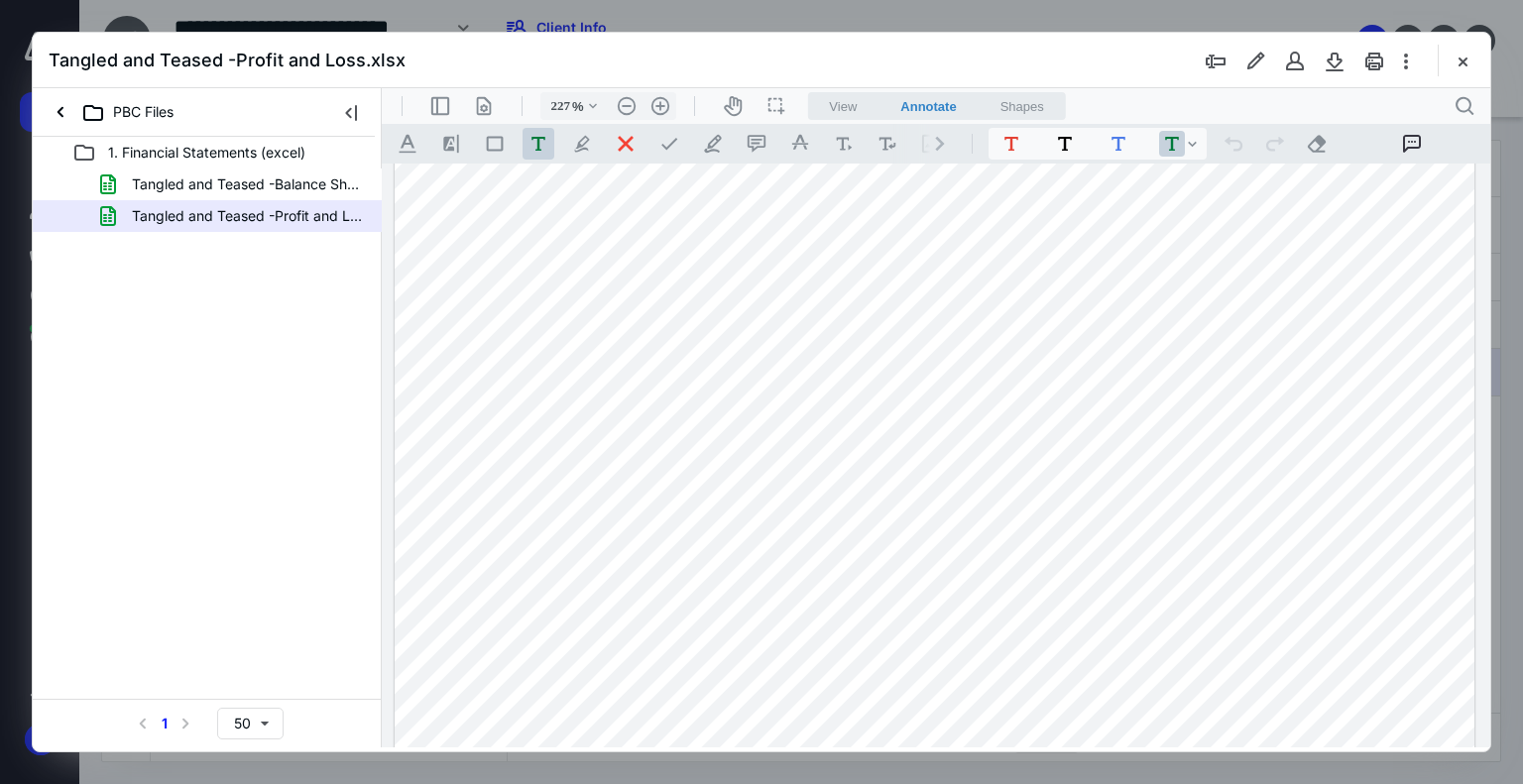 scroll, scrollTop: 99, scrollLeft: 0, axis: vertical 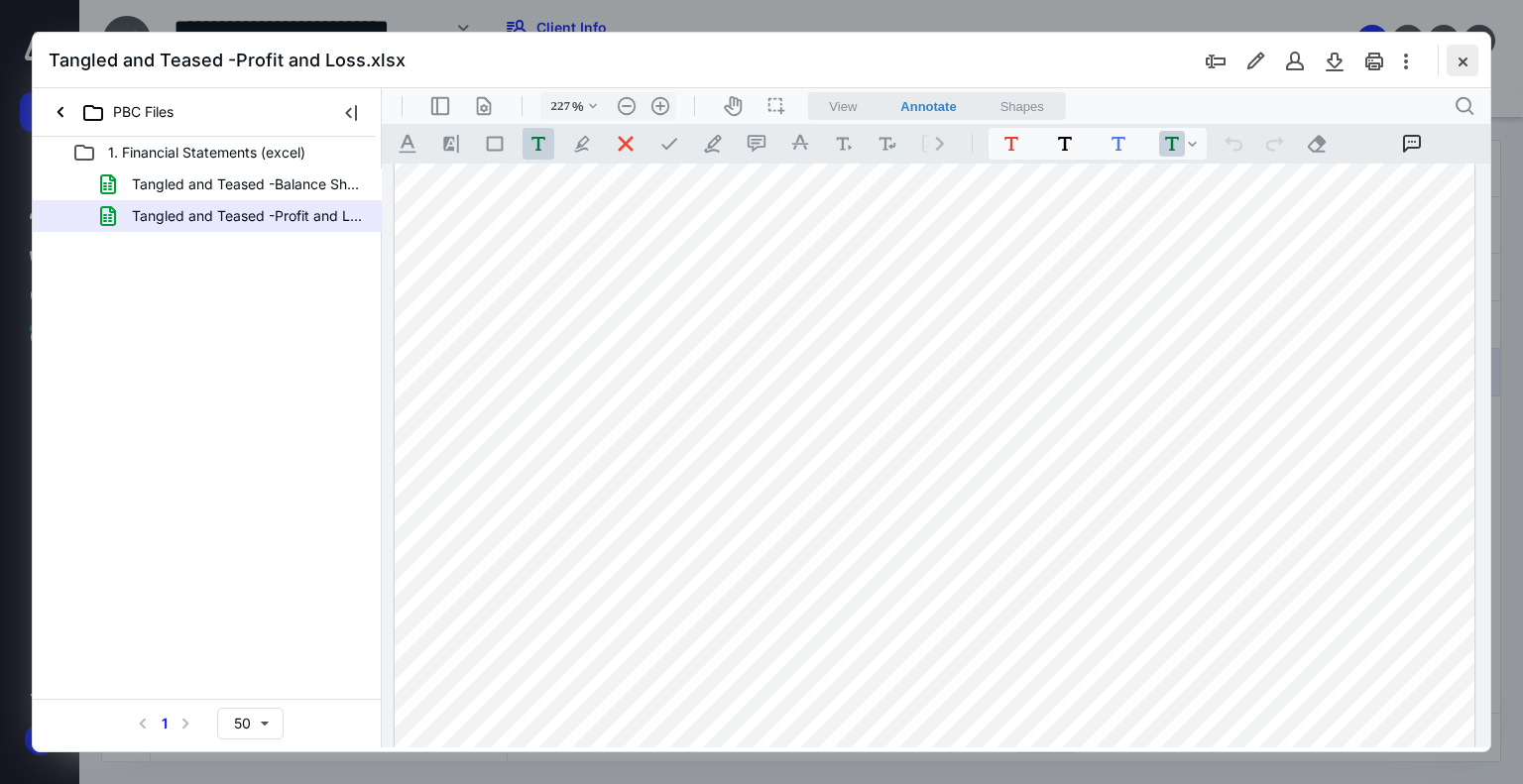 click at bounding box center (1463, 60) 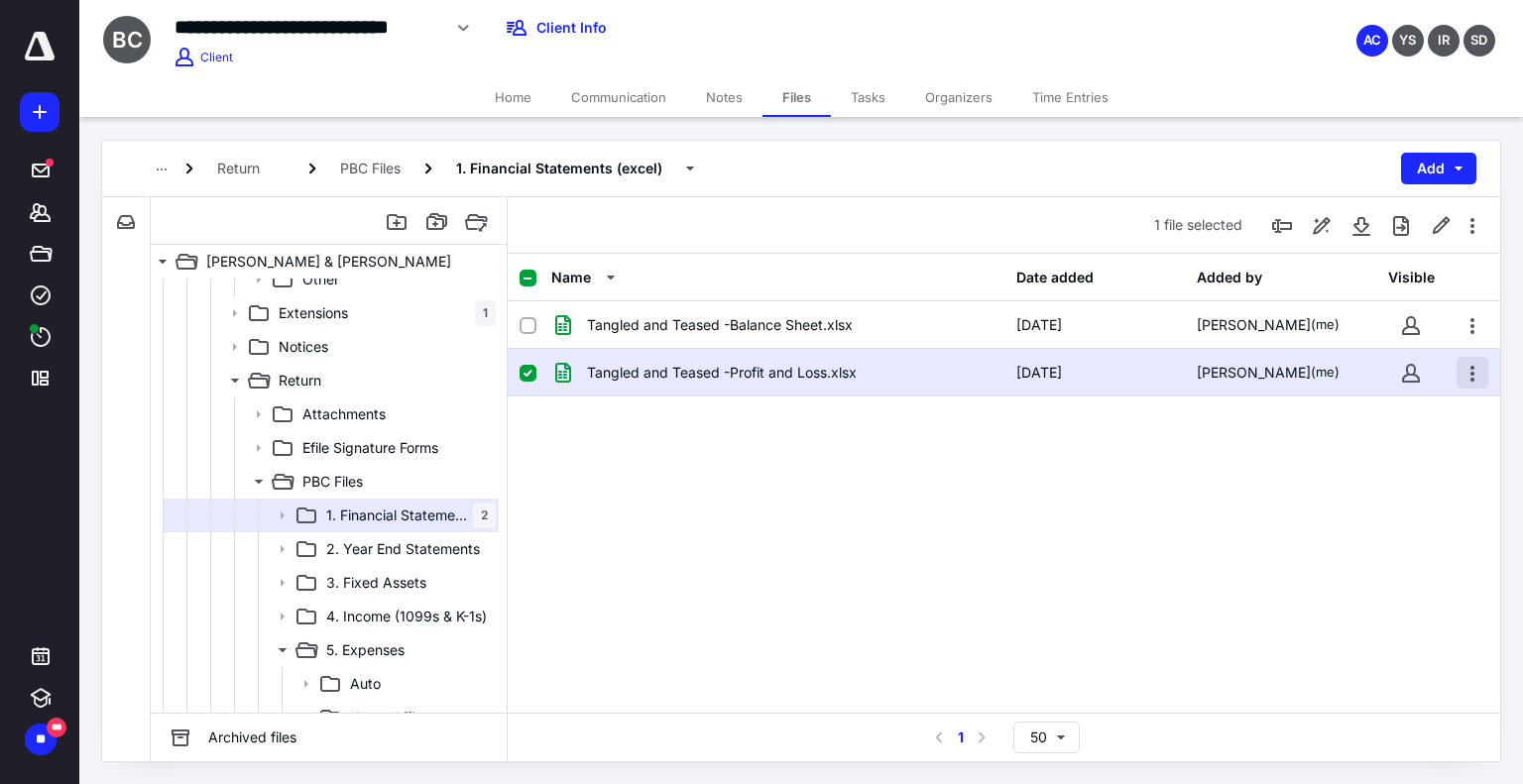click at bounding box center (1472, 373) 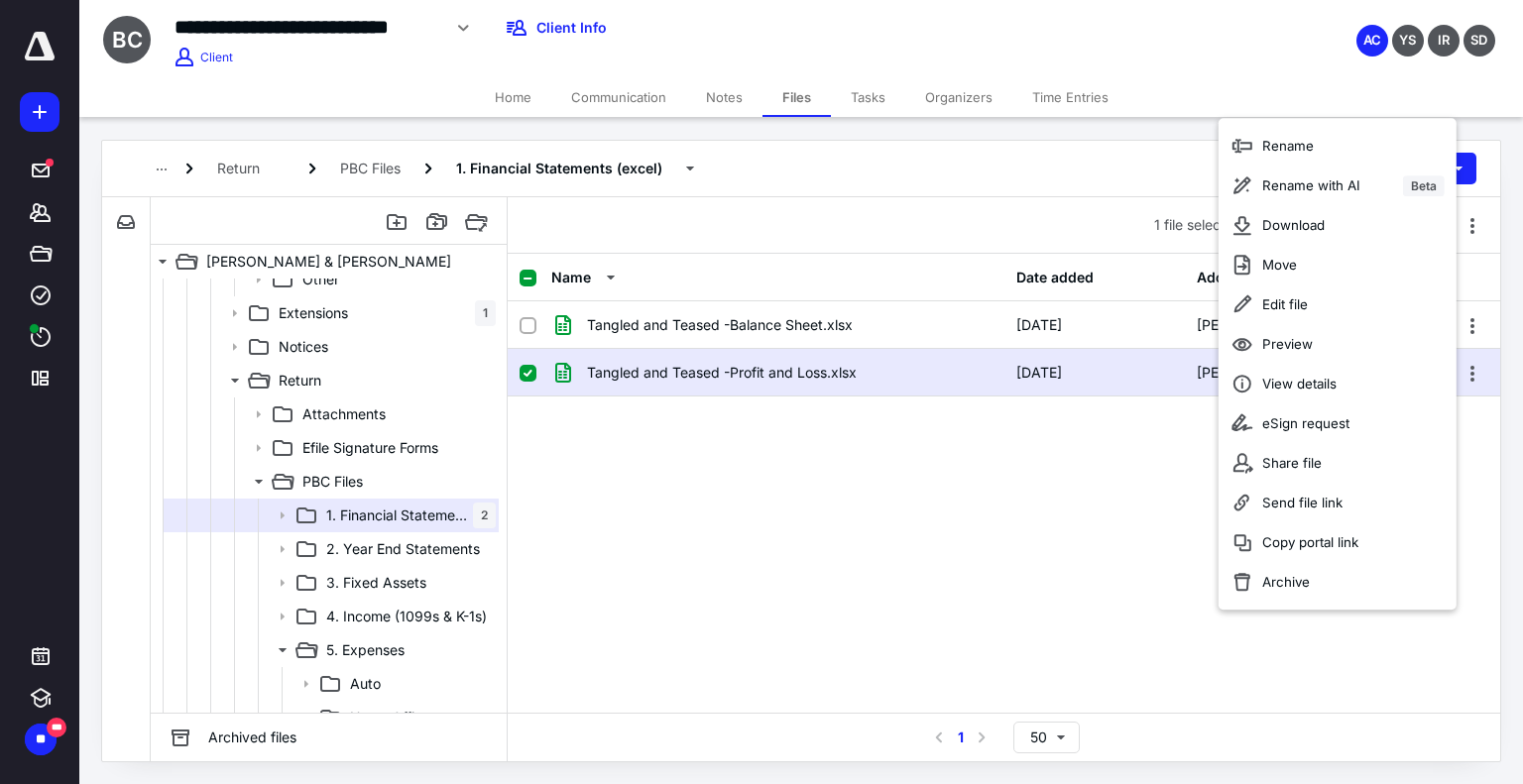 click on "Tangled and Teased -Balance Sheet.xlsx [DATE] [PERSON_NAME]  (me) Tangled and Teased -Profit and Loss.xlsx [DATE] [PERSON_NAME]  (me)" at bounding box center (1003, 450) 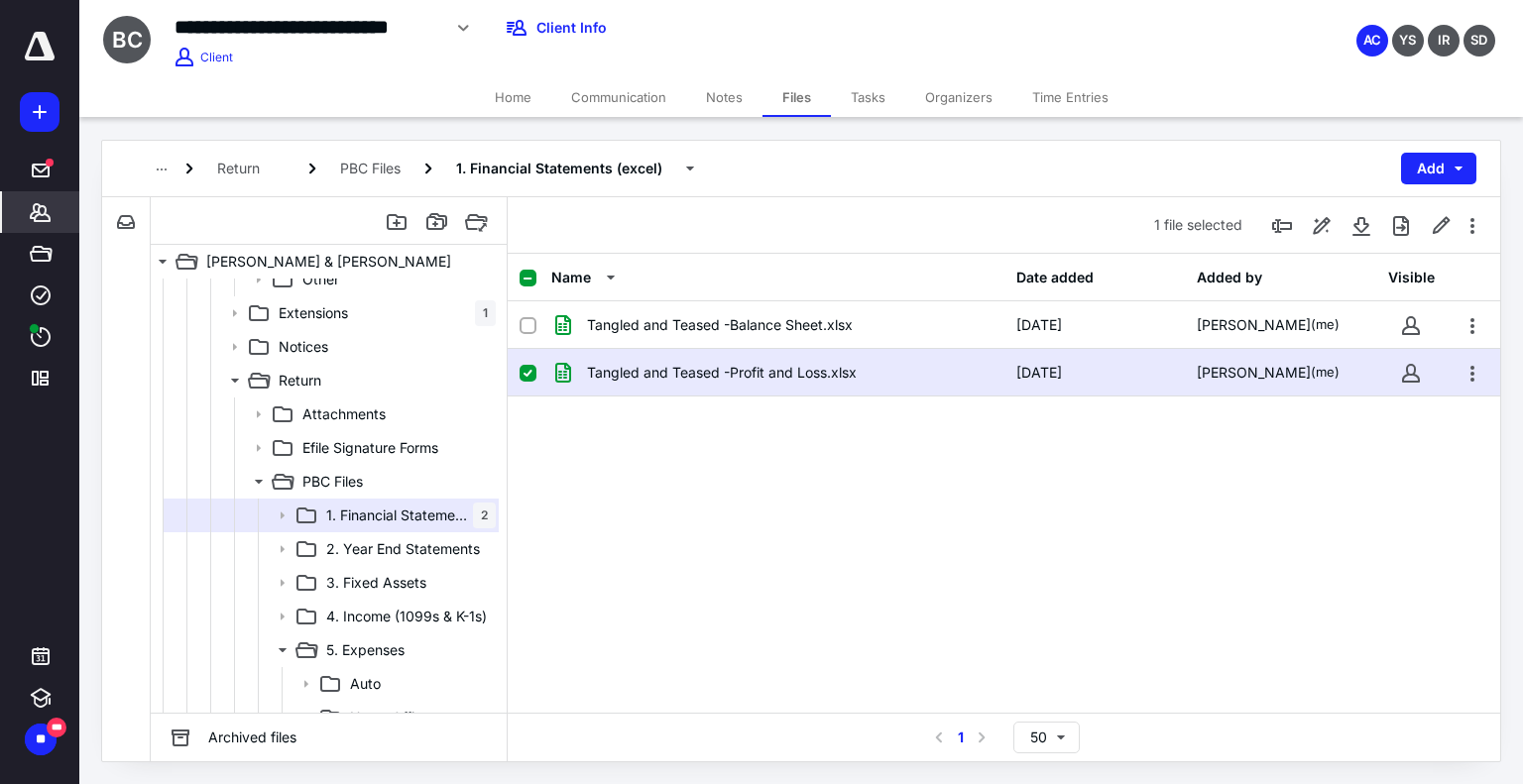 click 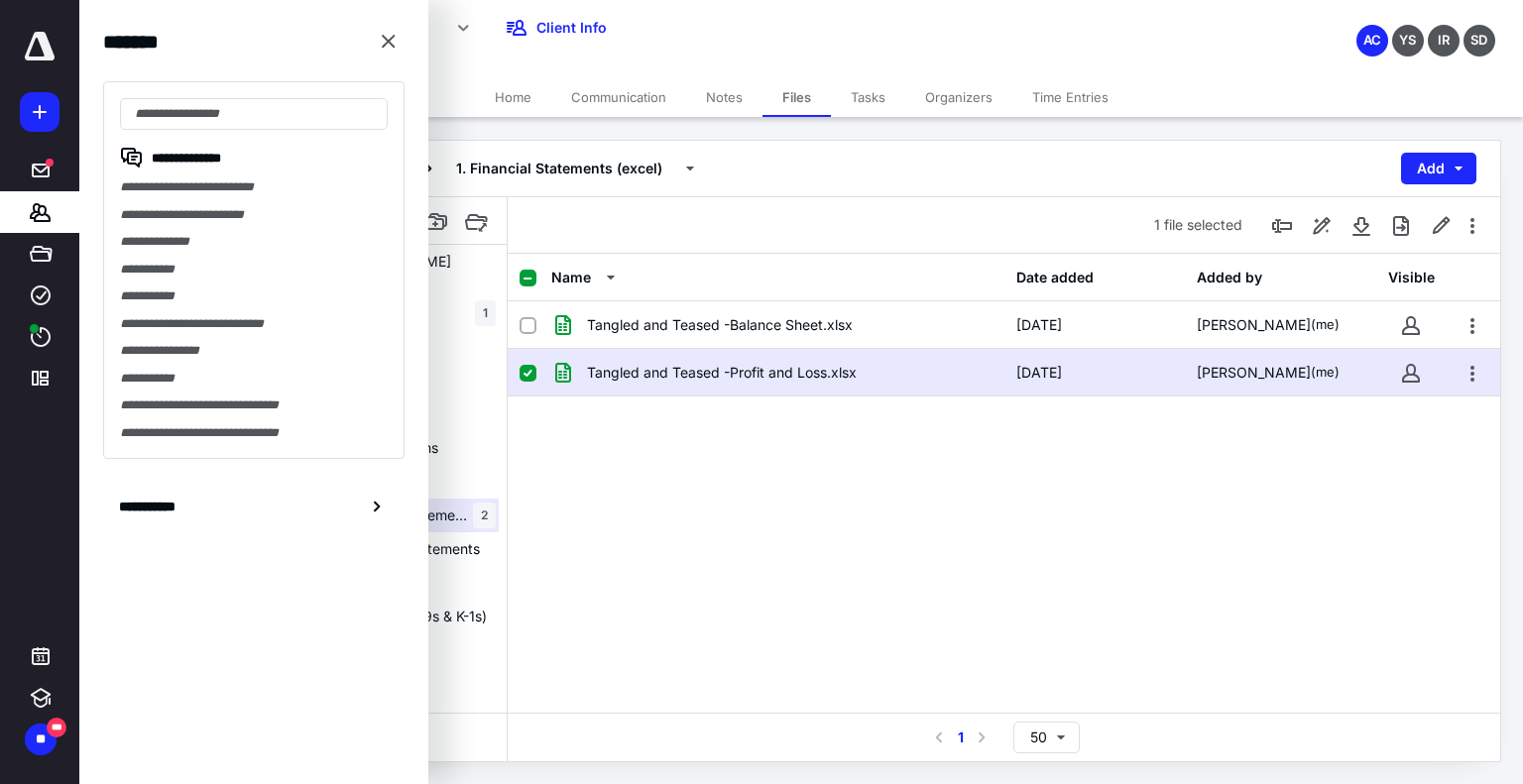 click on "Return PBC Files 1. Financial Statements (excel)   Add" at bounding box center (801, 168) 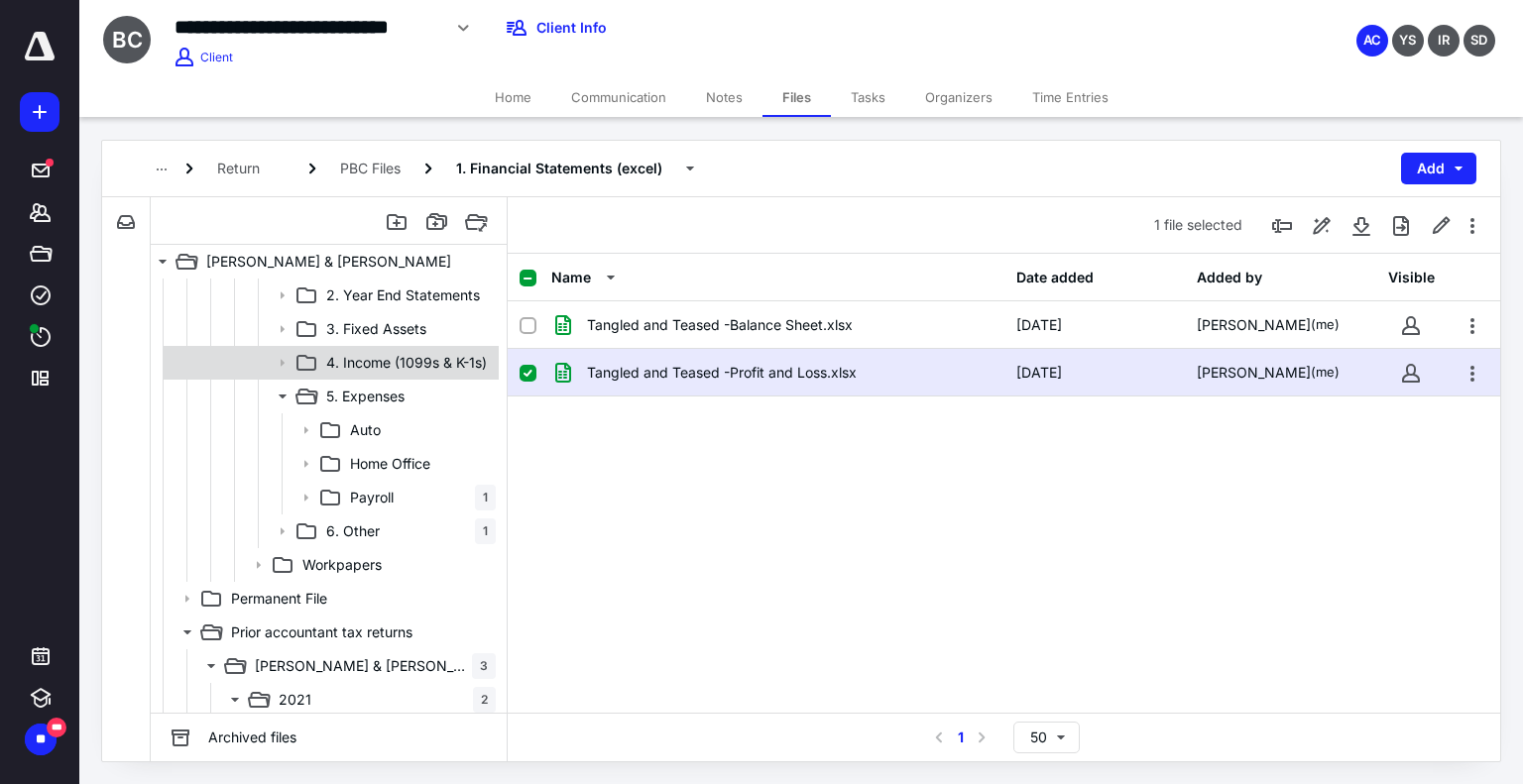 scroll, scrollTop: 1189, scrollLeft: 0, axis: vertical 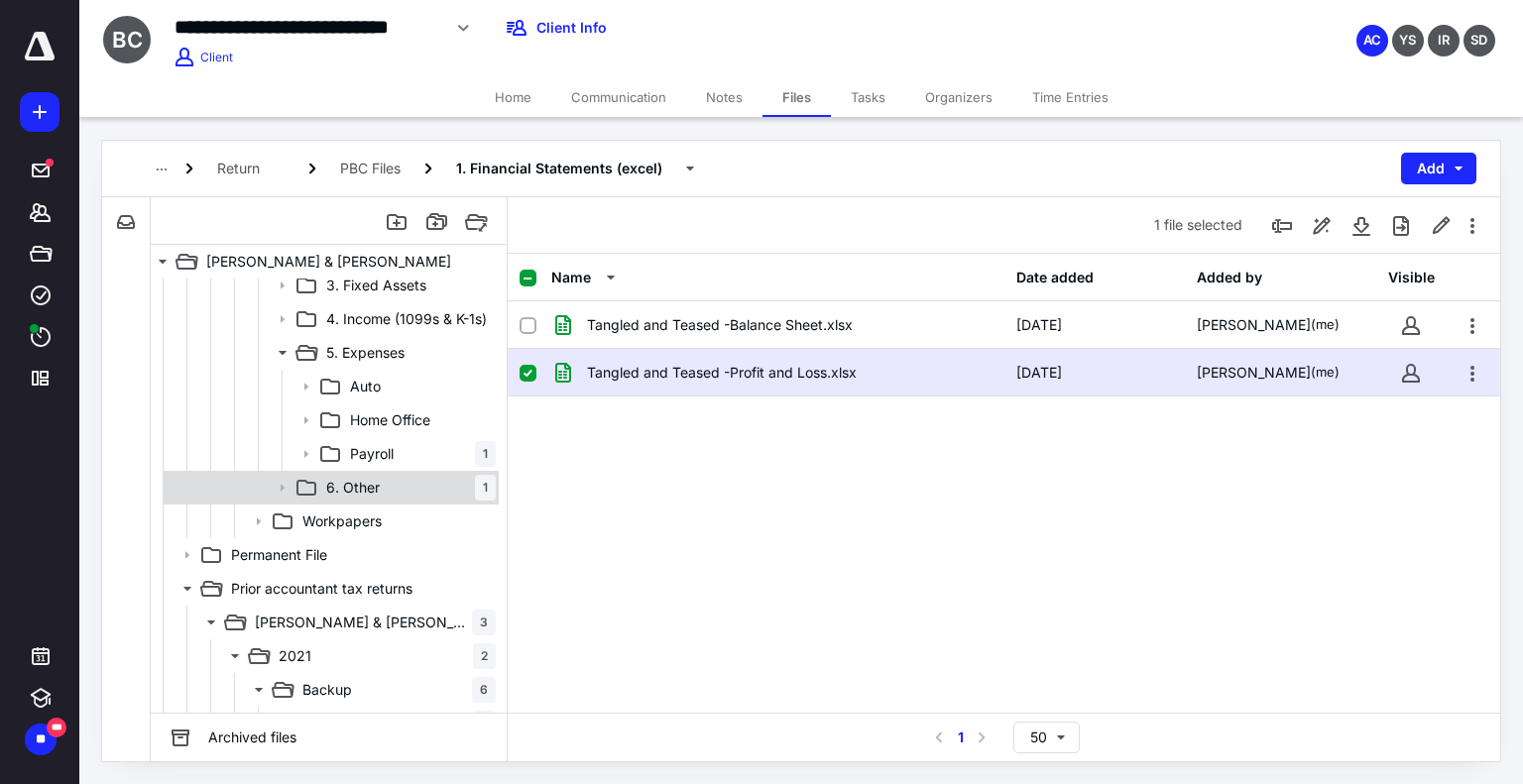 click on "6. Other 1" at bounding box center [407, 488] 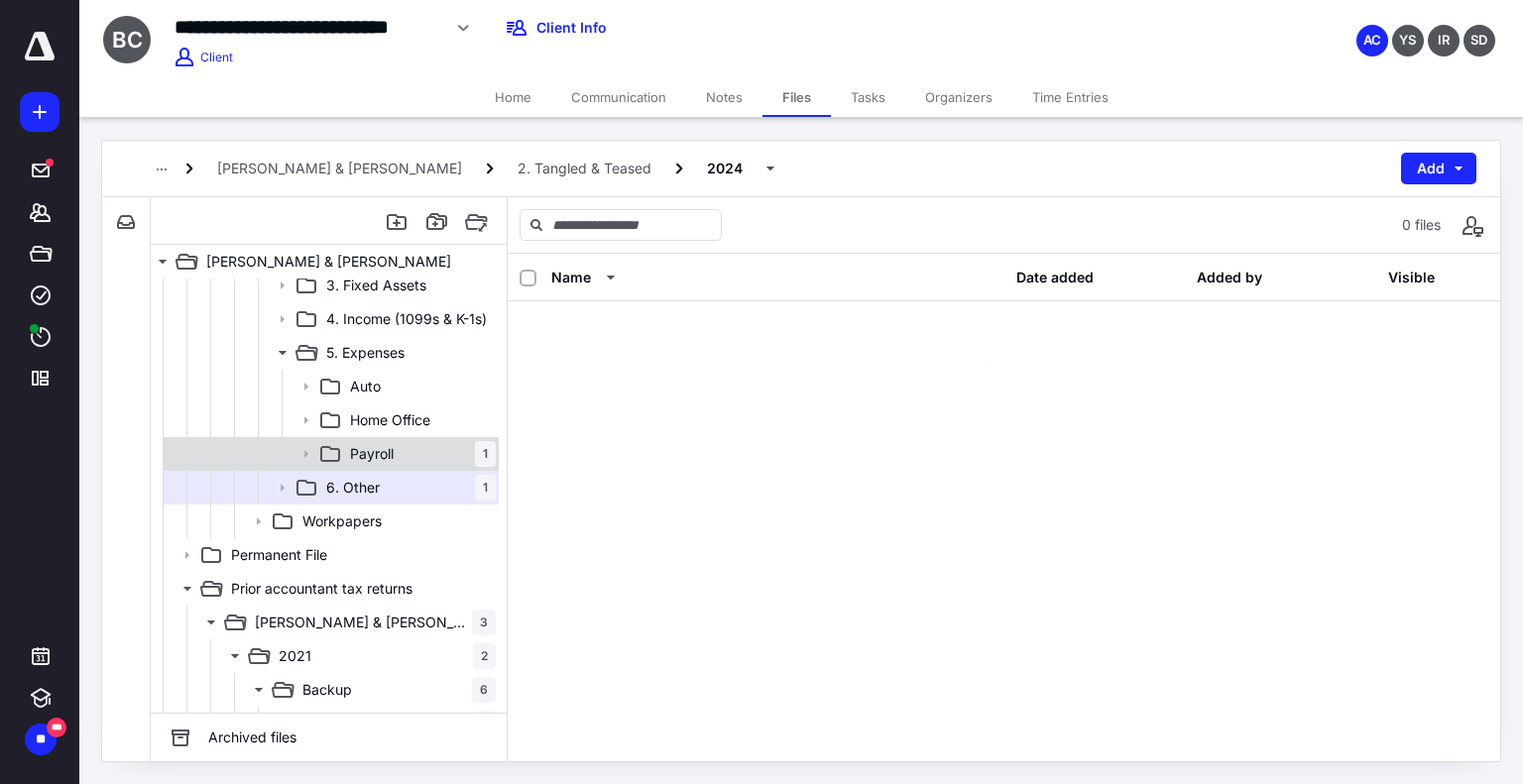 click on "Payroll 1" at bounding box center [418, 454] 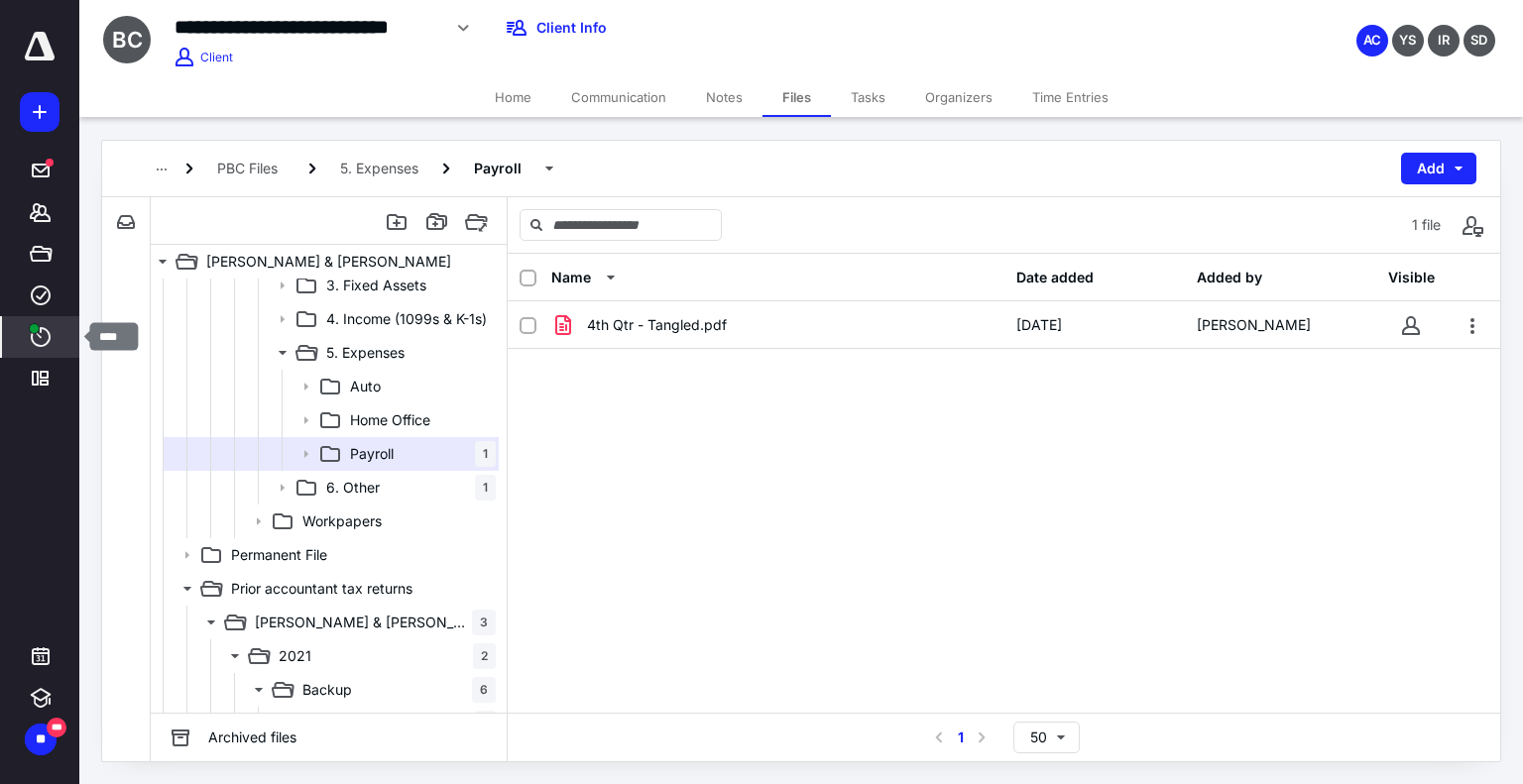 click at bounding box center [34, 328] 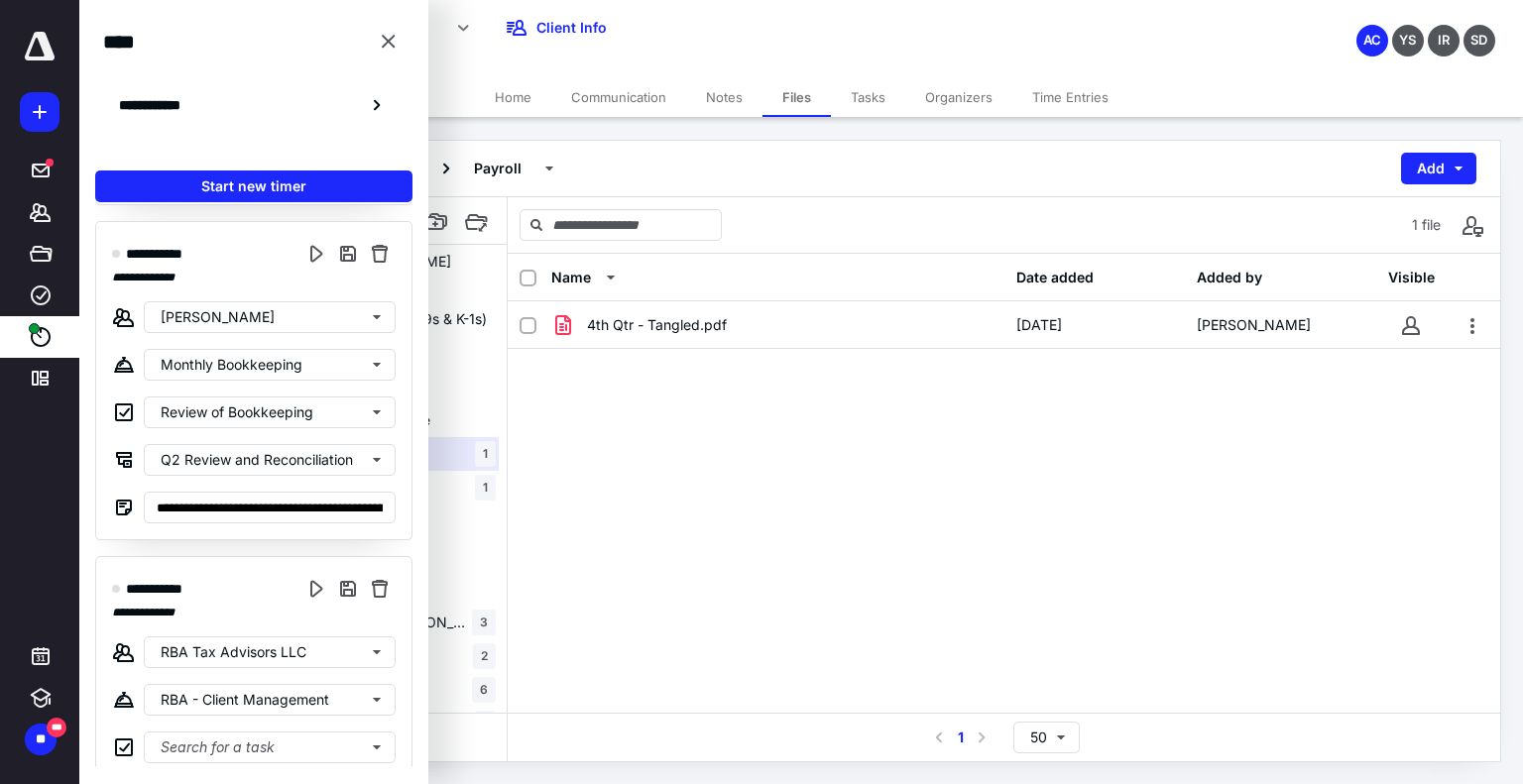 scroll, scrollTop: 1443, scrollLeft: 0, axis: vertical 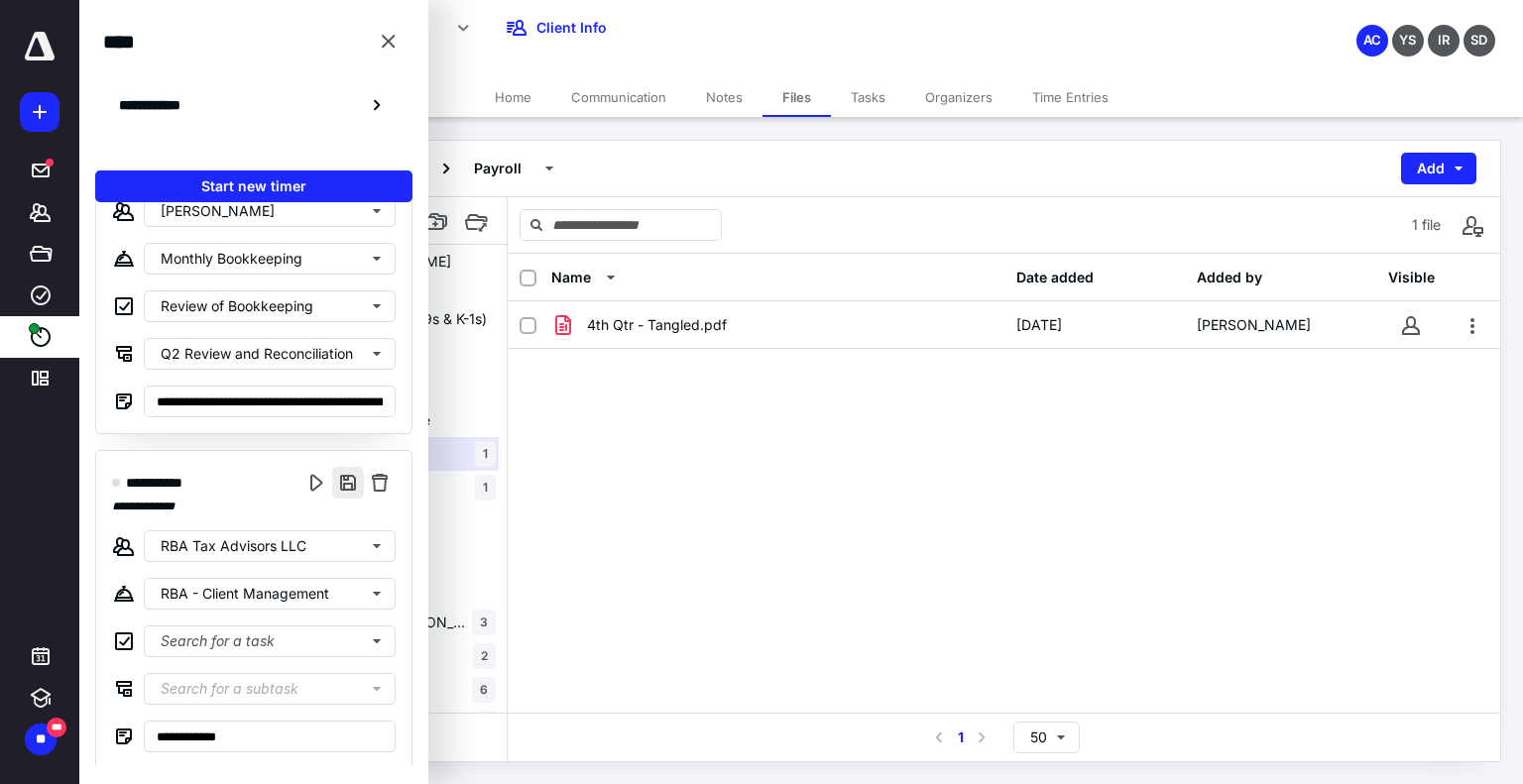 click at bounding box center (348, 483) 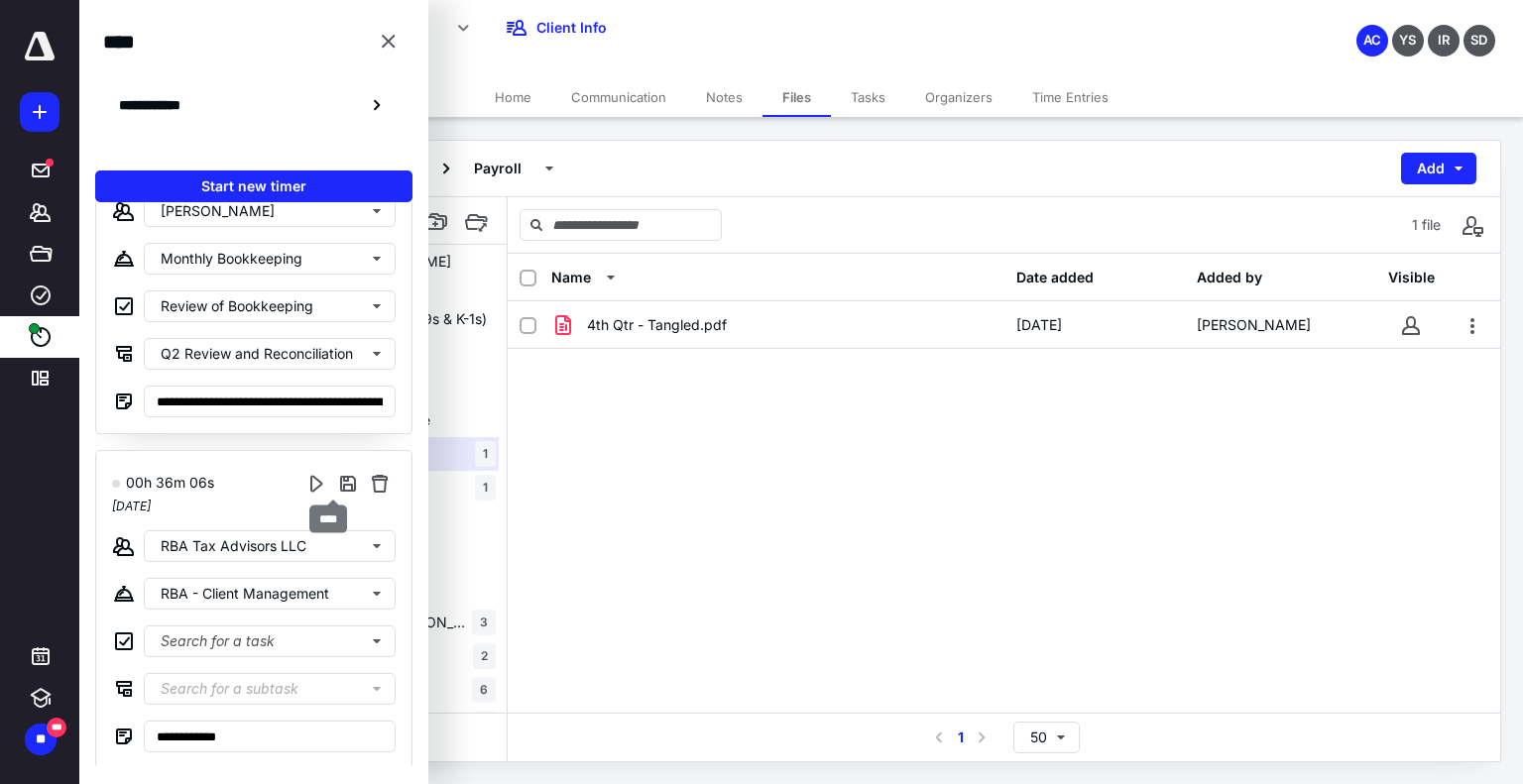 type on "**********" 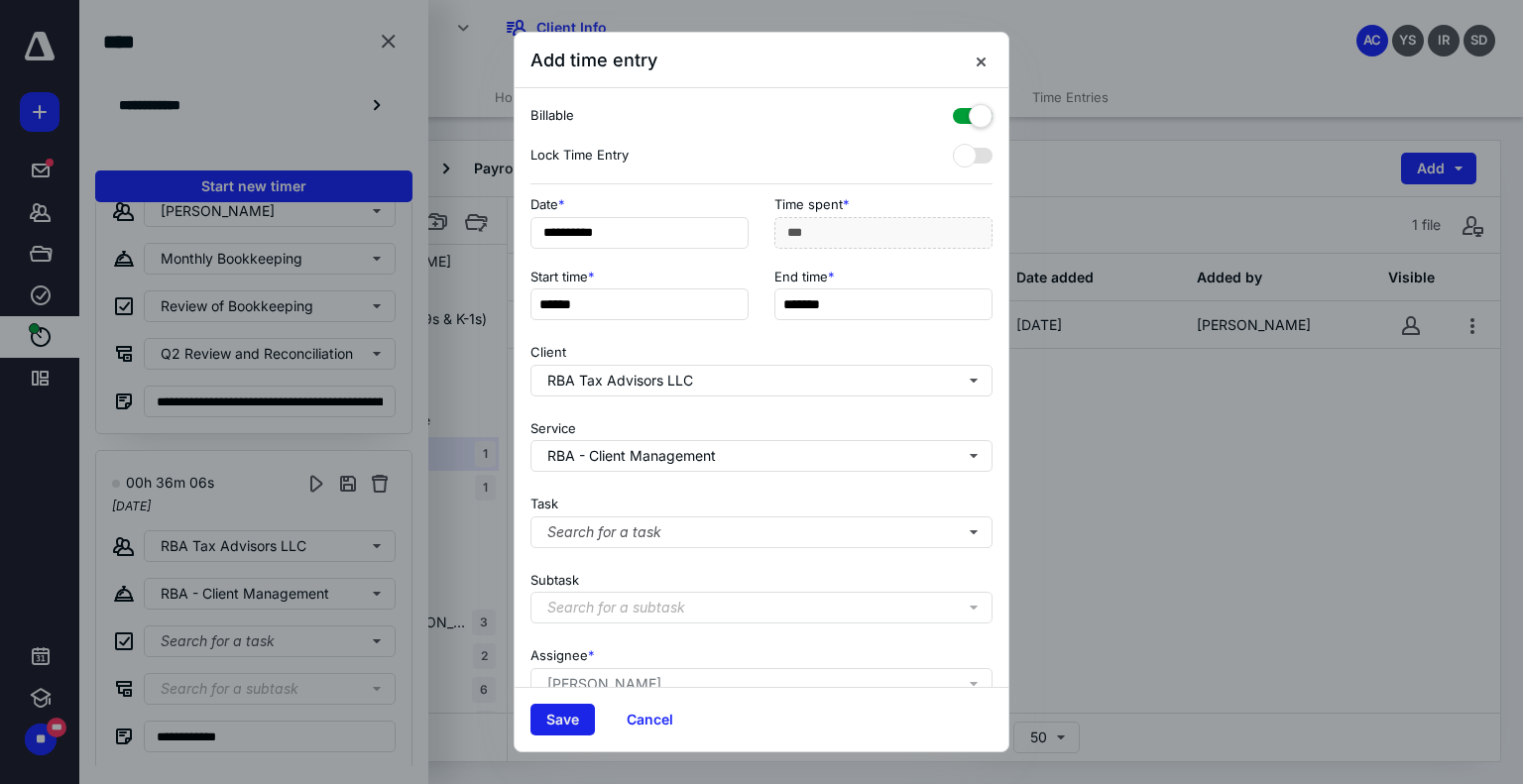 click on "Save" at bounding box center (562, 720) 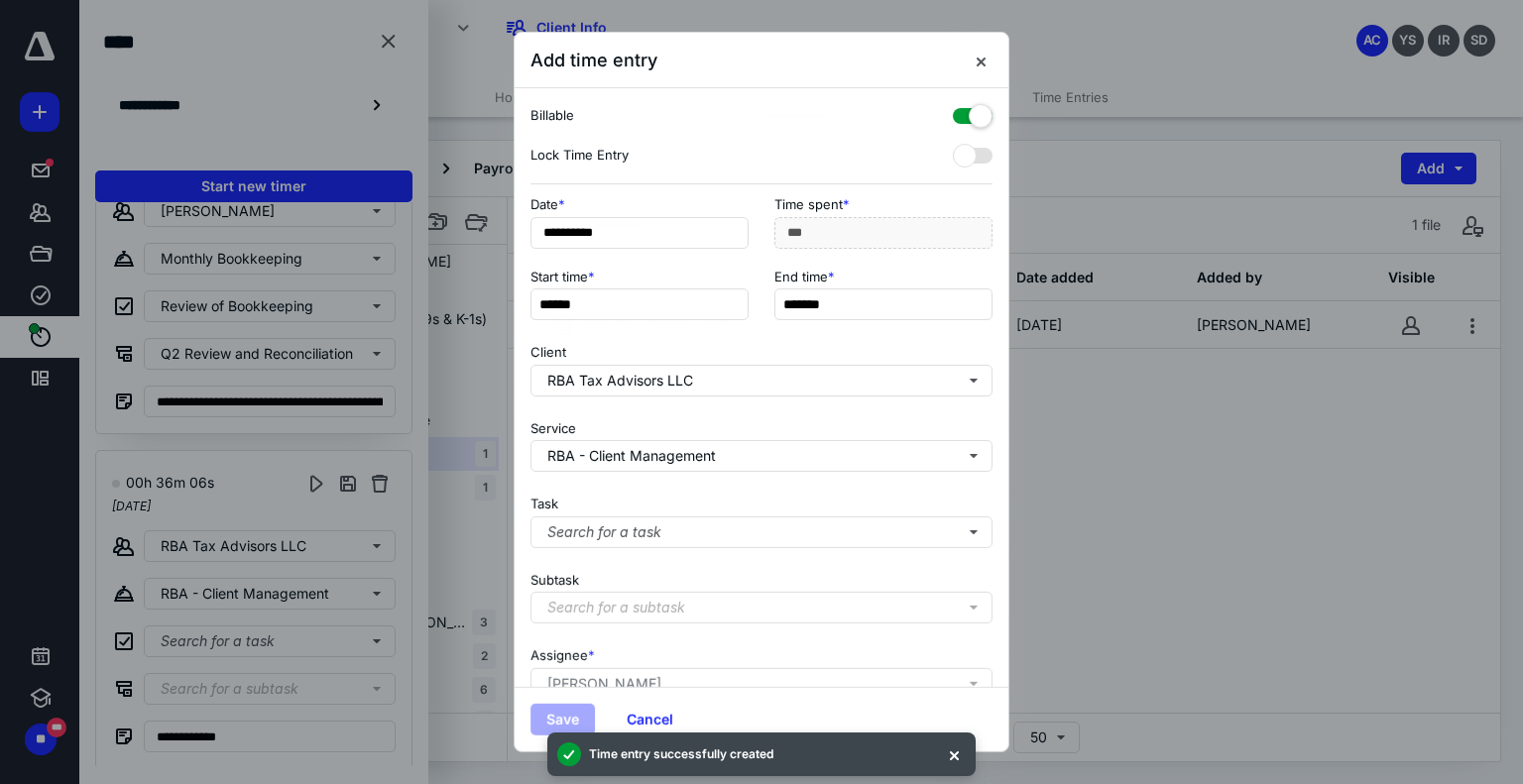 scroll, scrollTop: 1109, scrollLeft: 0, axis: vertical 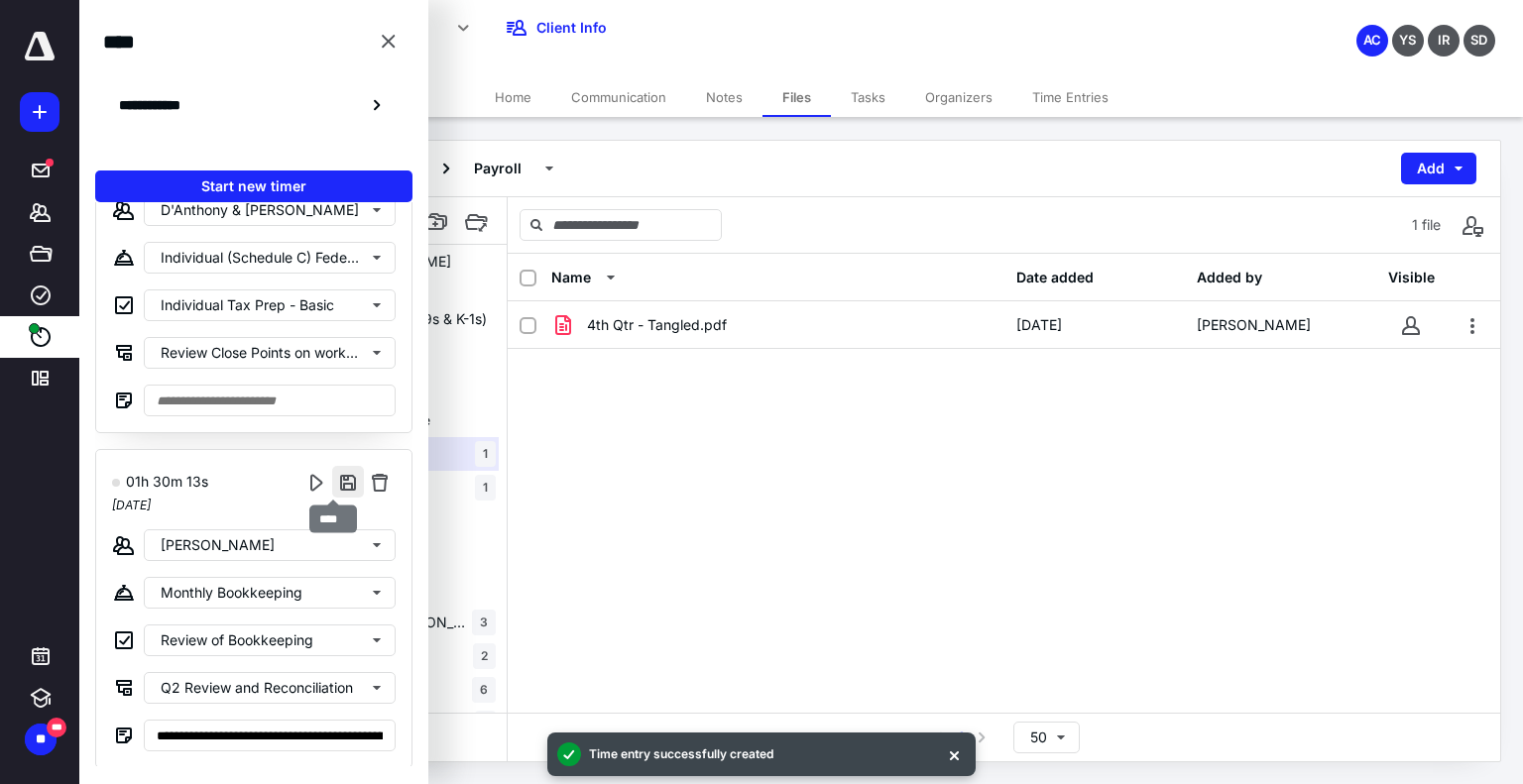 click at bounding box center (348, 482) 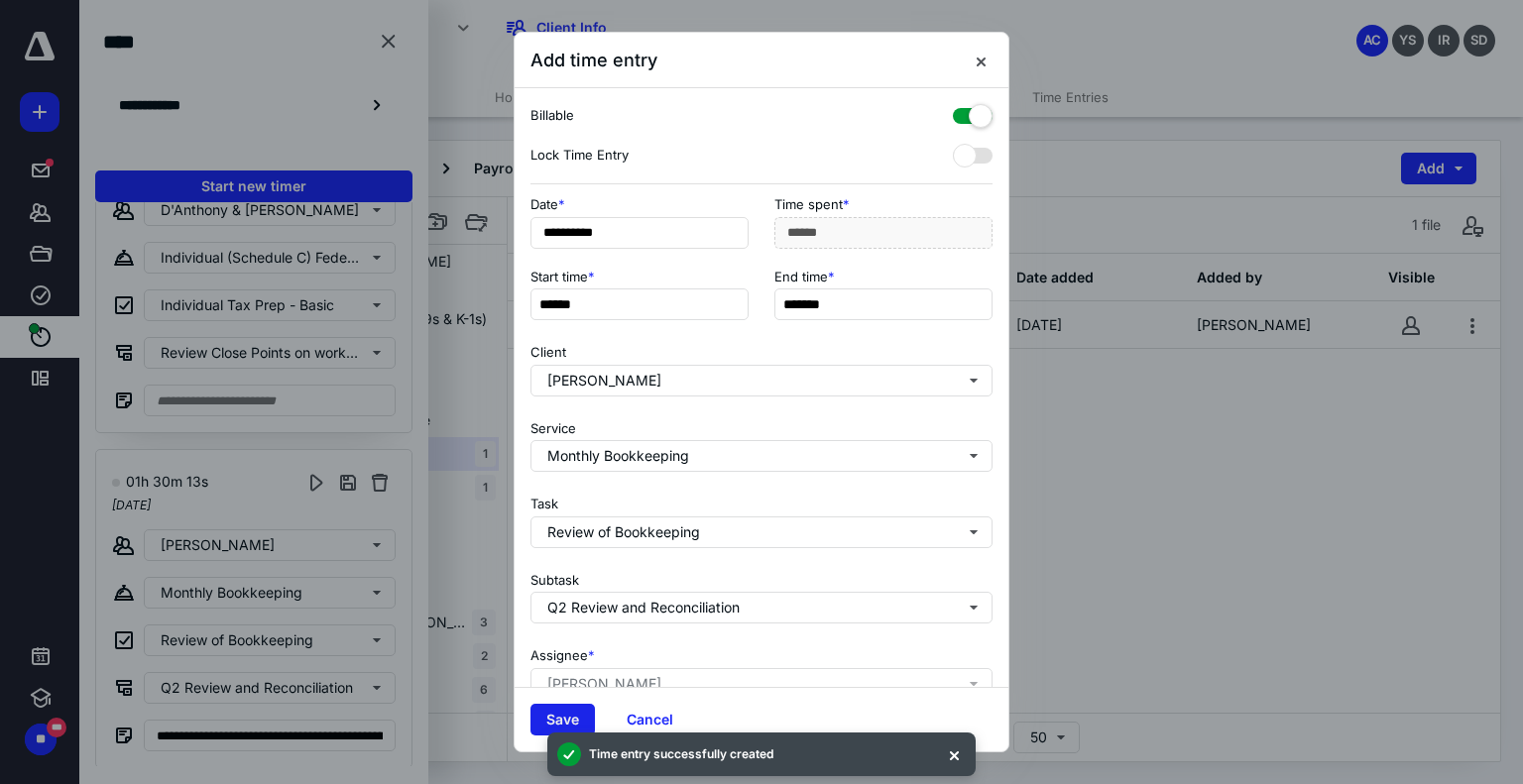 click on "Save" at bounding box center (562, 720) 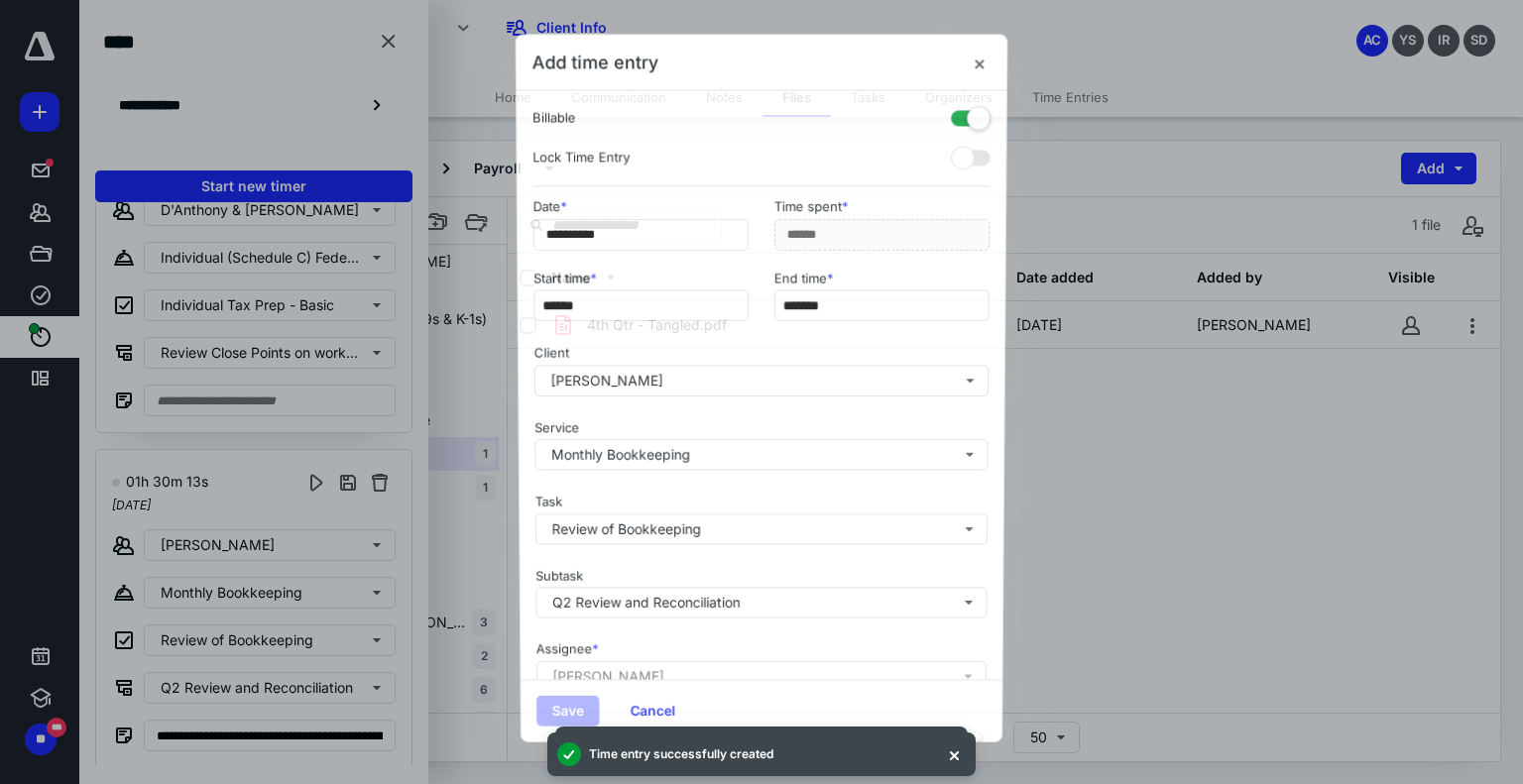 scroll, scrollTop: 774, scrollLeft: 0, axis: vertical 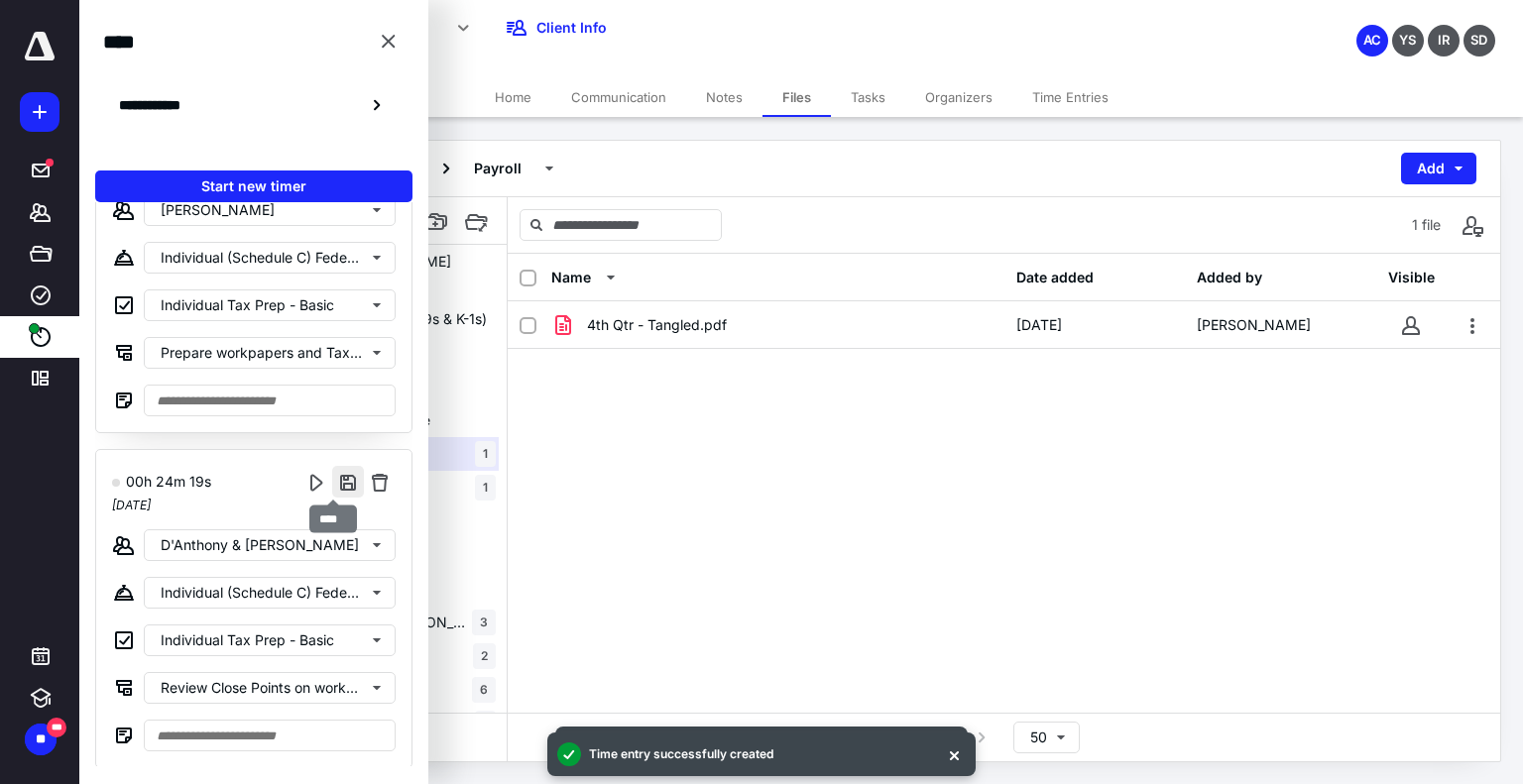 click at bounding box center (348, 482) 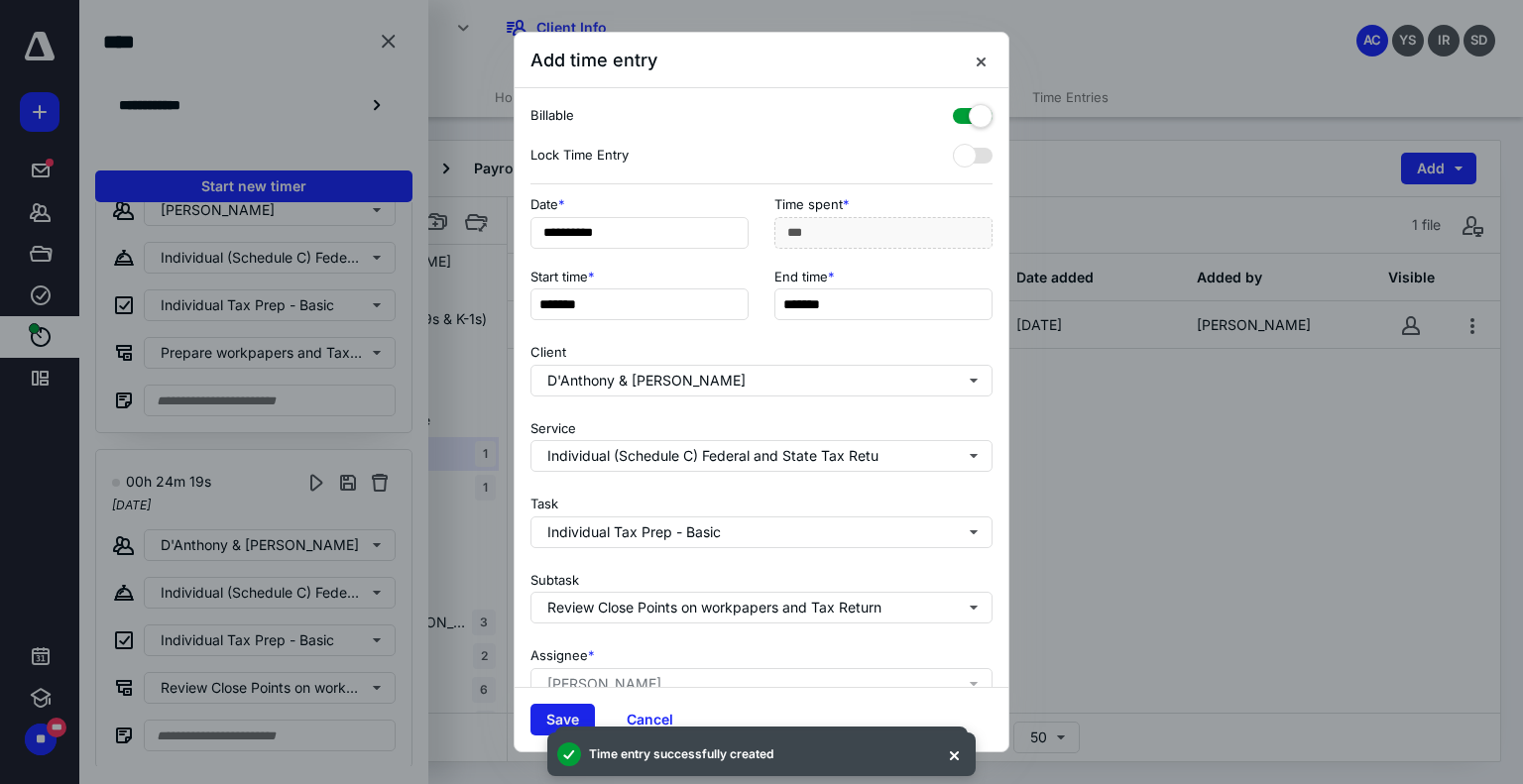 click on "Save" at bounding box center [562, 720] 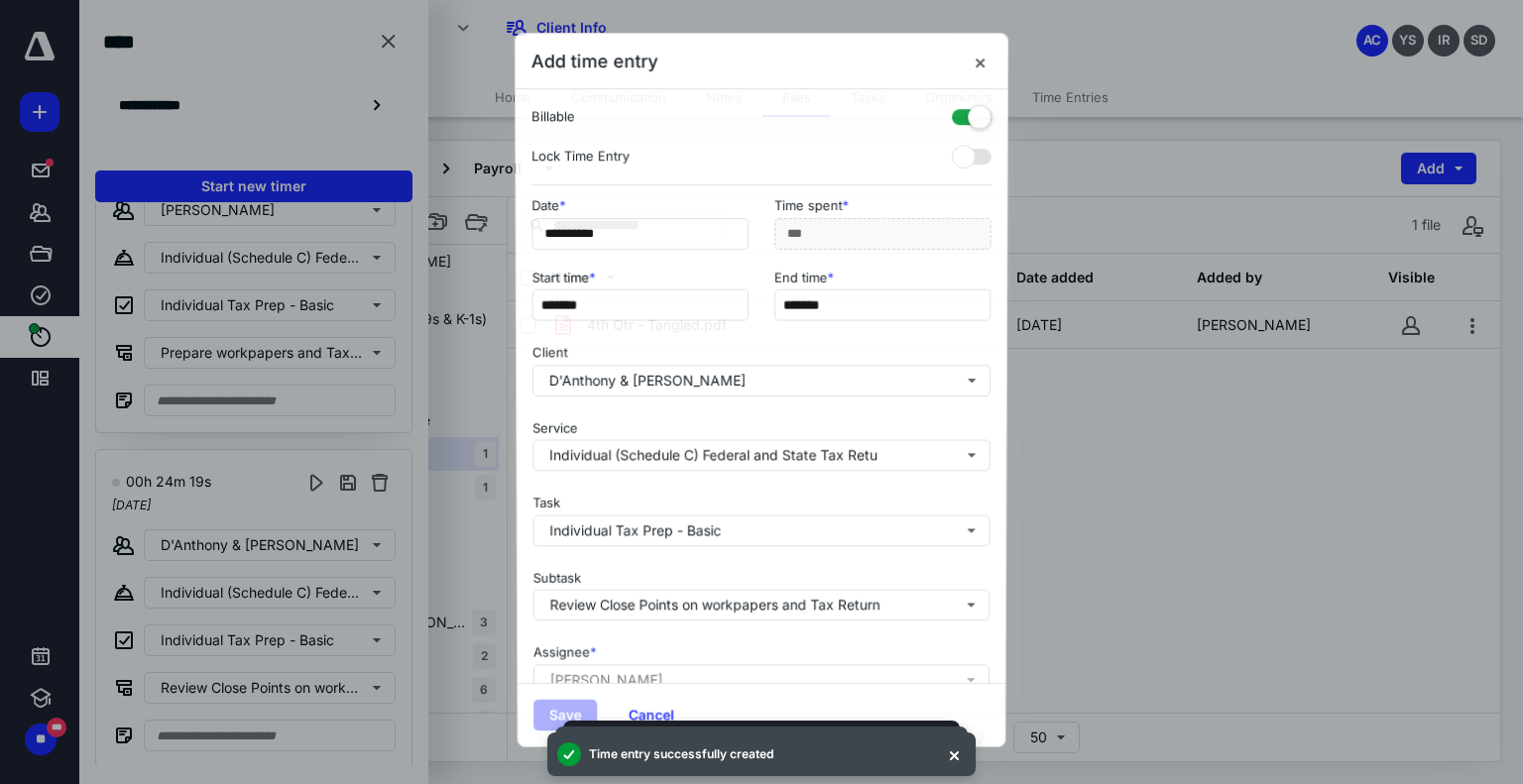 scroll, scrollTop: 440, scrollLeft: 0, axis: vertical 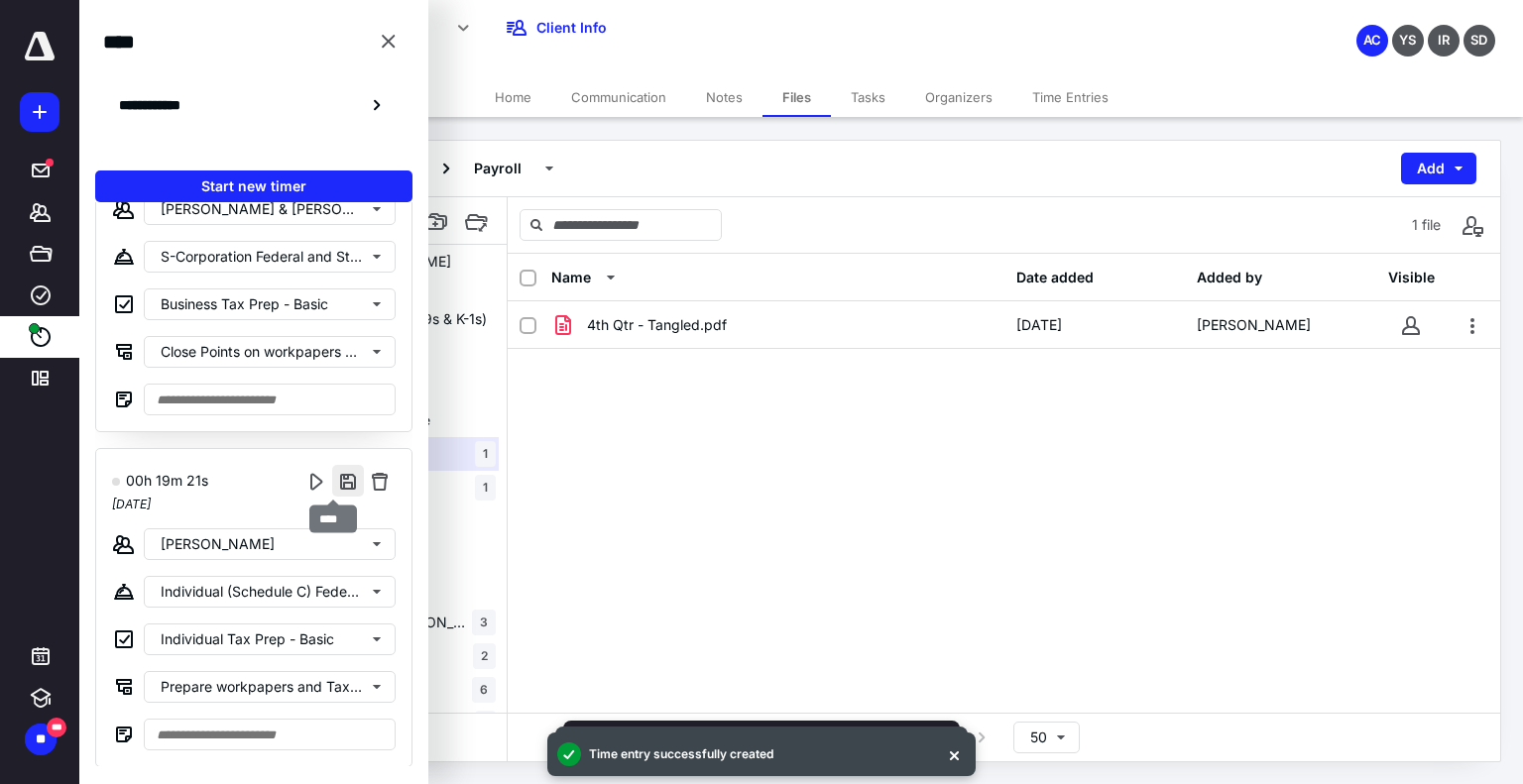 click at bounding box center [348, 481] 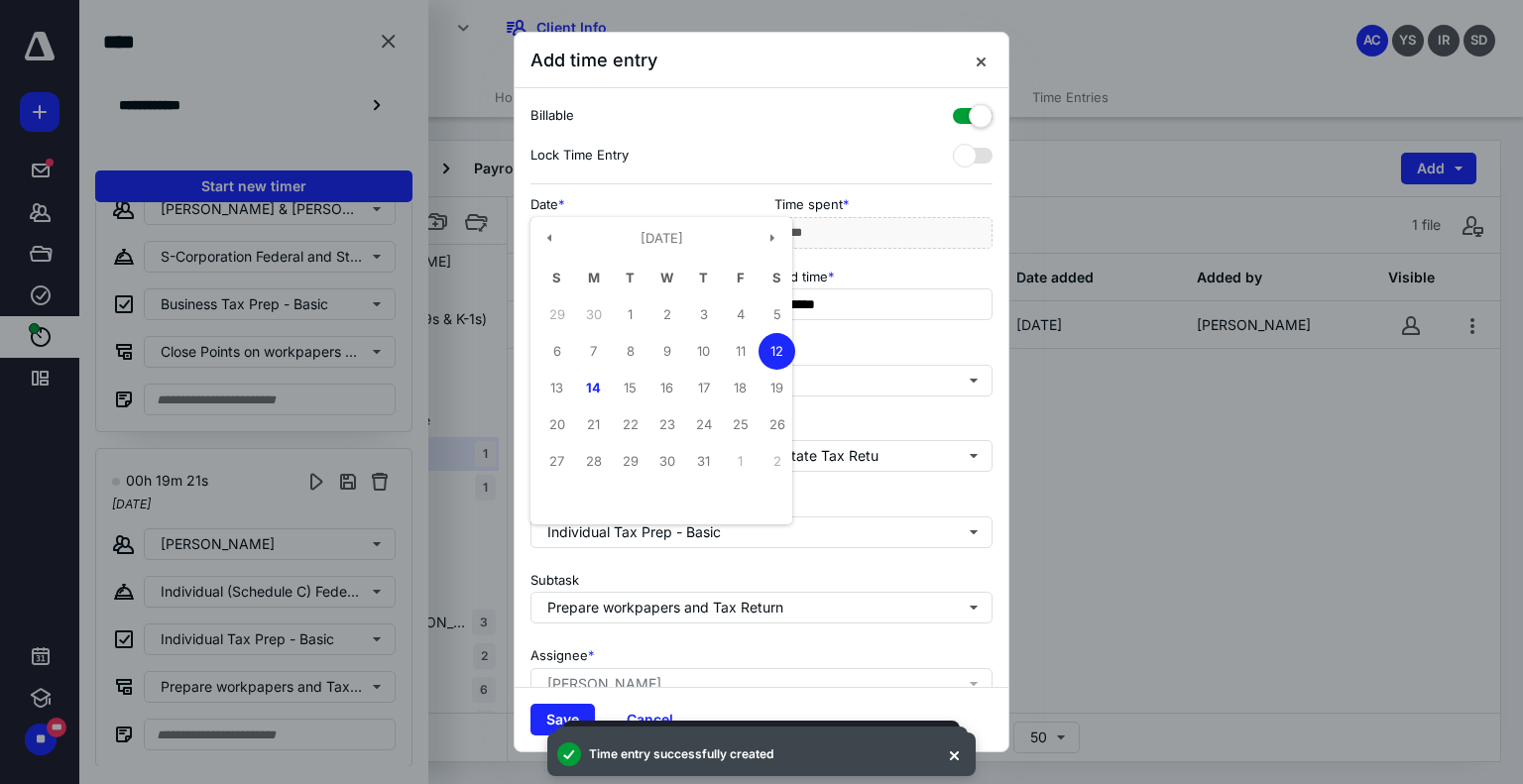 click on "**********" at bounding box center [640, 233] 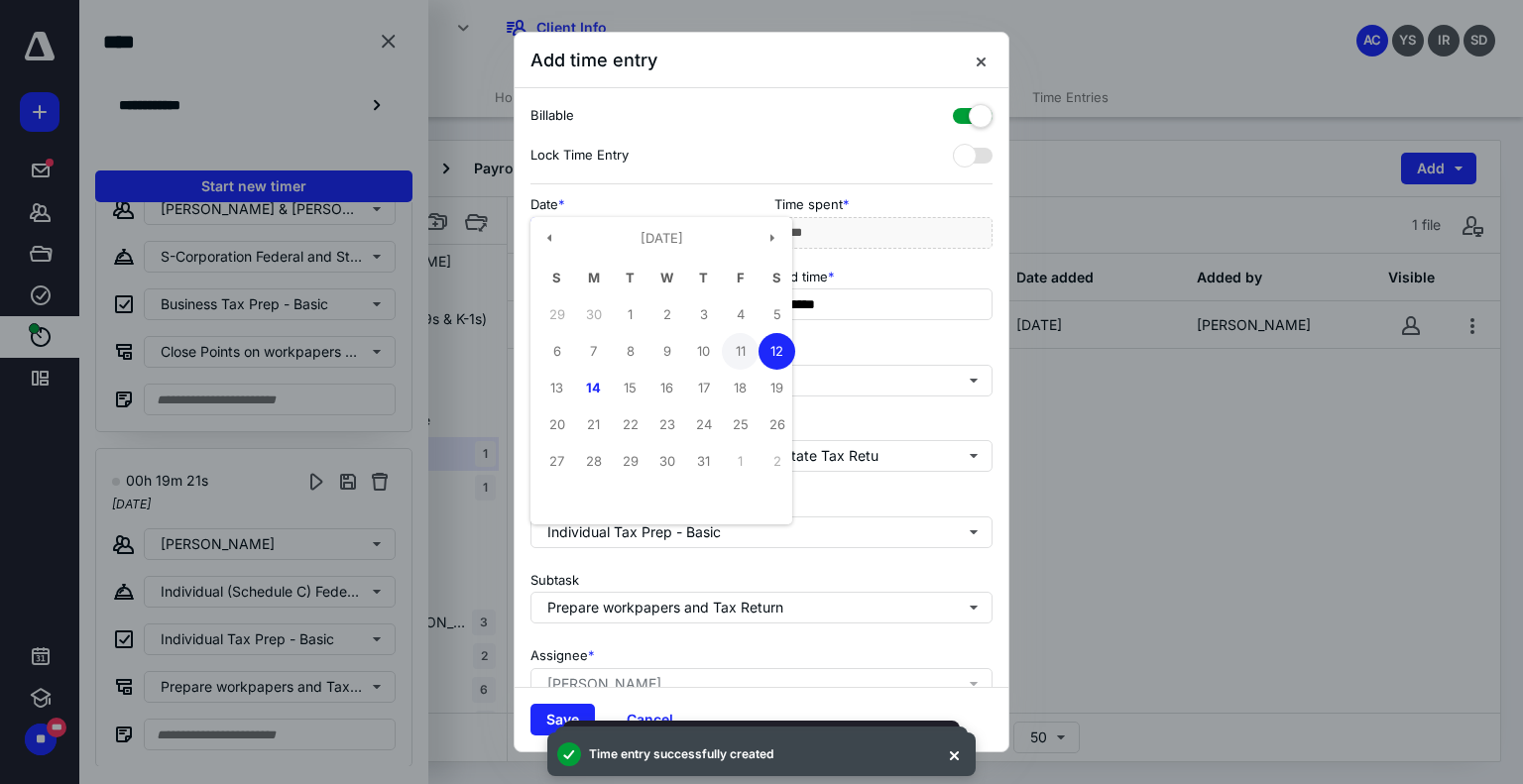 click on "11" at bounding box center [740, 351] 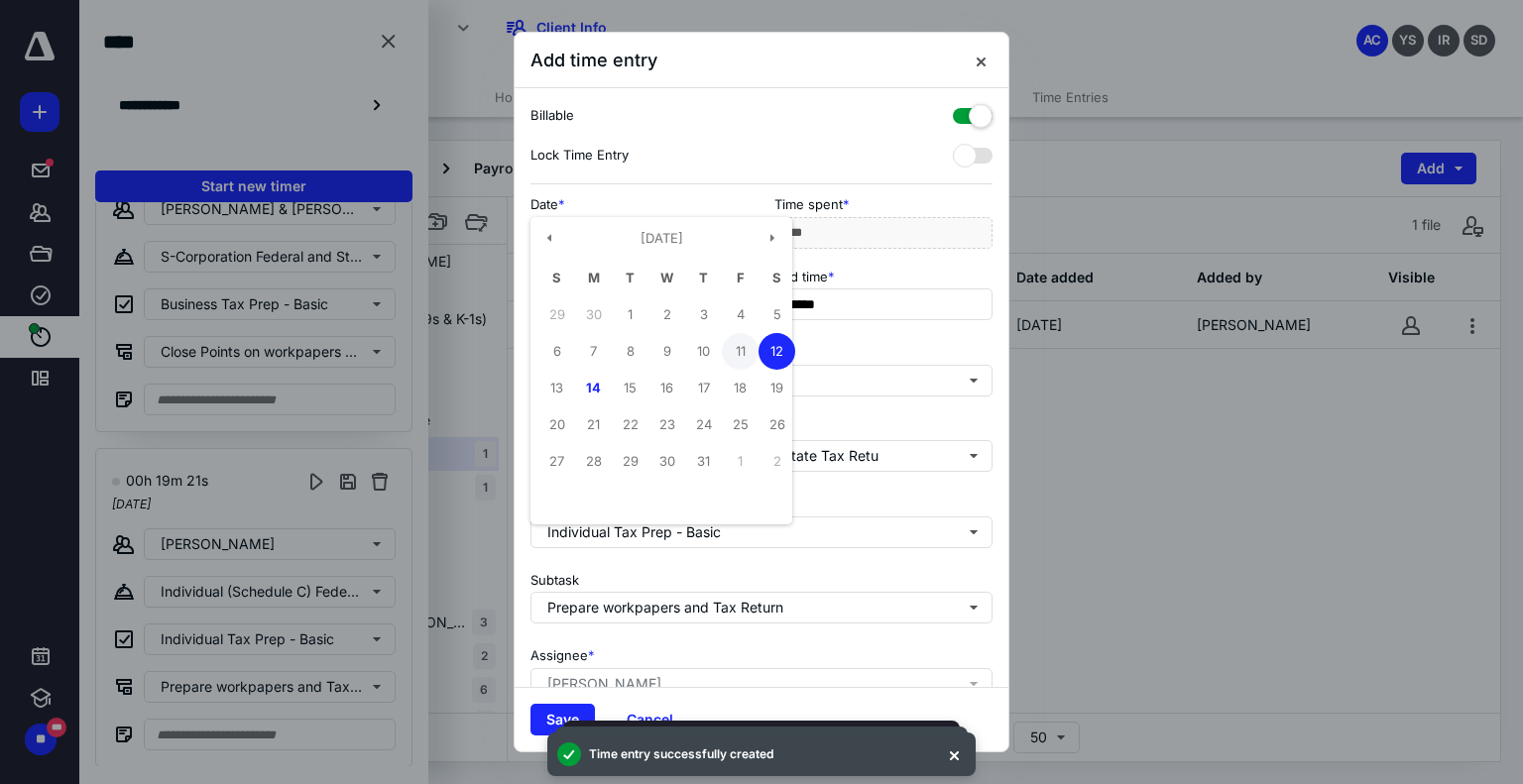 type on "**********" 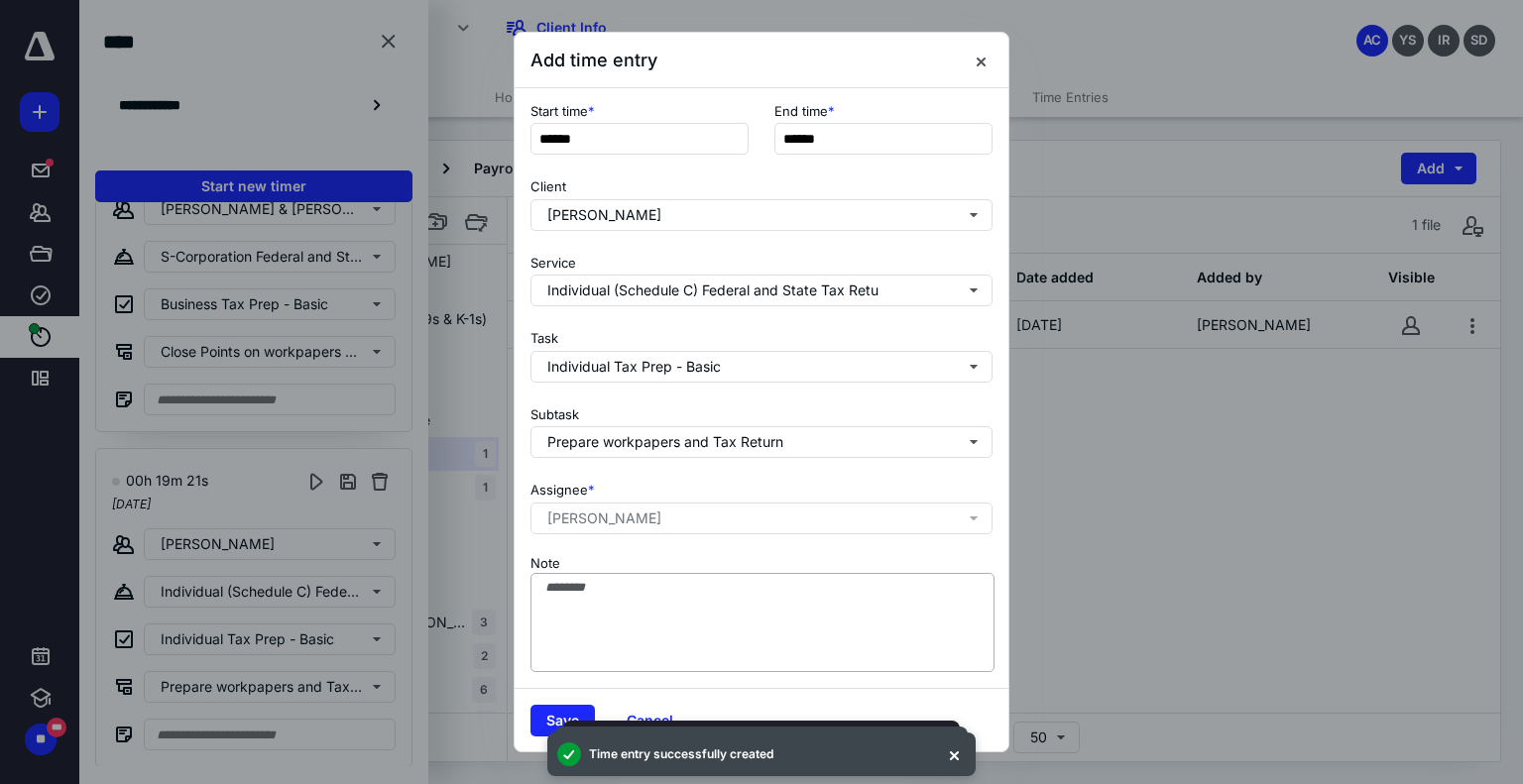 scroll, scrollTop: 180, scrollLeft: 0, axis: vertical 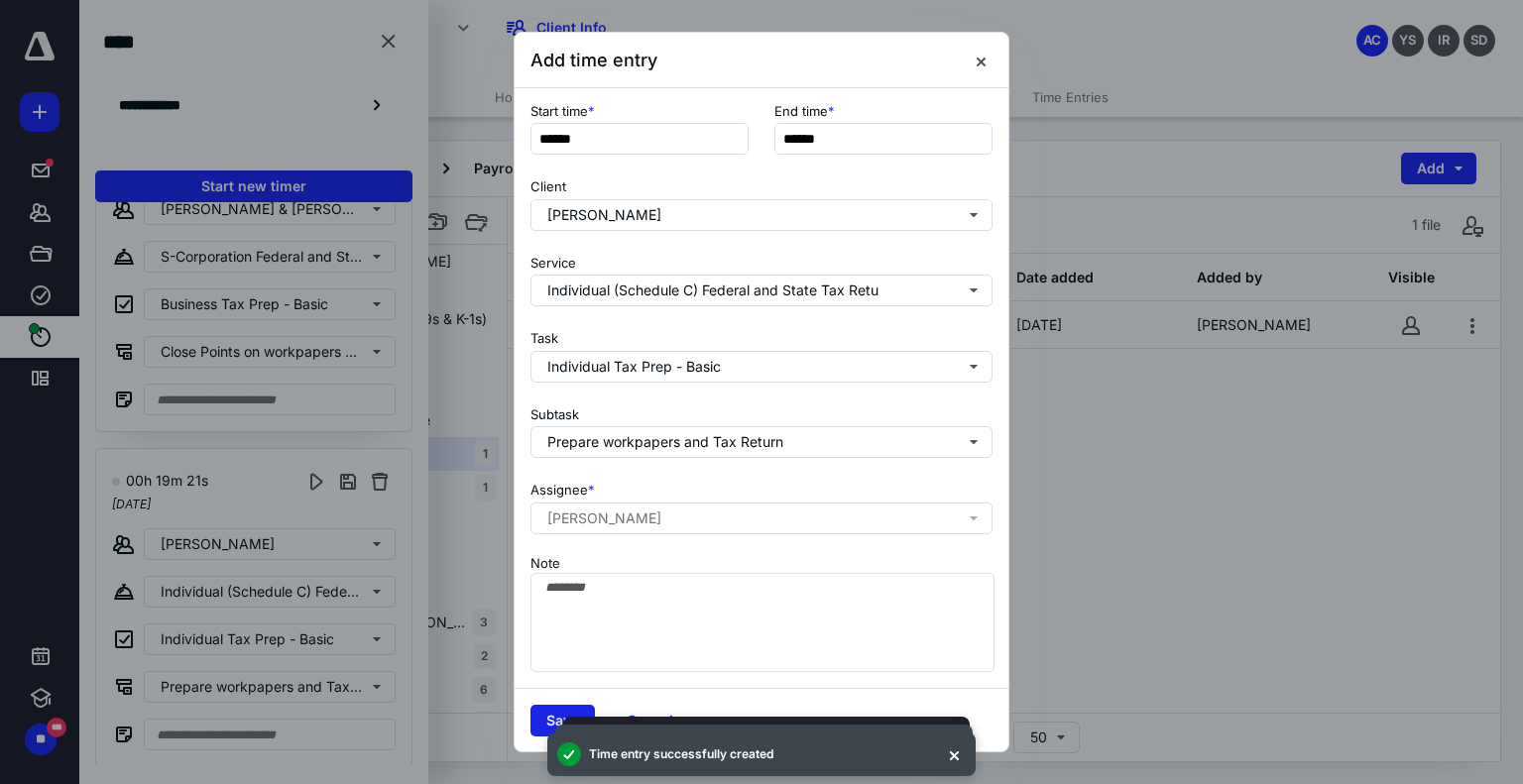 click on "Save" at bounding box center [562, 721] 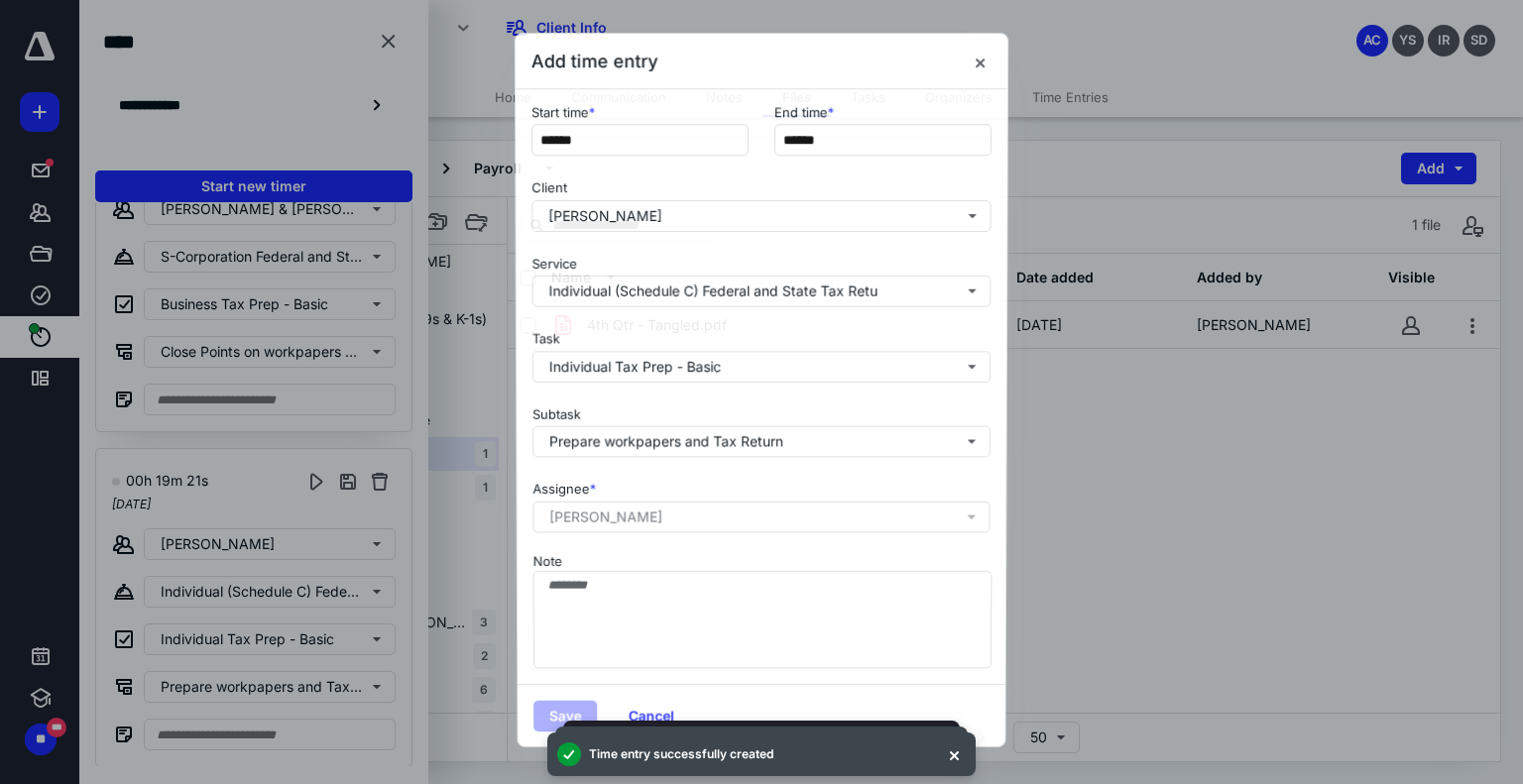 scroll, scrollTop: 105, scrollLeft: 0, axis: vertical 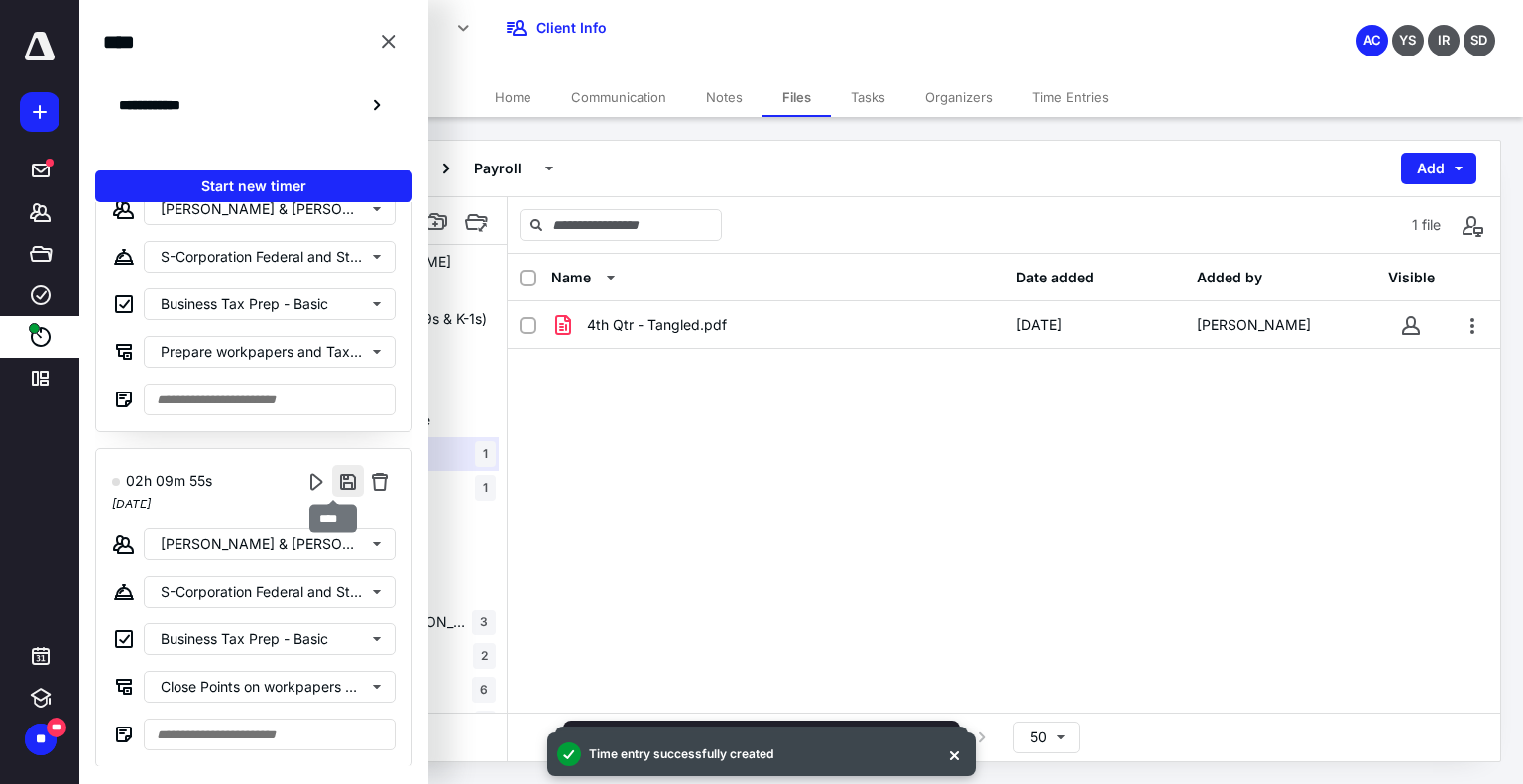 click at bounding box center (348, 481) 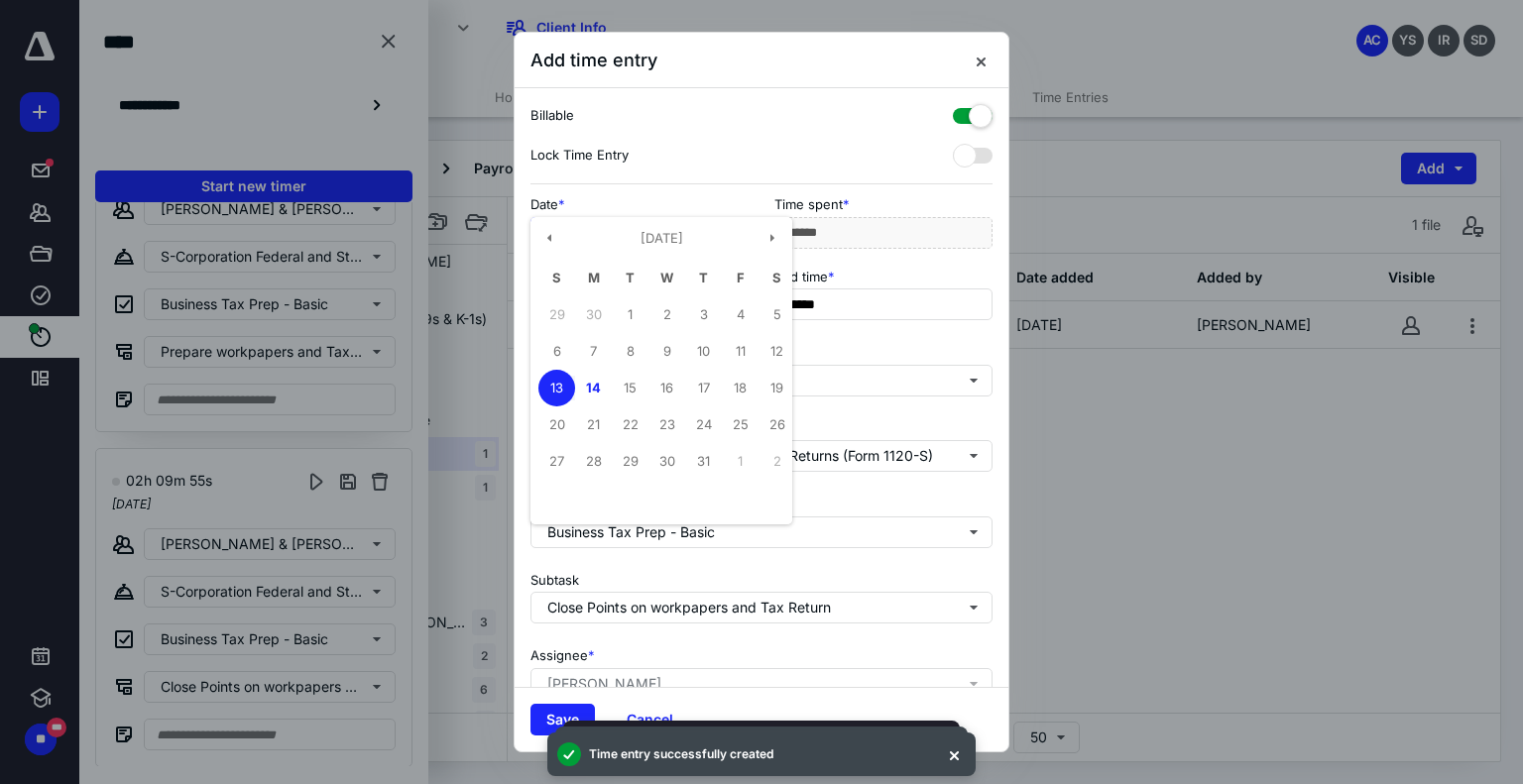 click on "**********" at bounding box center (640, 233) 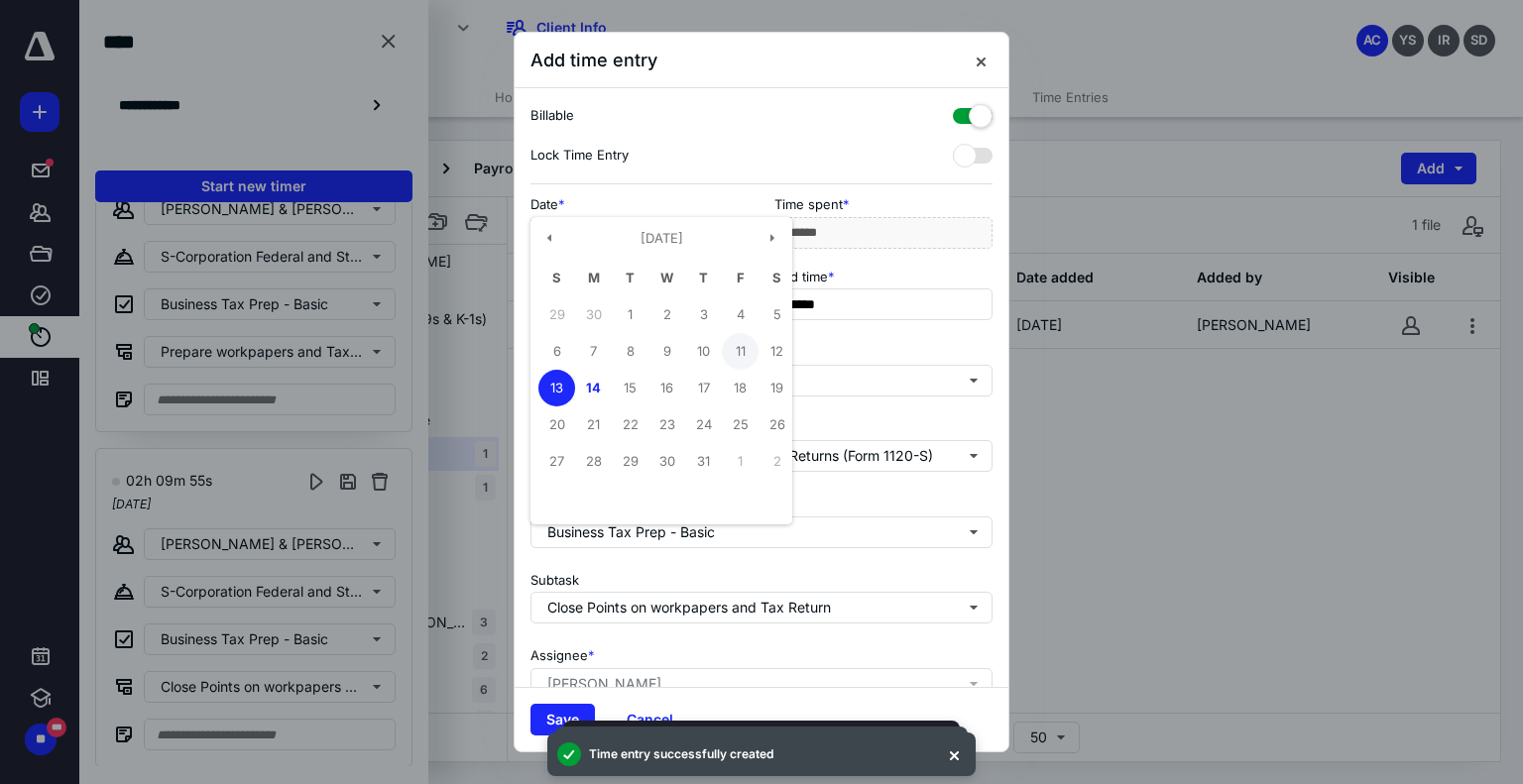 click on "11" at bounding box center [740, 351] 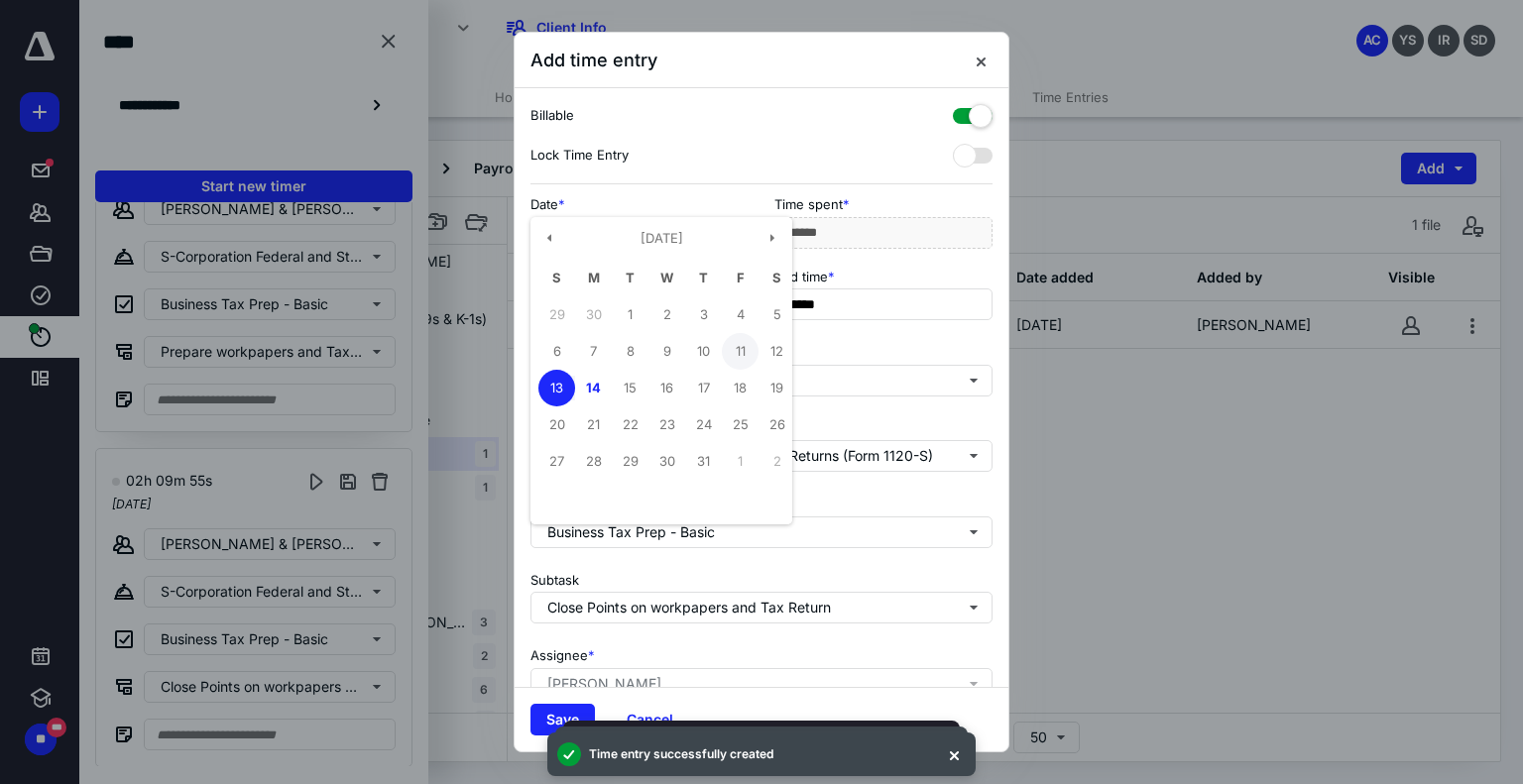 type on "**********" 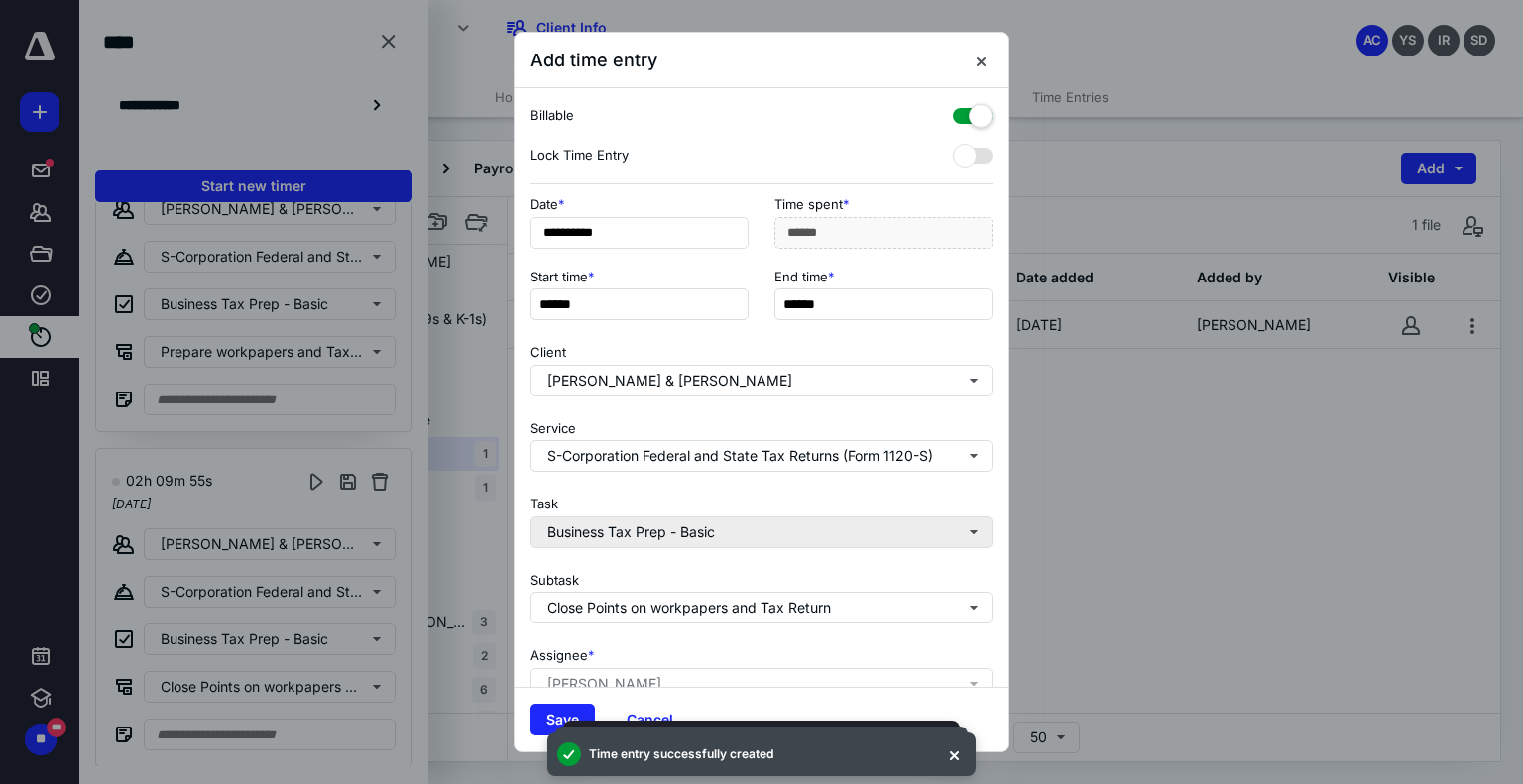 scroll, scrollTop: 99, scrollLeft: 0, axis: vertical 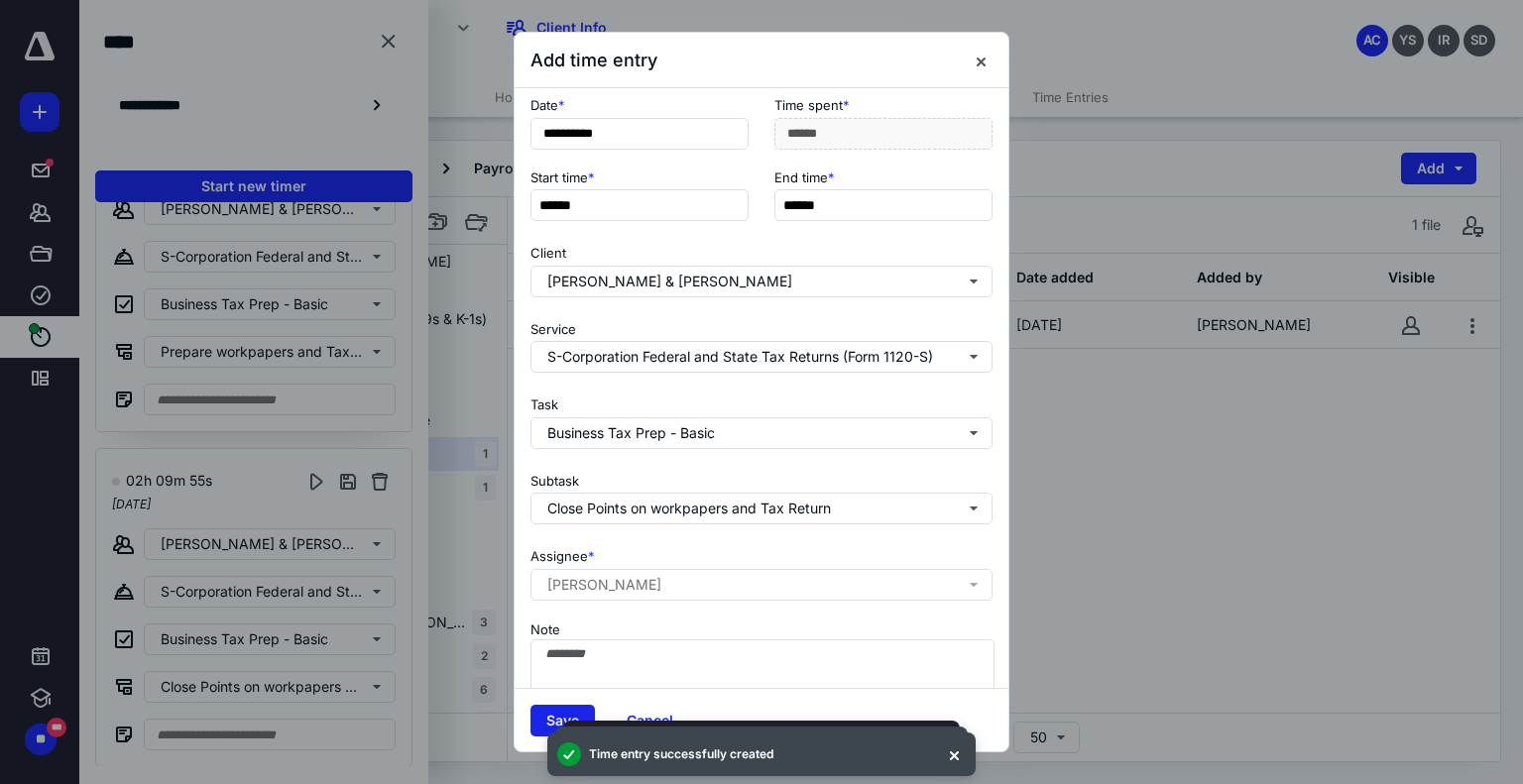 click on "Save" at bounding box center (562, 721) 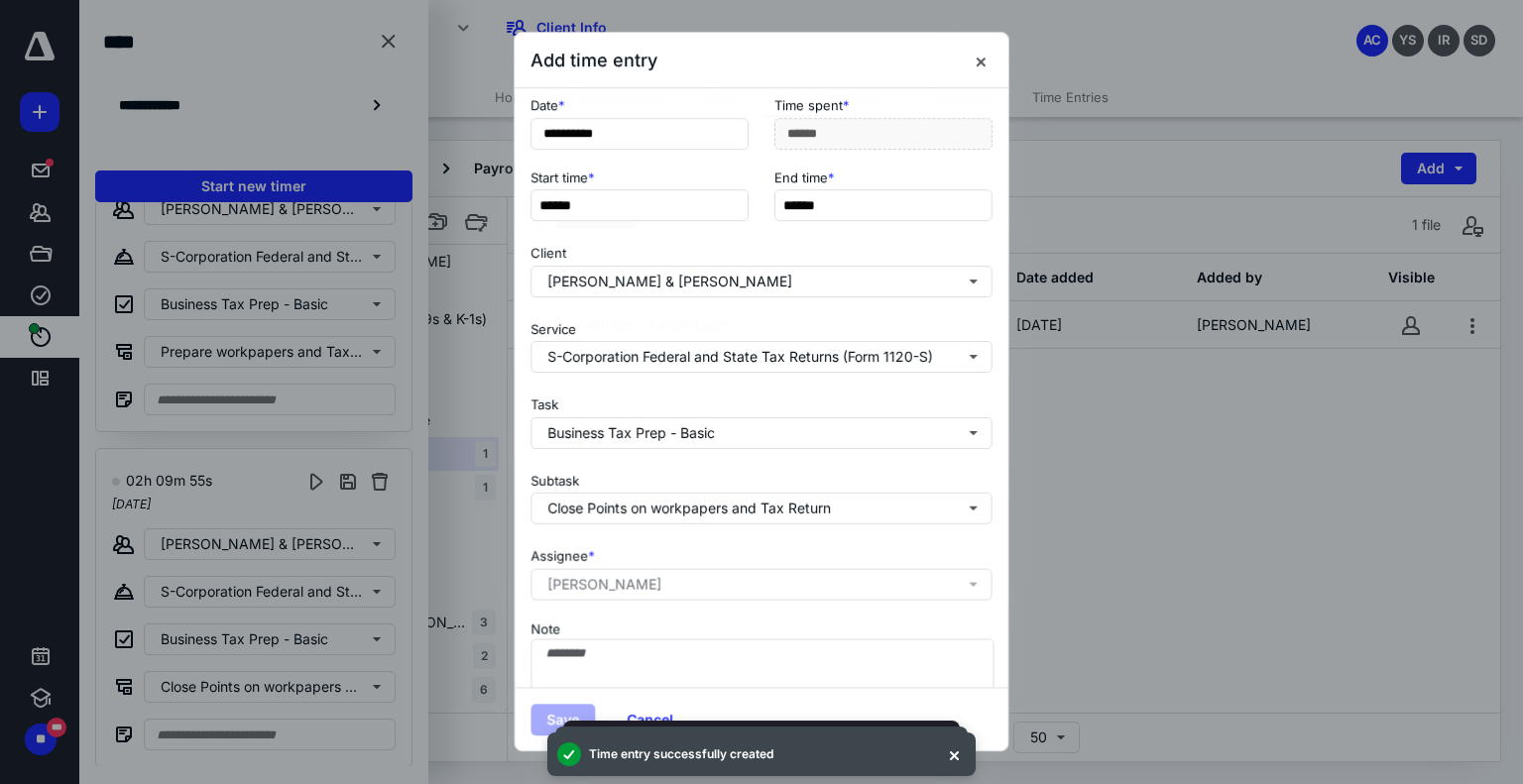 scroll, scrollTop: 0, scrollLeft: 0, axis: both 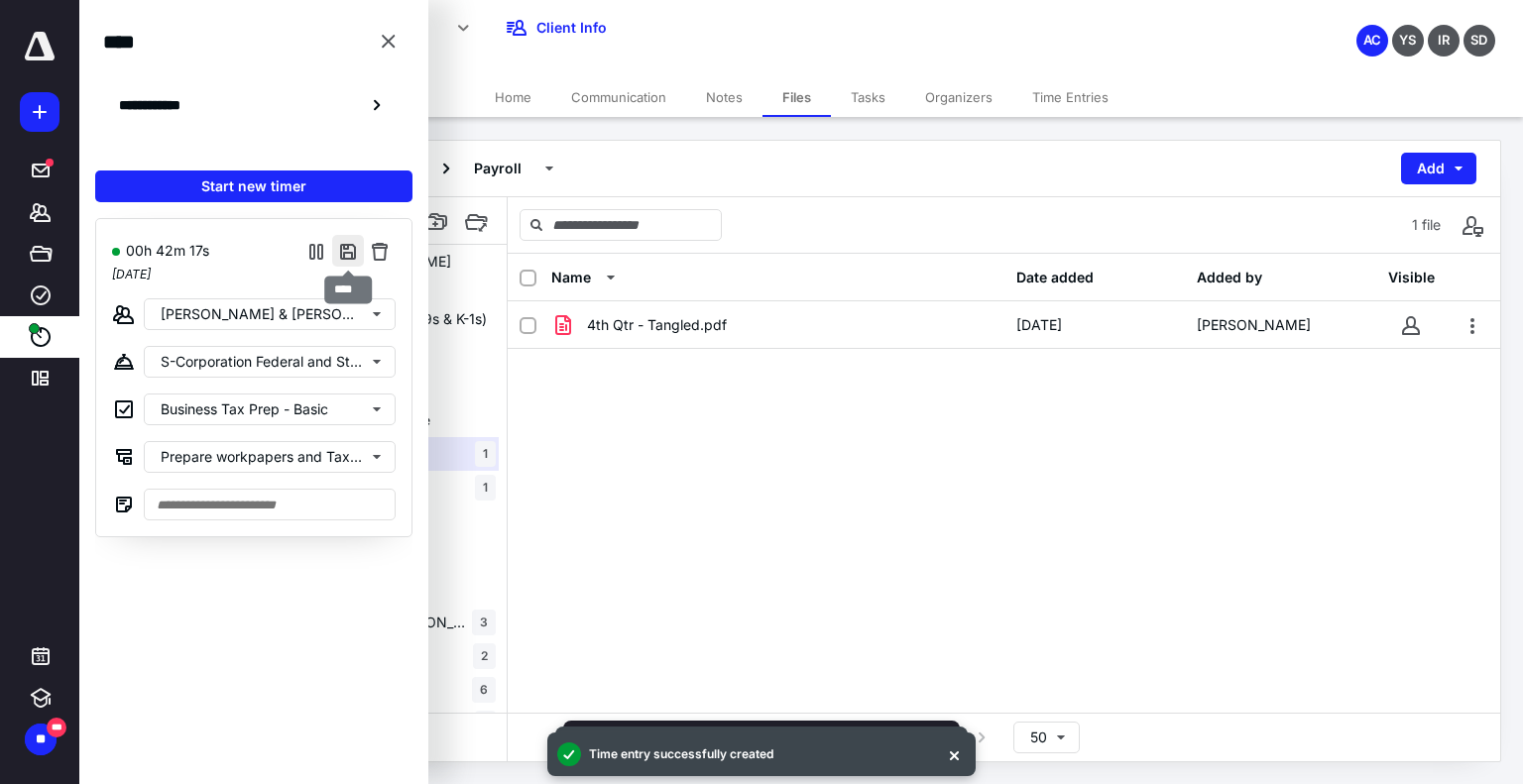 click at bounding box center (348, 251) 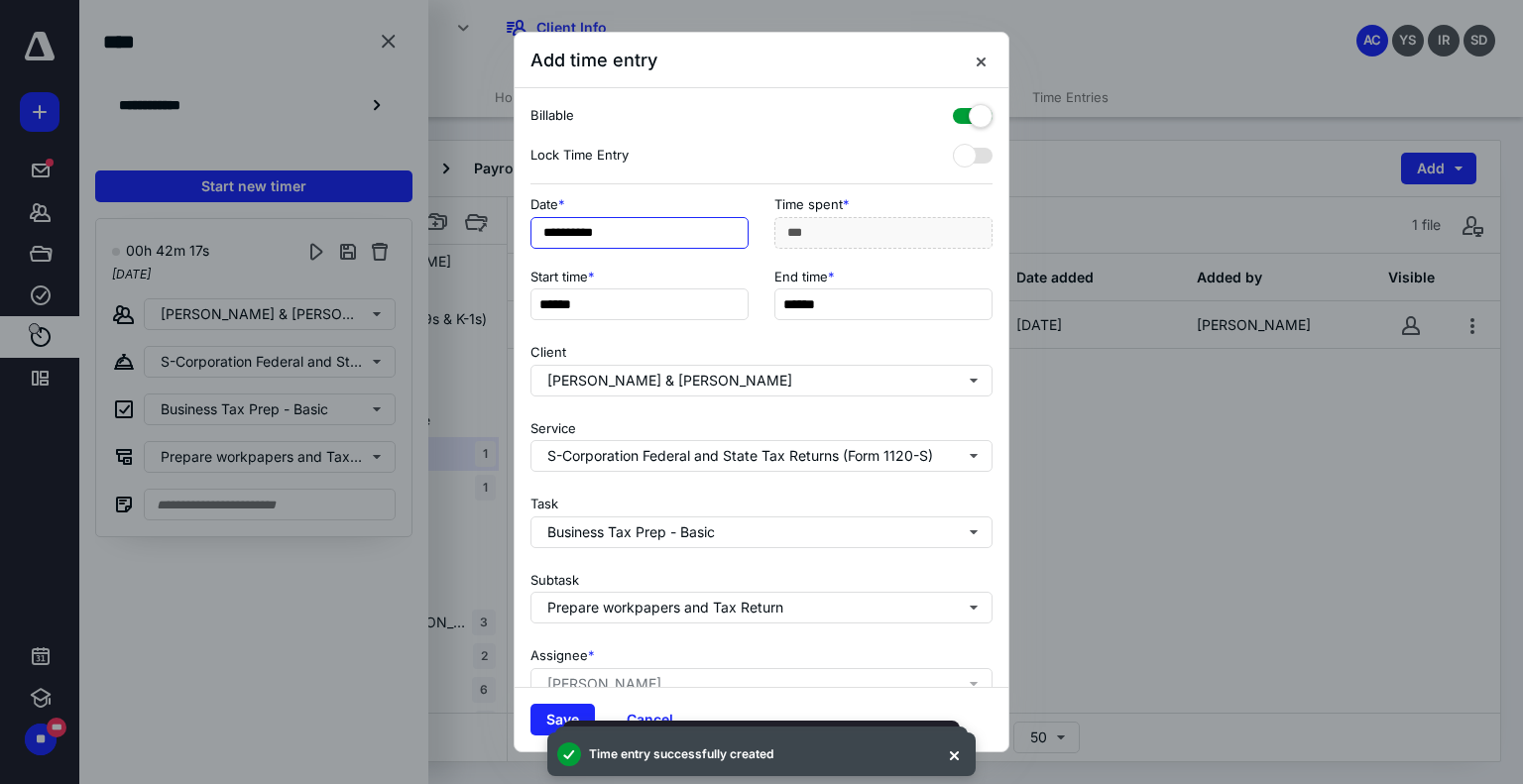click on "**********" at bounding box center (640, 233) 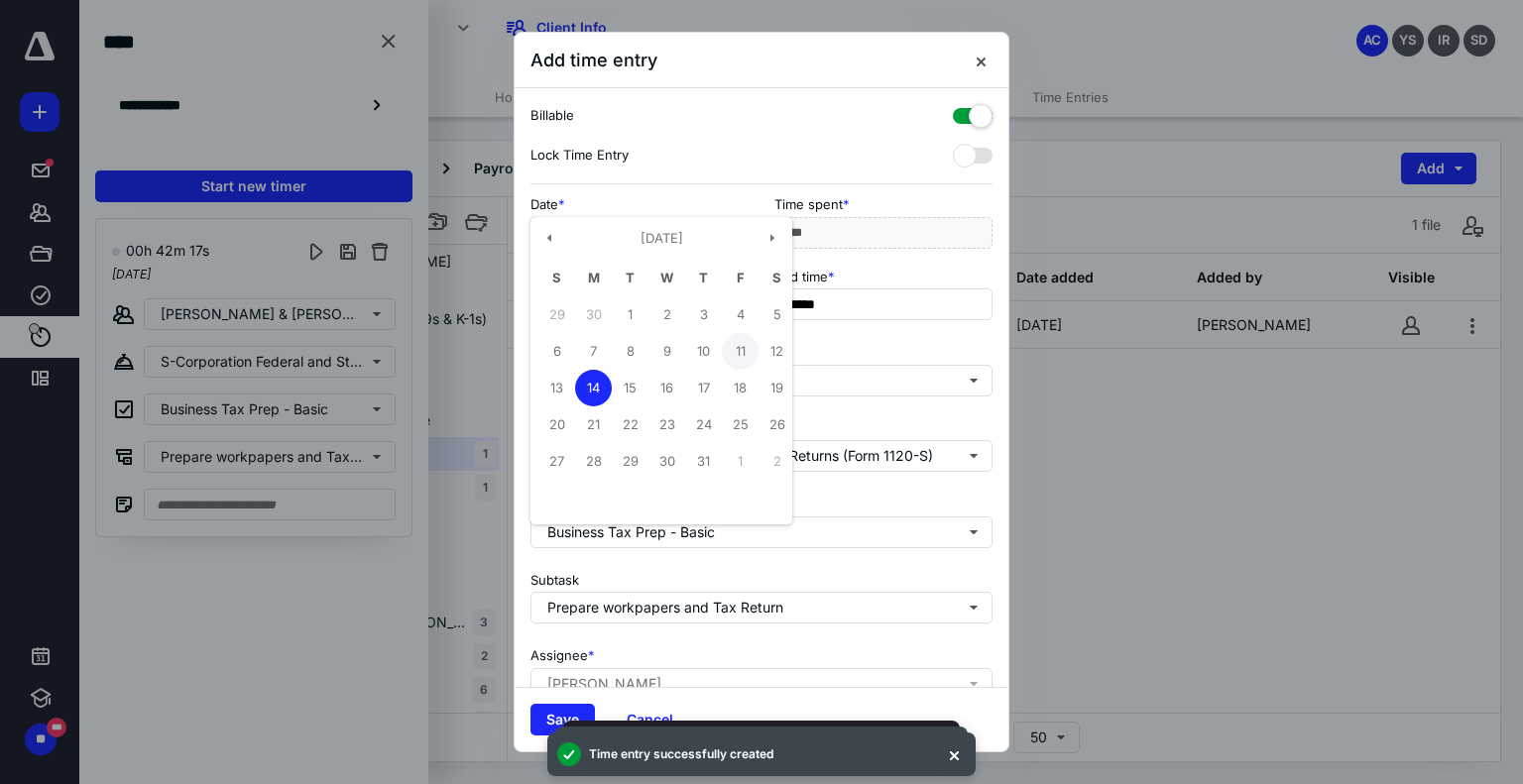 click on "11" at bounding box center (740, 351) 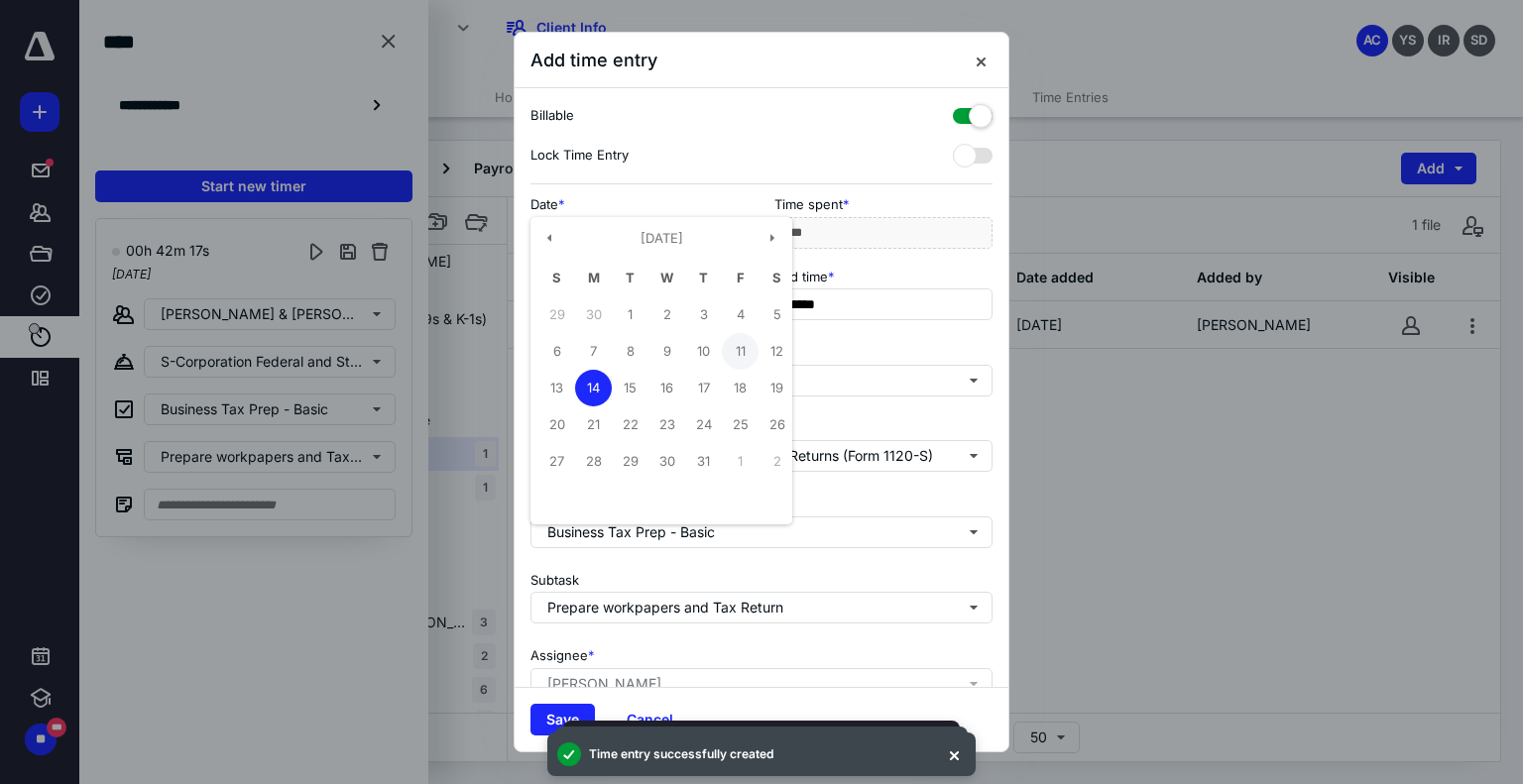type on "**********" 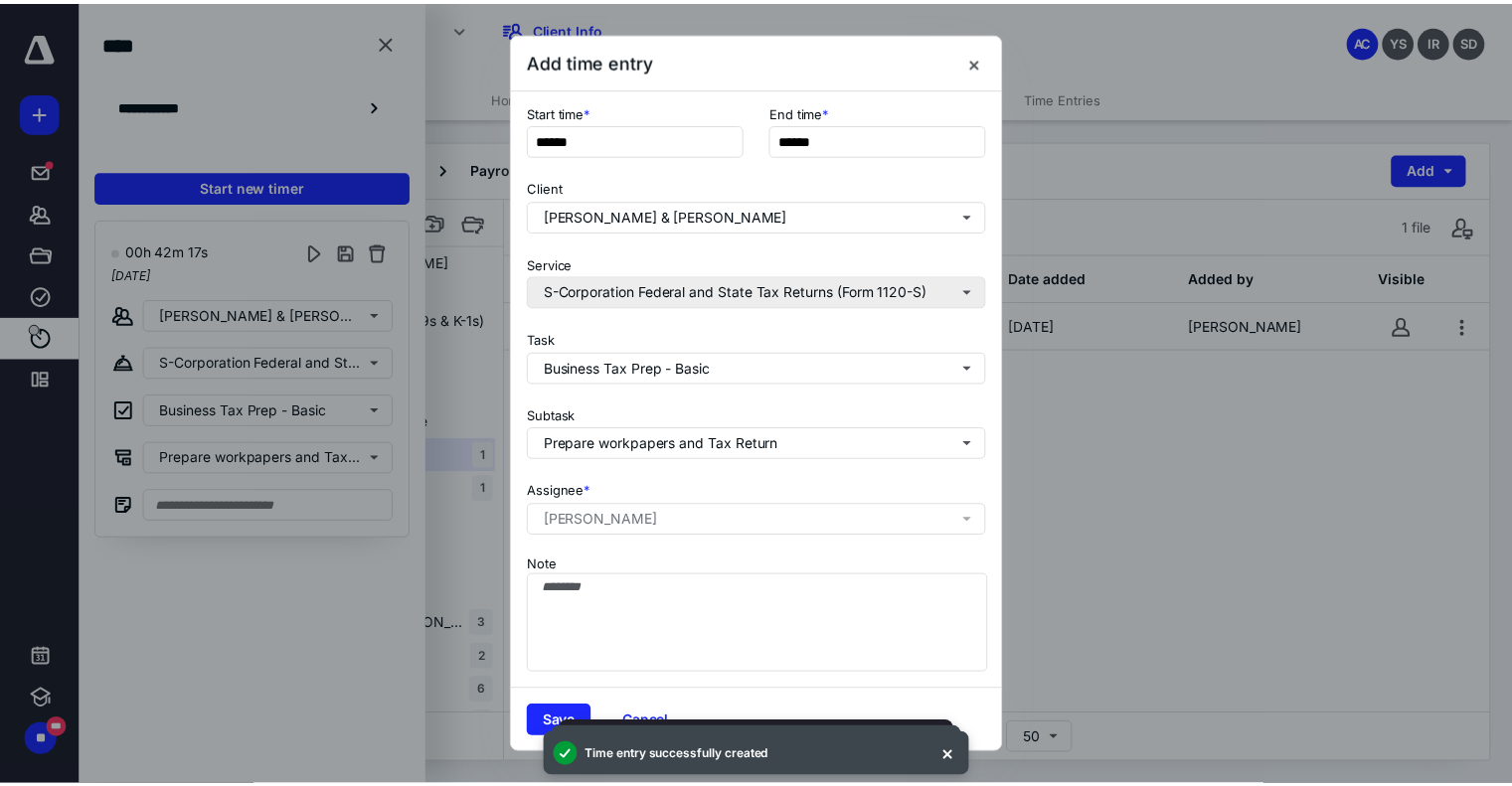 scroll, scrollTop: 0, scrollLeft: 0, axis: both 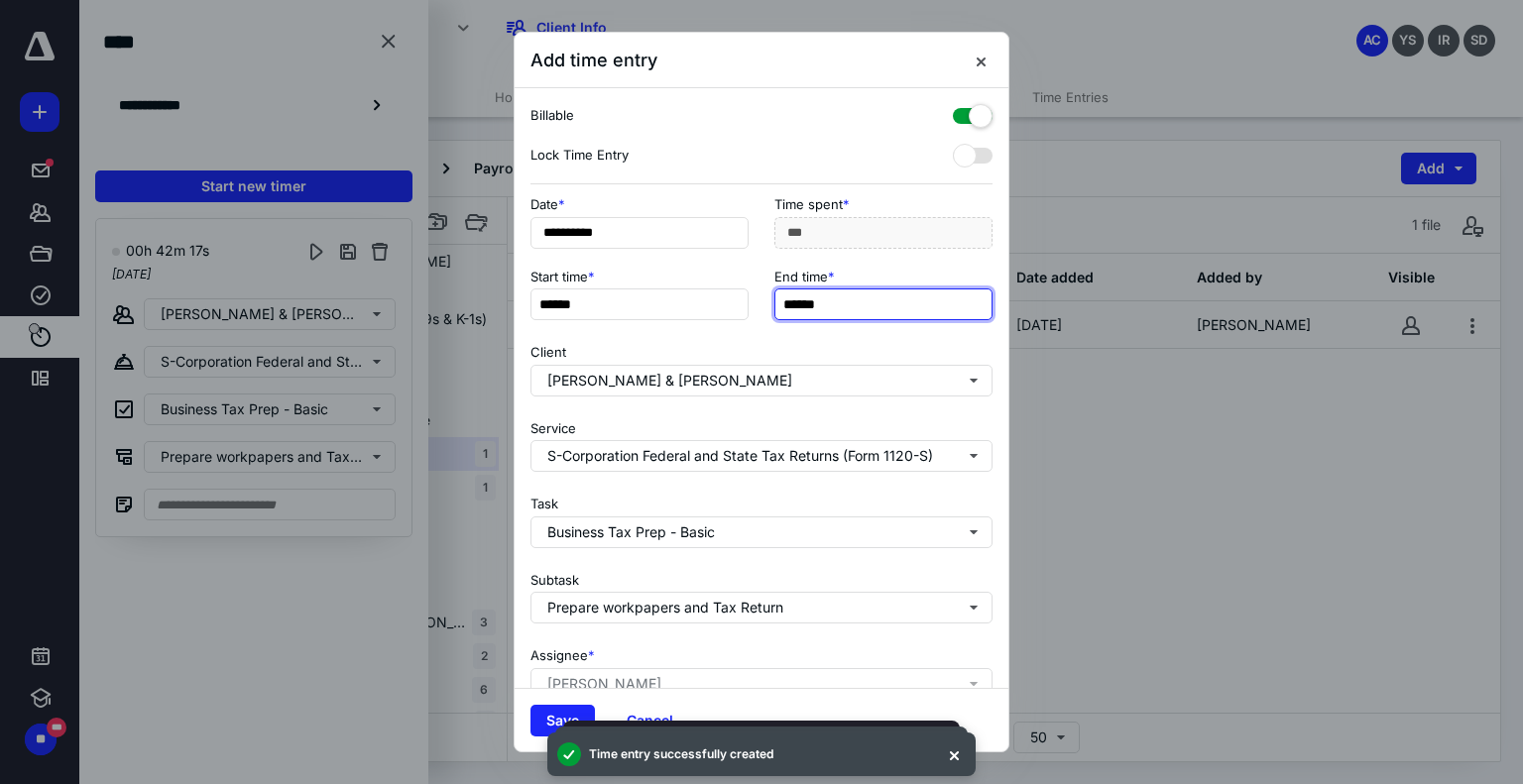 click on "******" at bounding box center [883, 304] 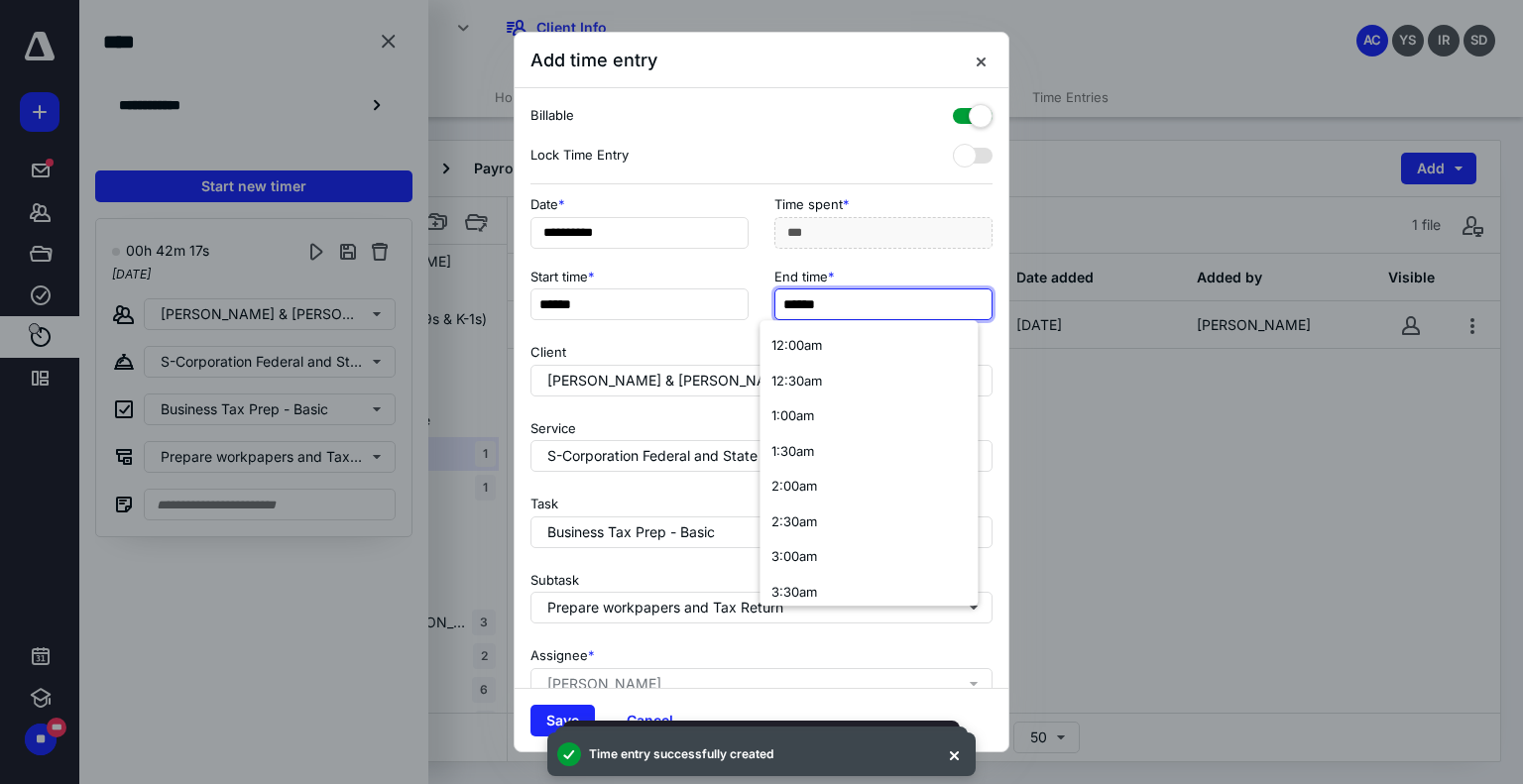 click on "******" at bounding box center (883, 304) 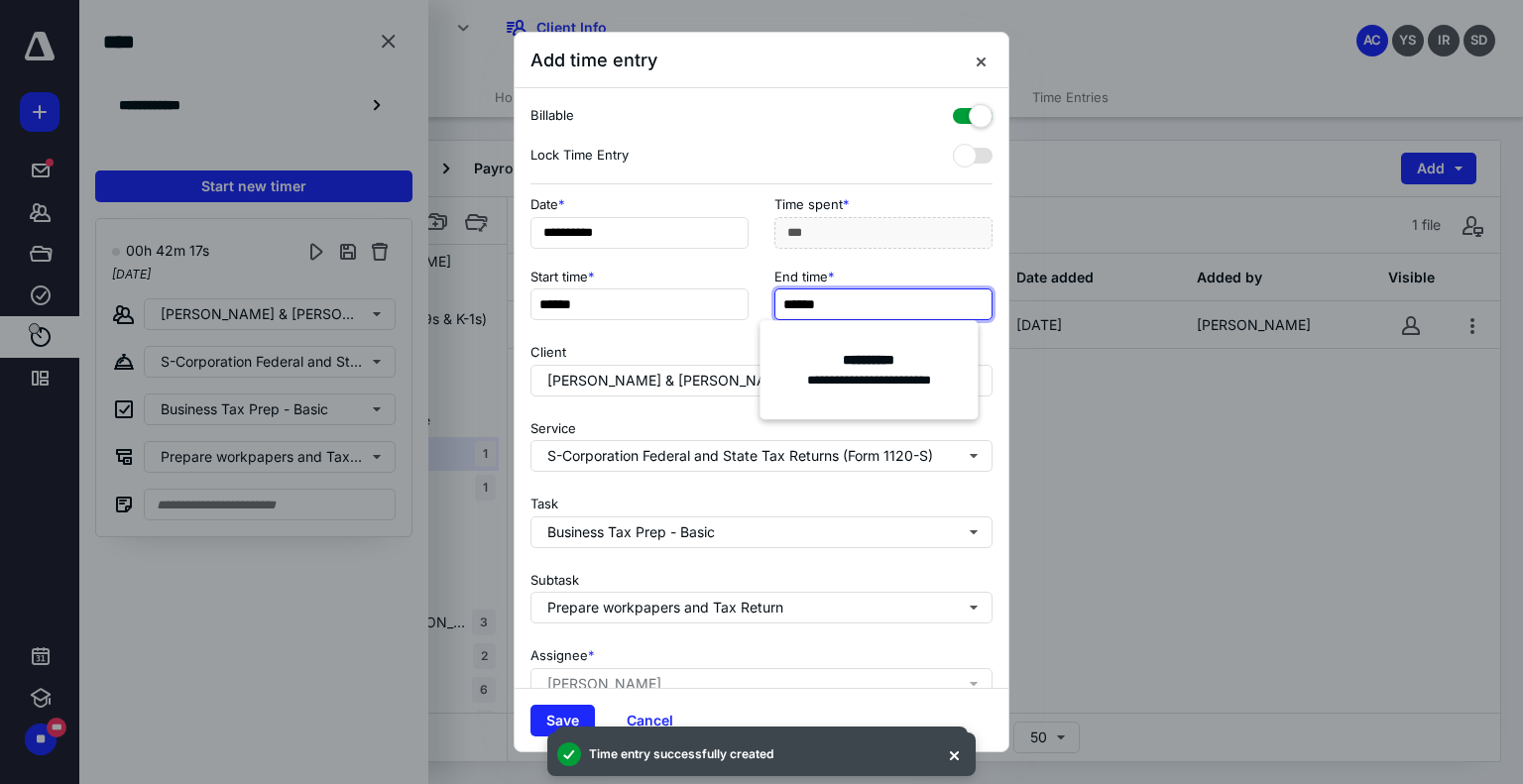 type on "******" 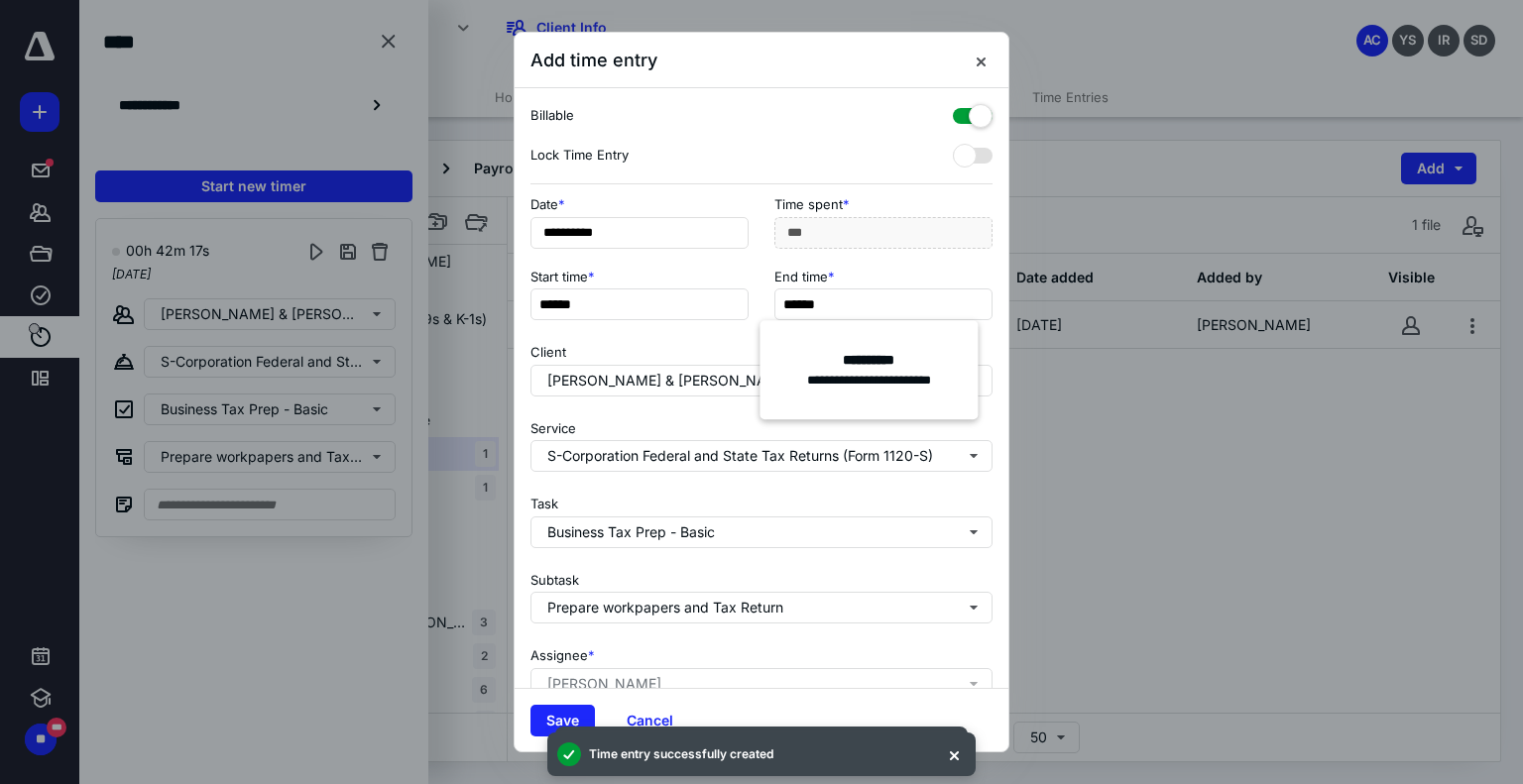 type on "******" 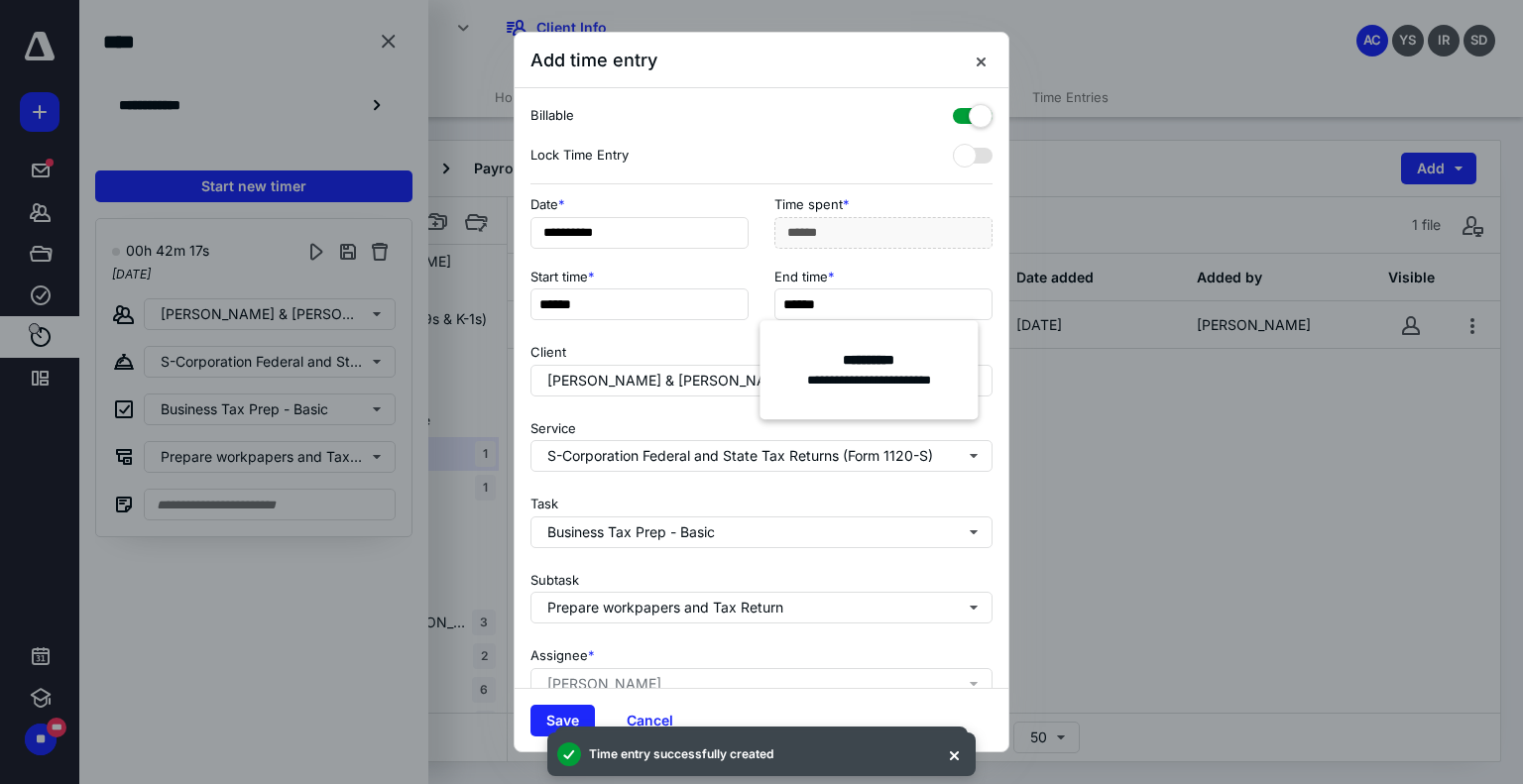 click on "Client [PERSON_NAME] & [PERSON_NAME]" at bounding box center (762, 366) 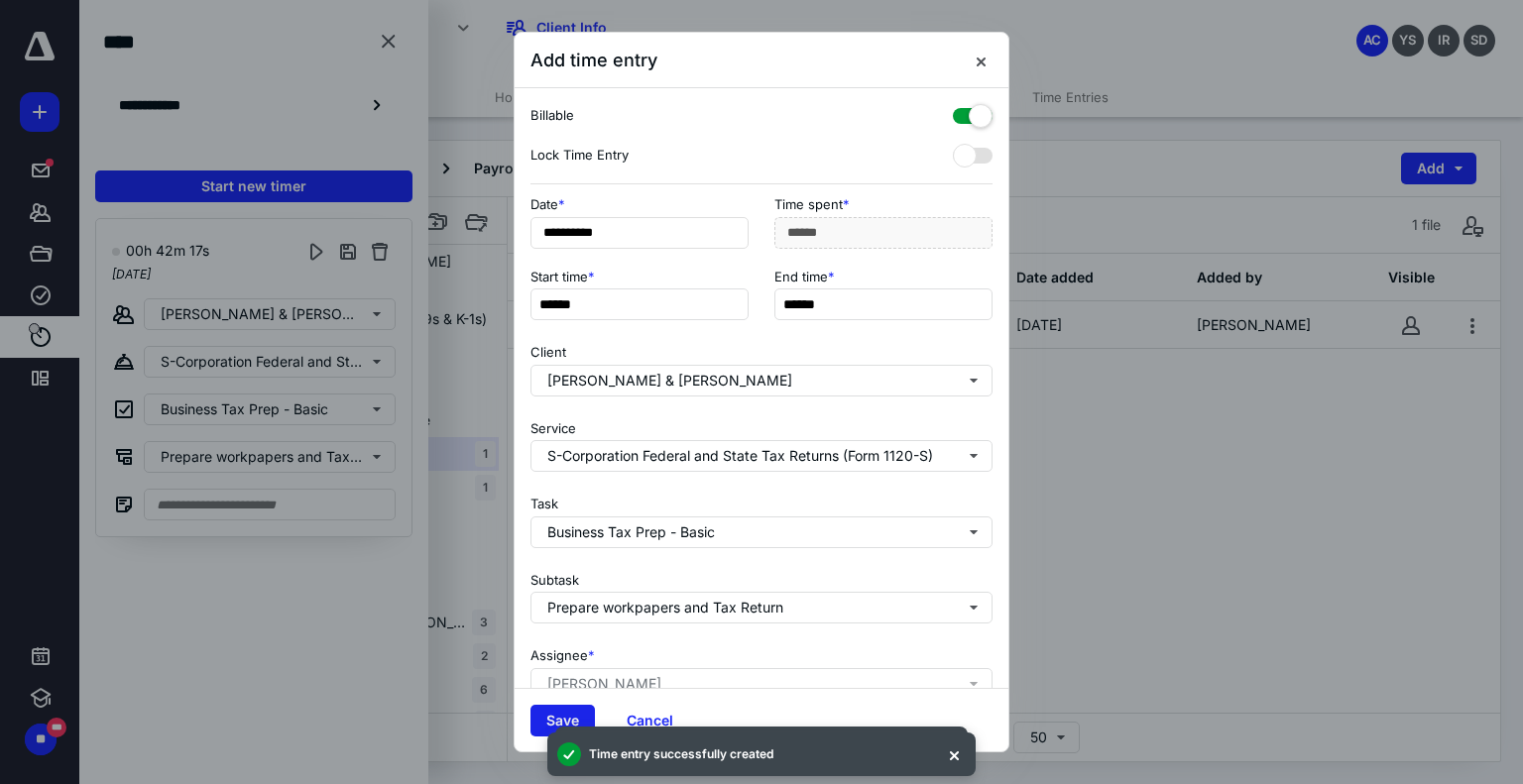 click on "Save" at bounding box center (562, 721) 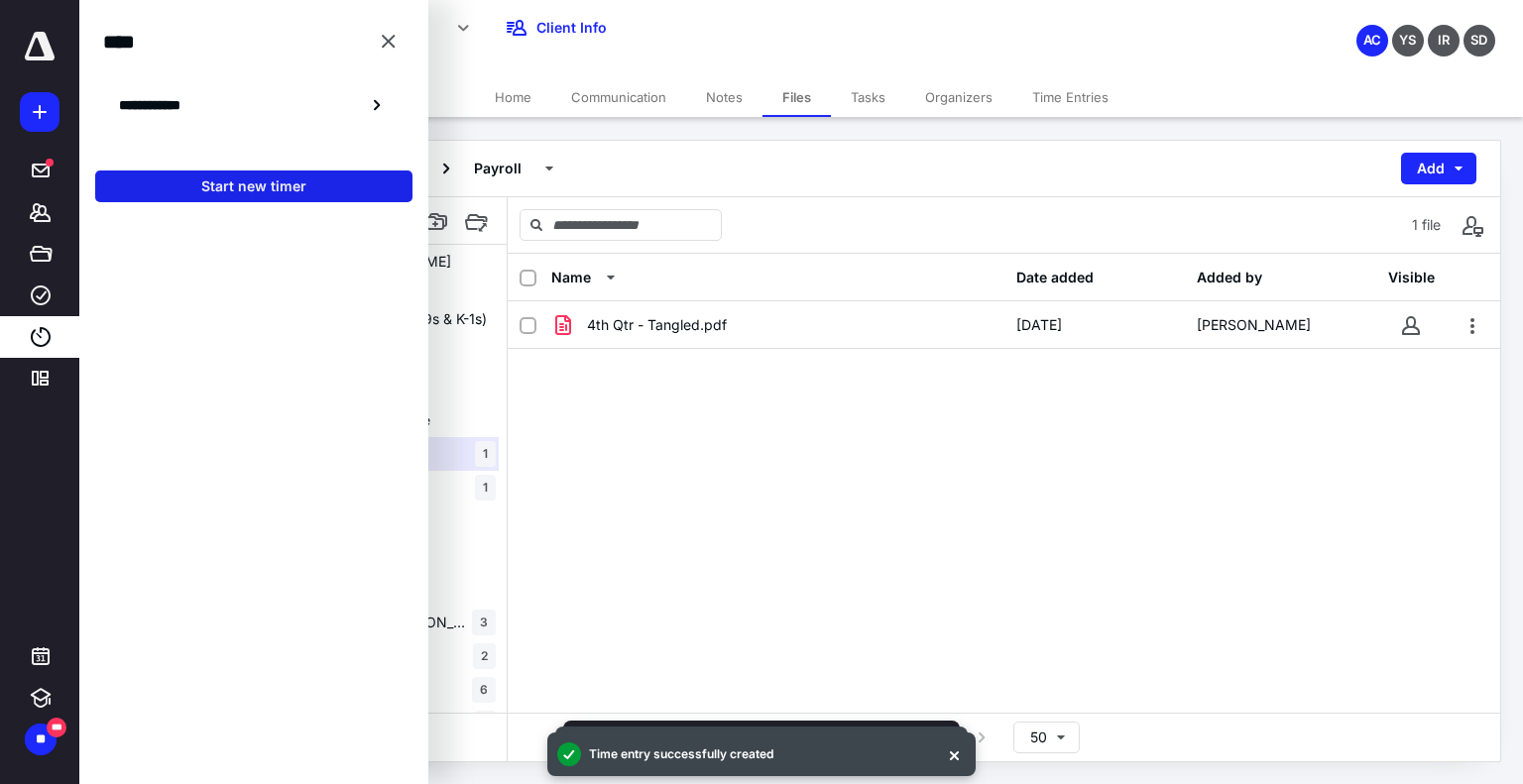 click on "Start new timer" at bounding box center [254, 186] 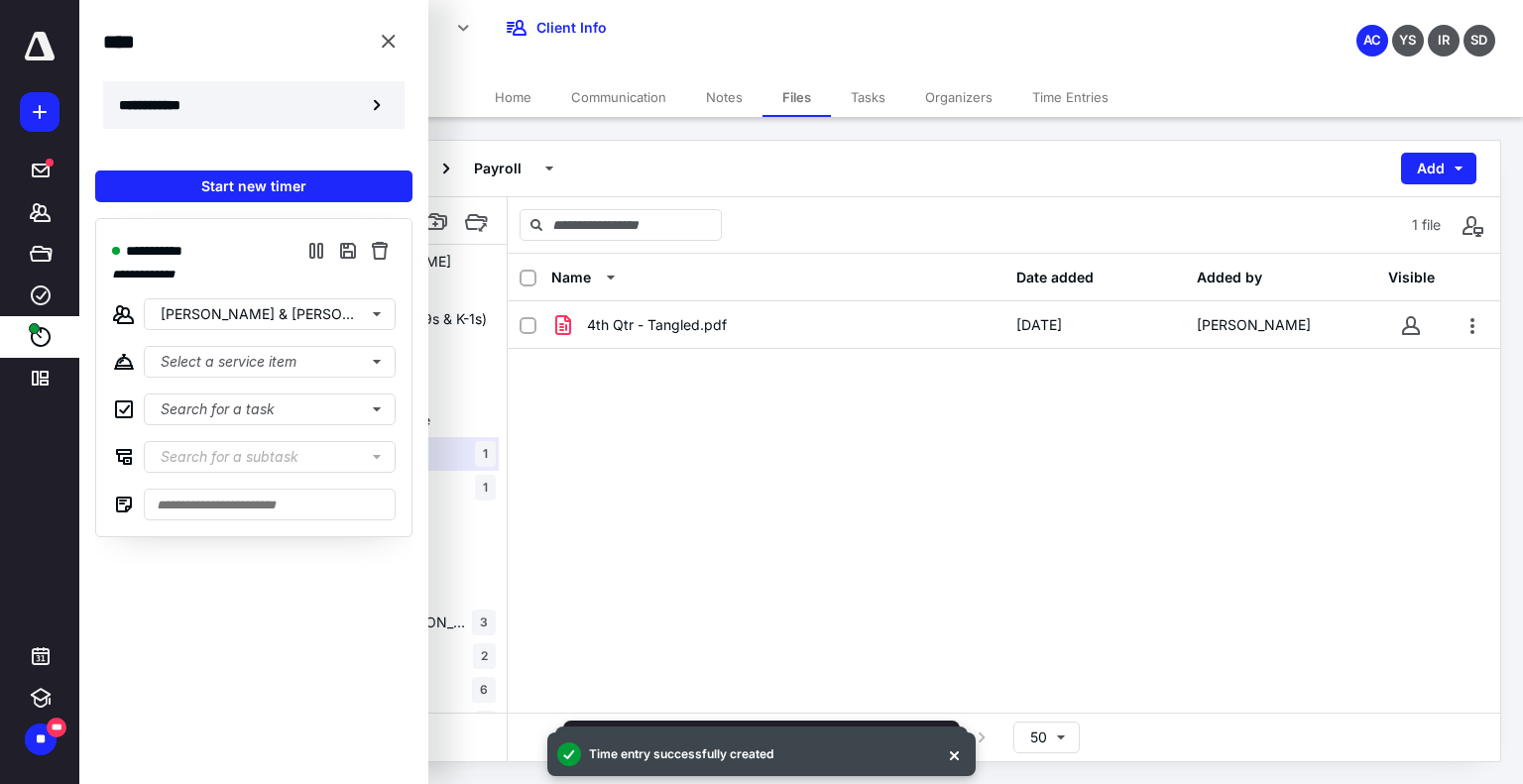 click on "**********" at bounding box center [254, 105] 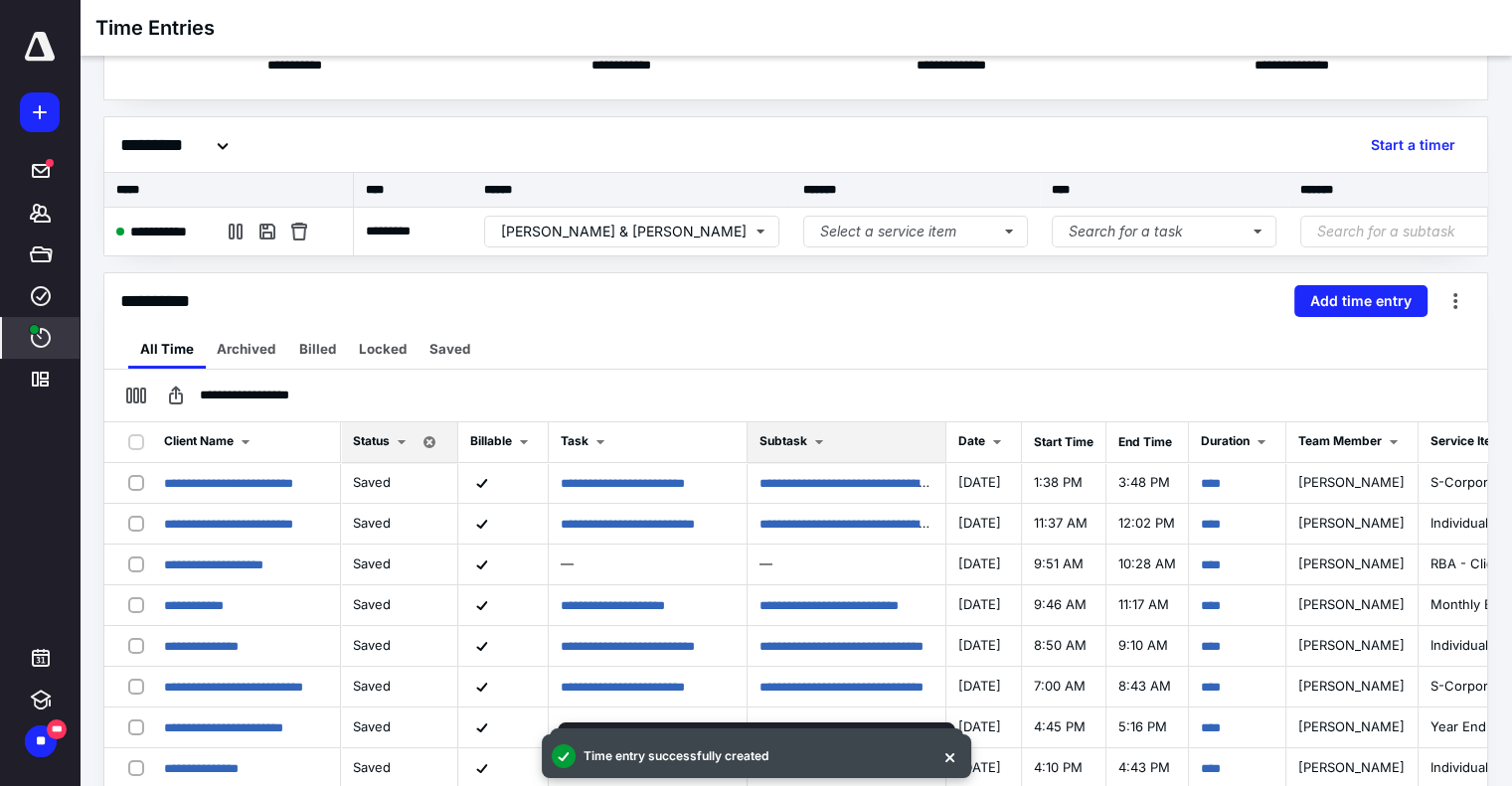 scroll, scrollTop: 99, scrollLeft: 0, axis: vertical 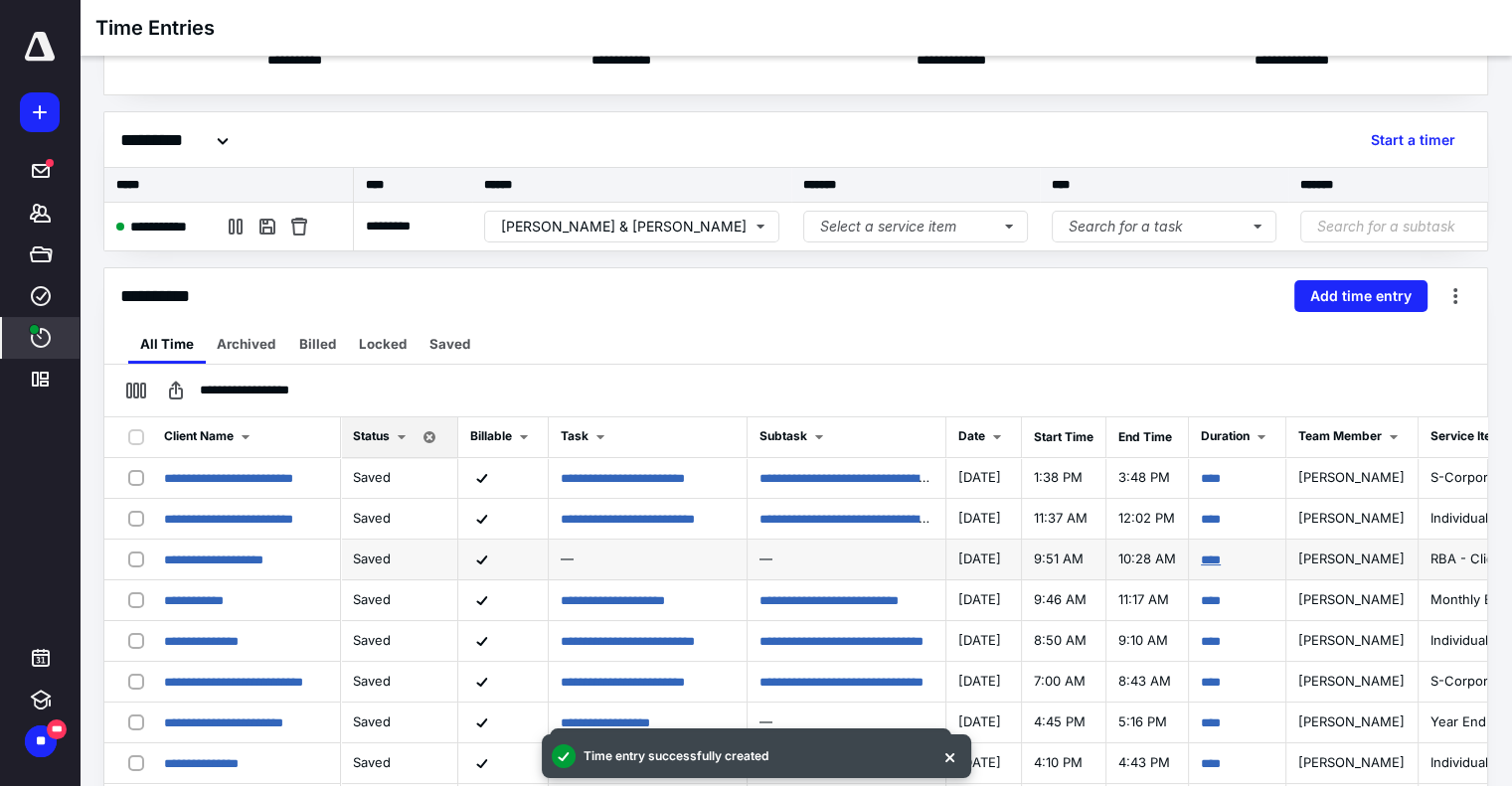 click on "****" at bounding box center [1211, 559] 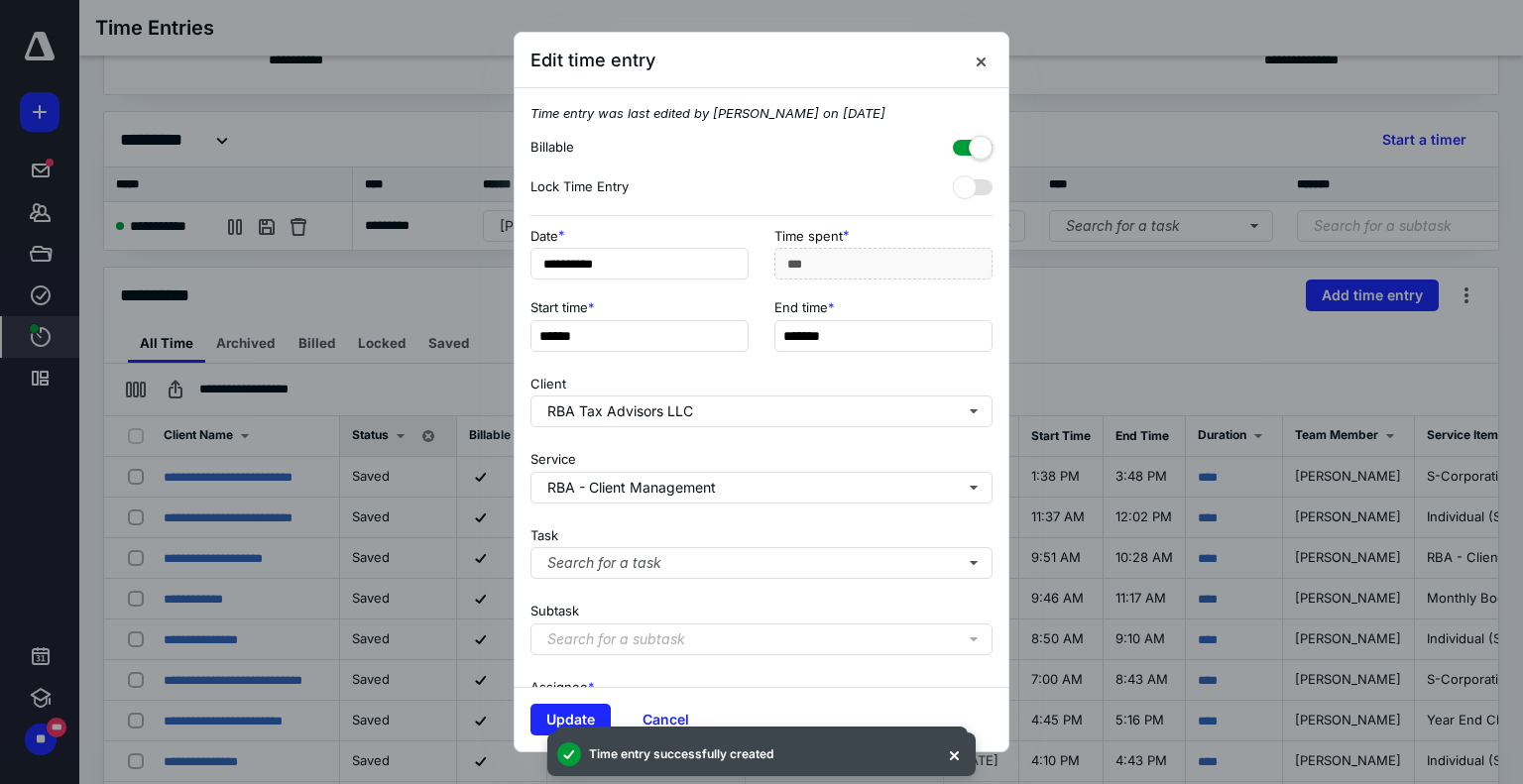 click at bounding box center [973, 144] 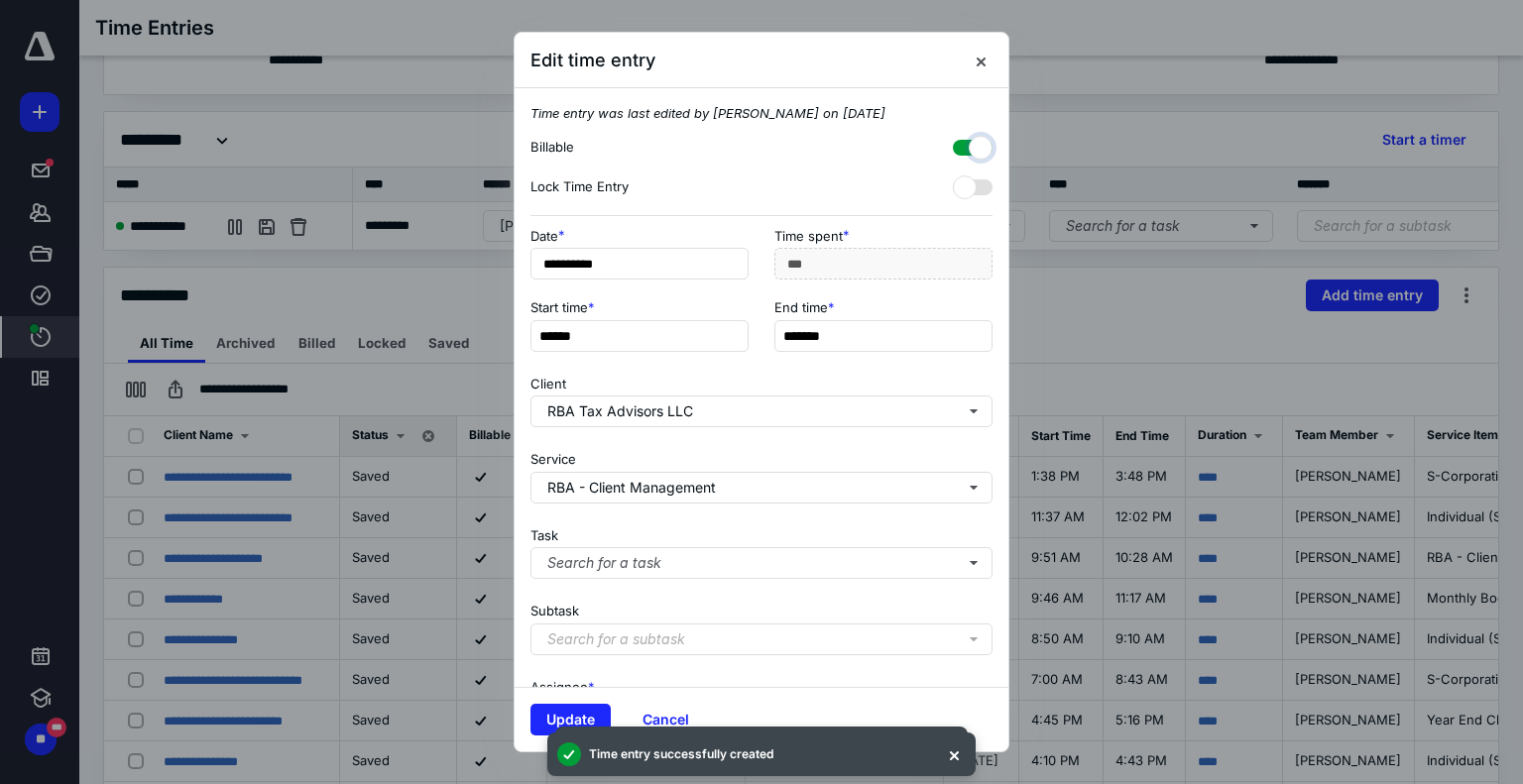 click at bounding box center (963, 145) 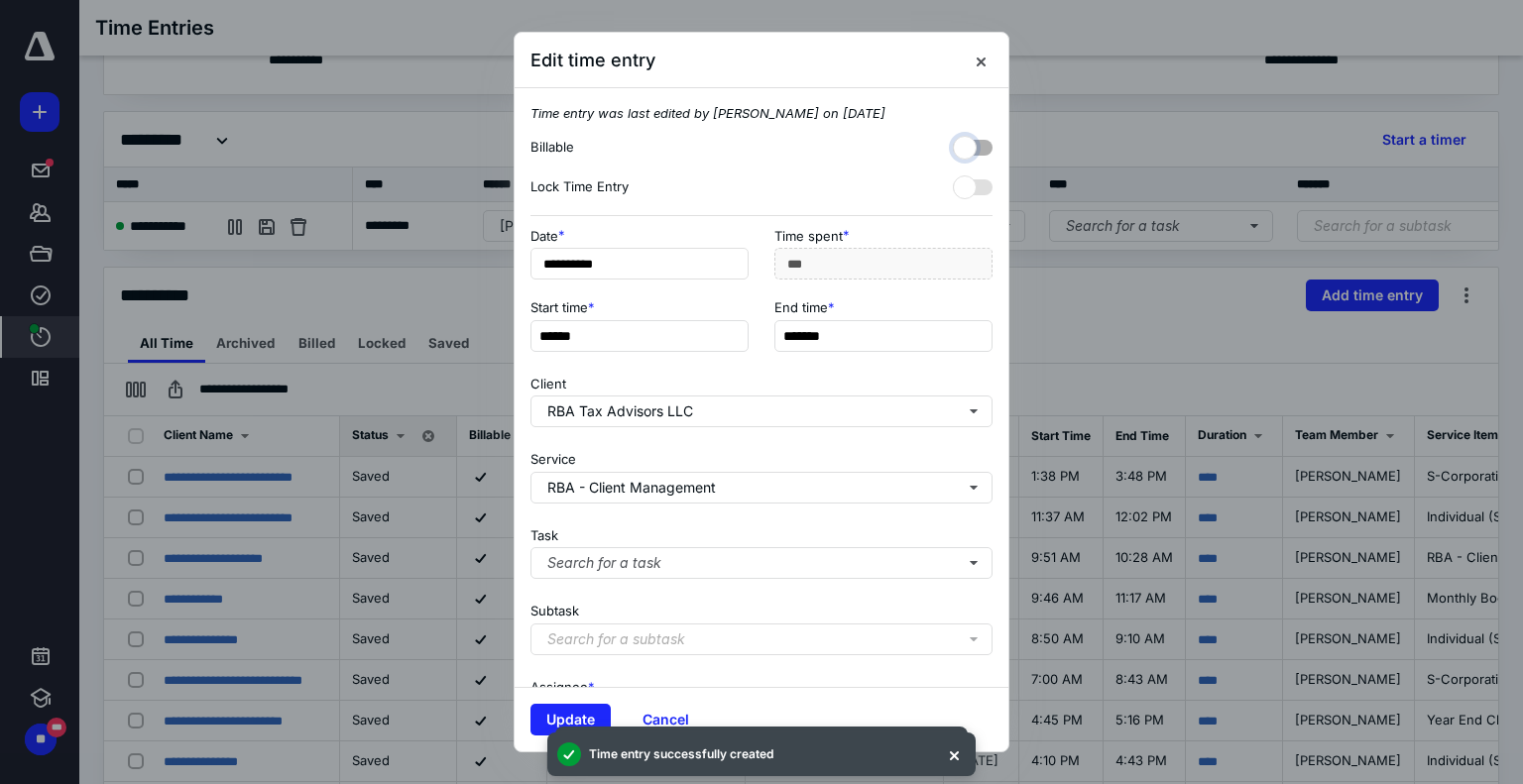 checkbox on "false" 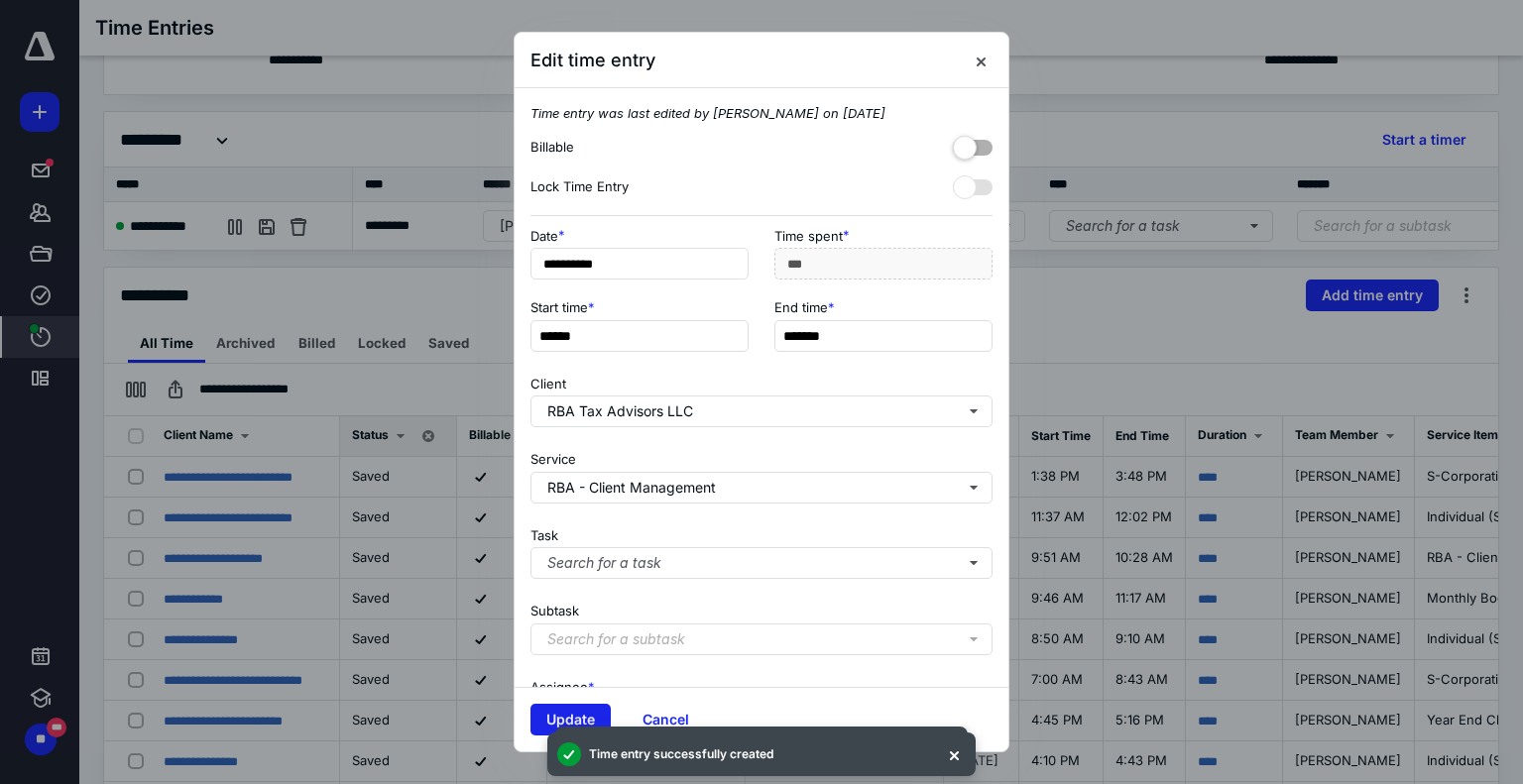 click on "Update" at bounding box center [570, 720] 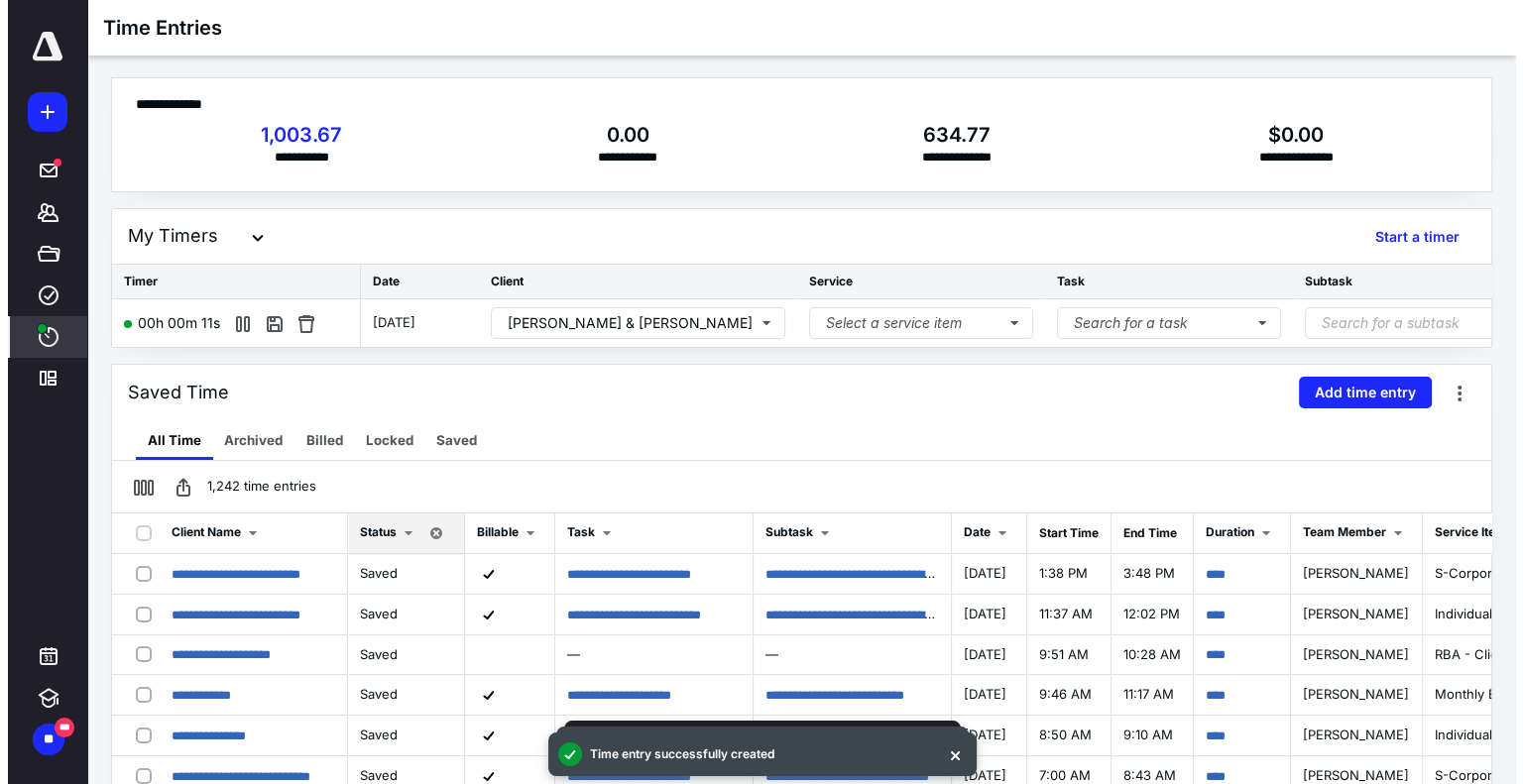 scroll, scrollTop: 0, scrollLeft: 0, axis: both 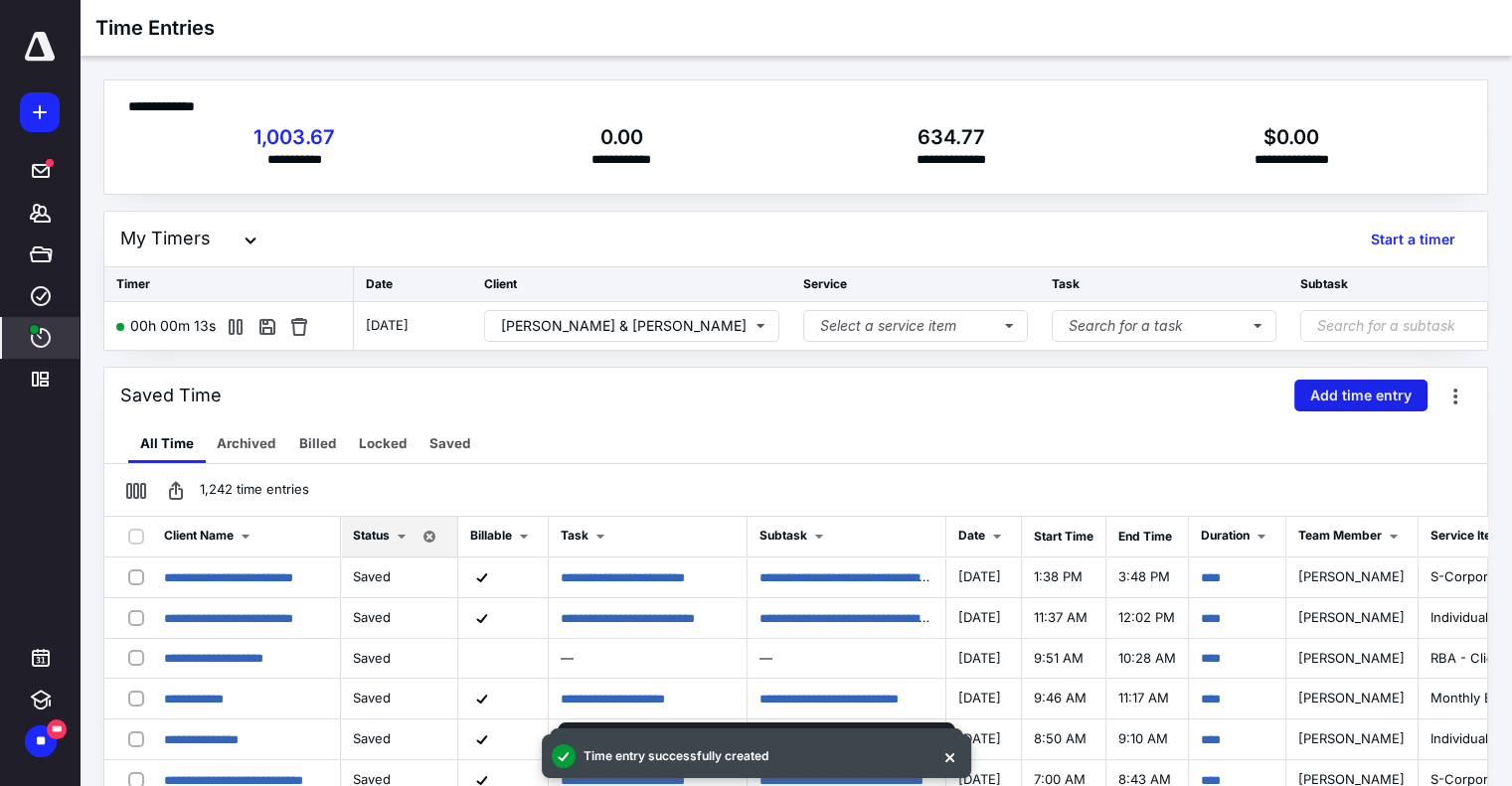 click on "Add time entry" at bounding box center [1361, 395] 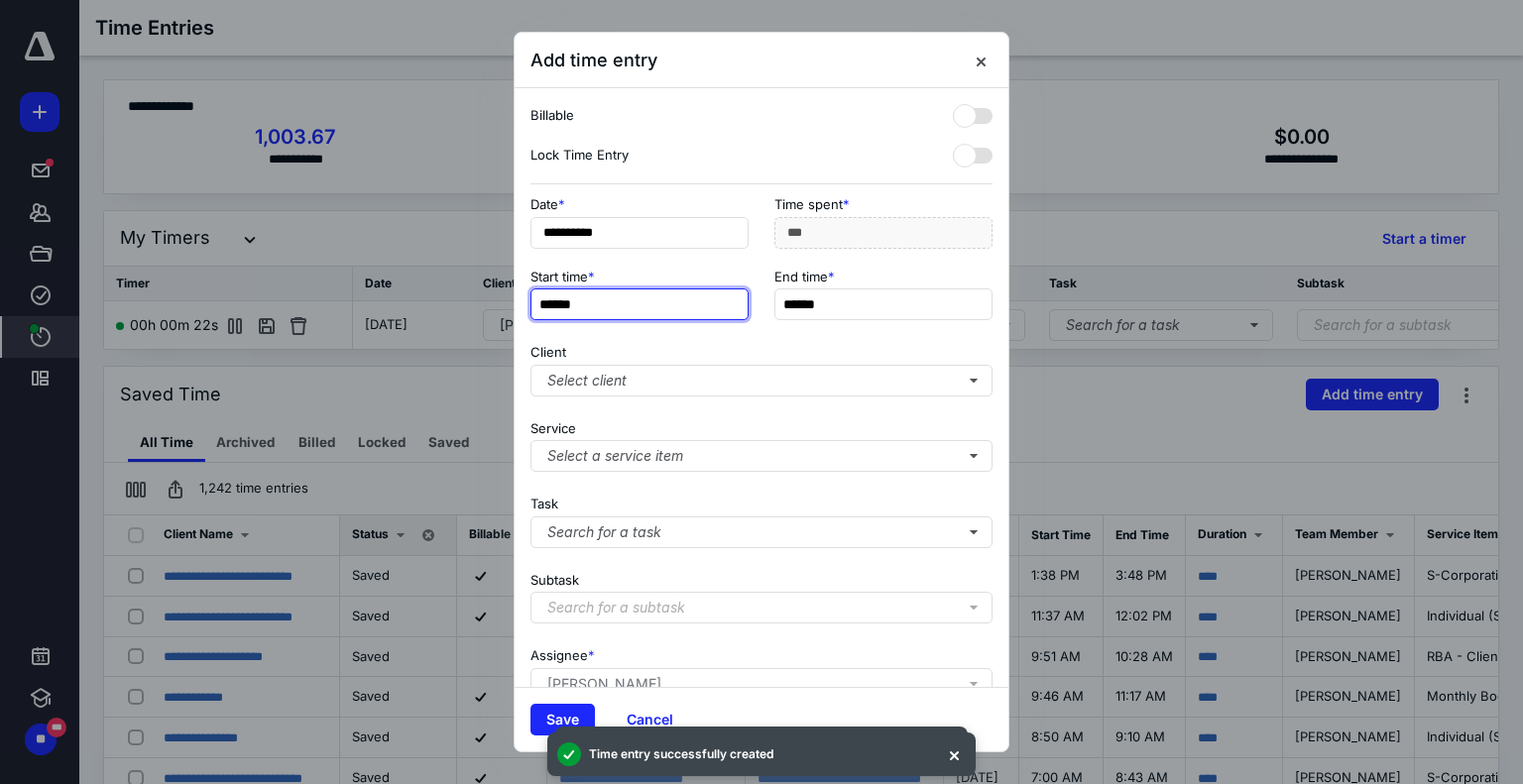 click on "******" at bounding box center [640, 304] 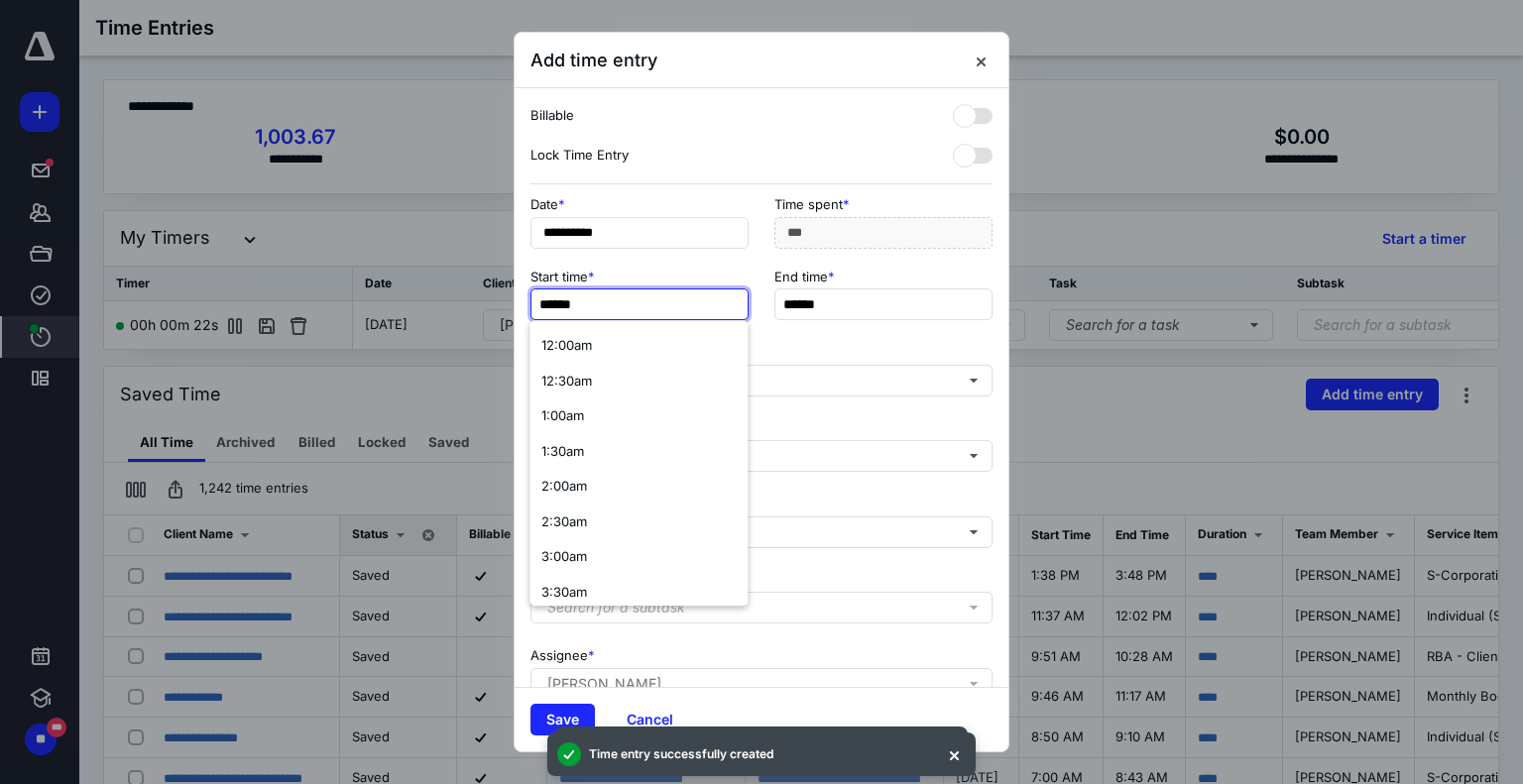 click on "******" at bounding box center (640, 304) 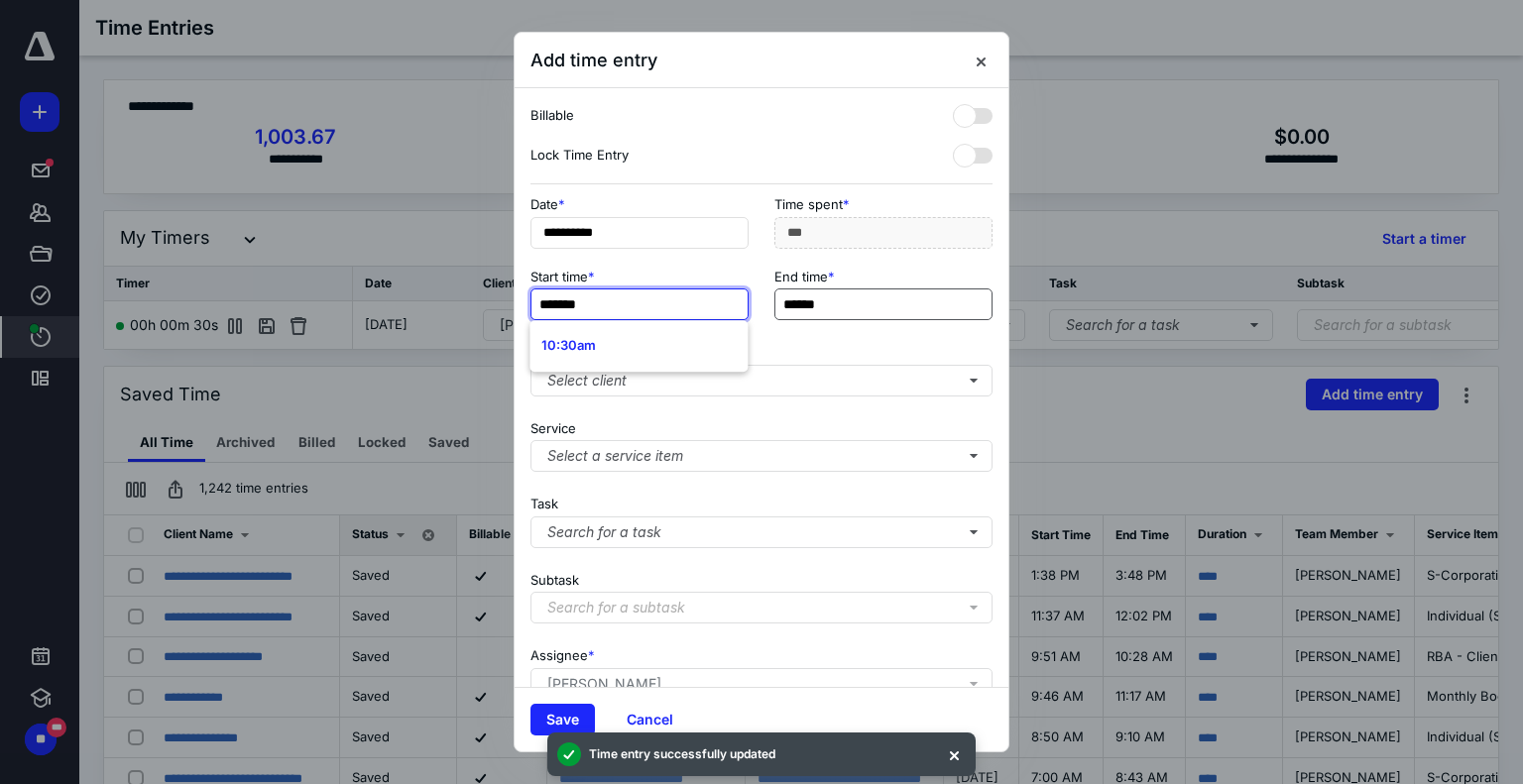 type on "*******" 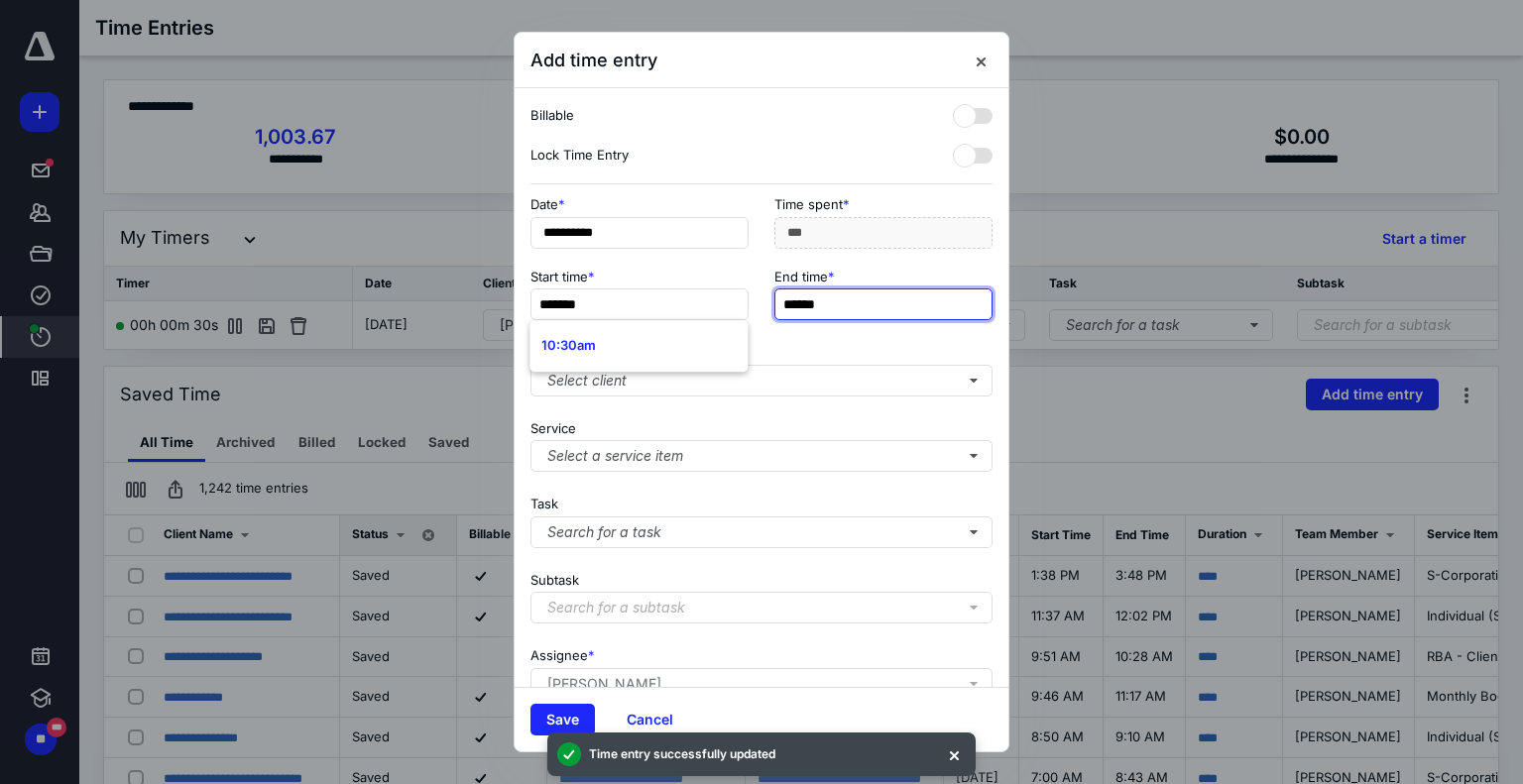 type on "*******" 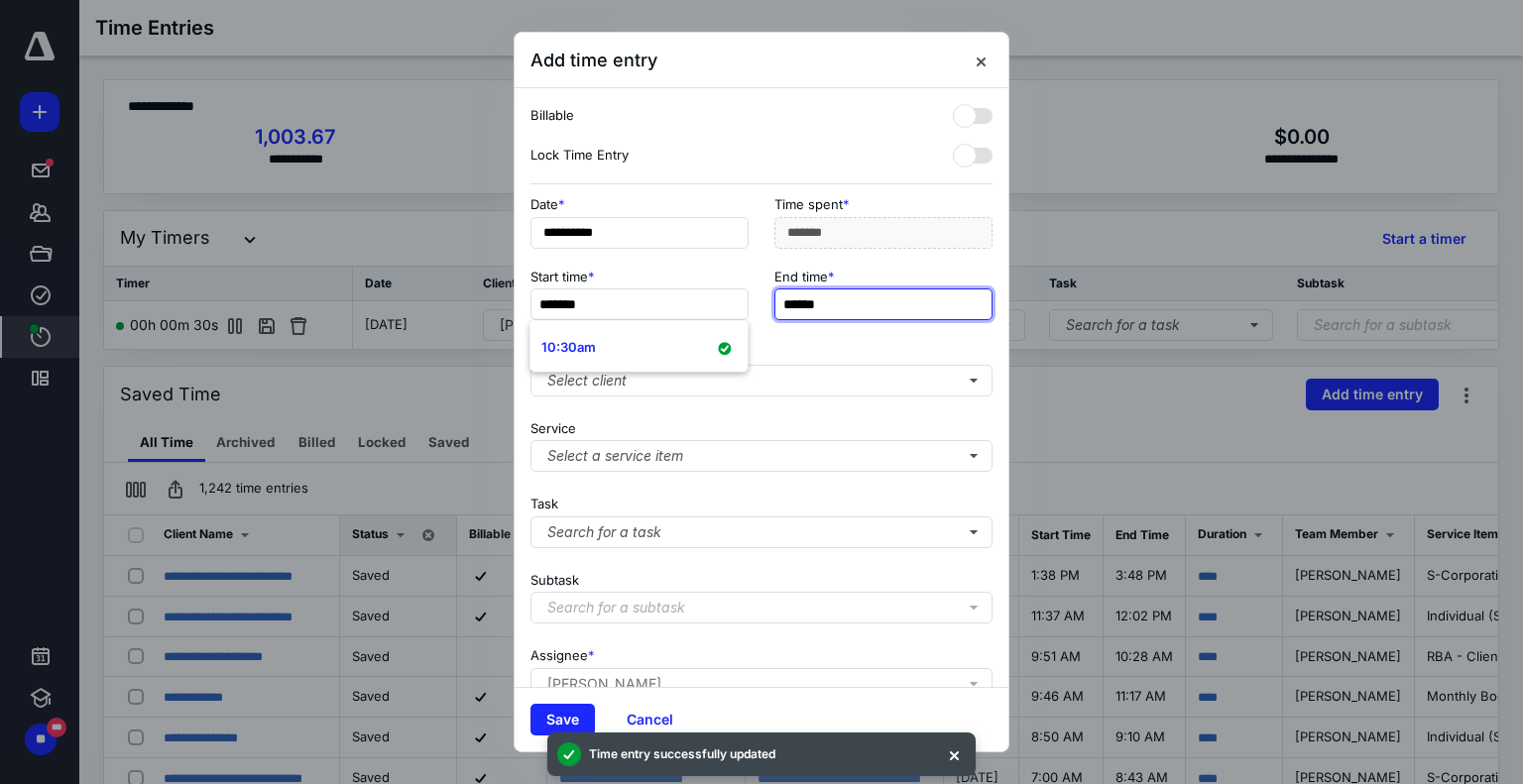 click on "******" at bounding box center [883, 304] 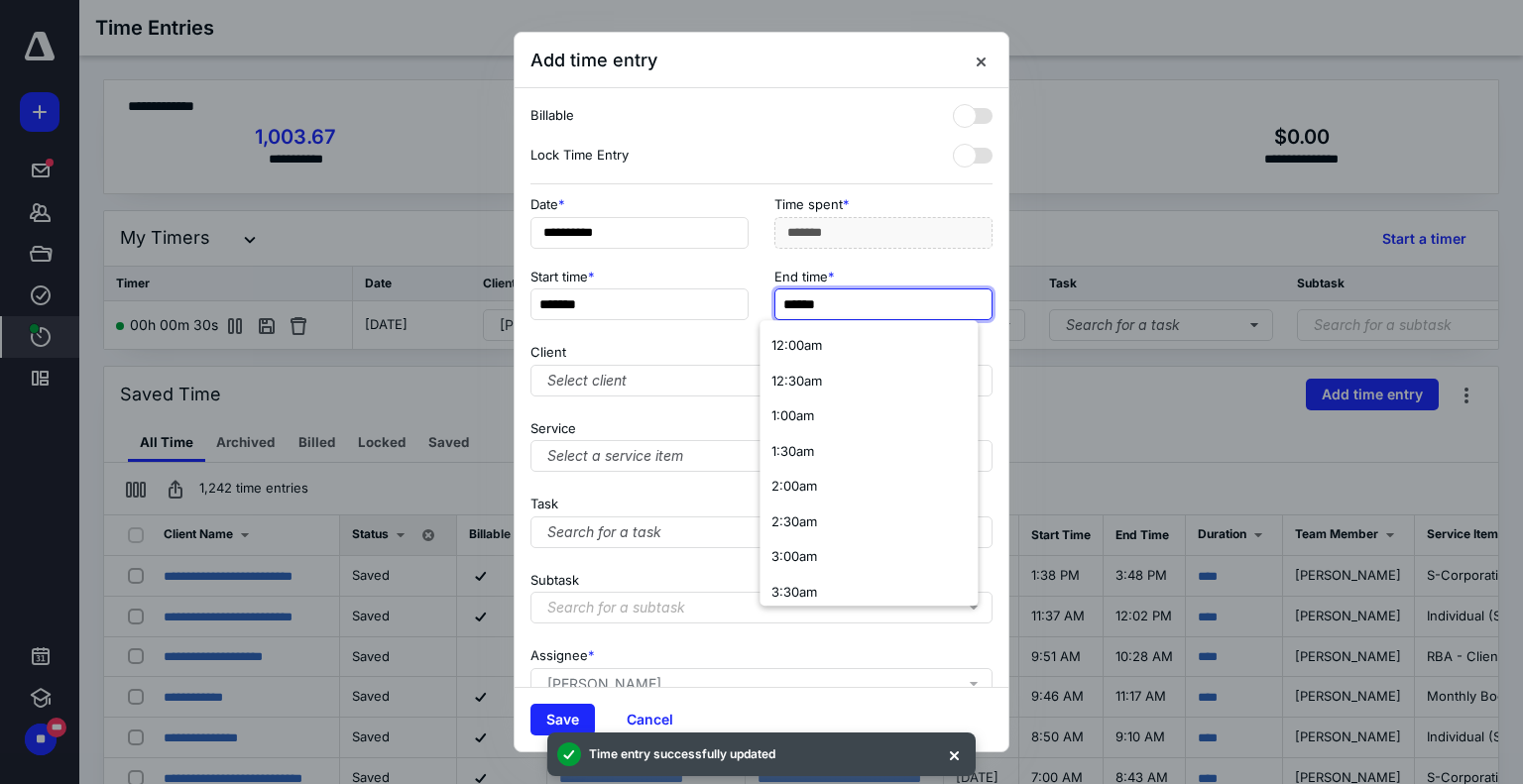 click on "******" at bounding box center (883, 304) 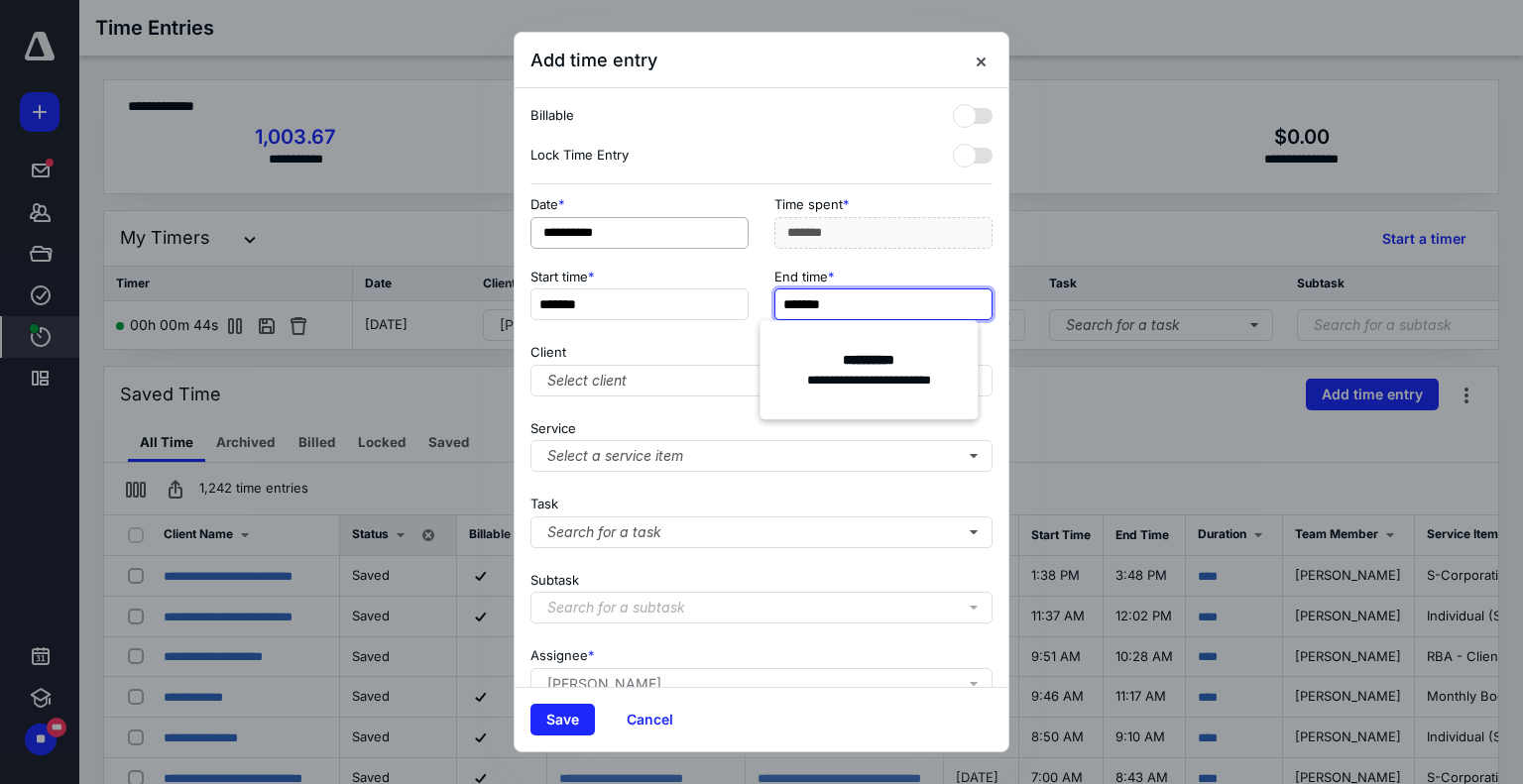 type on "*******" 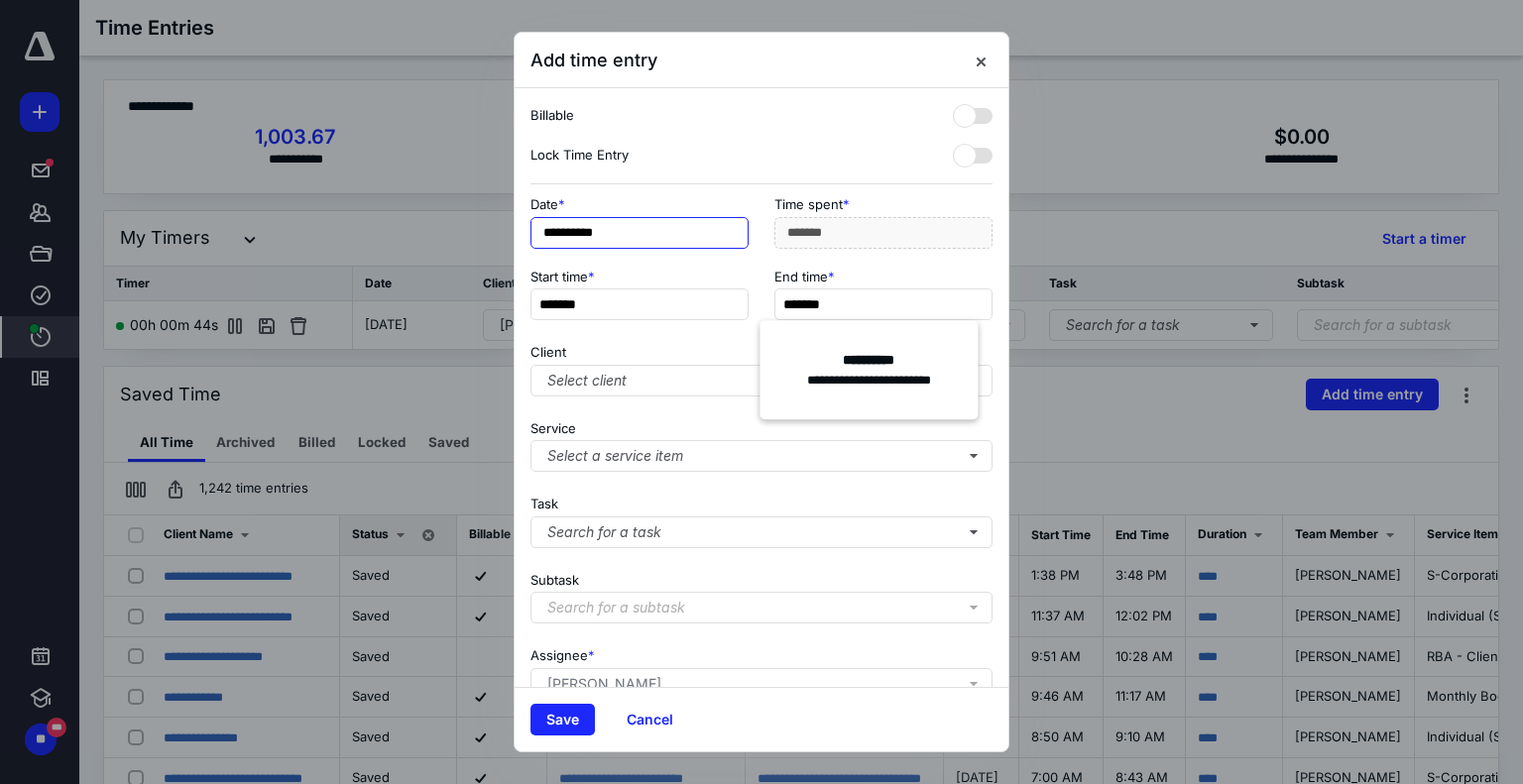 type on "***" 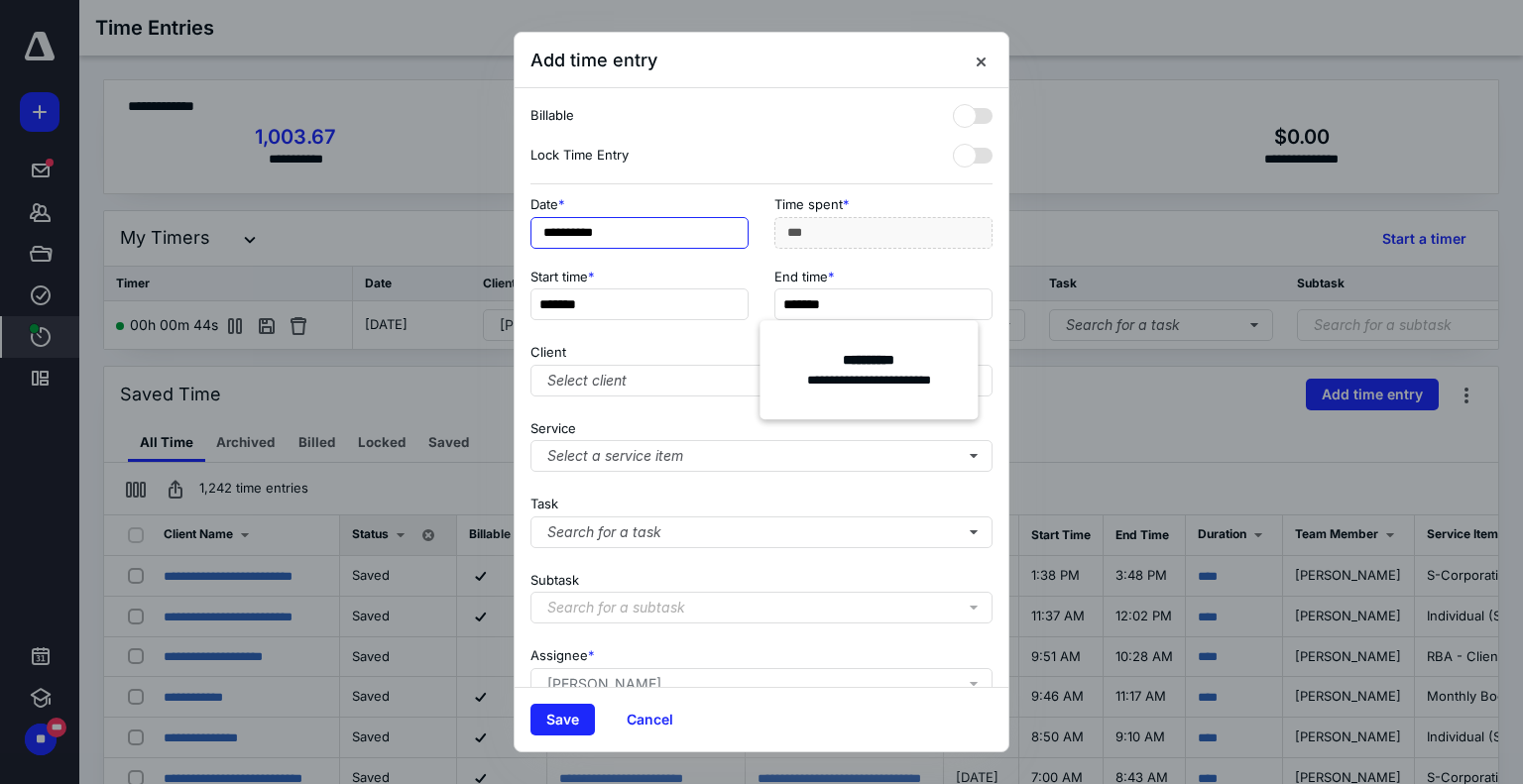 click on "**********" at bounding box center [640, 233] 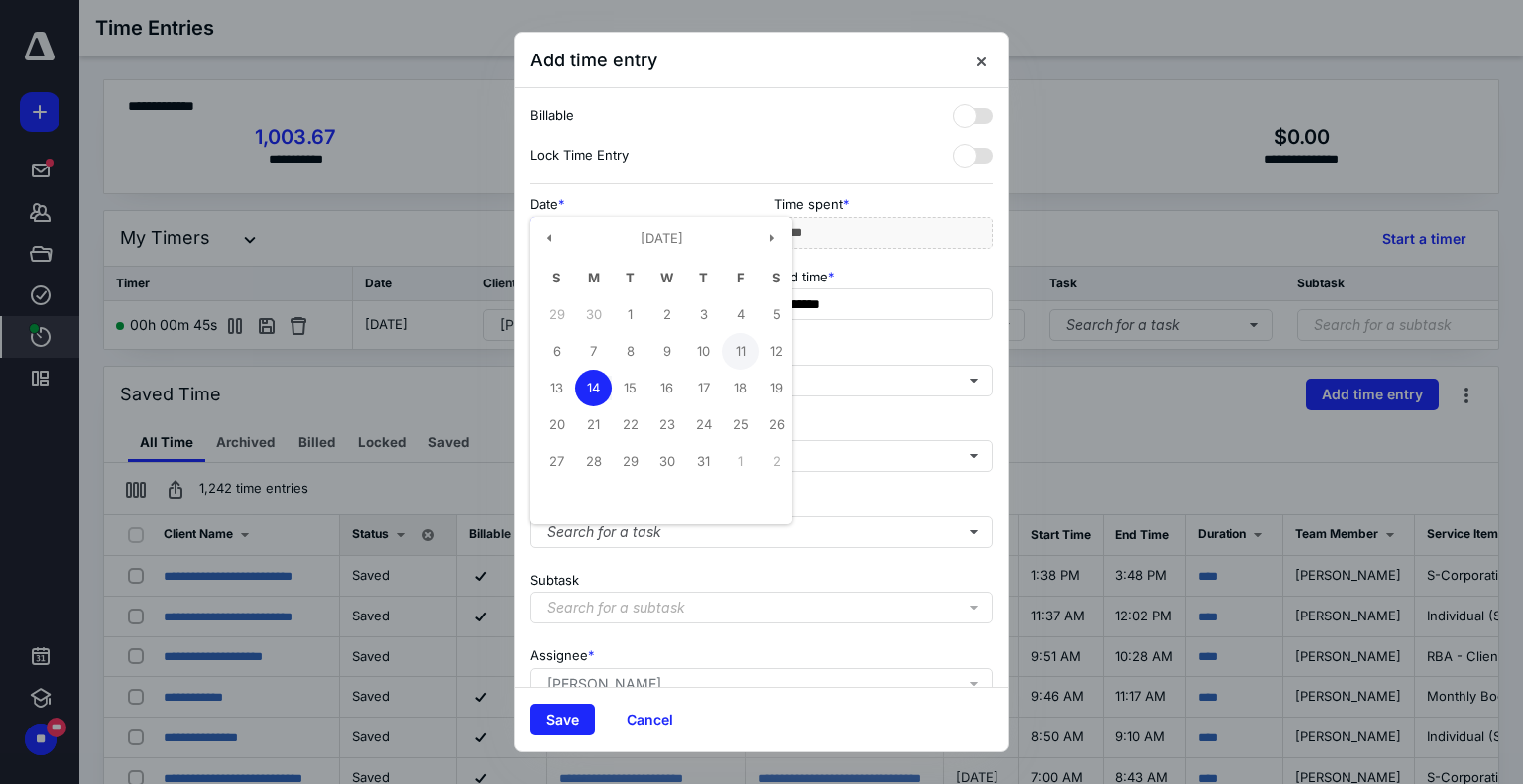 click on "11" at bounding box center (740, 351) 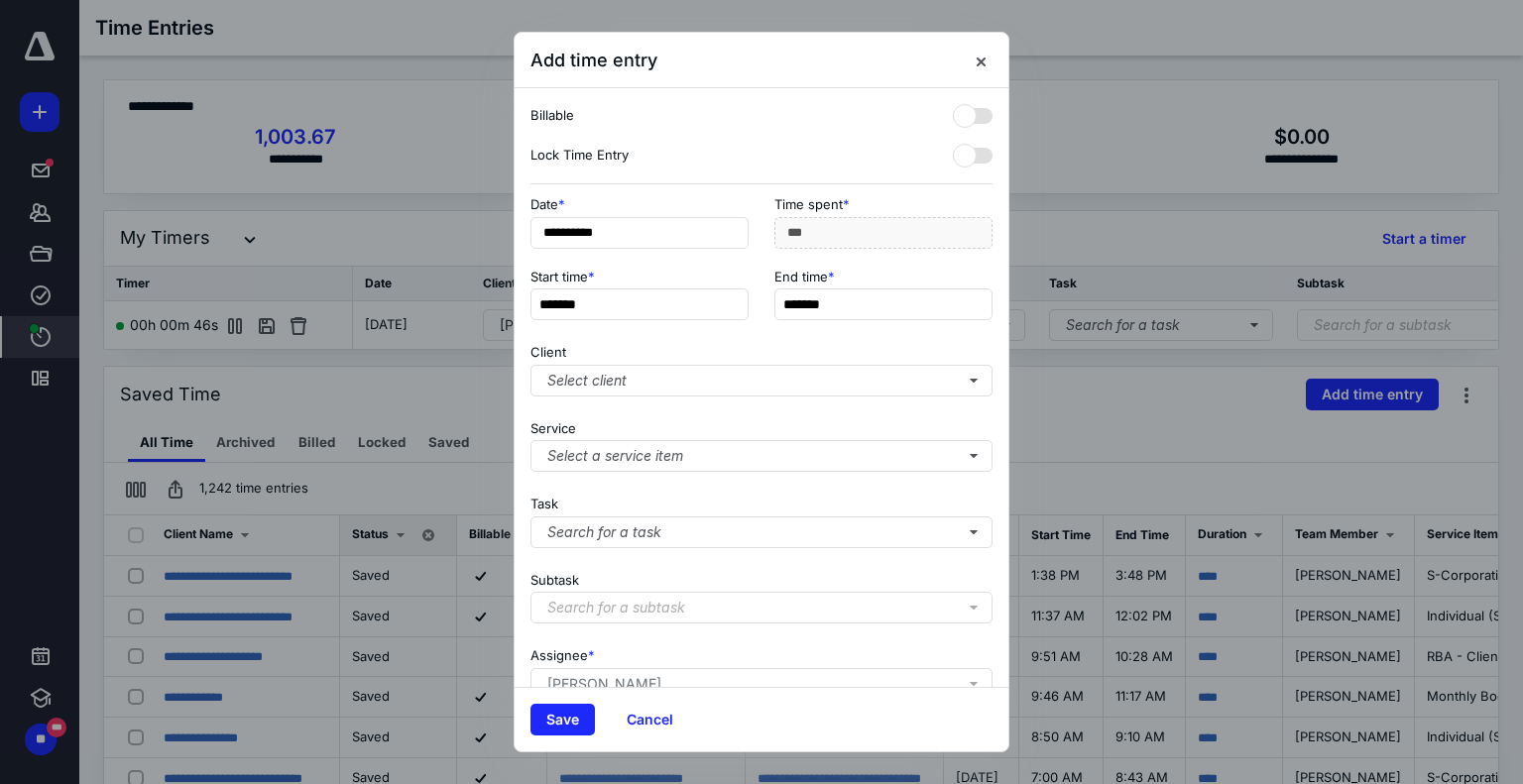 type on "**********" 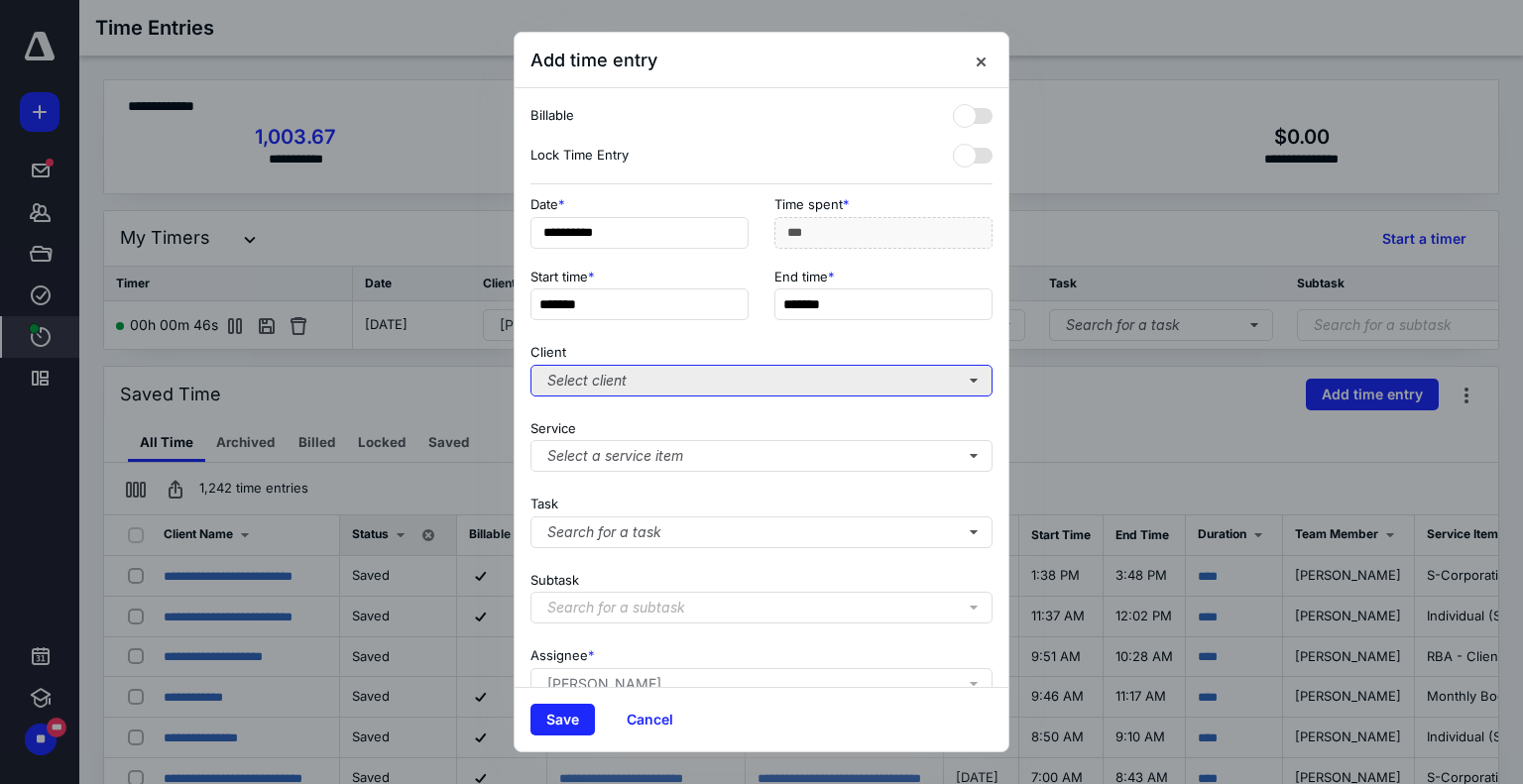 click on "Select client" at bounding box center (762, 381) 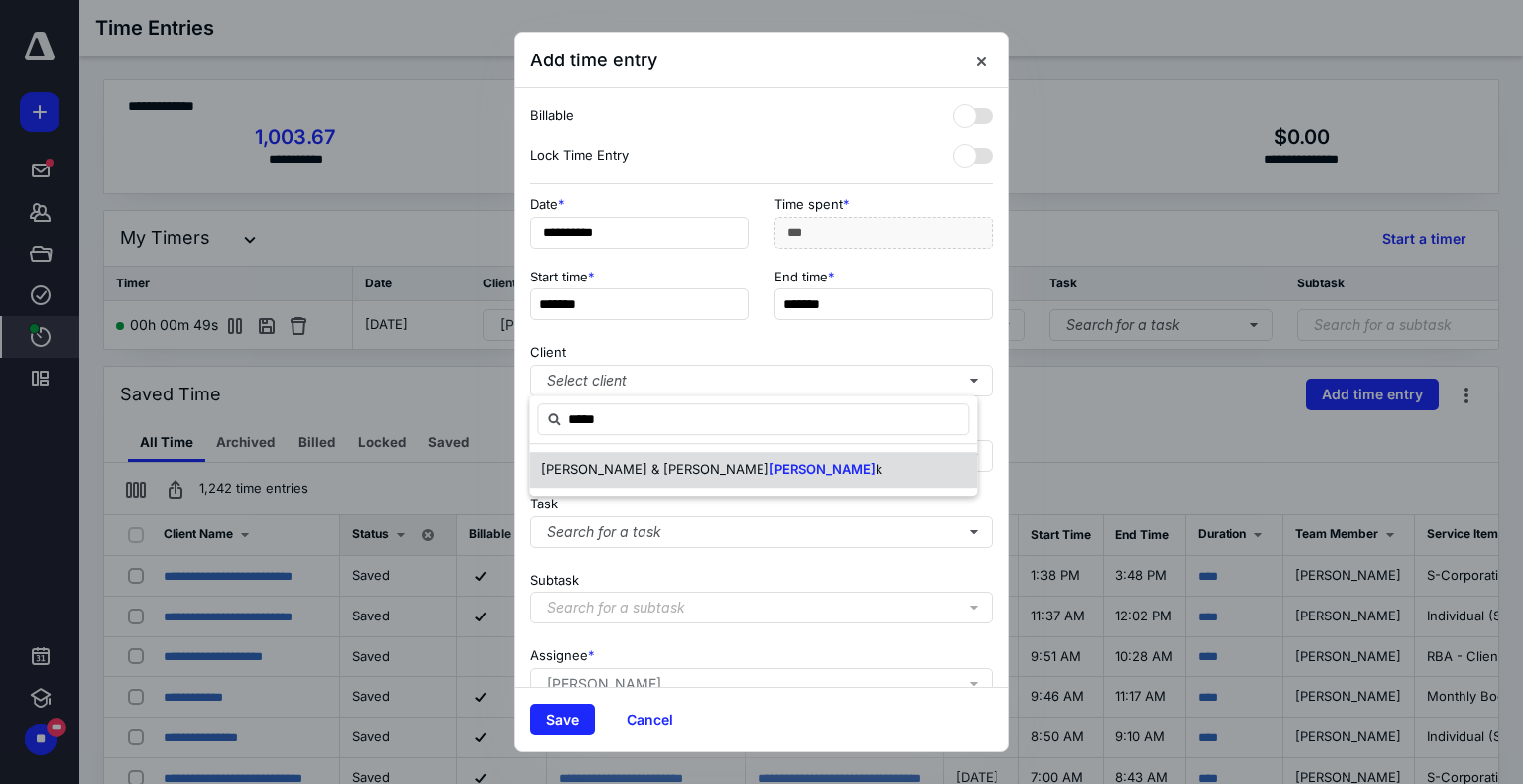 click on "[PERSON_NAME] & [PERSON_NAME] k" at bounding box center (753, 470) 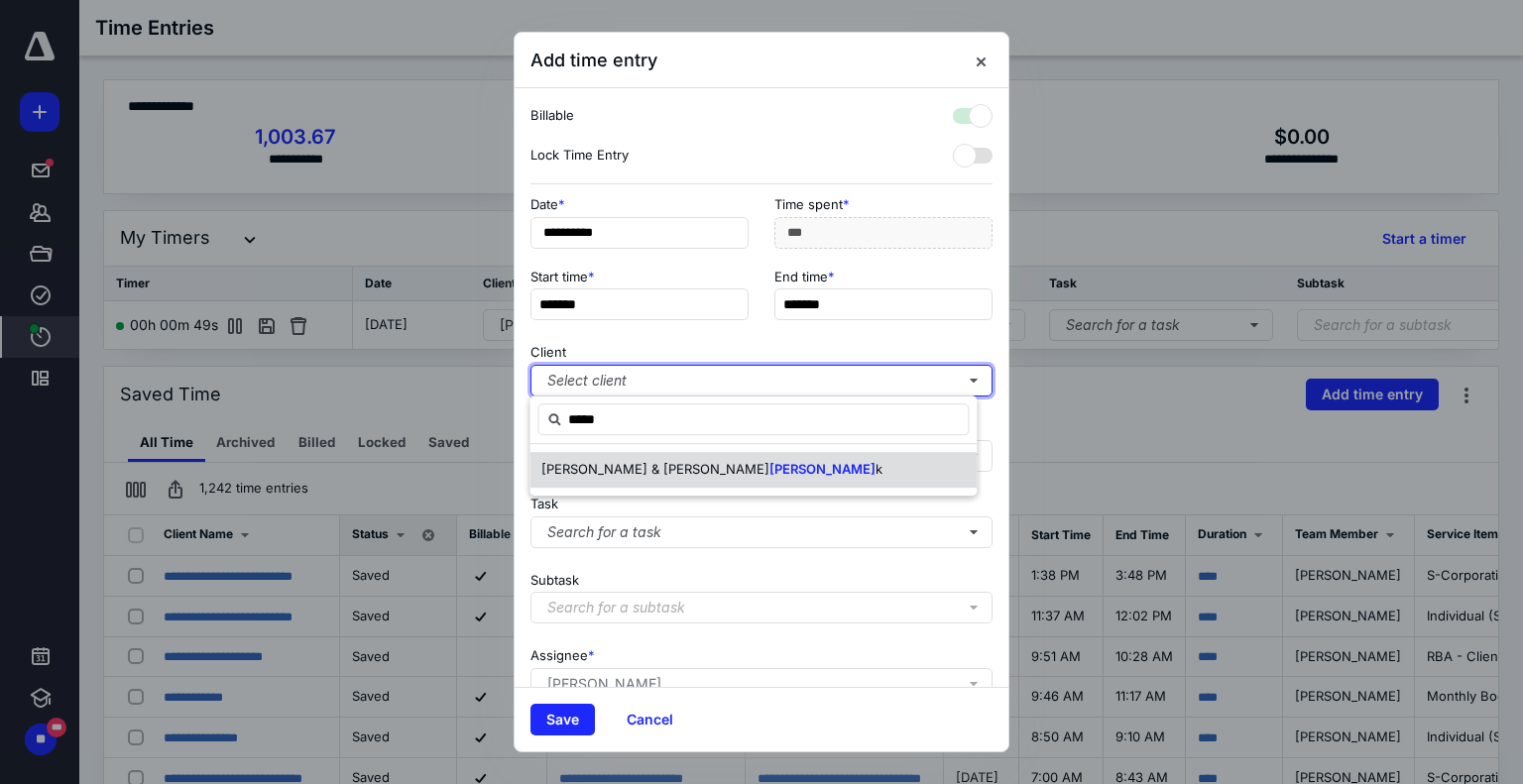 checkbox on "true" 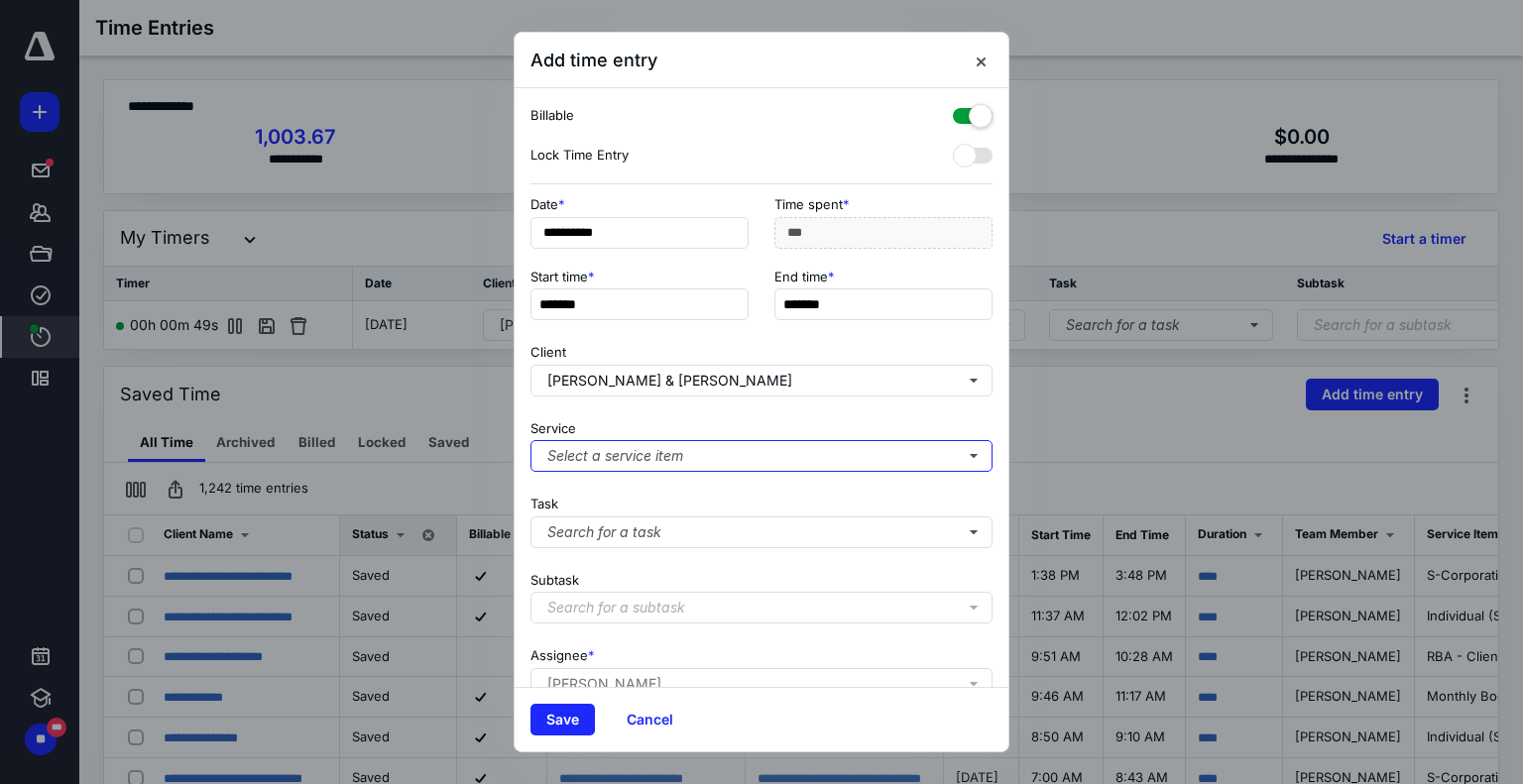 click on "Select a service item" at bounding box center (762, 456) 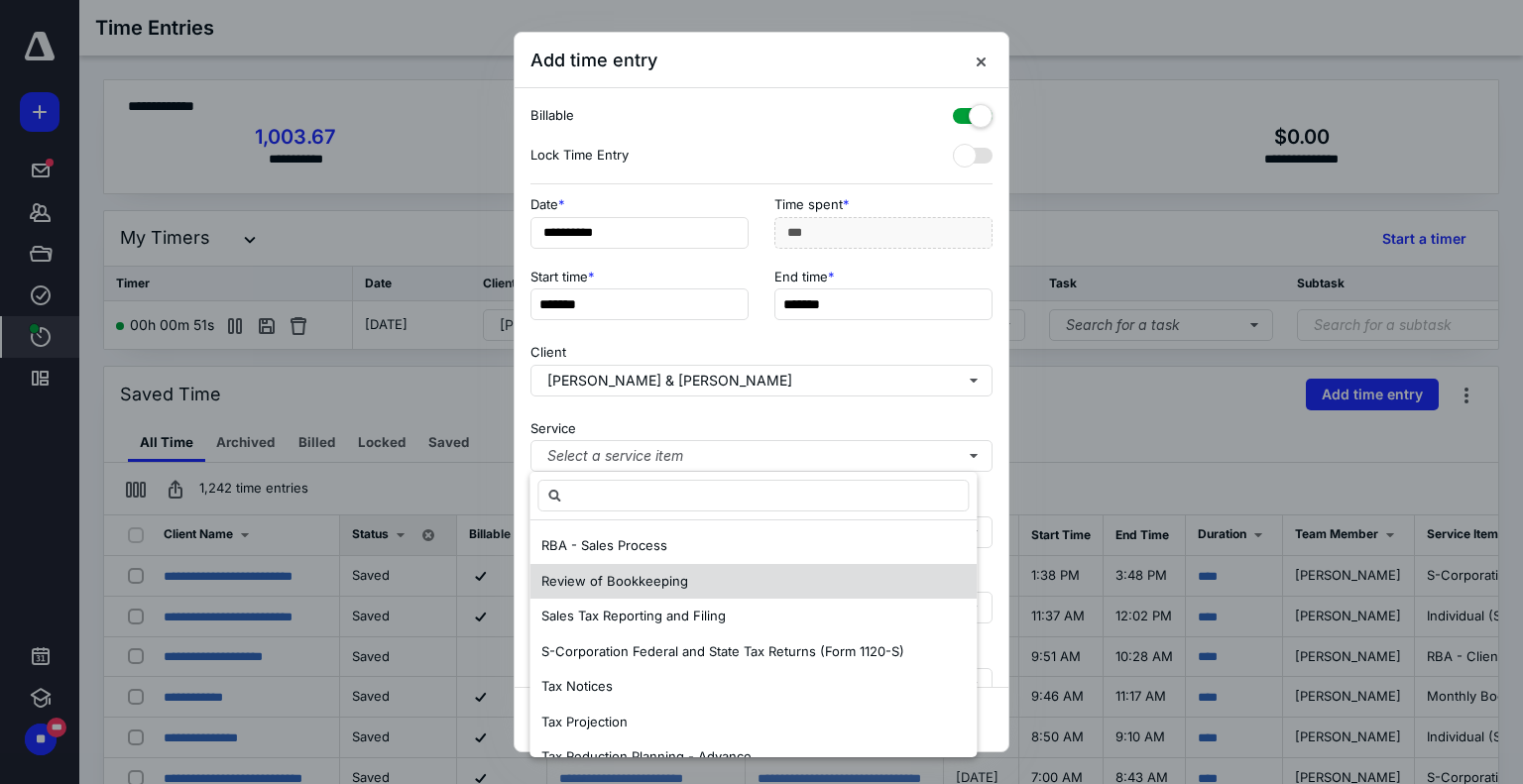 scroll, scrollTop: 892, scrollLeft: 0, axis: vertical 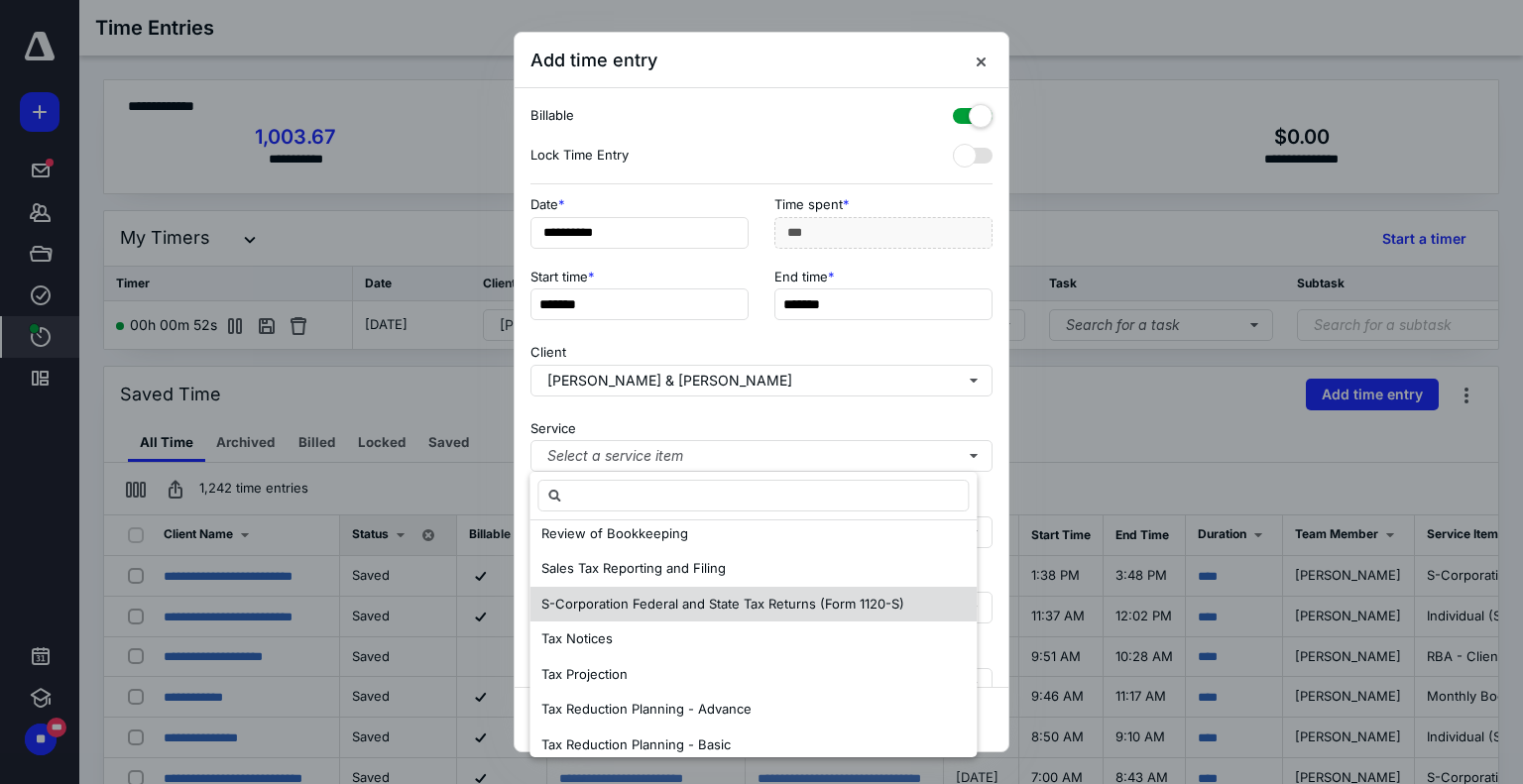 click on "S-Corporation Federal and State Tax Returns (Form 1120-S)" at bounding box center (723, 604) 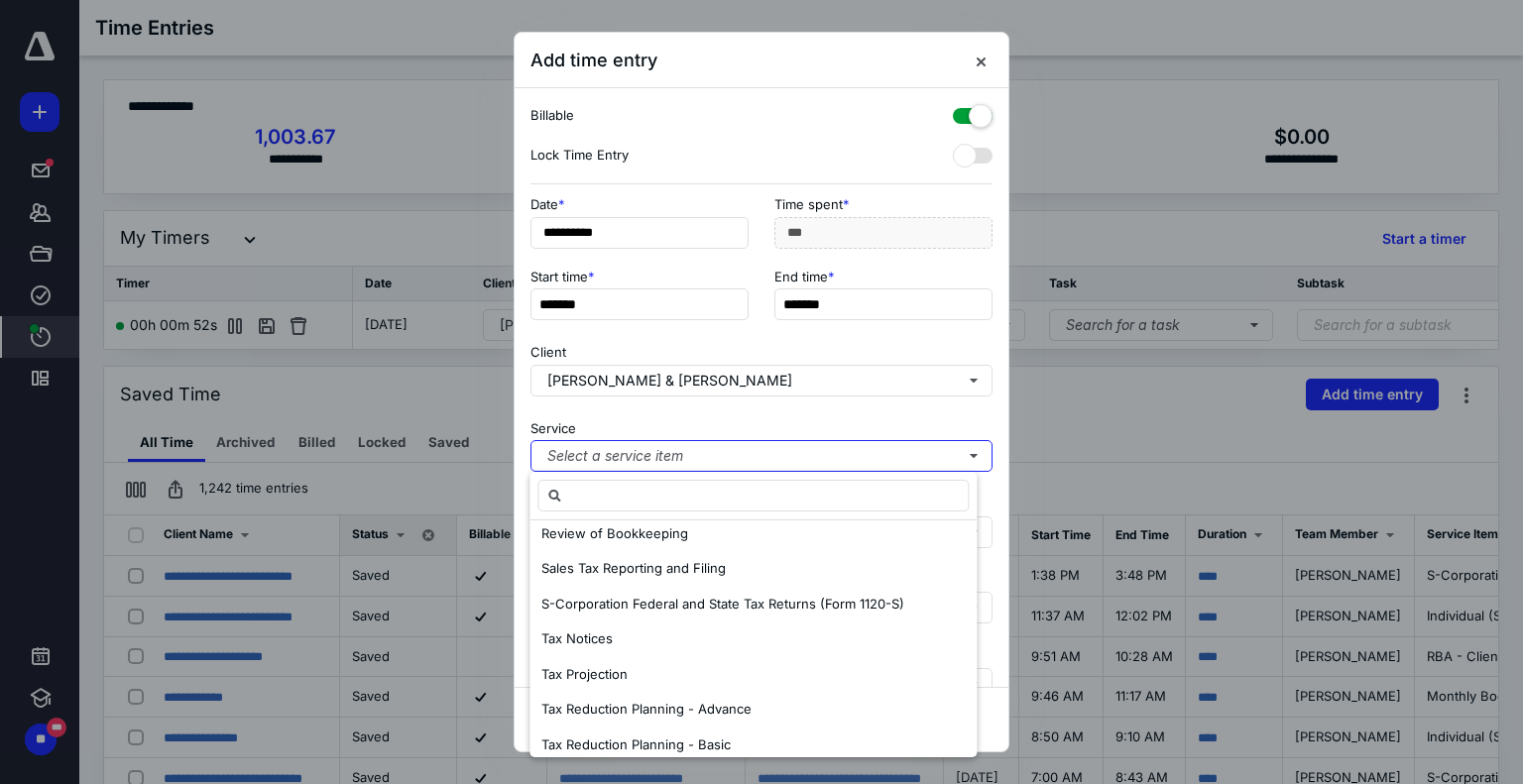 scroll, scrollTop: 0, scrollLeft: 0, axis: both 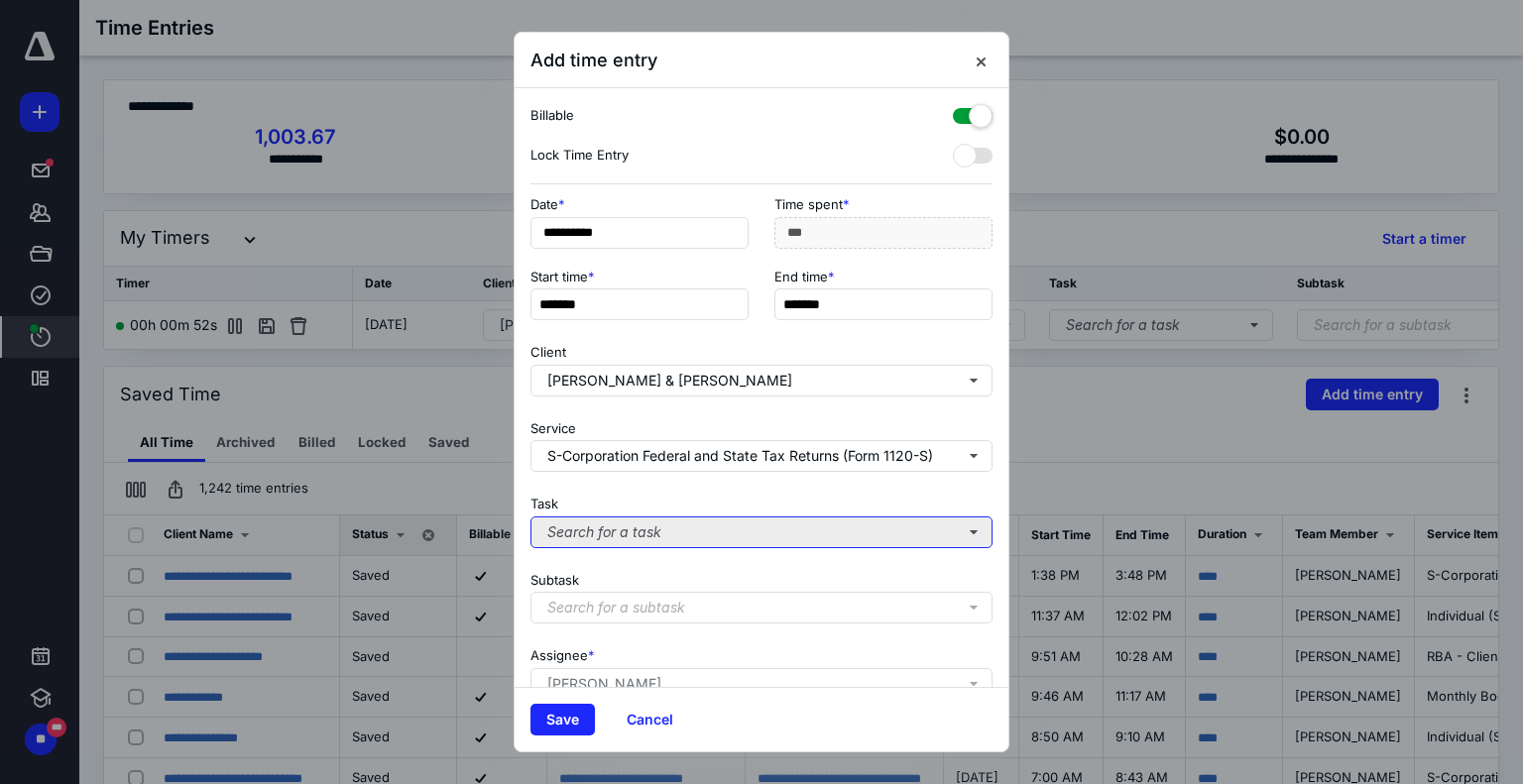 click on "Search for a task" at bounding box center [762, 532] 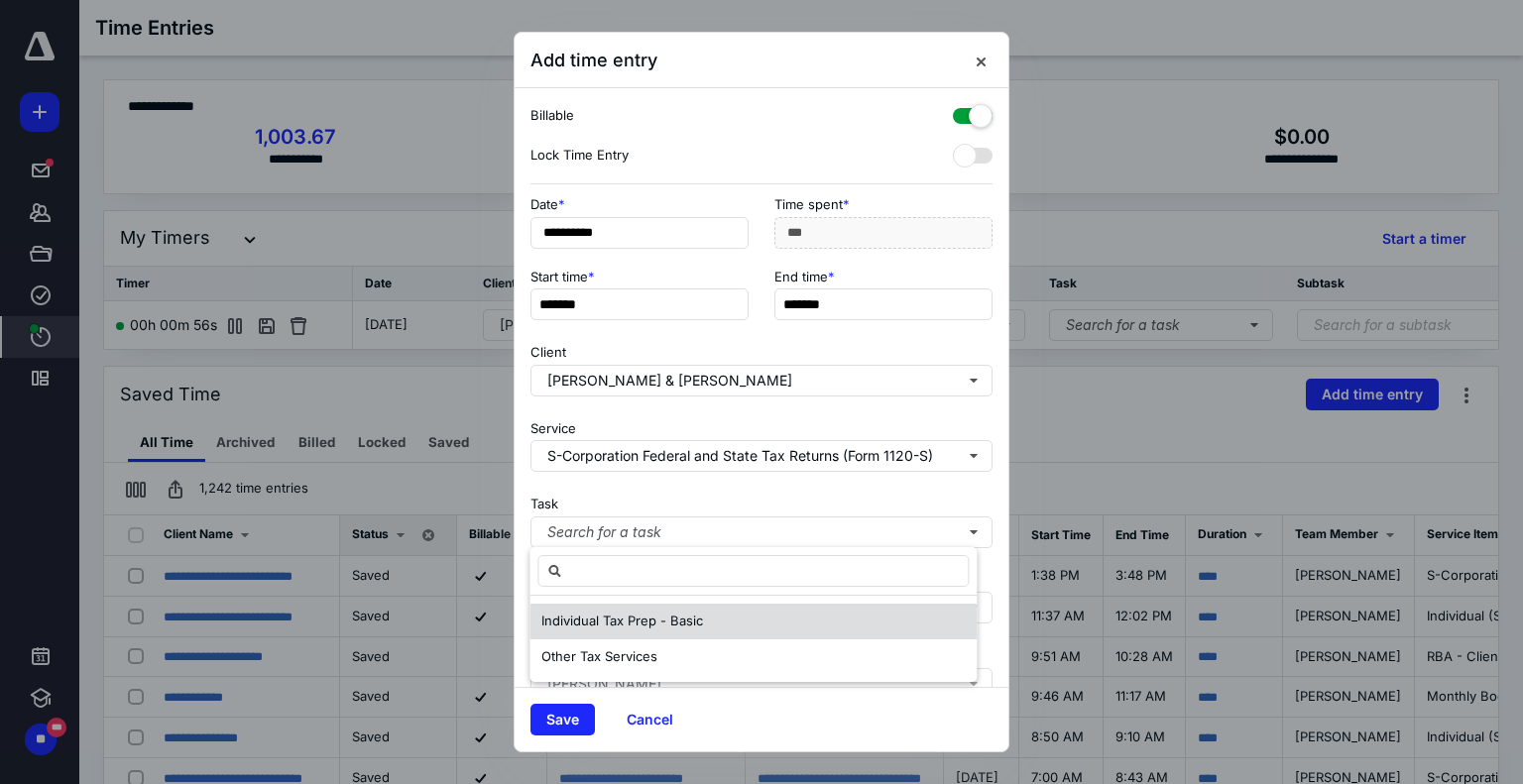 click on "Individual Tax Prep - Basic" at bounding box center [622, 620] 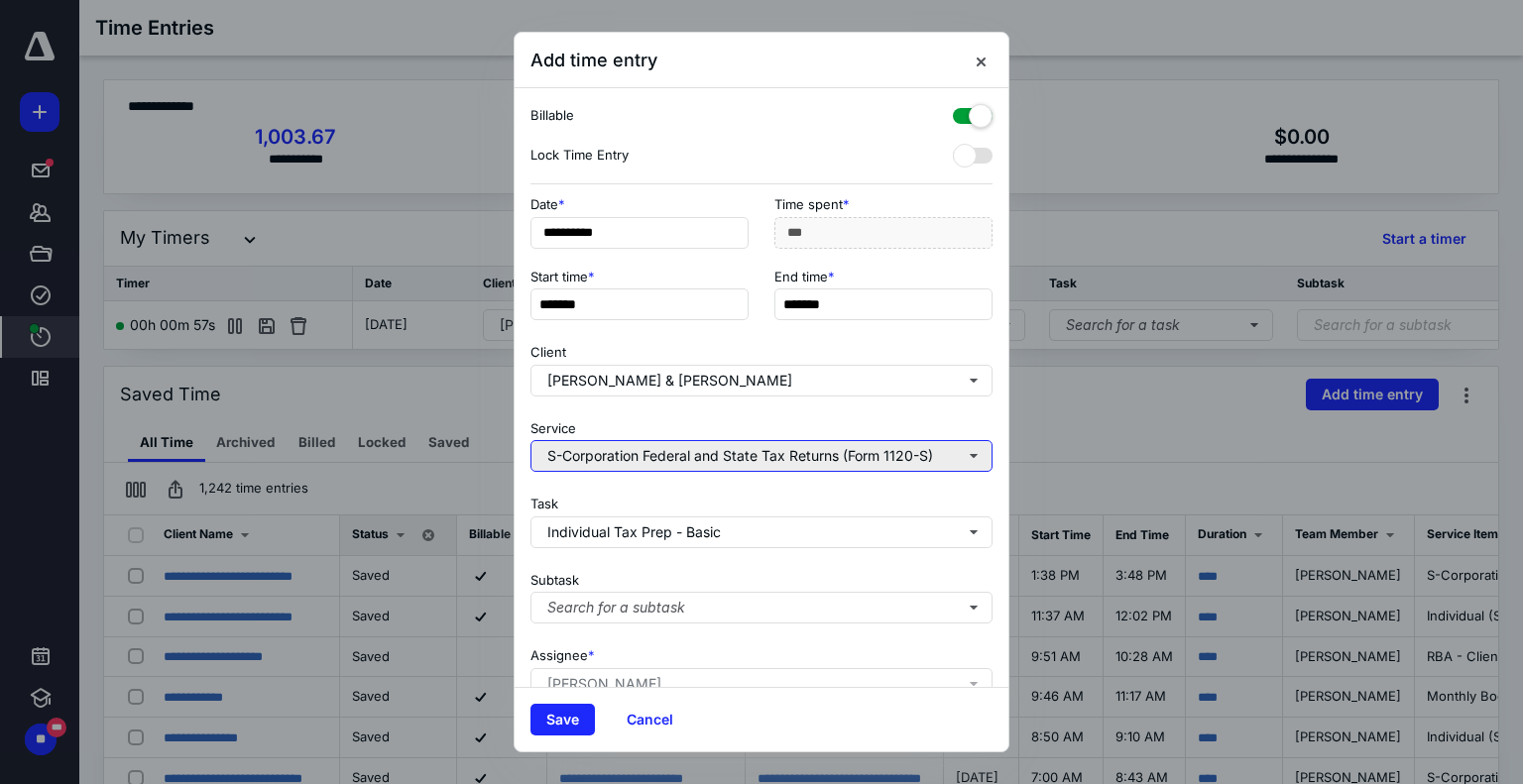 click on "S-Corporation Federal and State Tax Returns (Form 1120-S)" at bounding box center (762, 456) 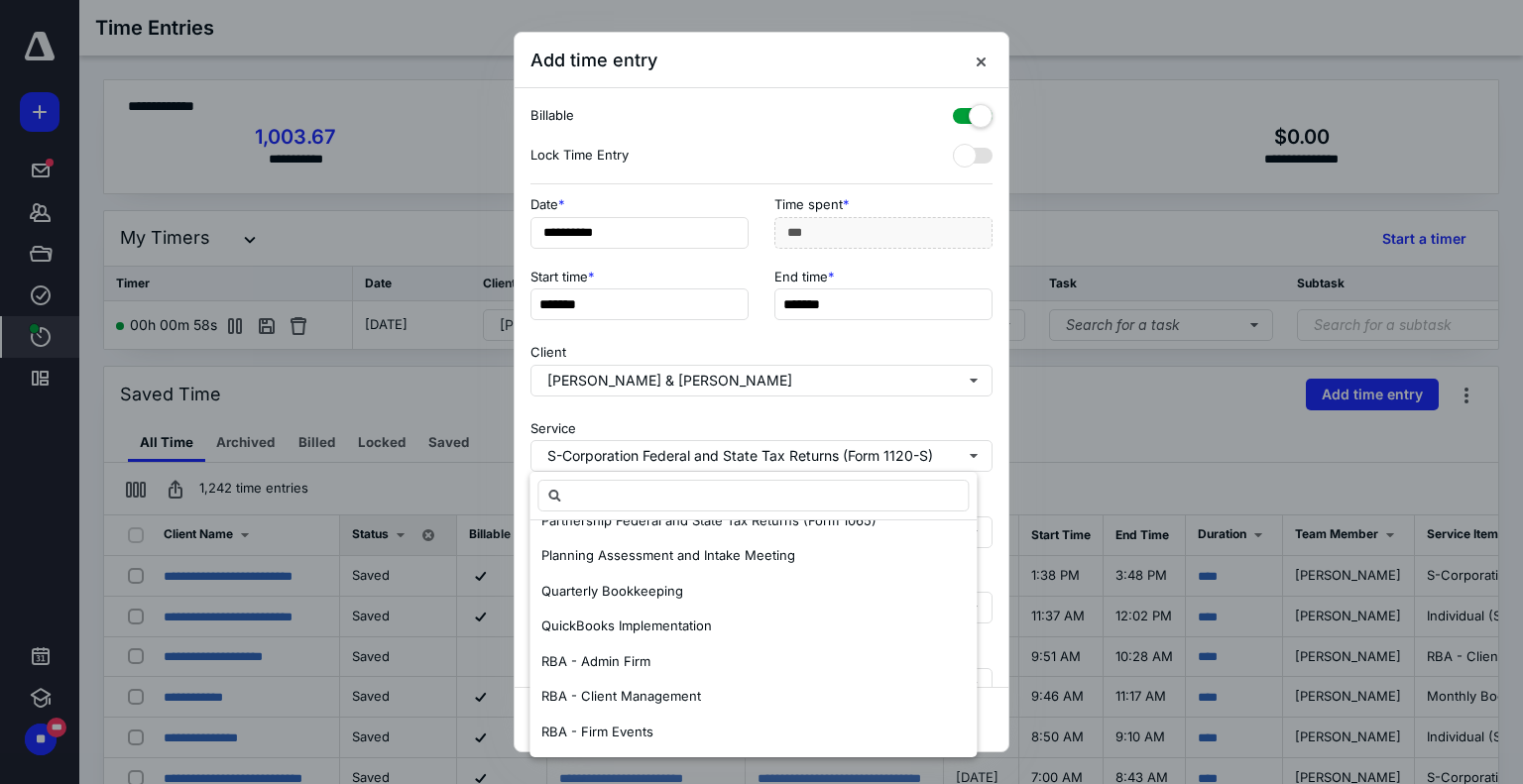 scroll, scrollTop: 1015, scrollLeft: 0, axis: vertical 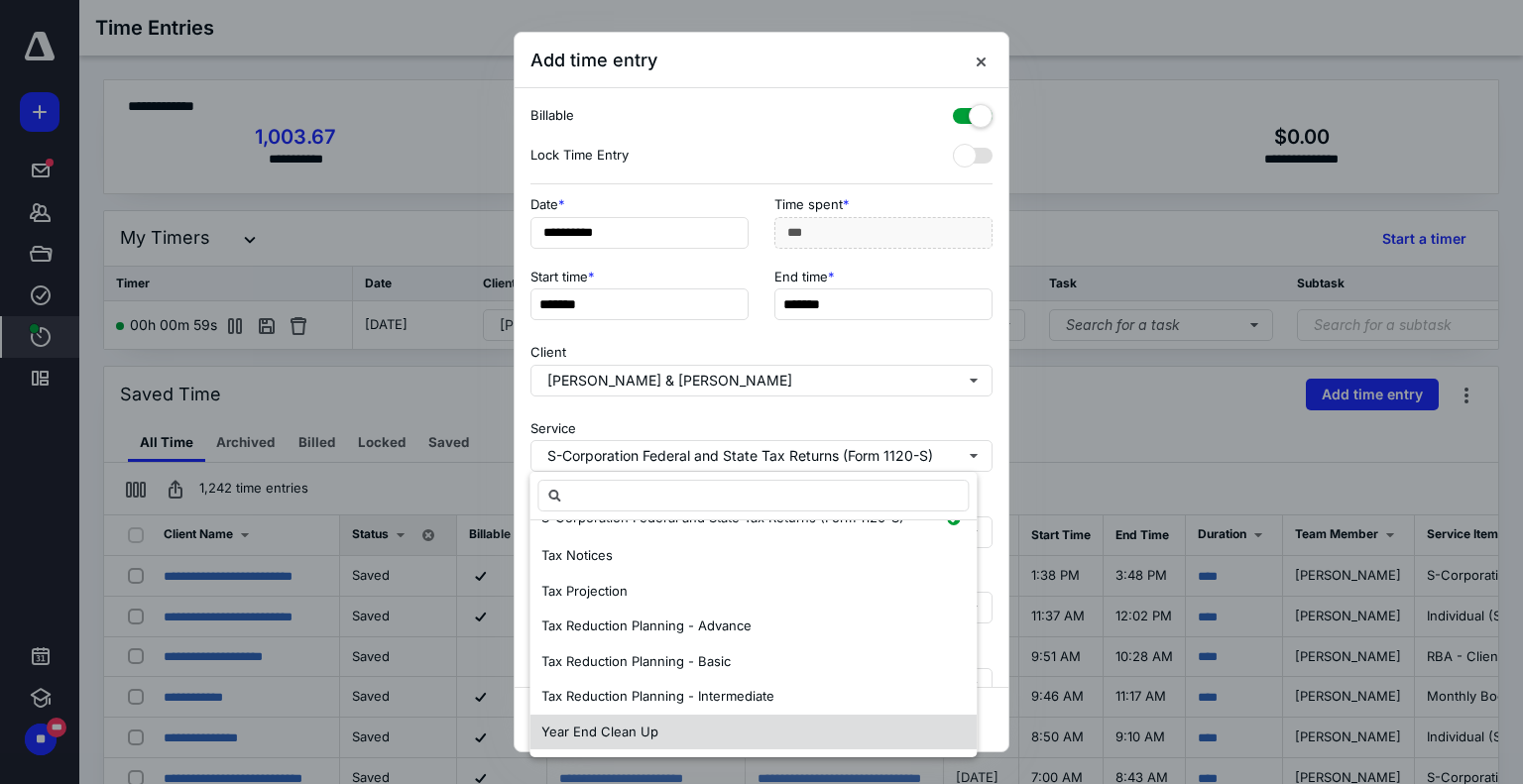 click on "Year End Clean Up" at bounding box center [600, 732] 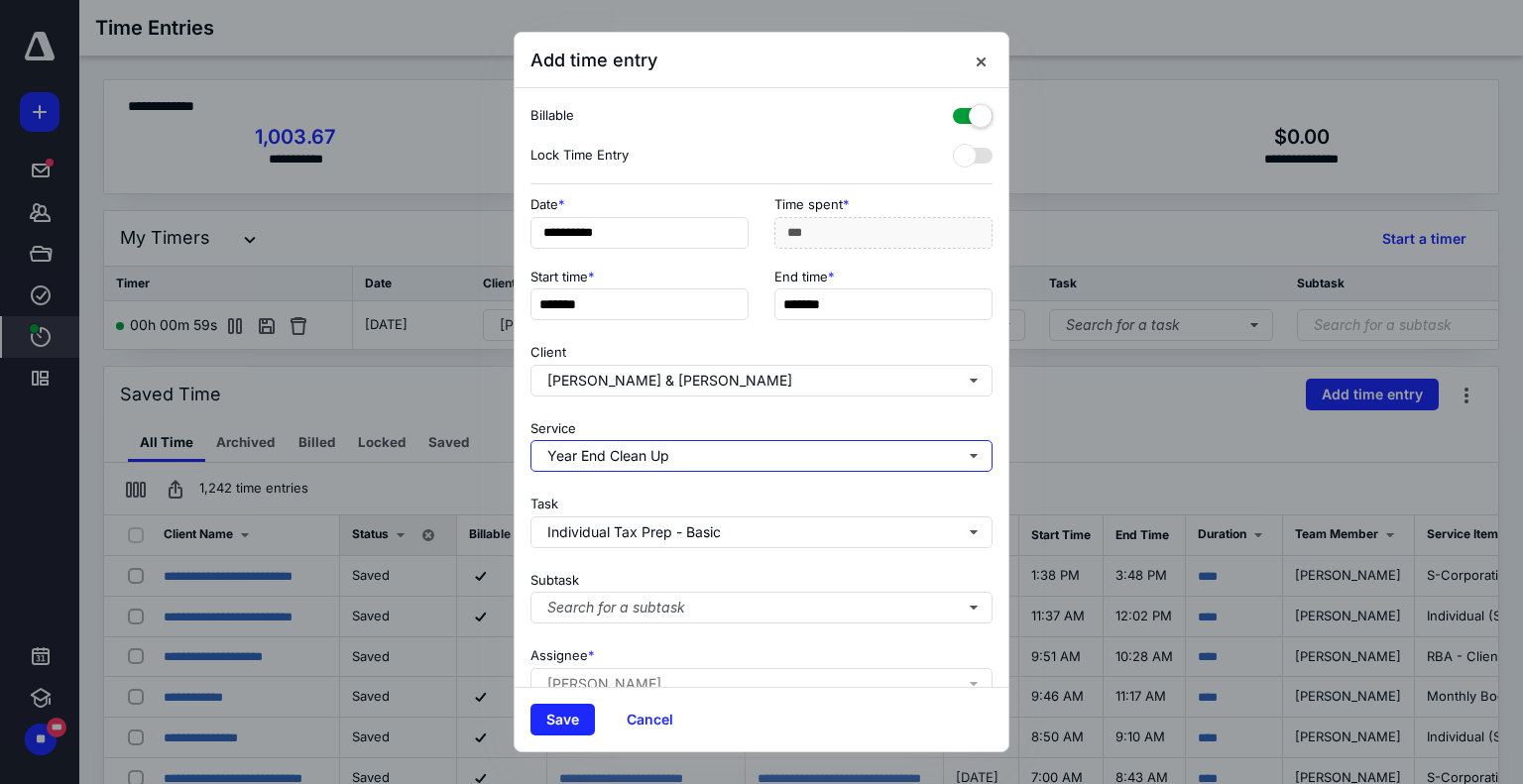 scroll, scrollTop: 0, scrollLeft: 0, axis: both 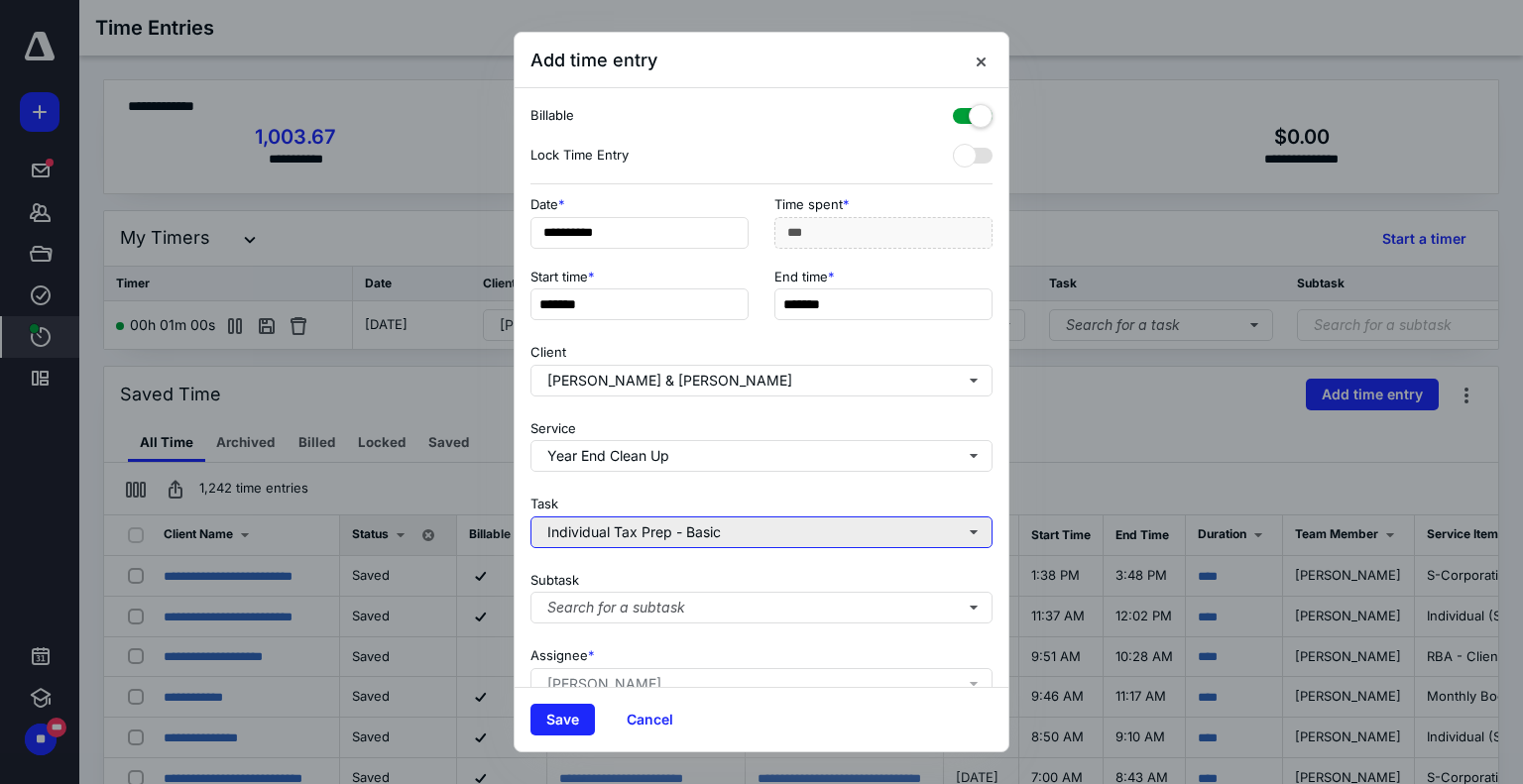 click on "Individual Tax Prep - Basic" at bounding box center (762, 532) 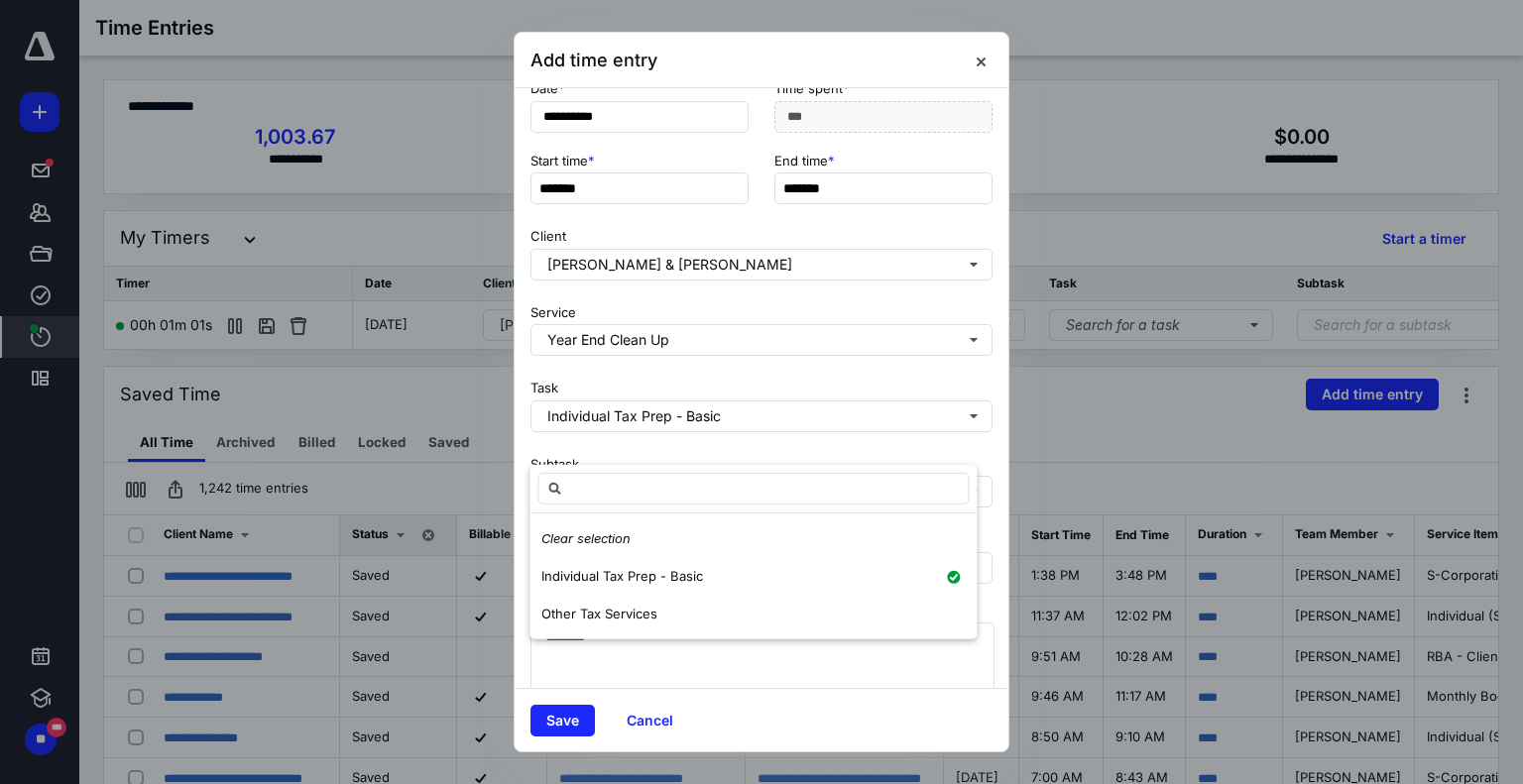 scroll, scrollTop: 81, scrollLeft: 0, axis: vertical 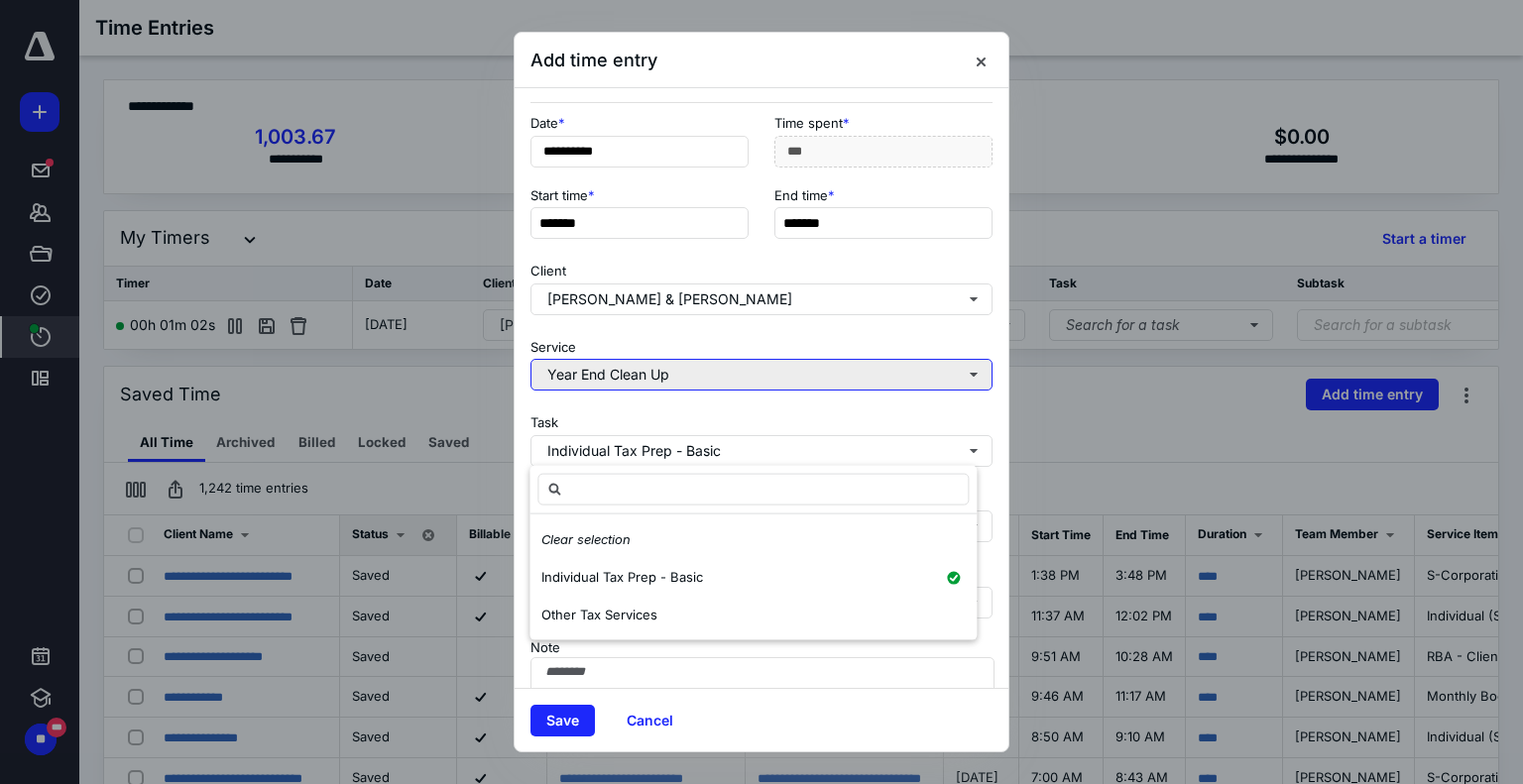 click on "Year End Clean Up" at bounding box center [762, 375] 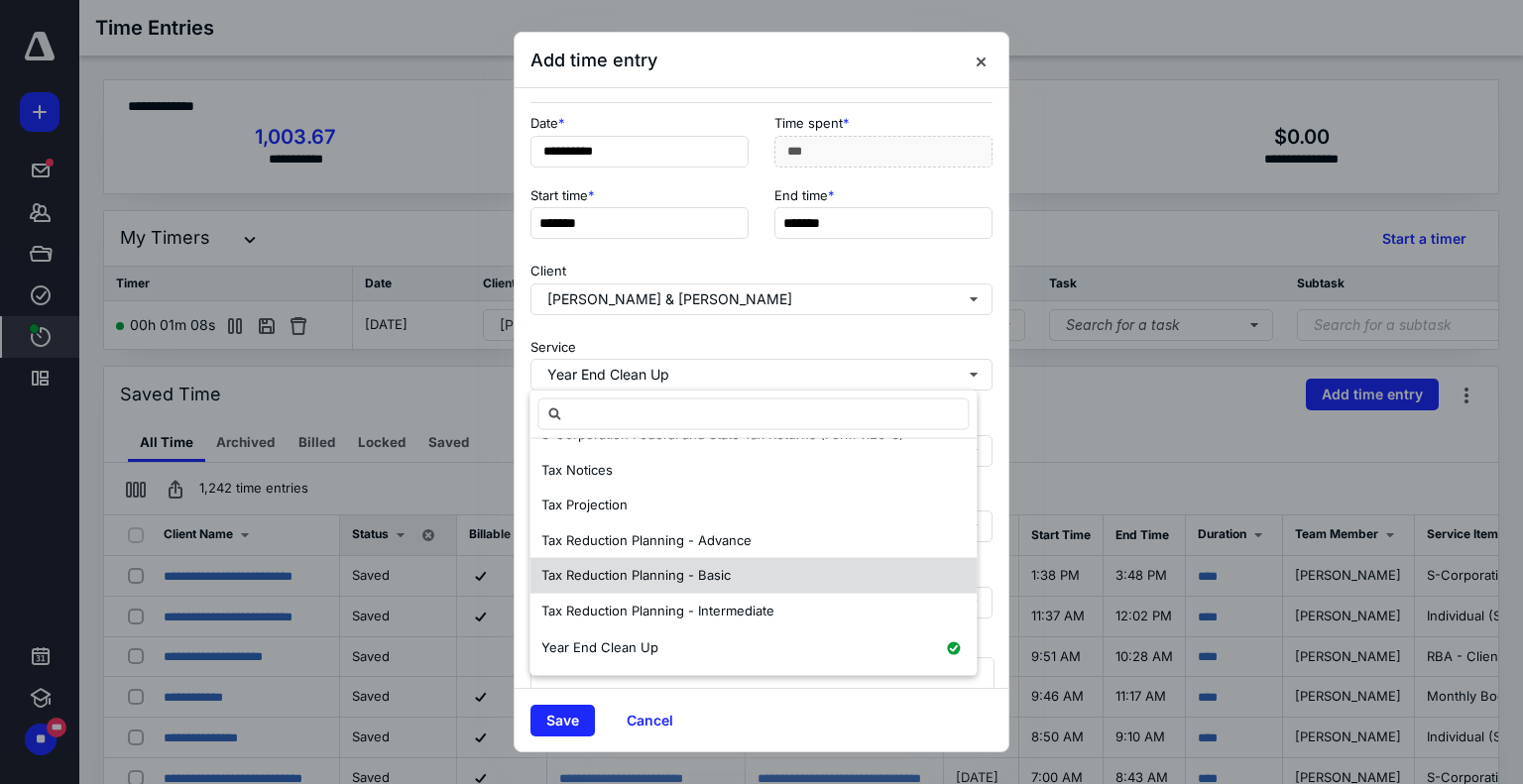 scroll, scrollTop: 916, scrollLeft: 0, axis: vertical 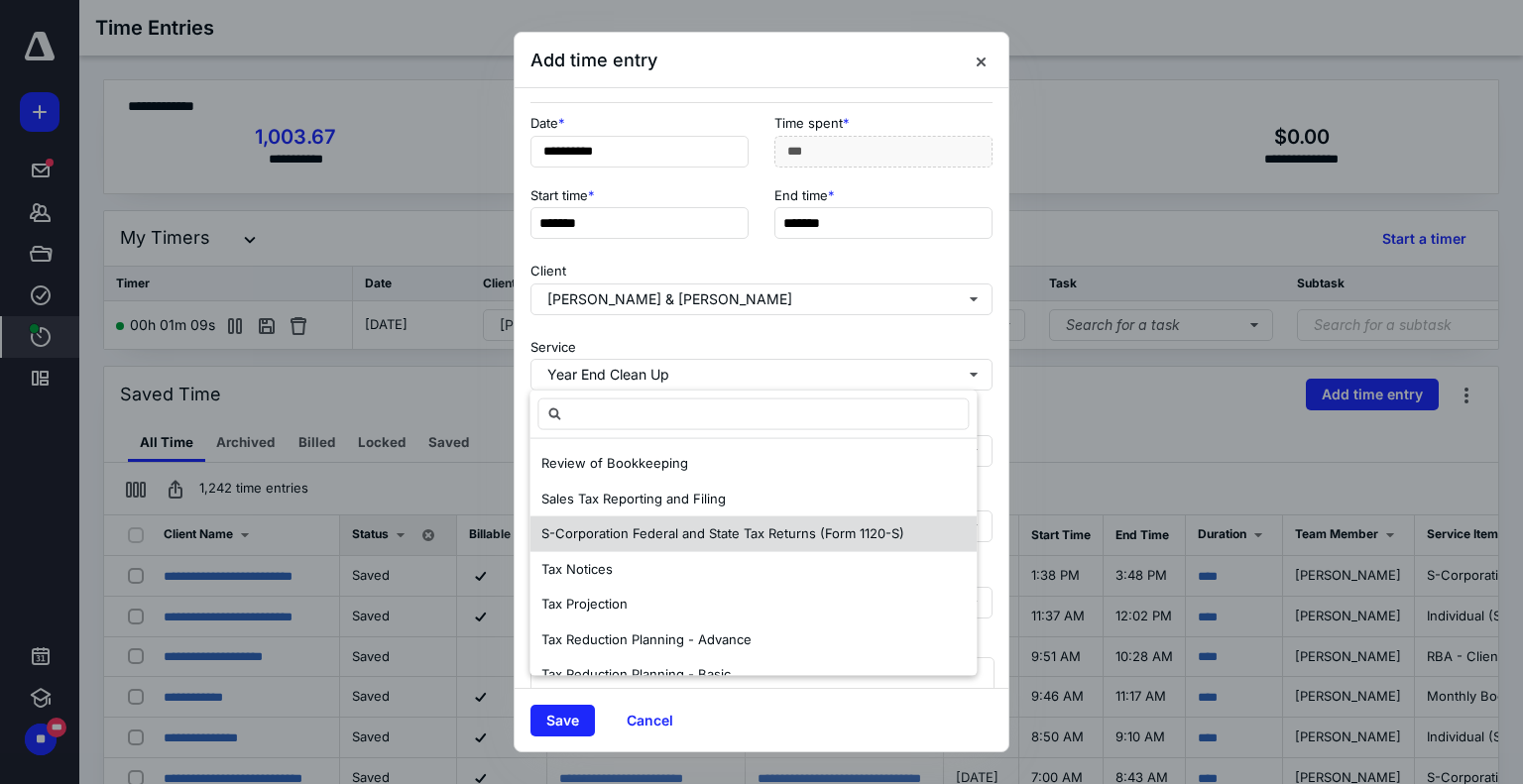 click on "S-Corporation Federal and State Tax Returns (Form 1120-S)" at bounding box center (753, 534) 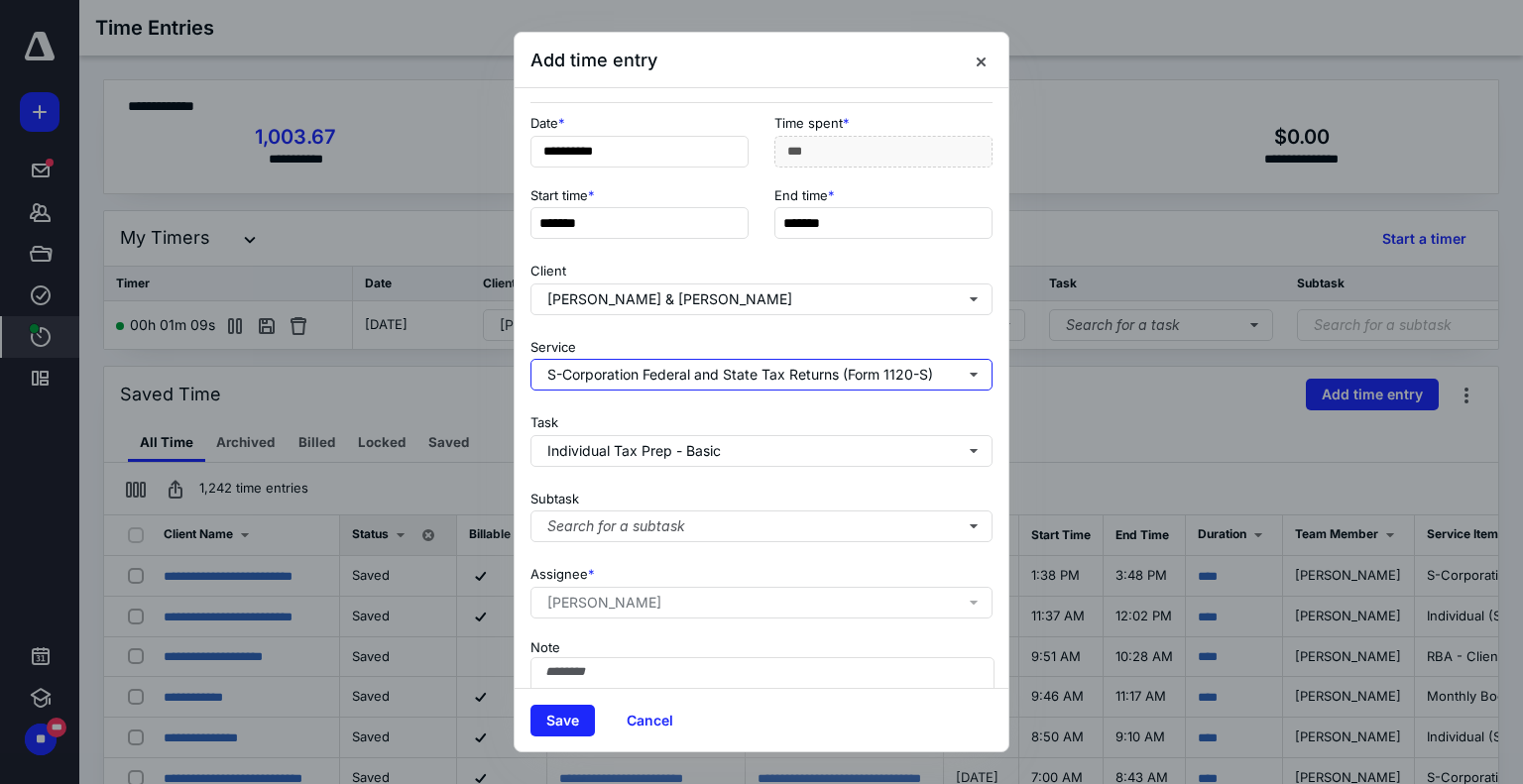 scroll, scrollTop: 0, scrollLeft: 0, axis: both 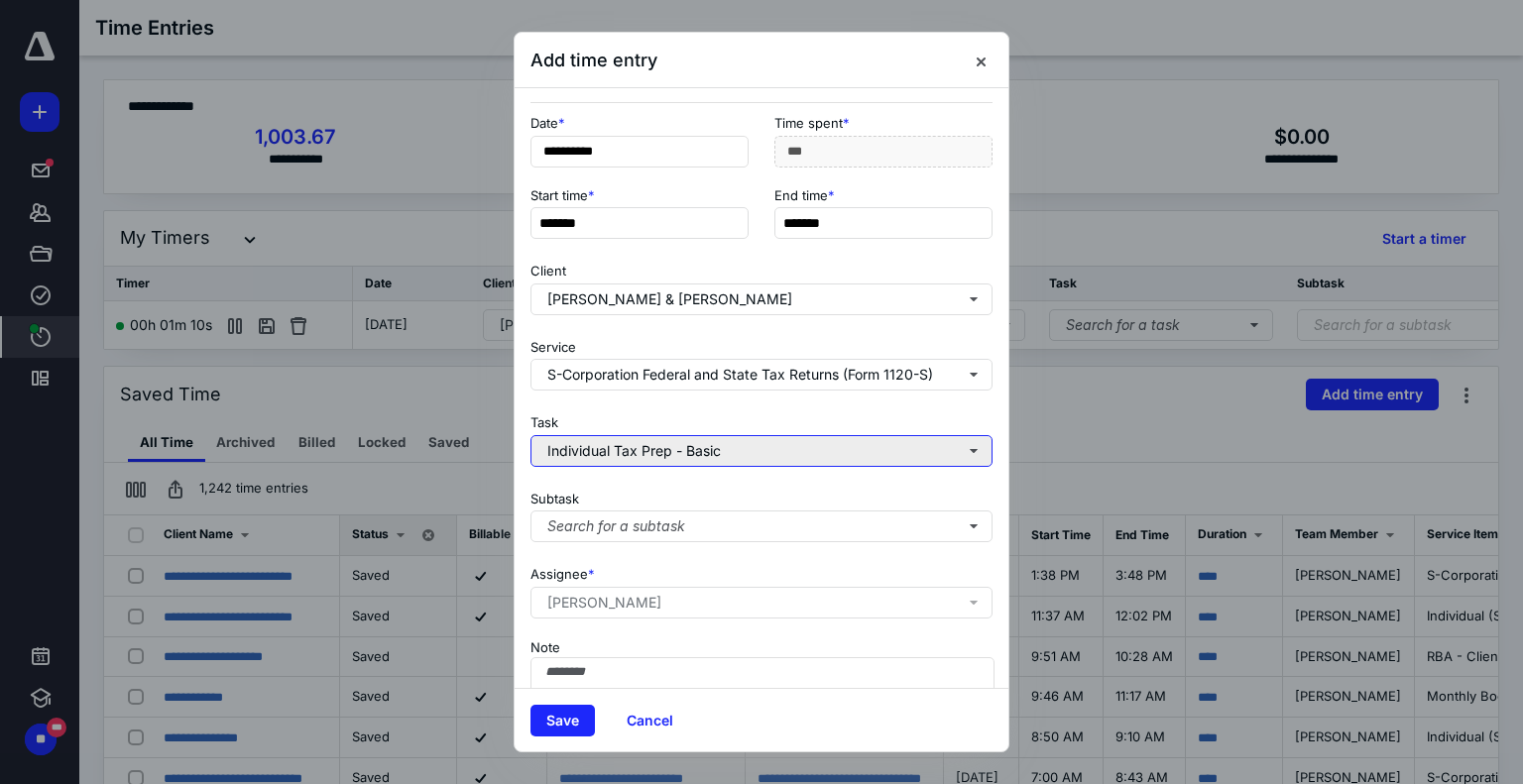 click on "Individual Tax Prep - Basic" at bounding box center [762, 451] 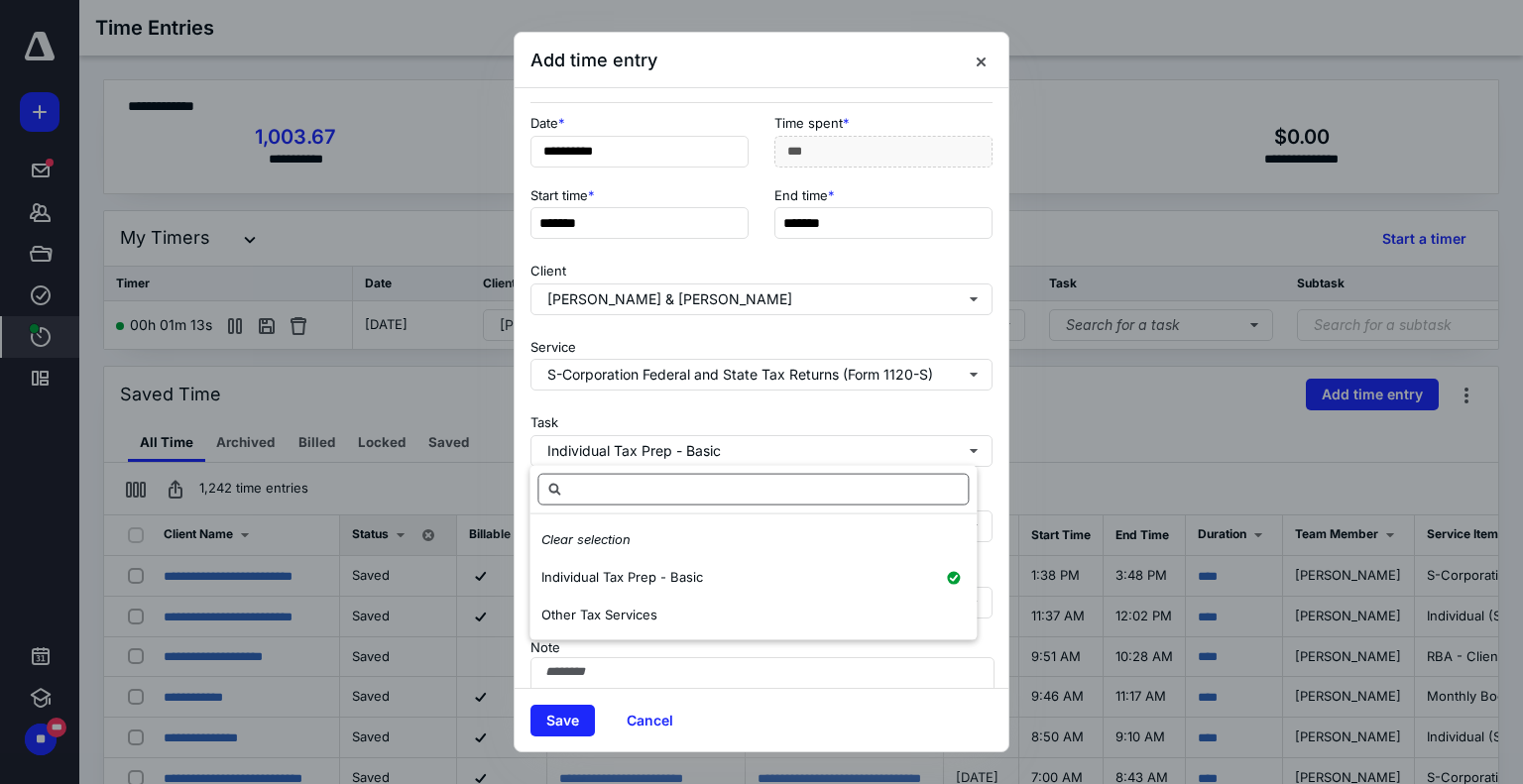 click at bounding box center [753, 490] 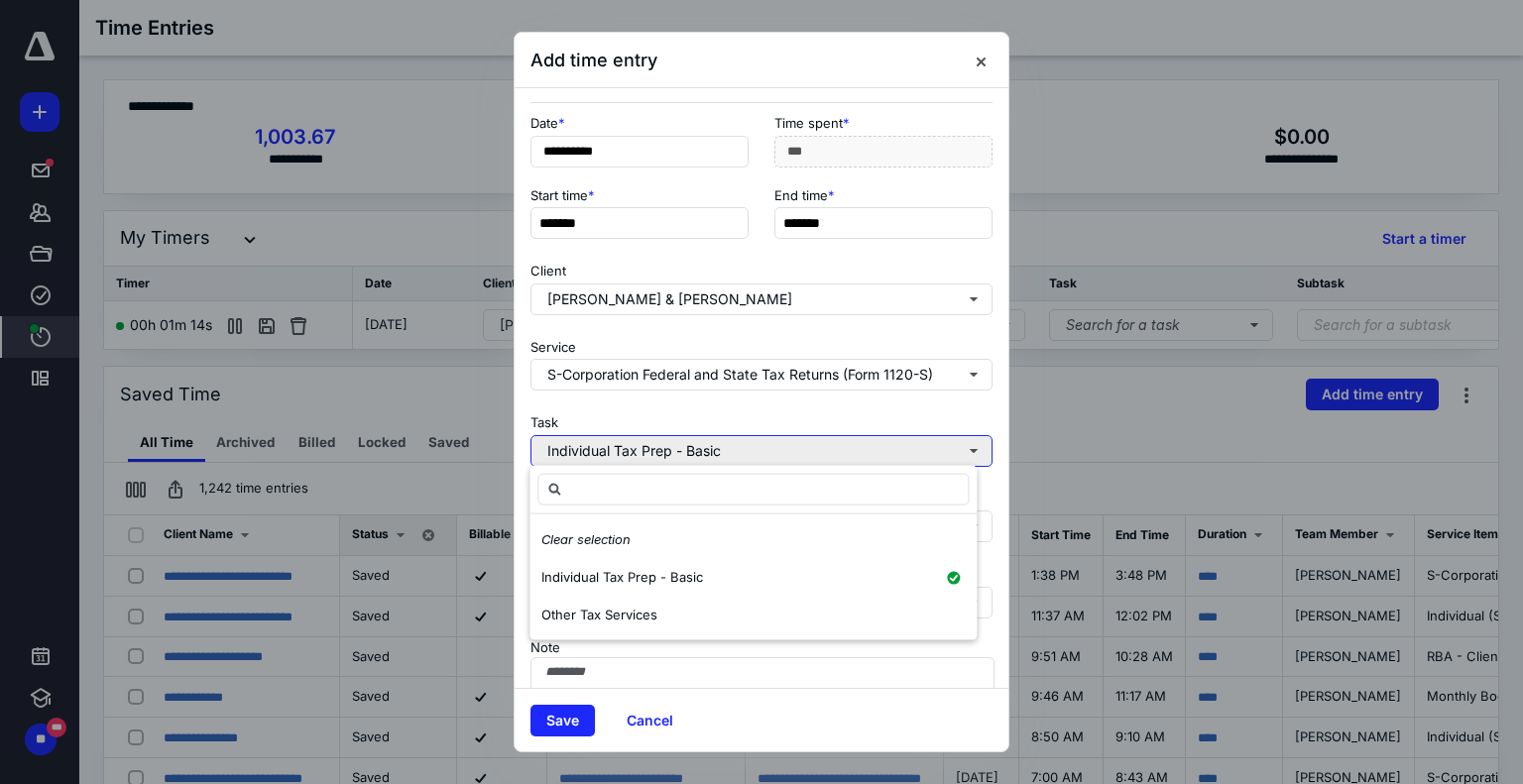 click on "Individual Tax Prep - Basic" at bounding box center (762, 451) 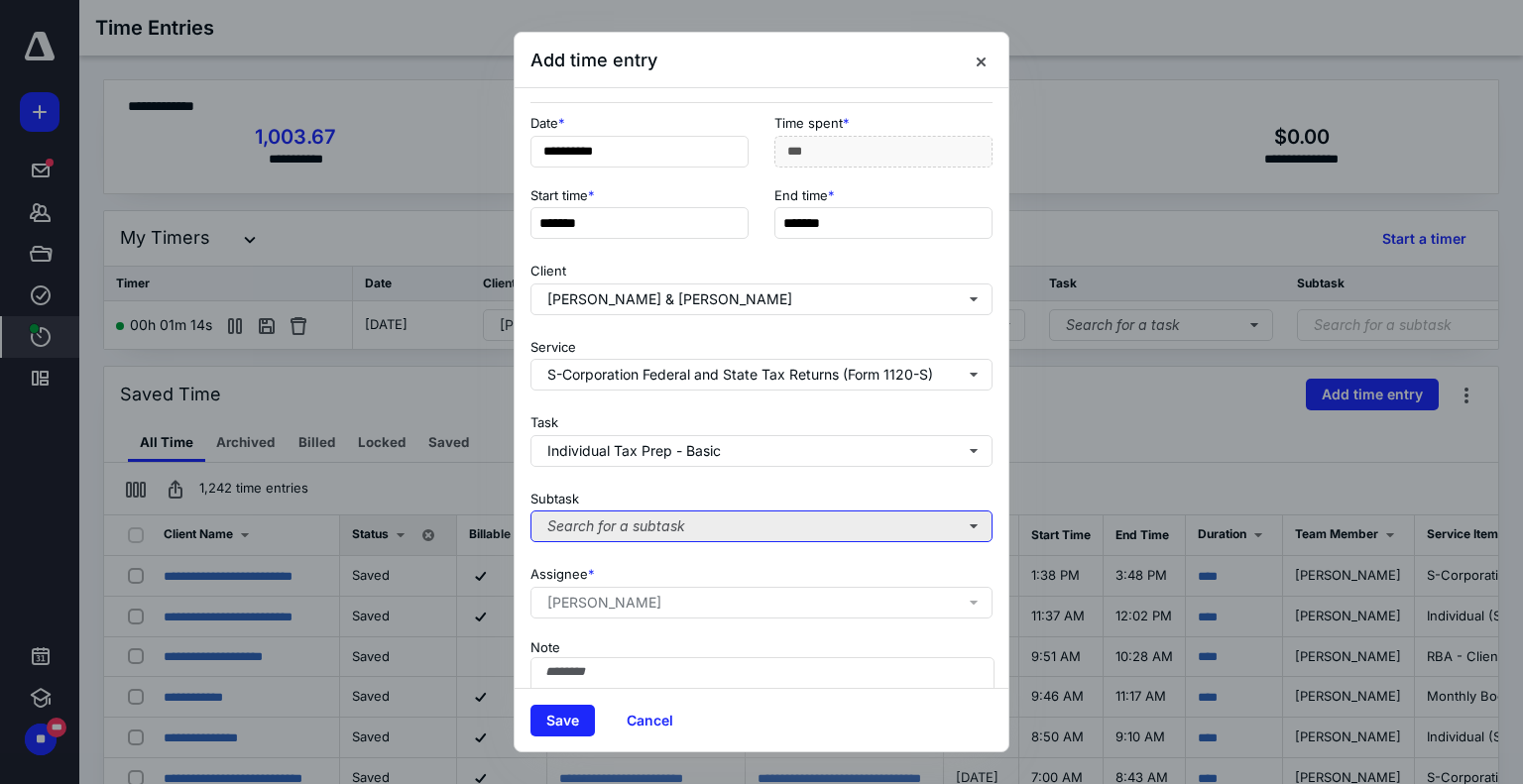 click on "Search for a subtask" at bounding box center [762, 526] 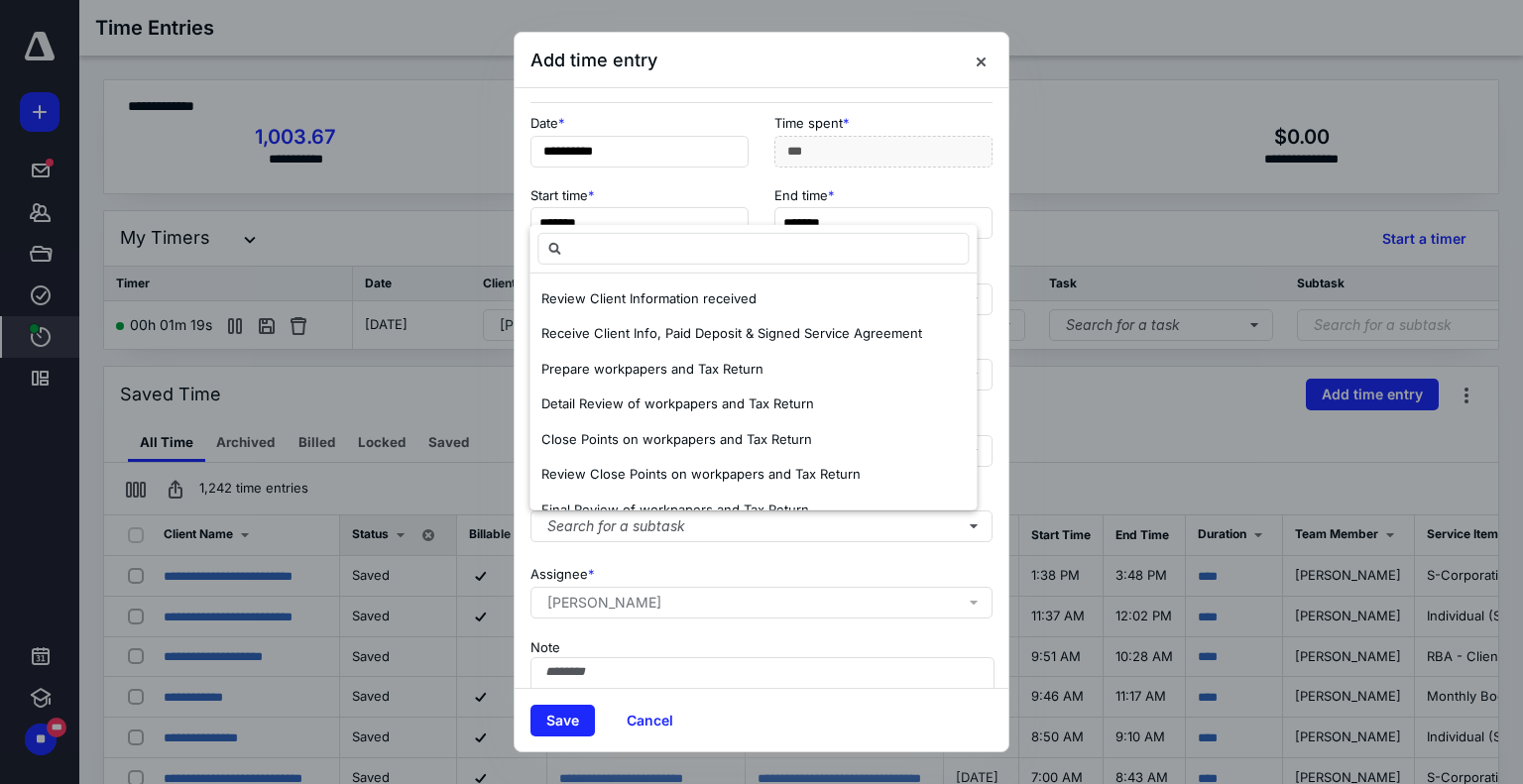 click on "Assignee * [PERSON_NAME]" at bounding box center (762, 588) 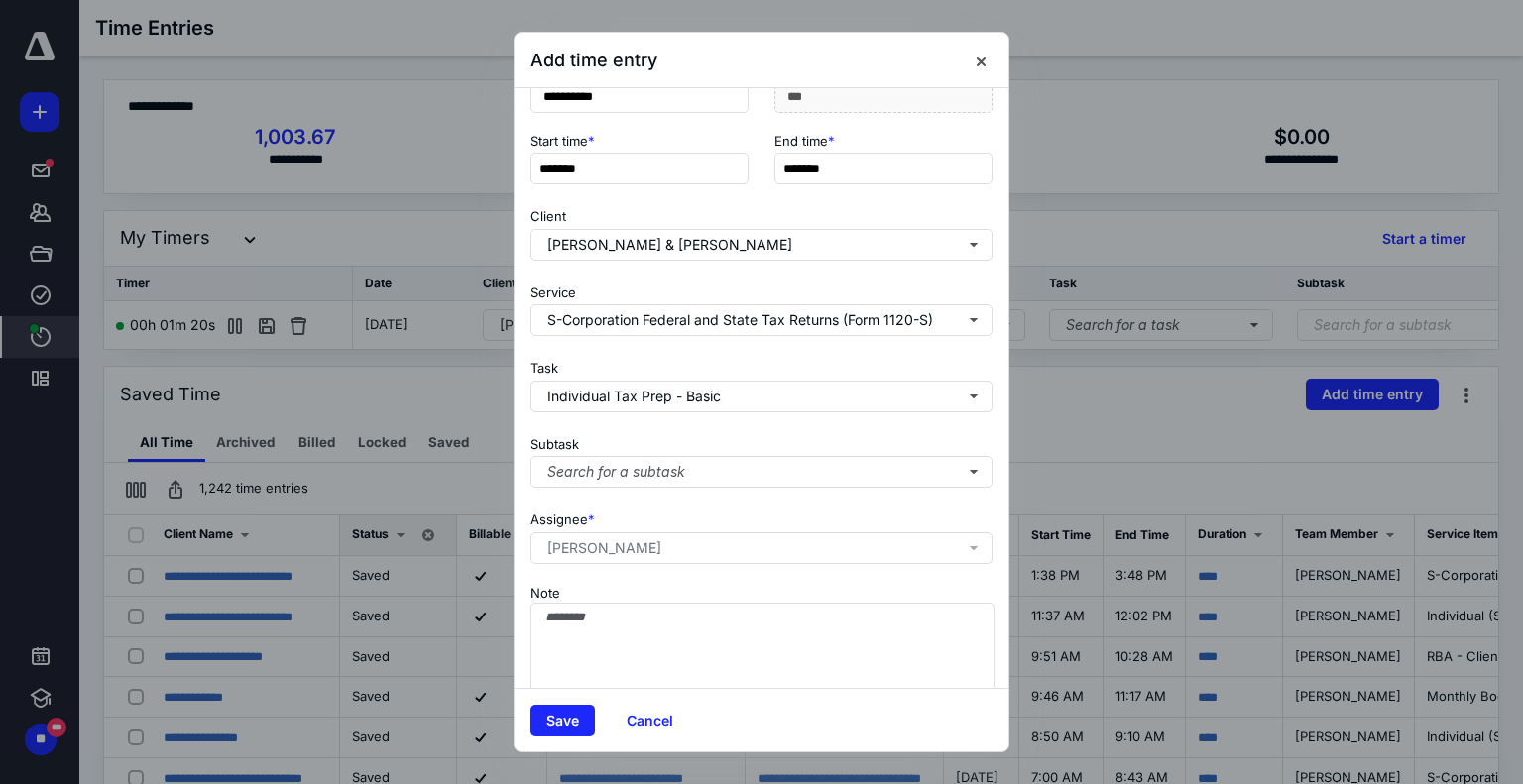 scroll, scrollTop: 180, scrollLeft: 0, axis: vertical 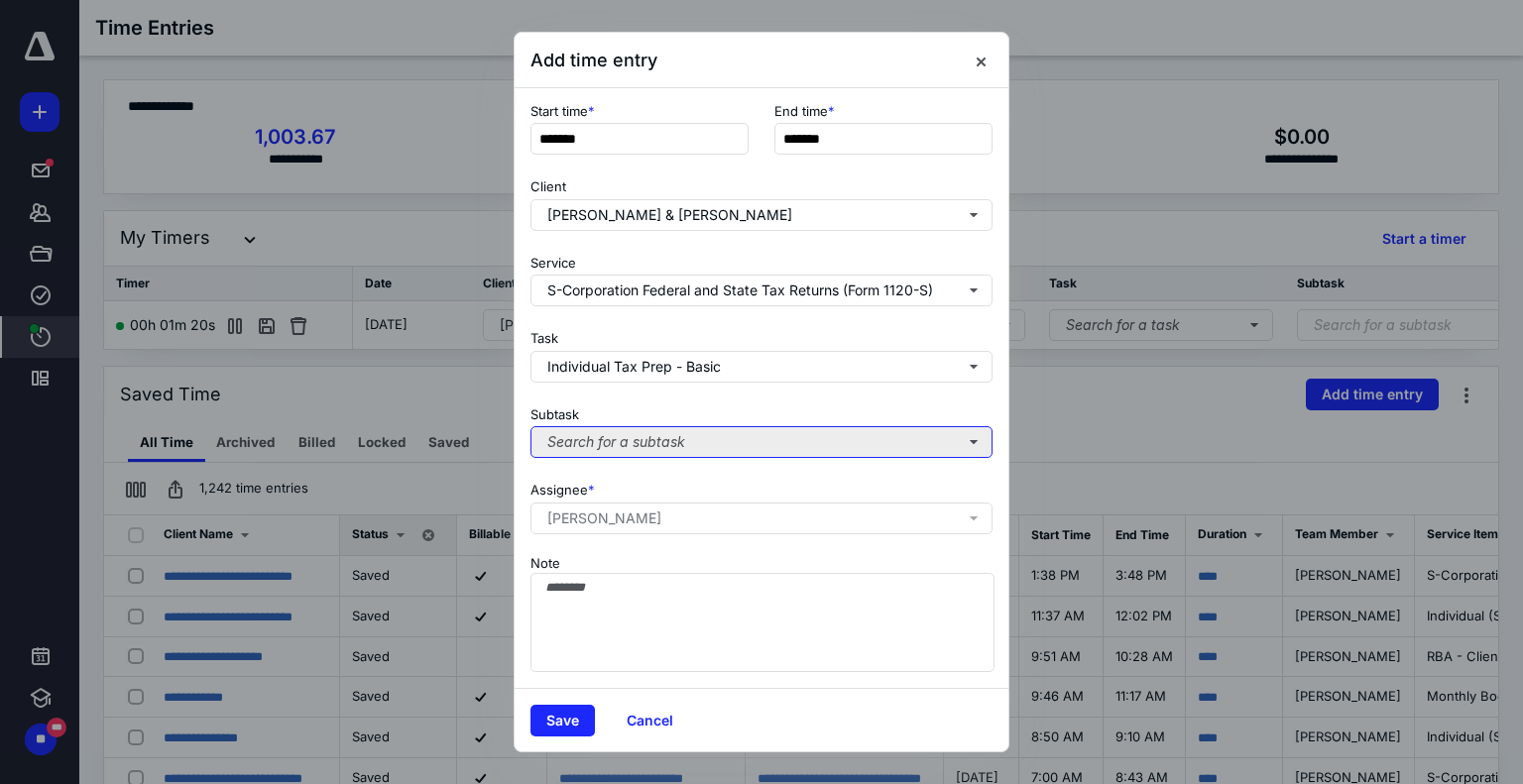 click on "Search for a subtask" at bounding box center [762, 442] 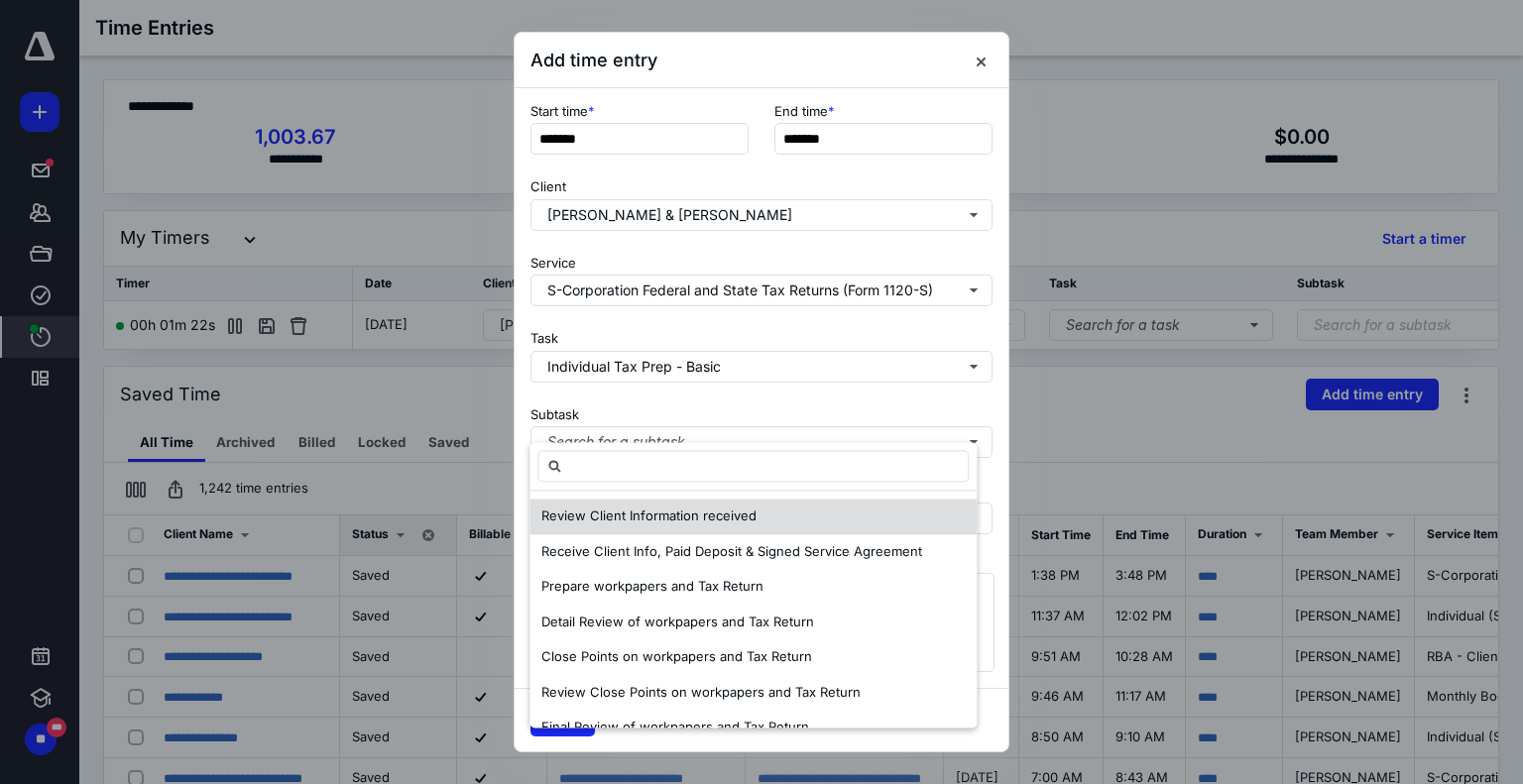 click on "Review Client Information received" at bounding box center [648, 515] 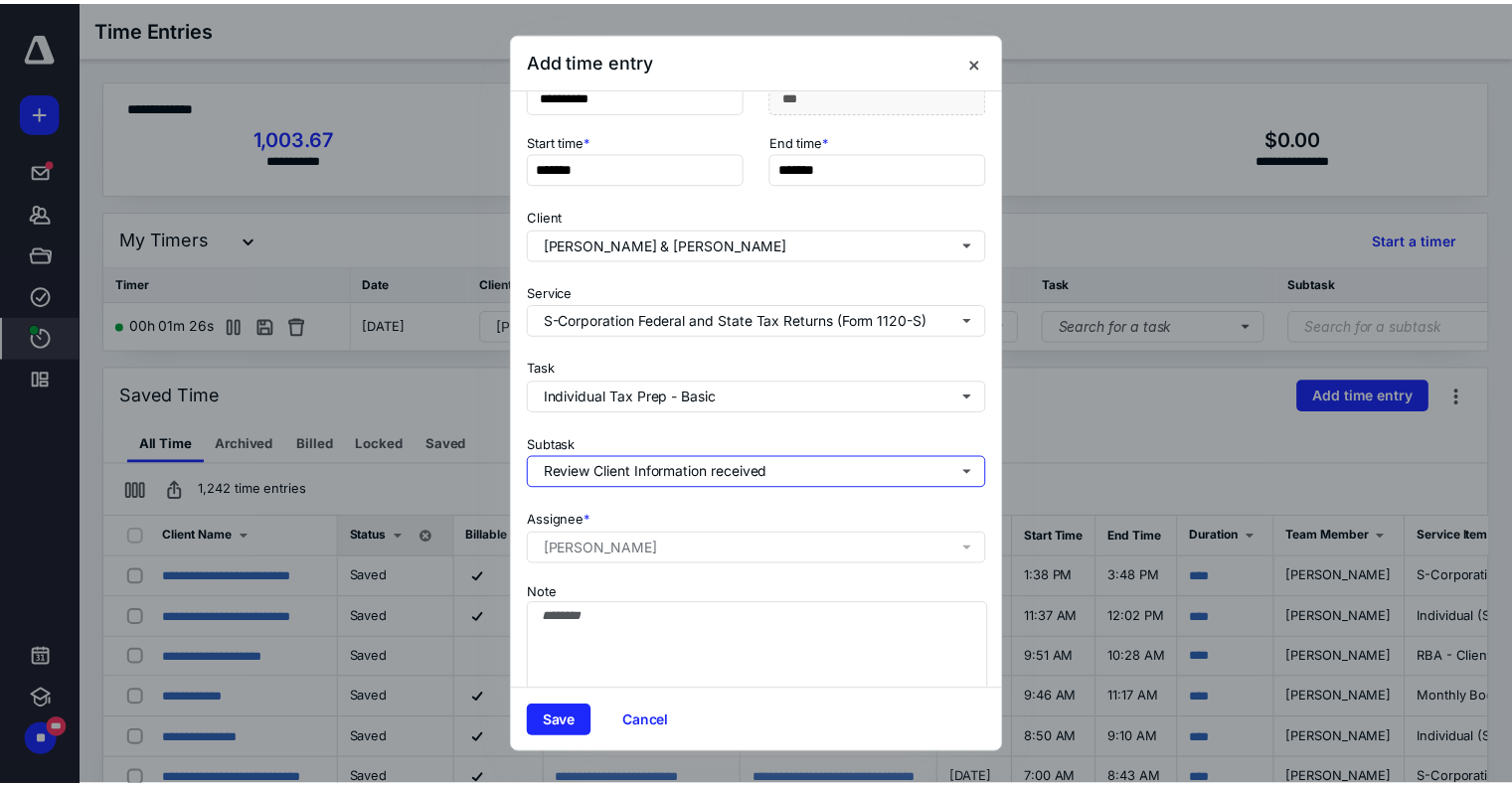 scroll, scrollTop: 181, scrollLeft: 0, axis: vertical 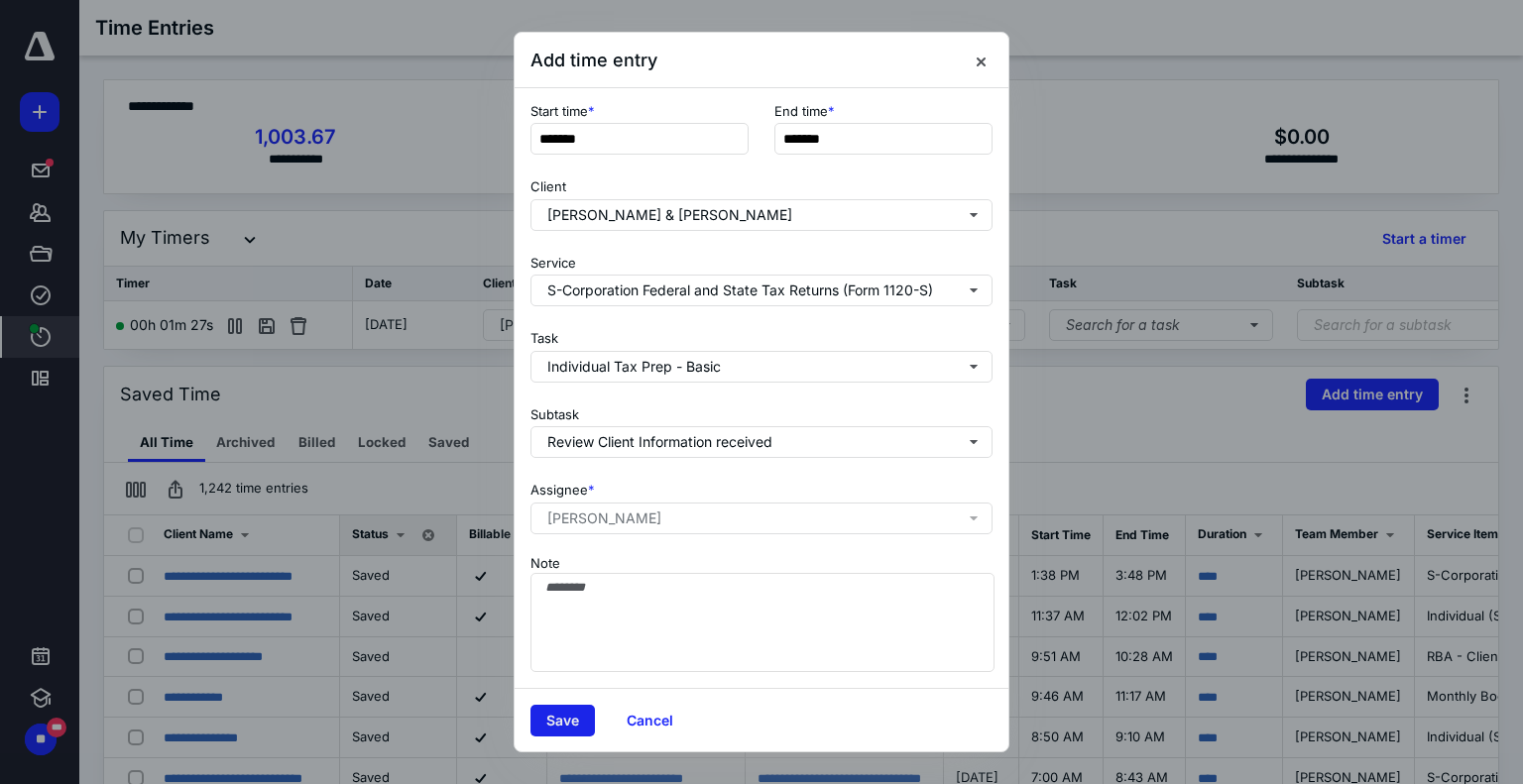 click on "Save" at bounding box center [562, 721] 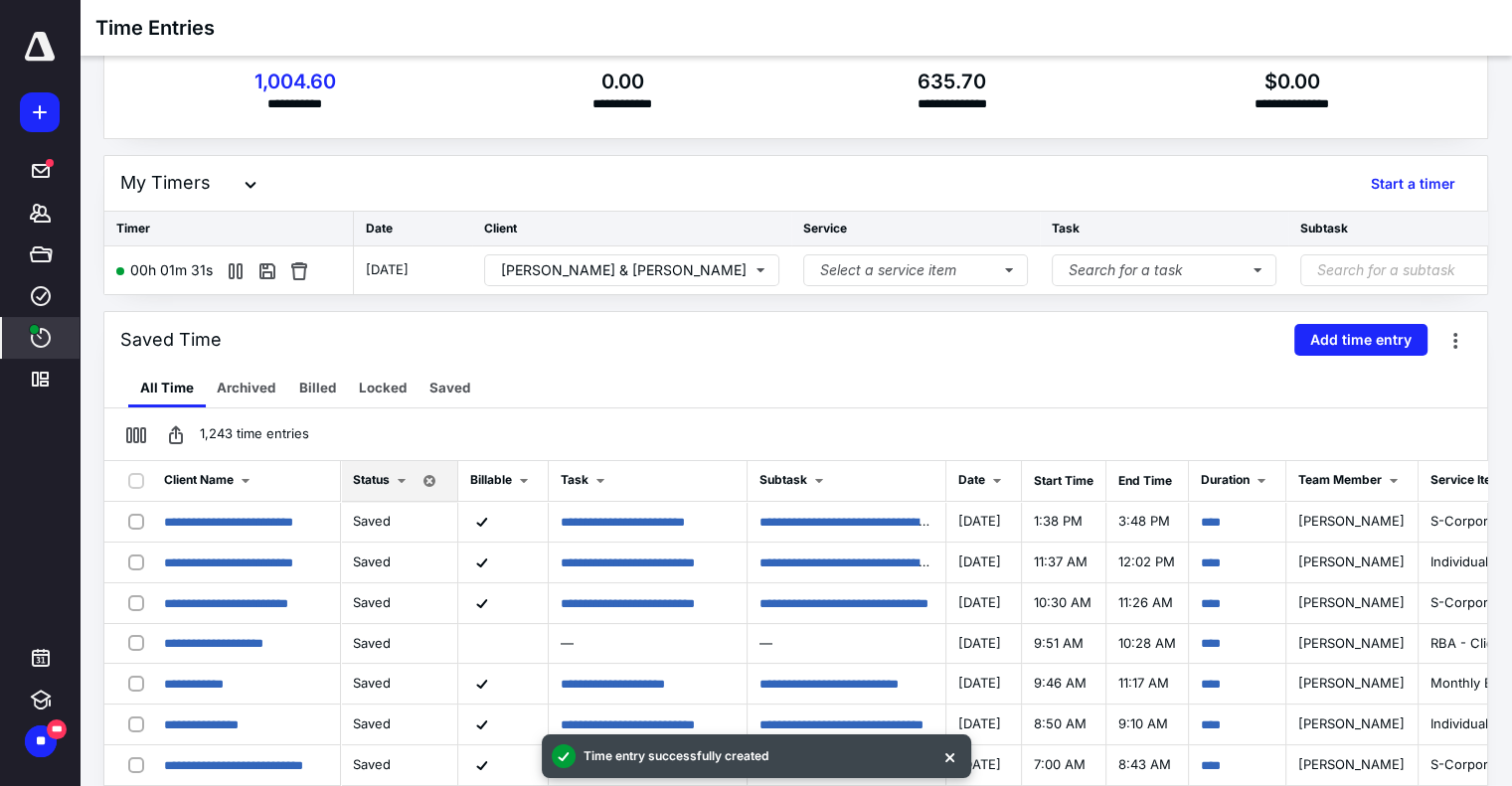 scroll, scrollTop: 99, scrollLeft: 0, axis: vertical 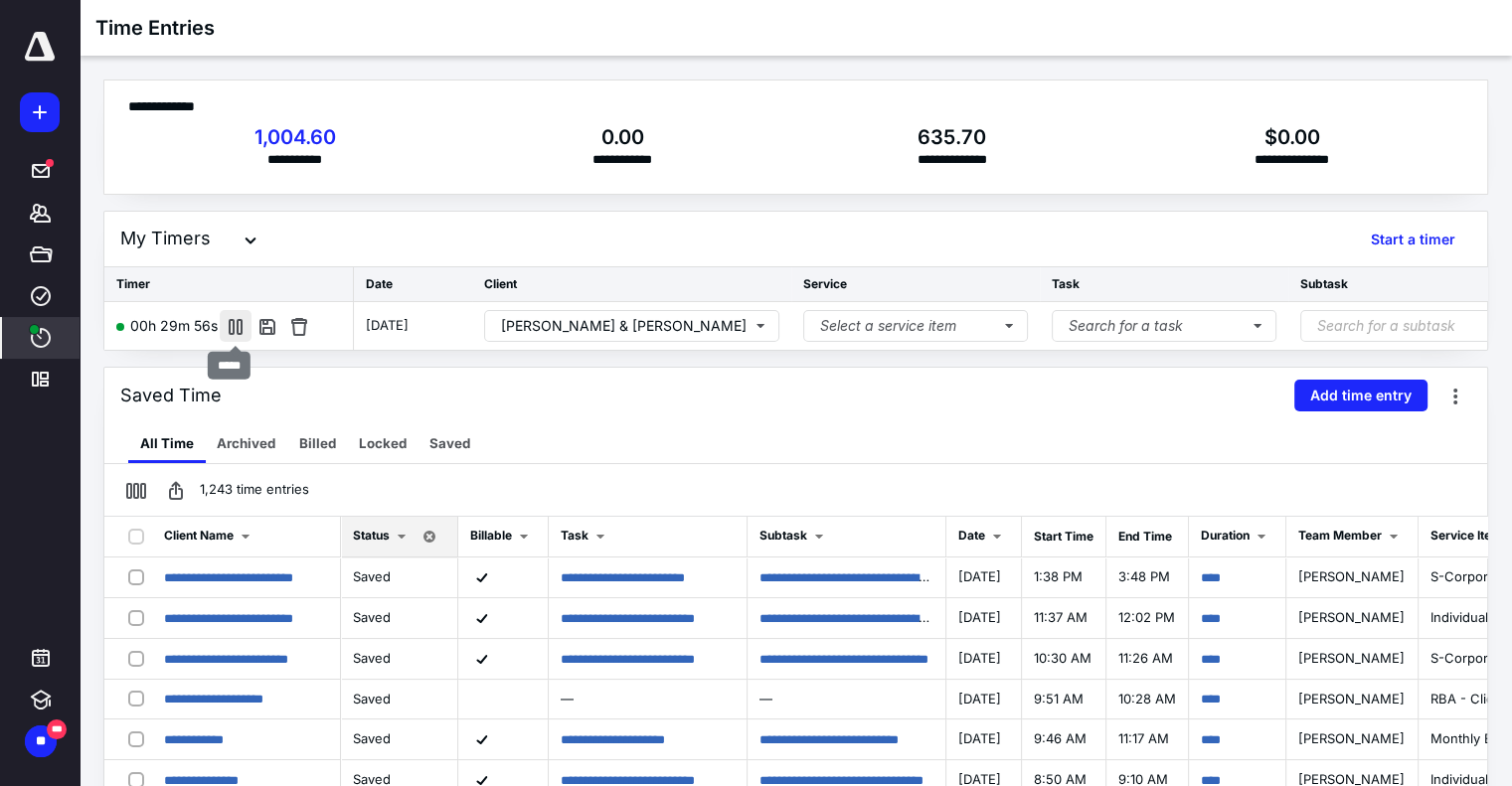 click at bounding box center (236, 326) 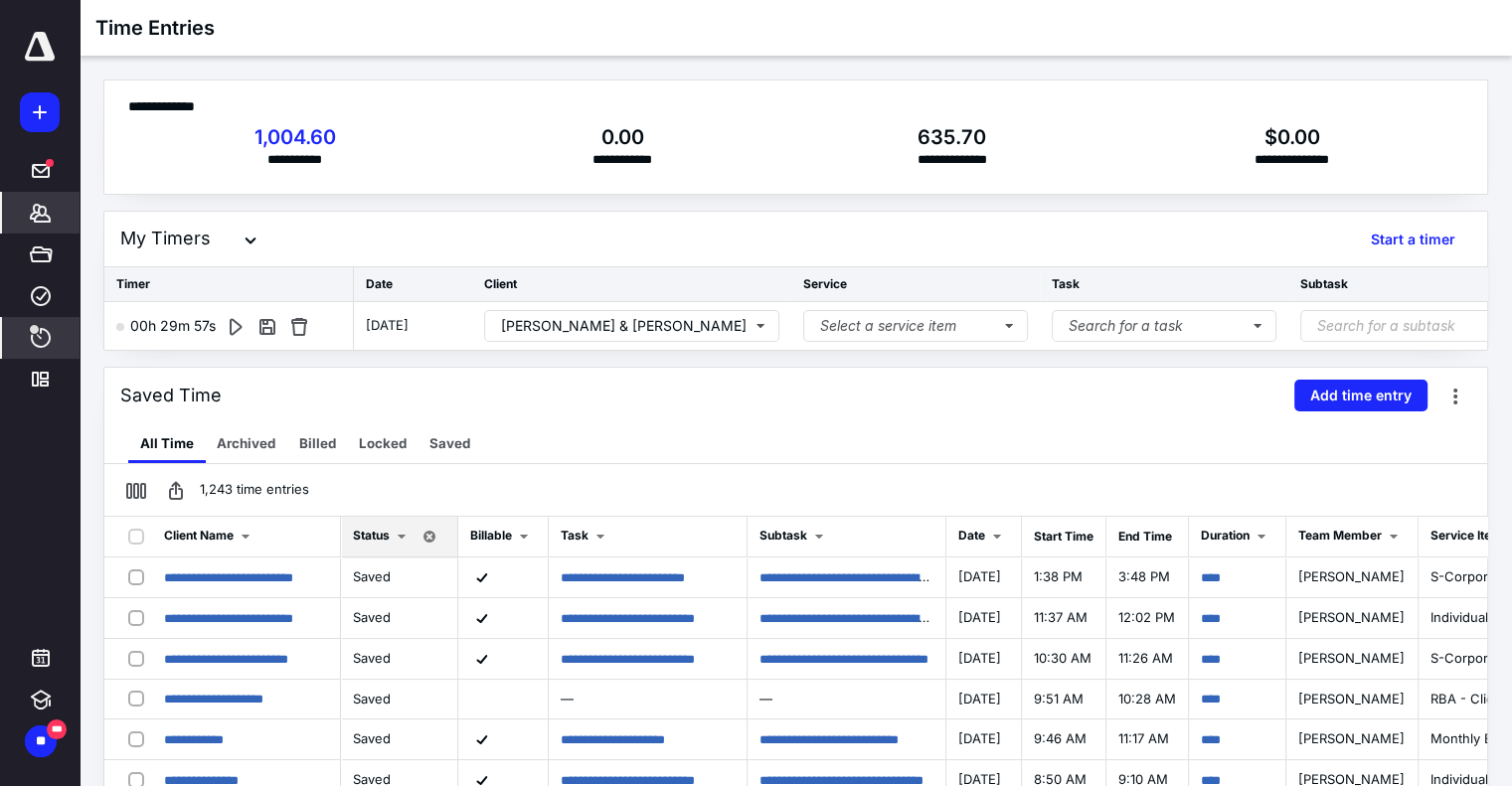 click on "*******" at bounding box center [41, 213] 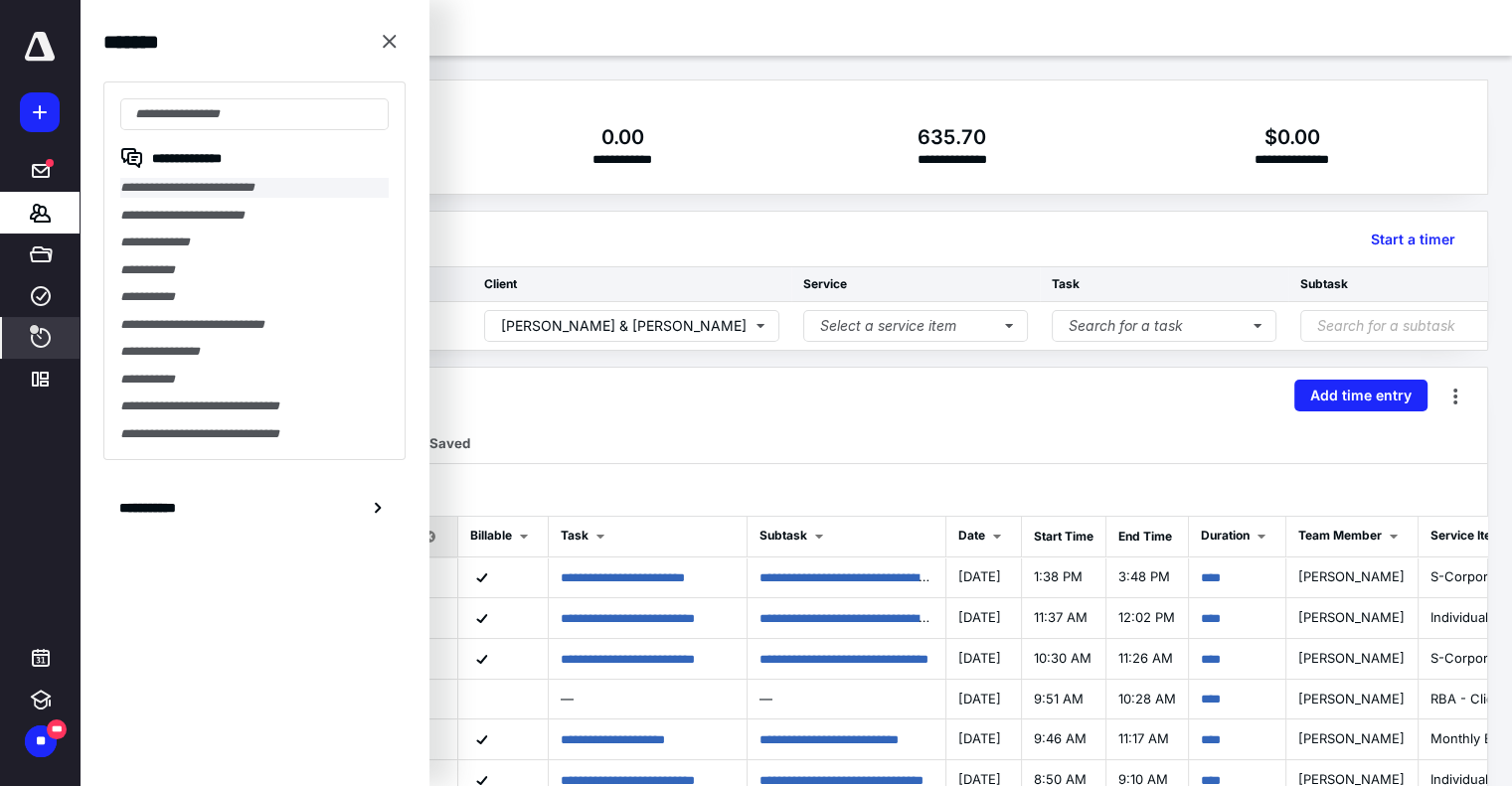 click on "**********" at bounding box center [254, 188] 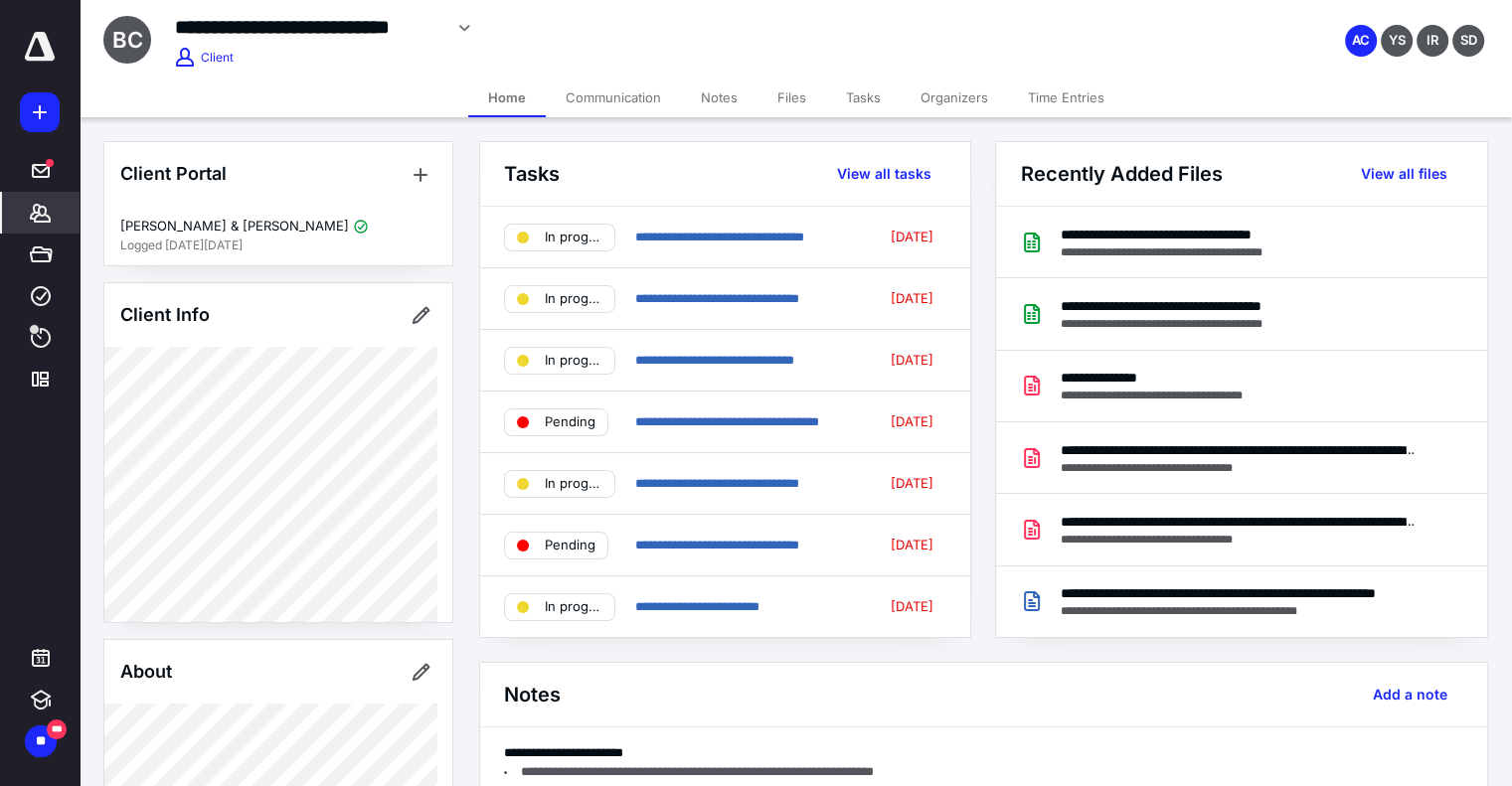 click on "Files" at bounding box center [791, 97] 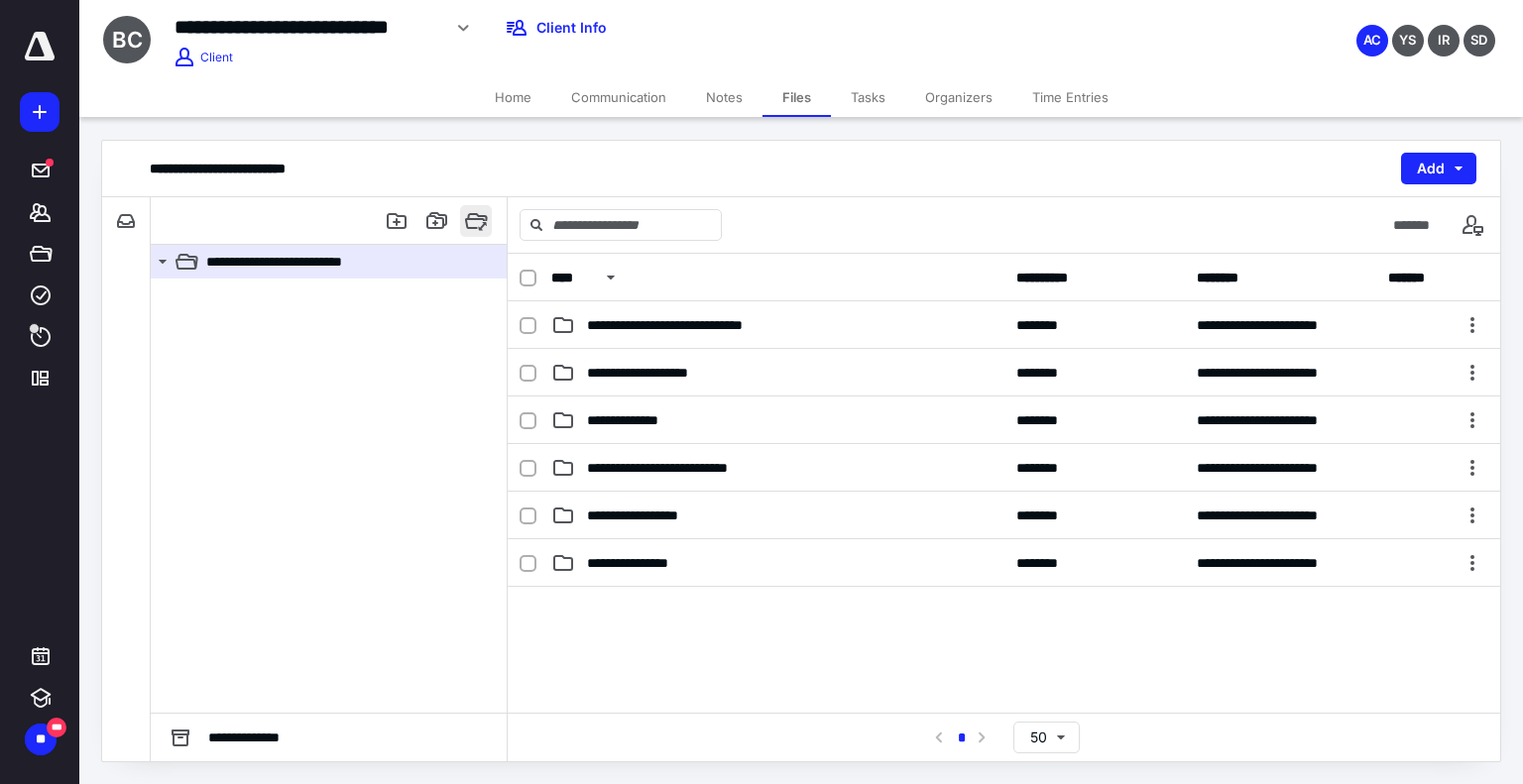 click at bounding box center (476, 221) 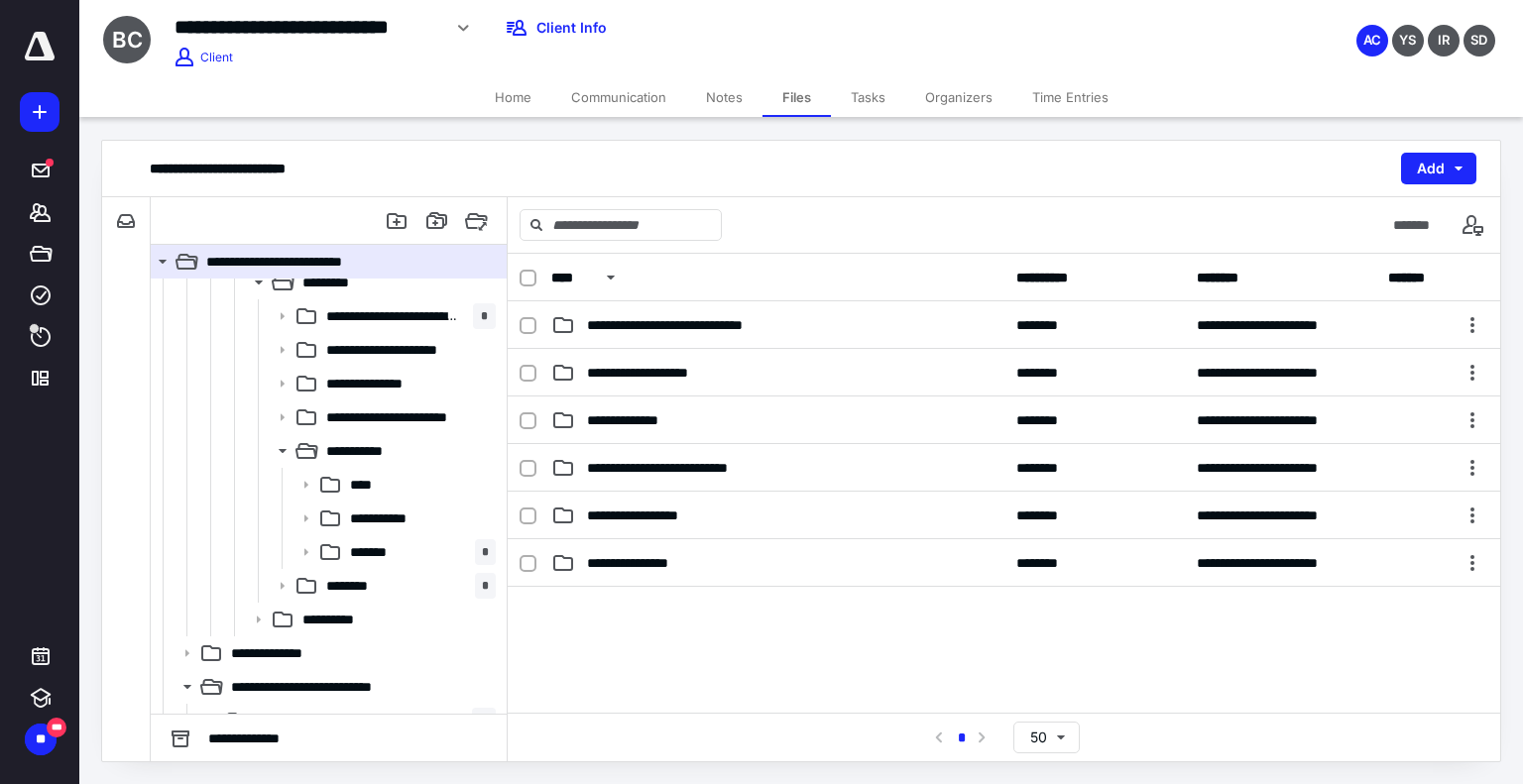 scroll, scrollTop: 1189, scrollLeft: 0, axis: vertical 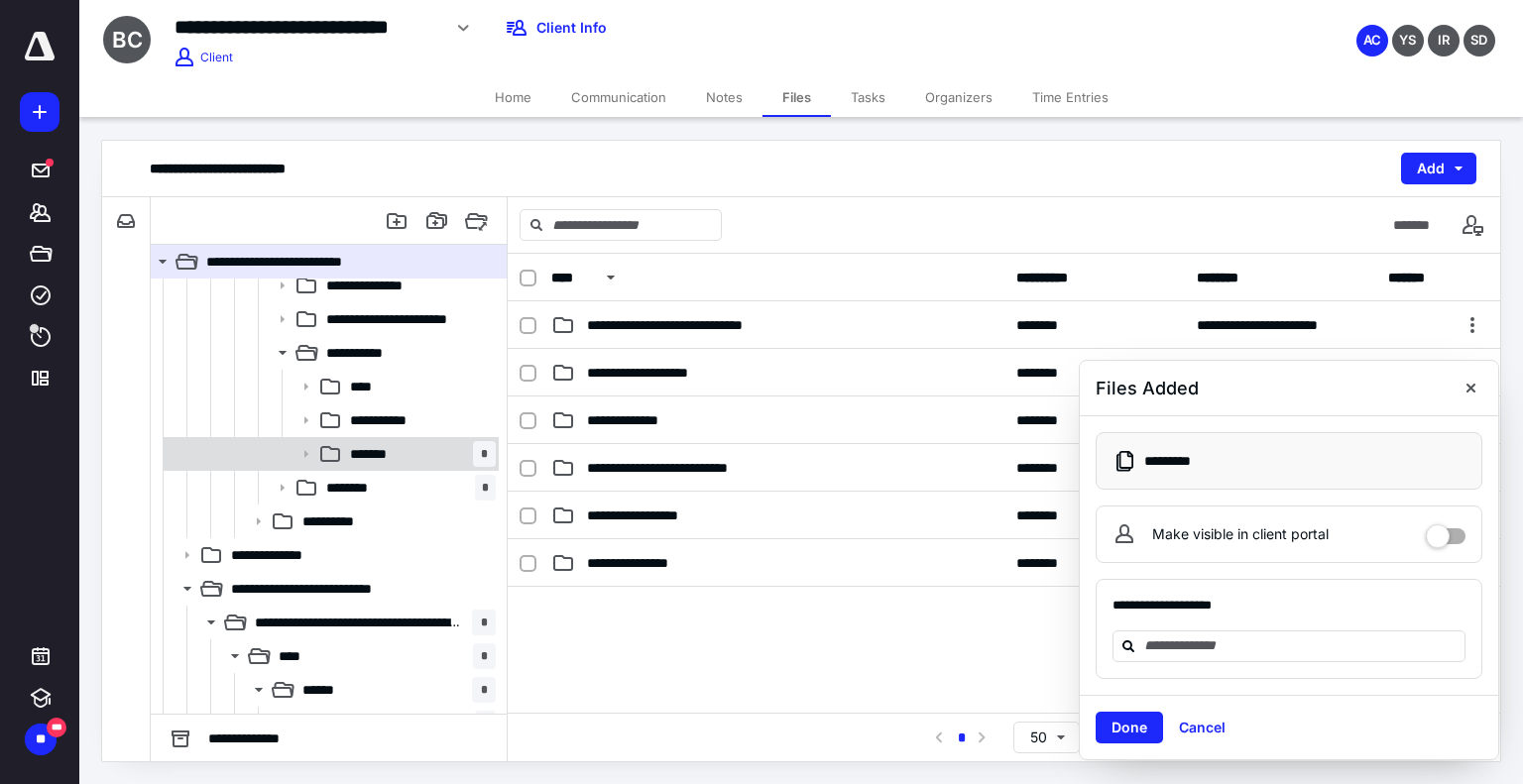 click on "*******" at bounding box center (372, 454) 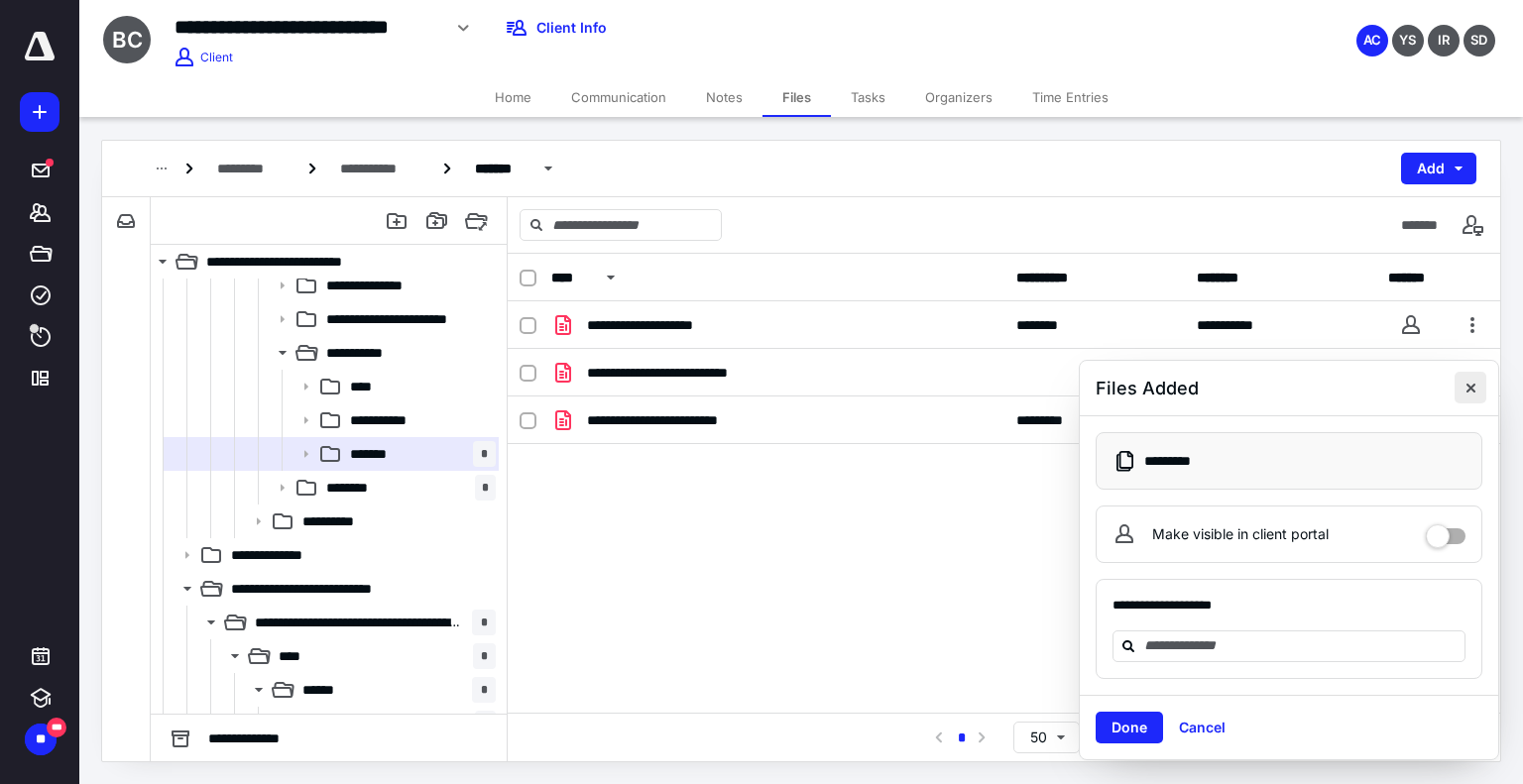 click at bounding box center [1470, 388] 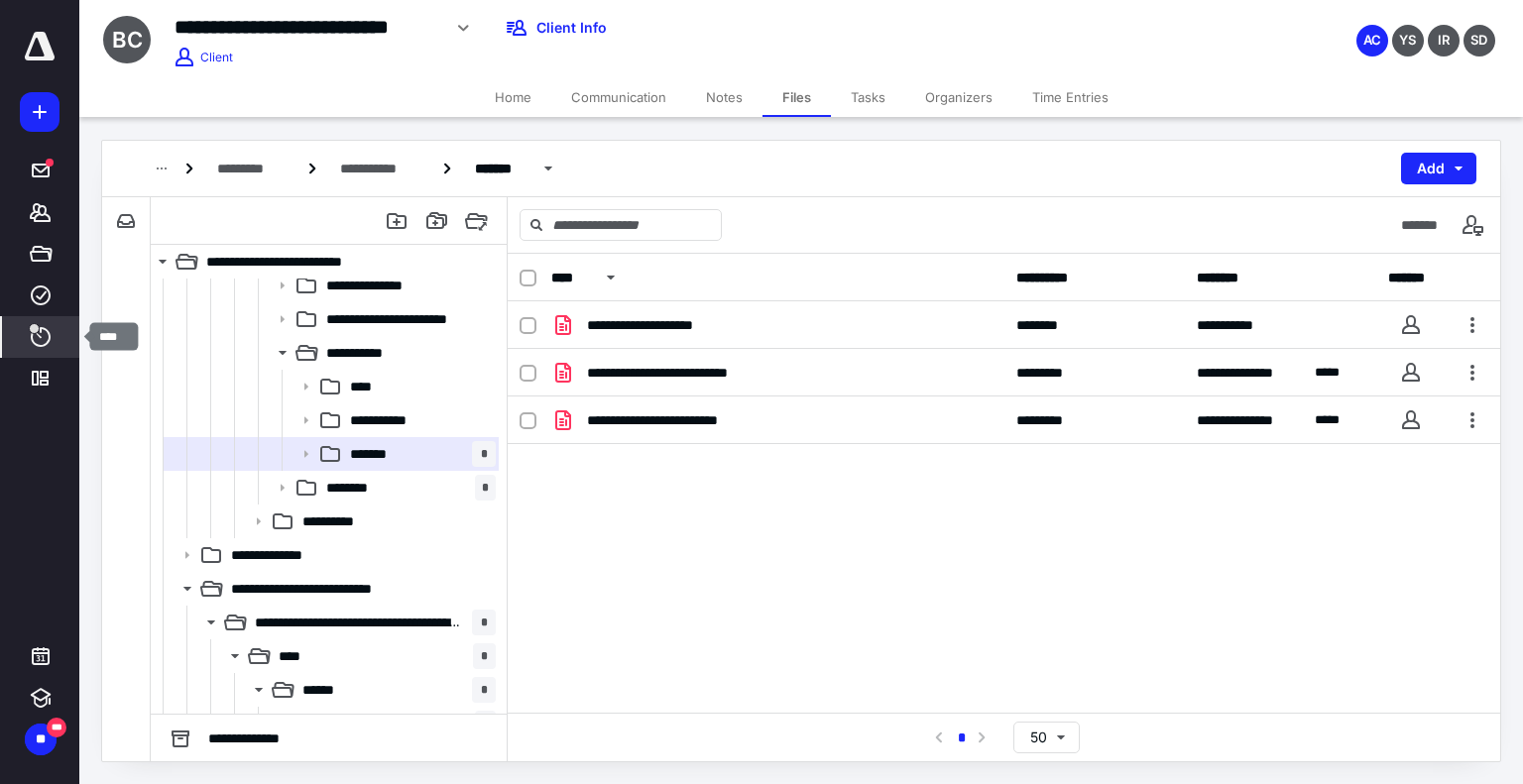 click 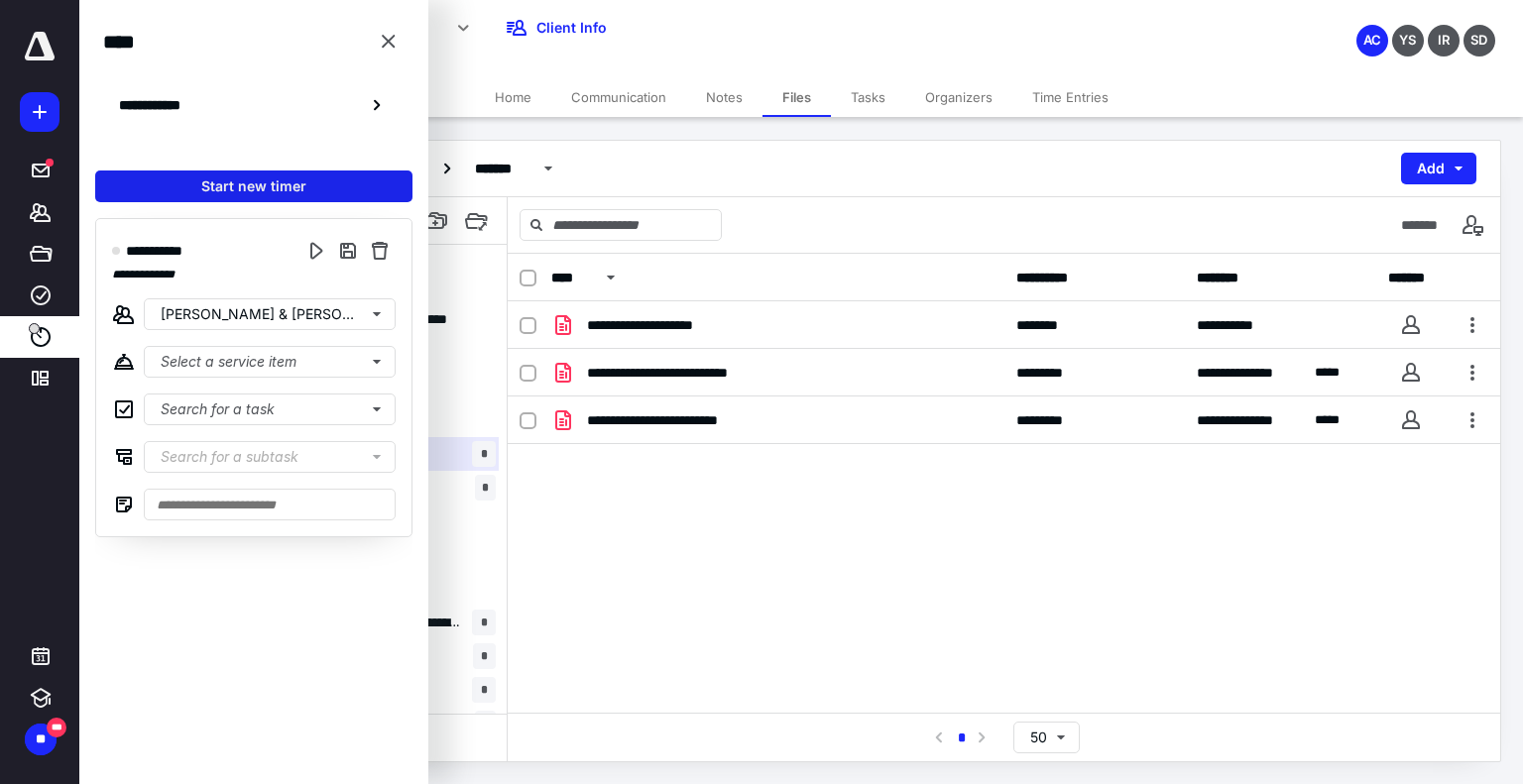 click on "Start new timer" at bounding box center [254, 186] 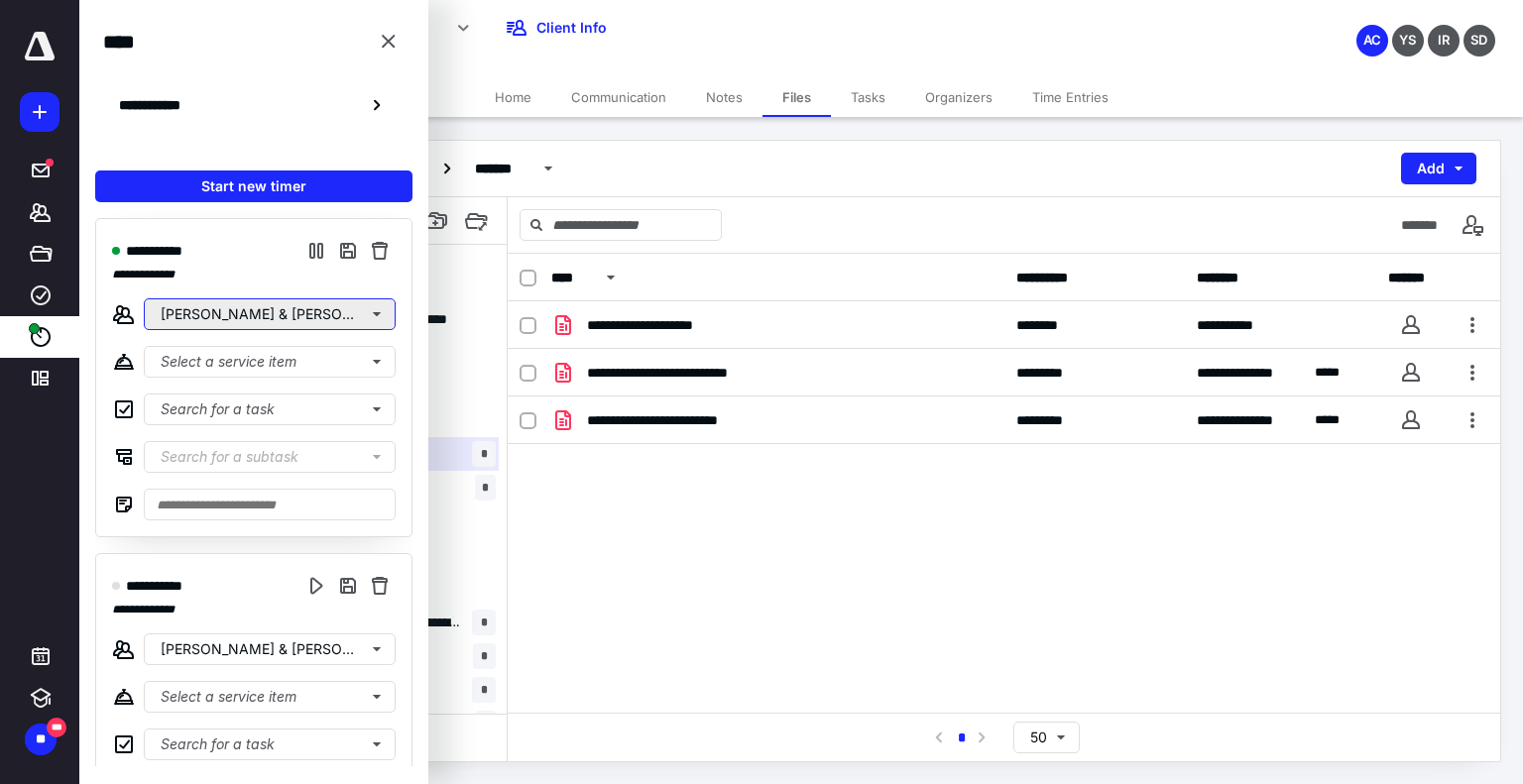 click on "[PERSON_NAME] & [PERSON_NAME]" at bounding box center (270, 314) 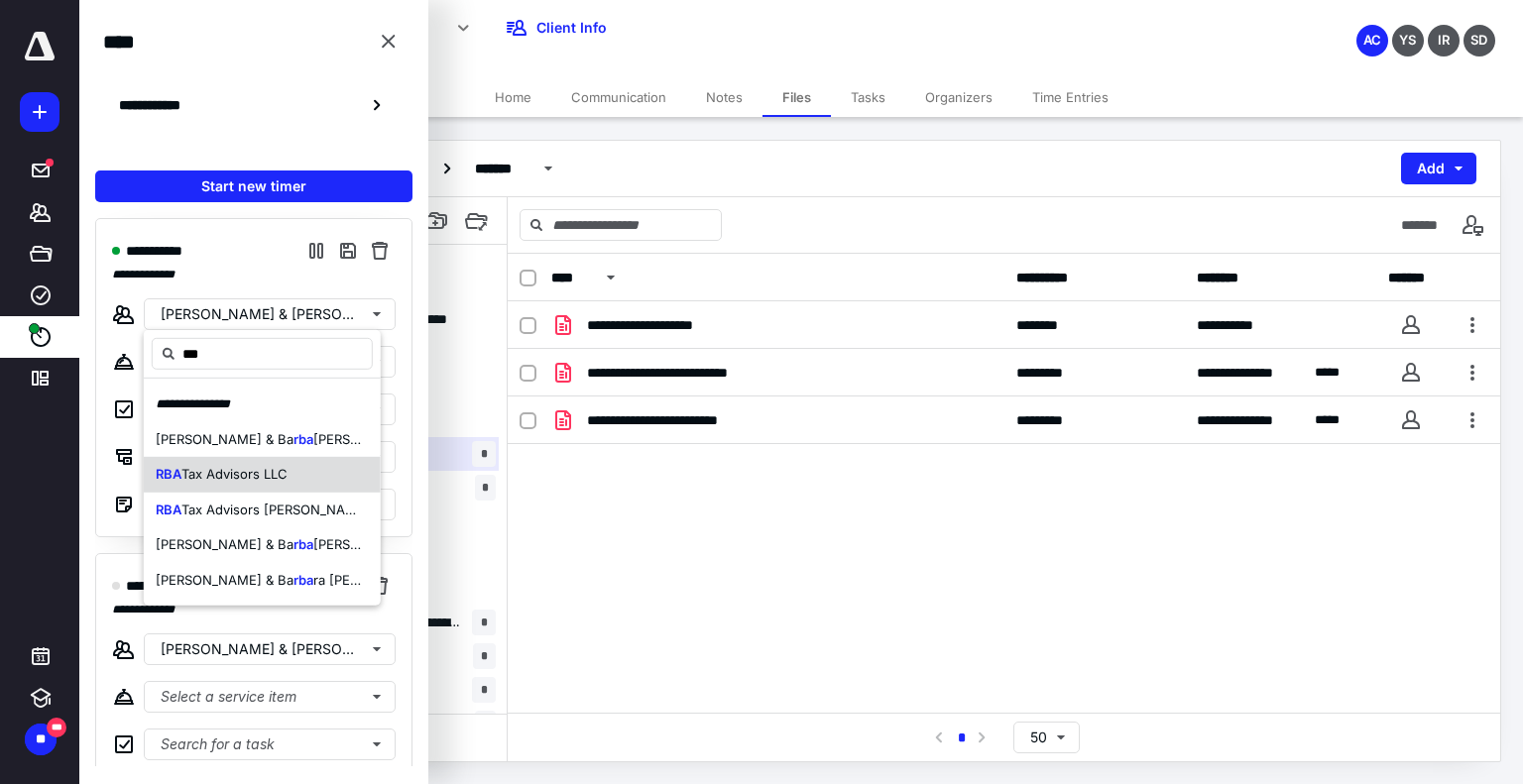 click on "Tax Advisors LLC" at bounding box center (234, 474) 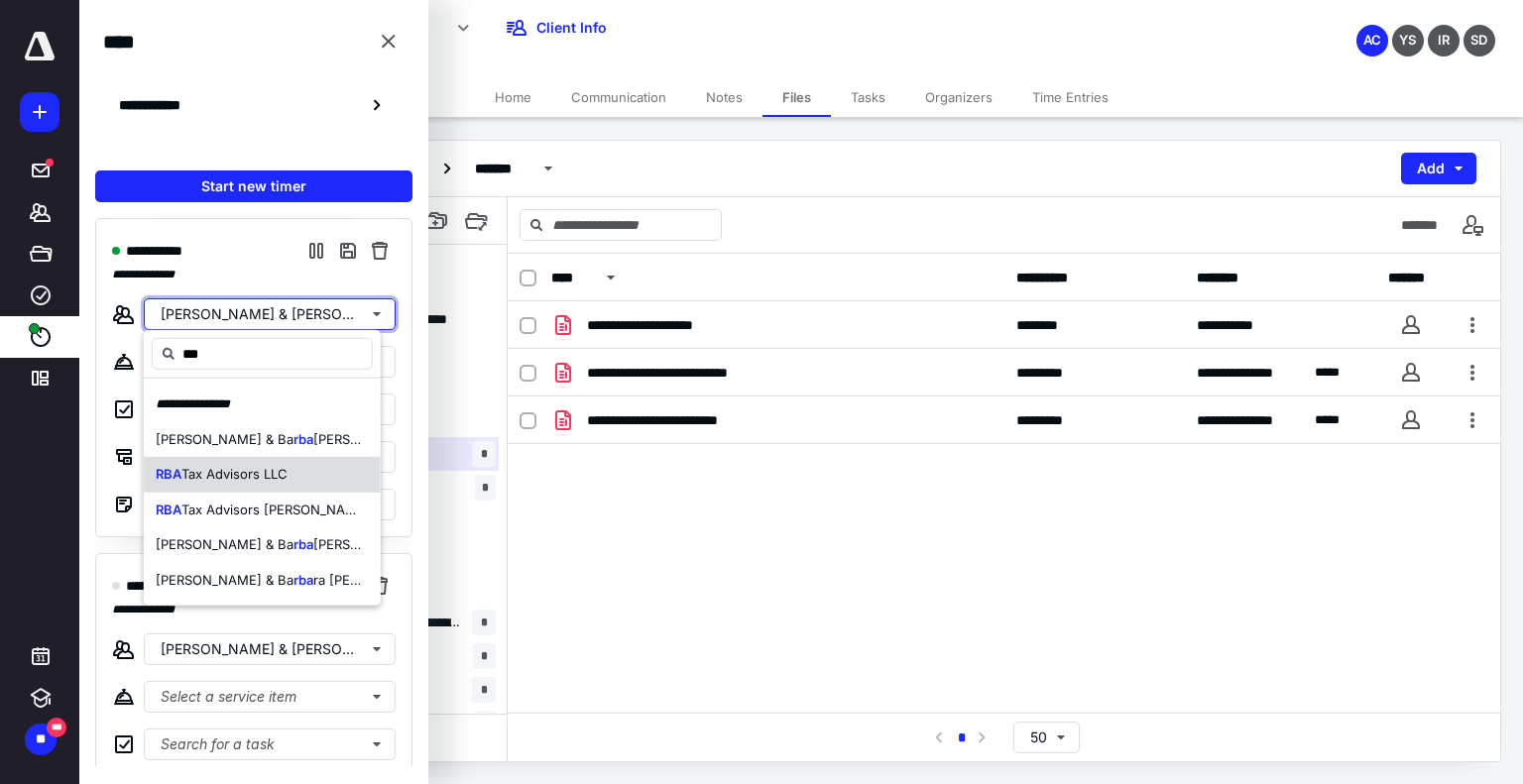 type 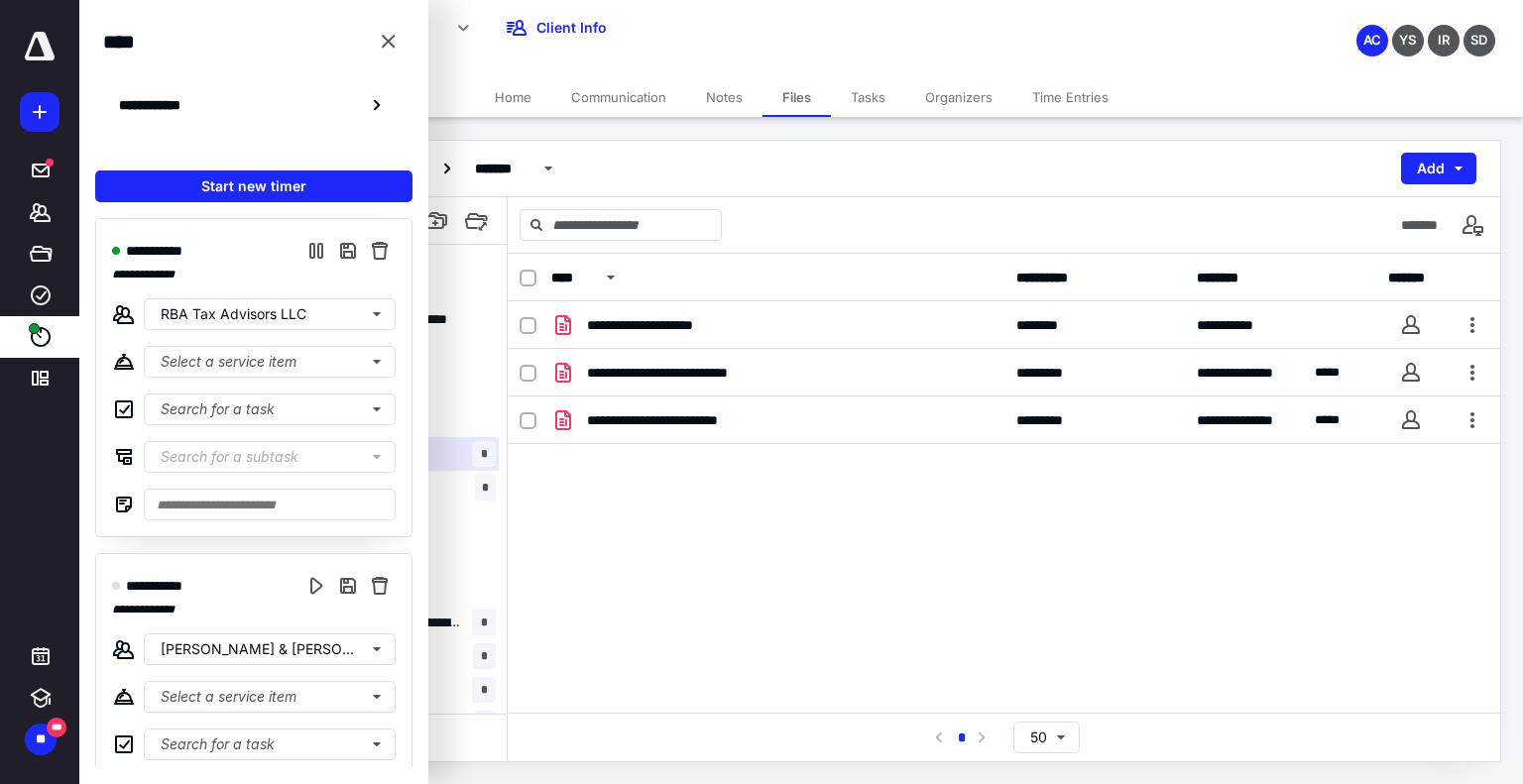 click on "**********" at bounding box center (801, 168) 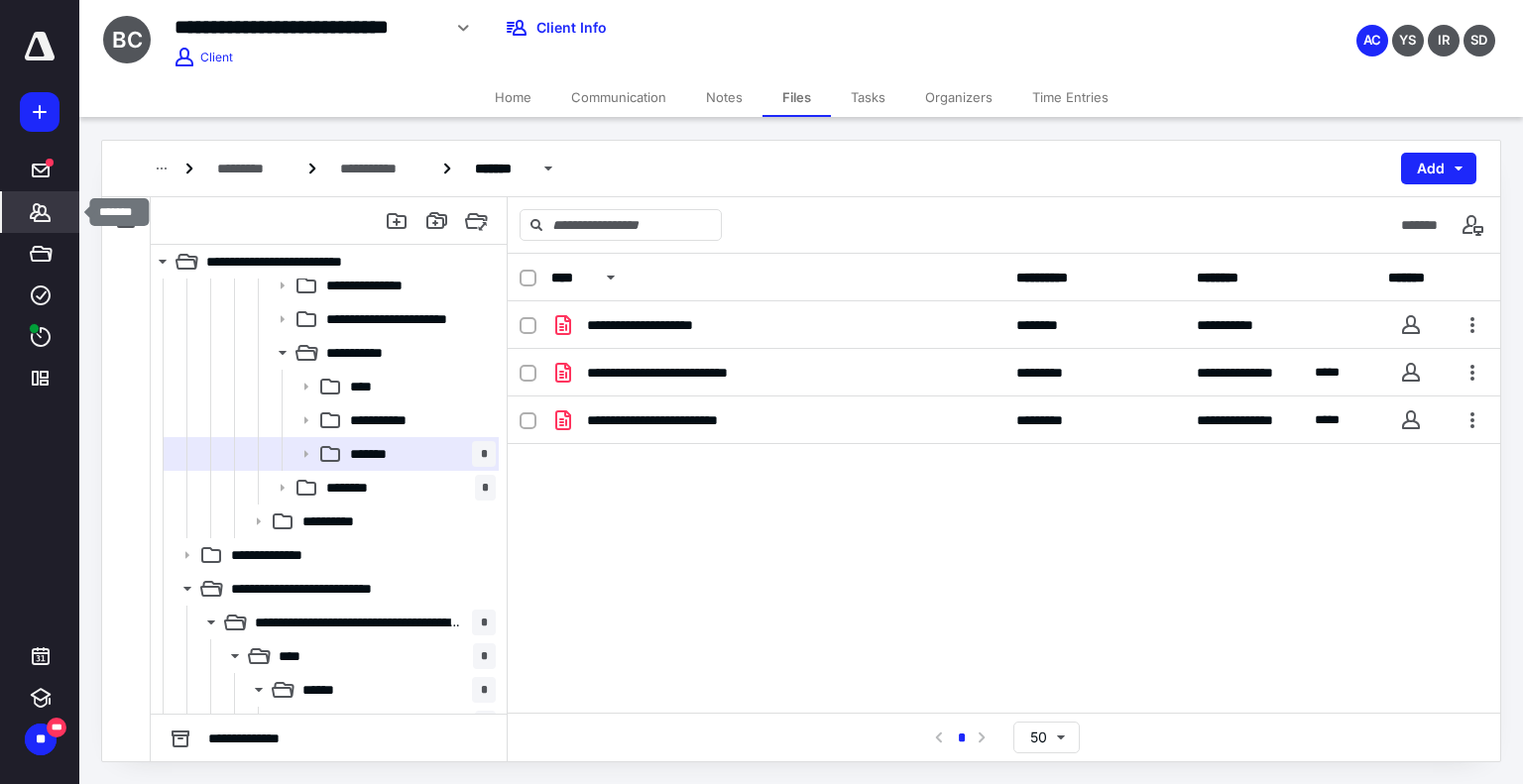 click on "*******" at bounding box center [41, 212] 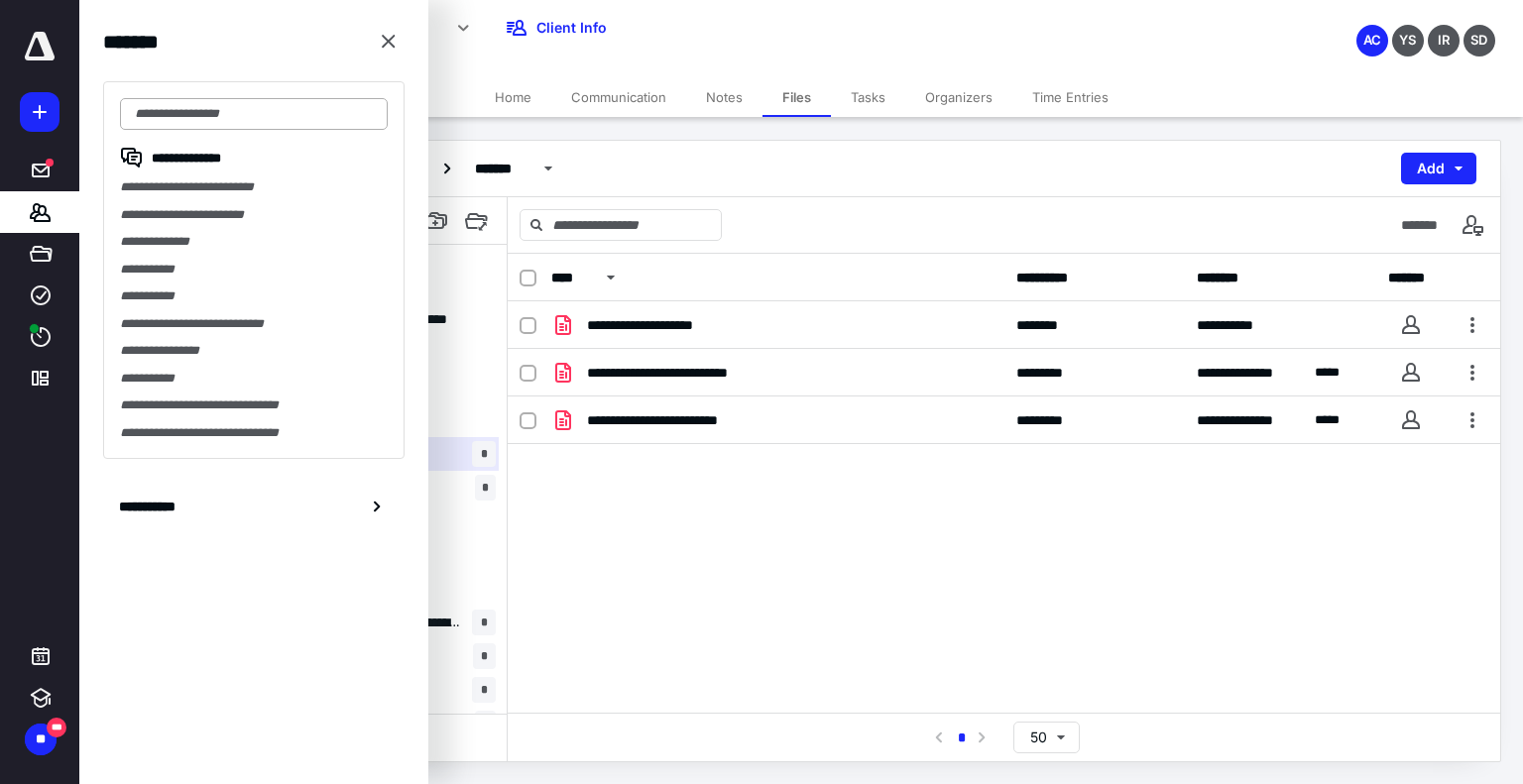 click at bounding box center [254, 114] 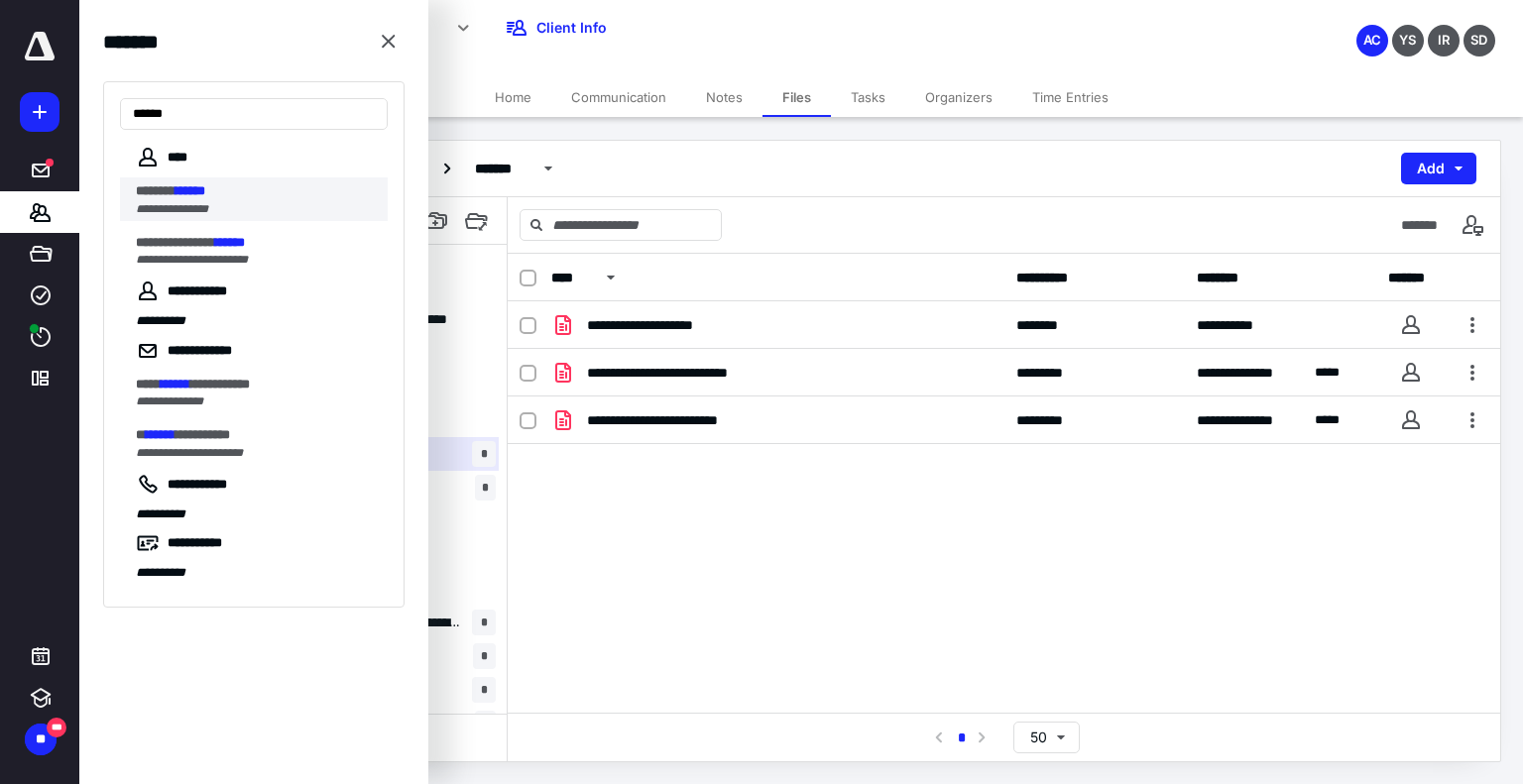 type on "******" 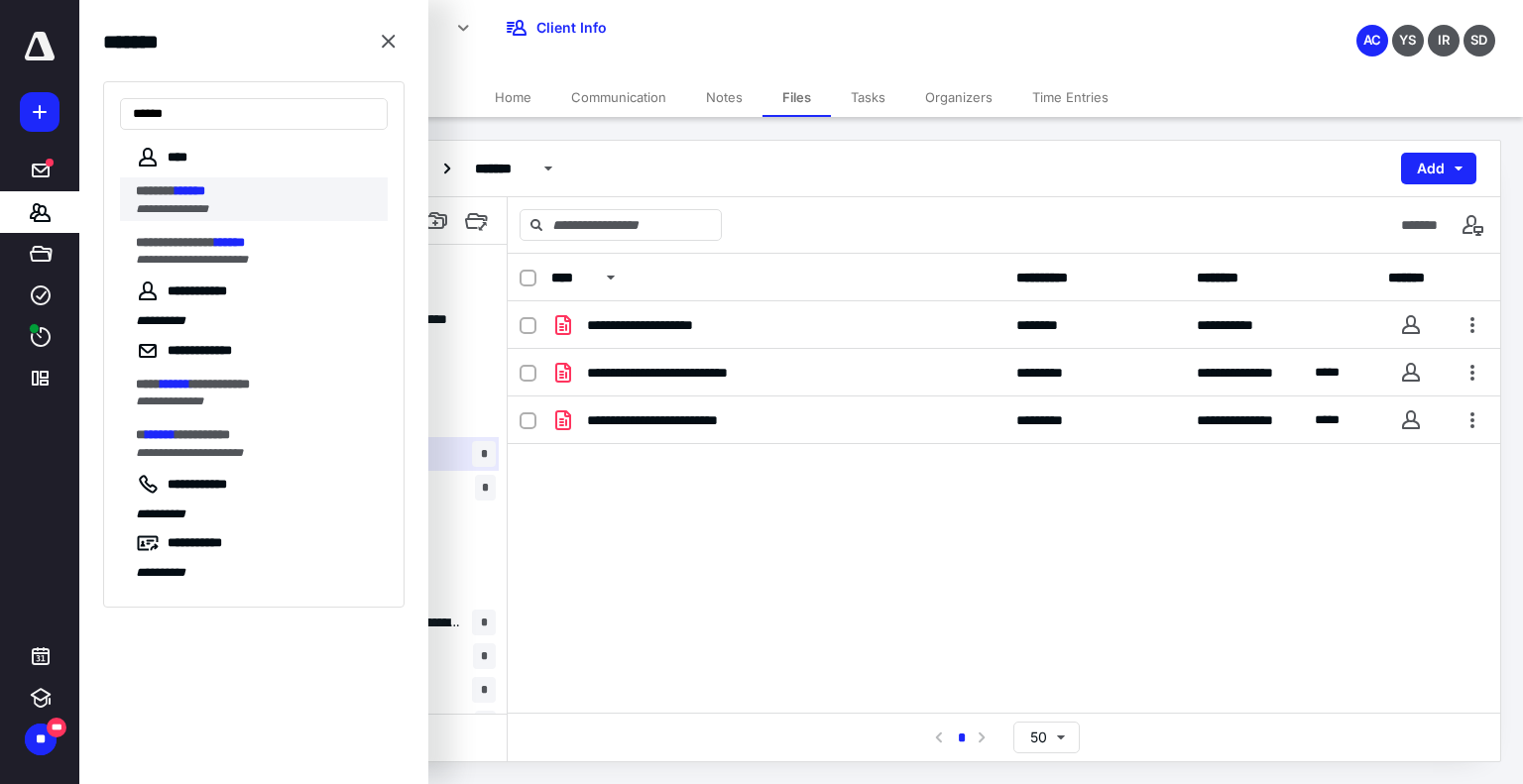 click on "******* ******" at bounding box center (256, 191) 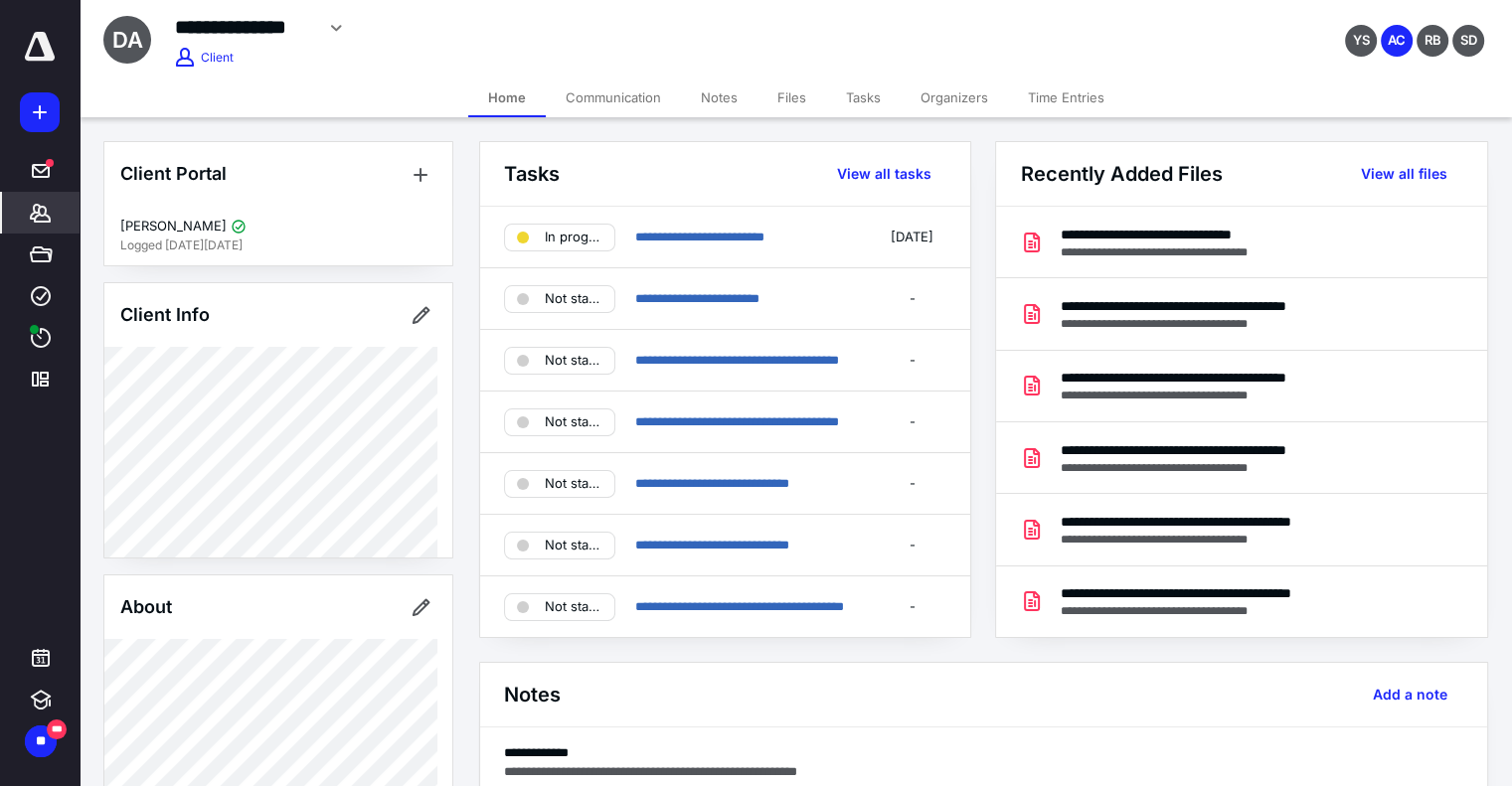 click on "Files" at bounding box center (791, 97) 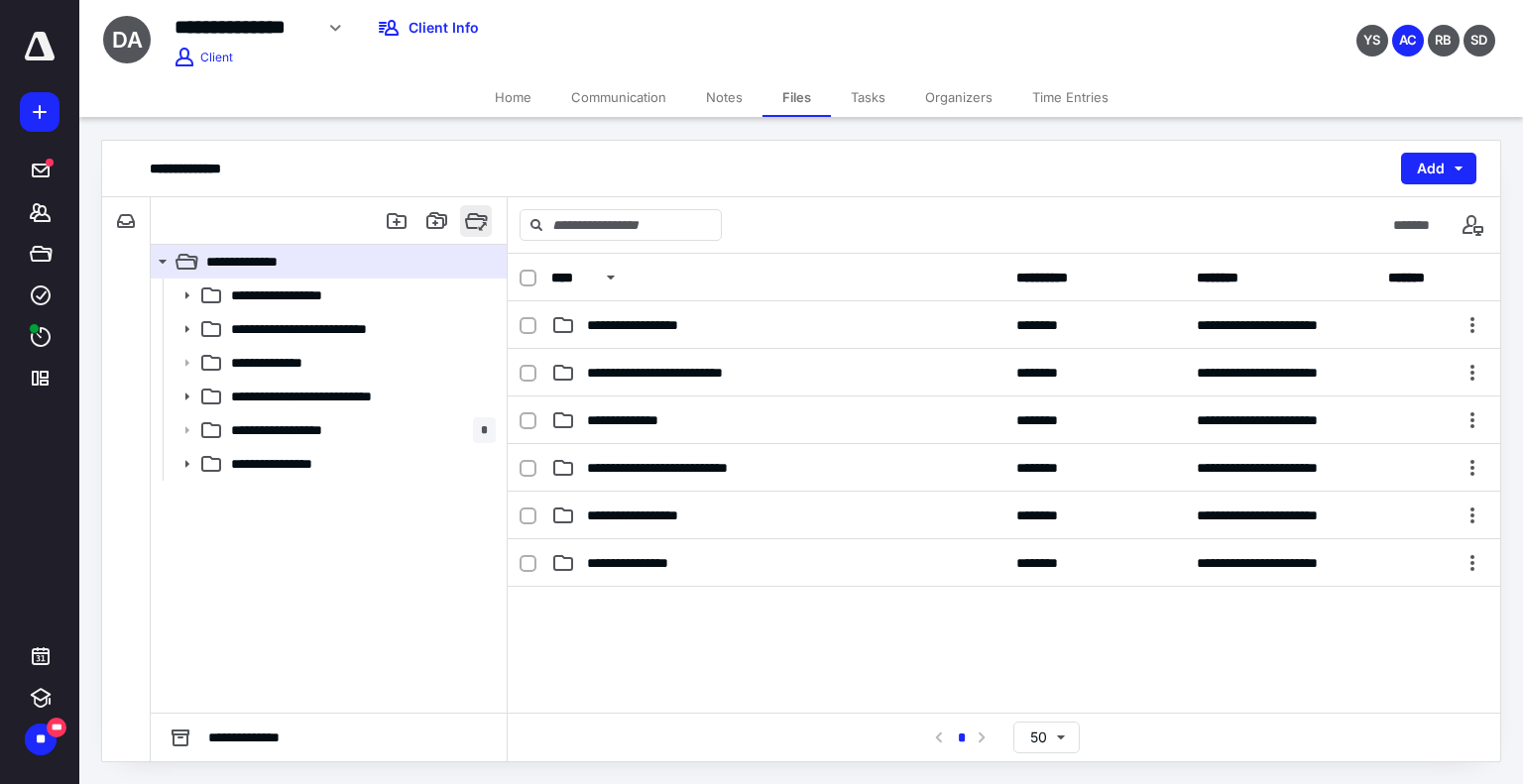 click at bounding box center [476, 221] 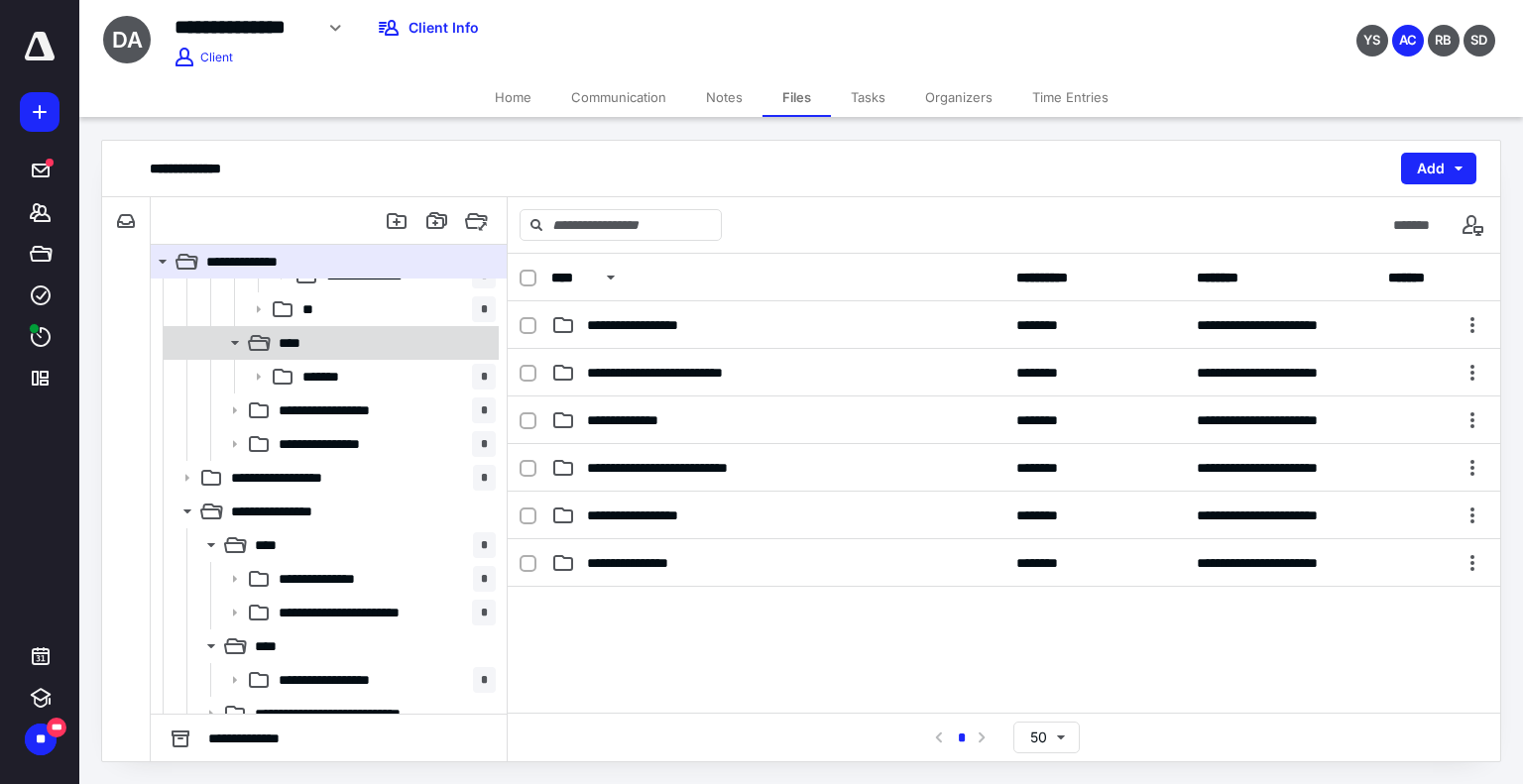 scroll, scrollTop: 3641, scrollLeft: 0, axis: vertical 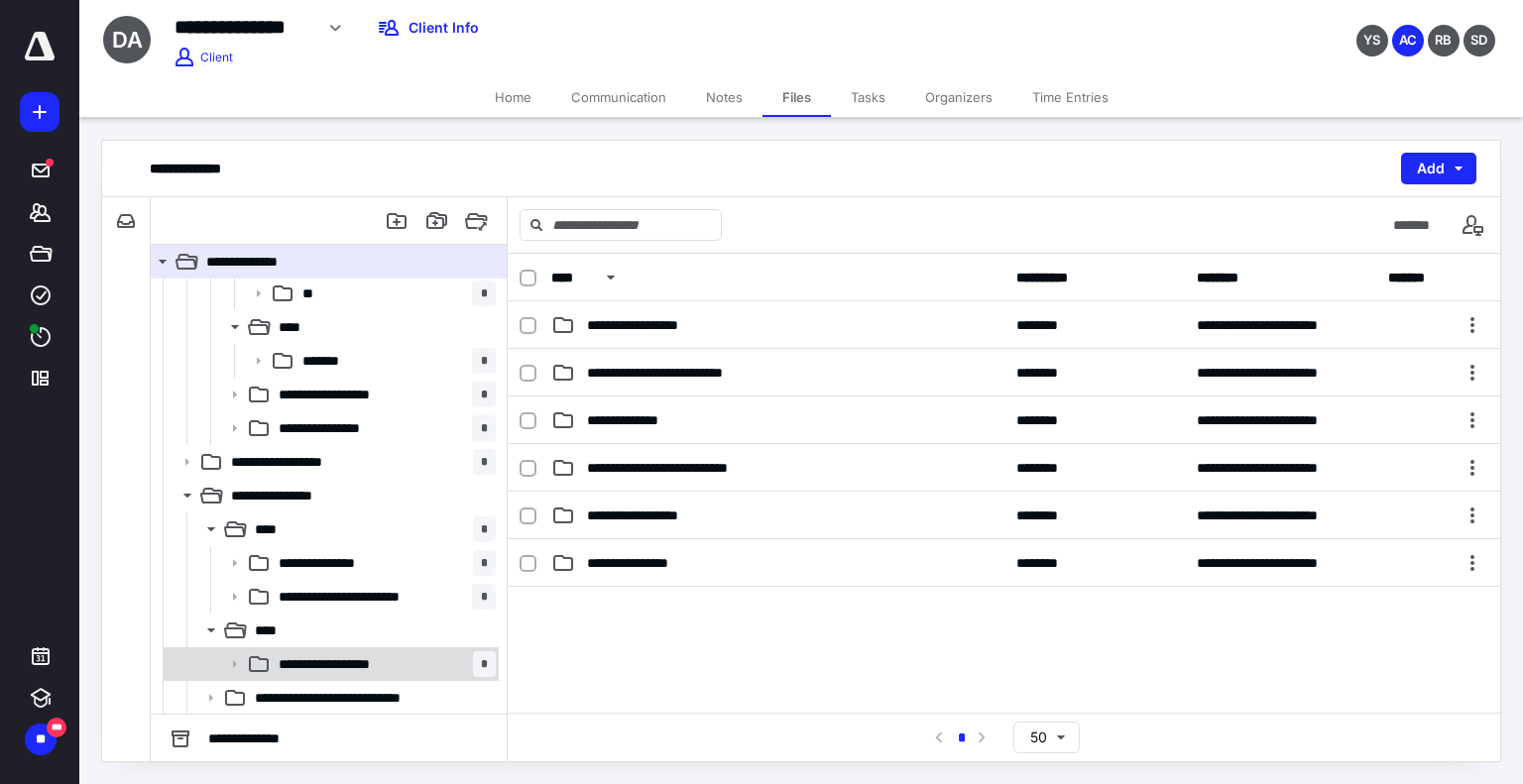 click on "**********" at bounding box center (349, 664) 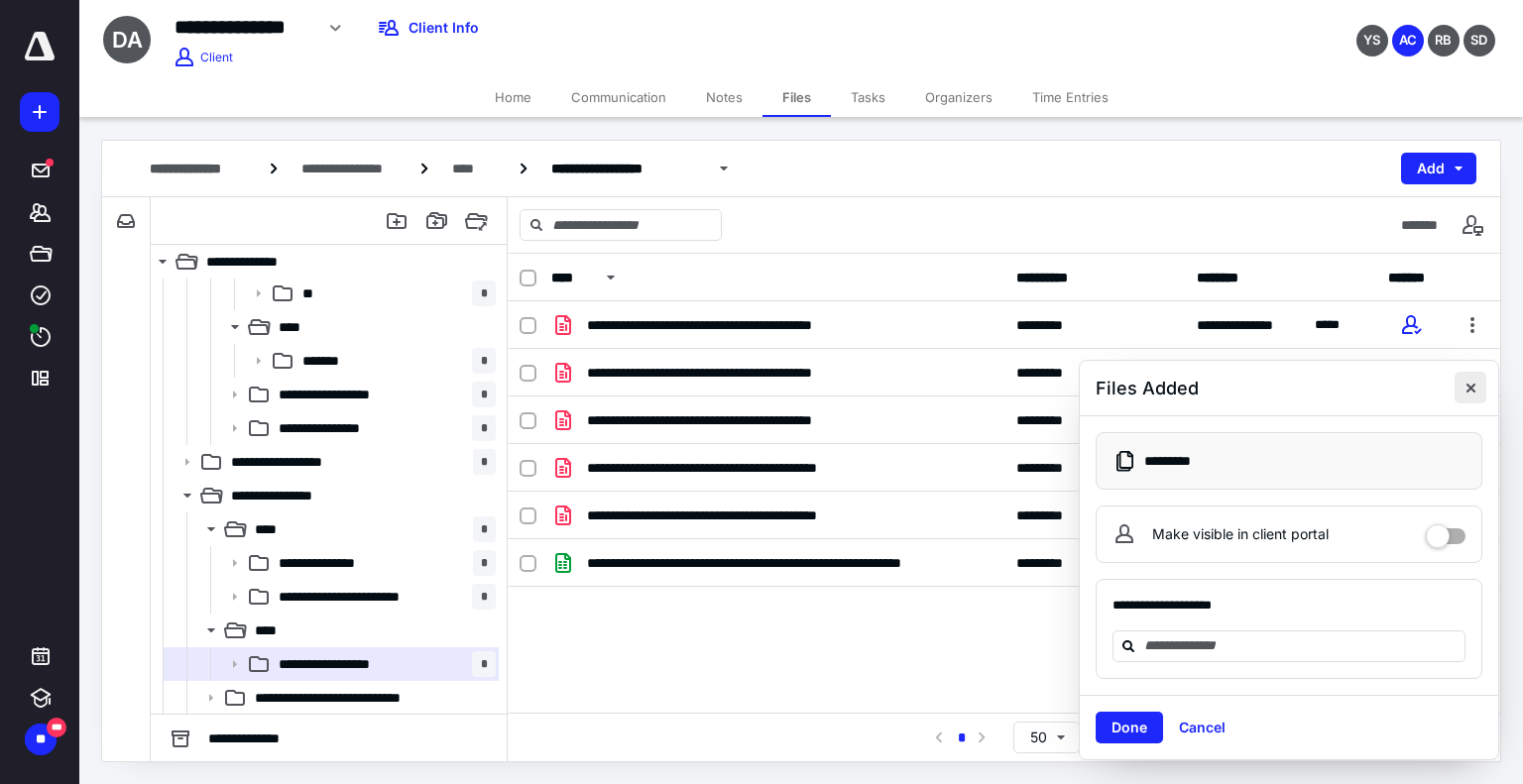 click at bounding box center [1470, 388] 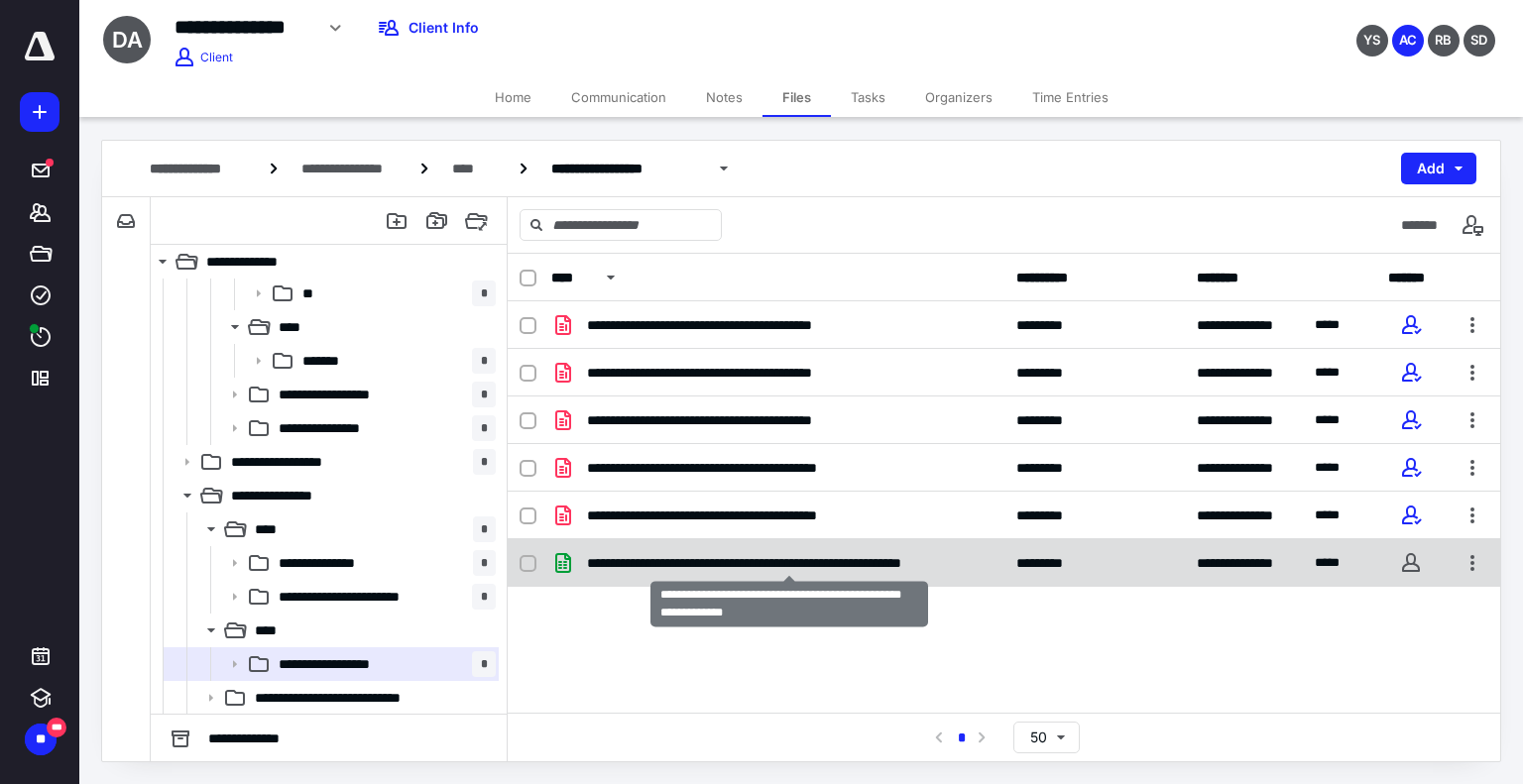 click on "**********" at bounding box center (789, 563) 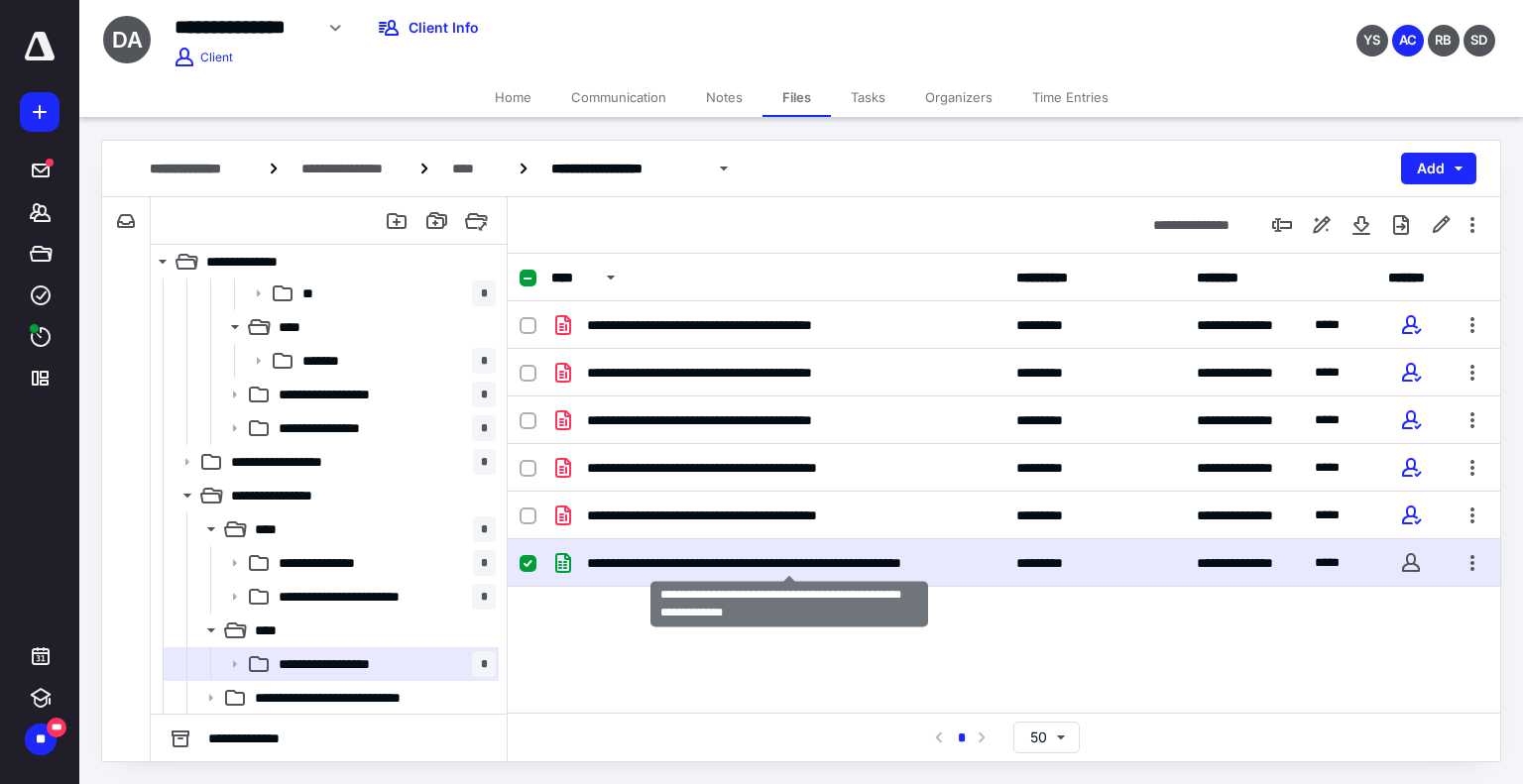 click on "**********" at bounding box center (789, 563) 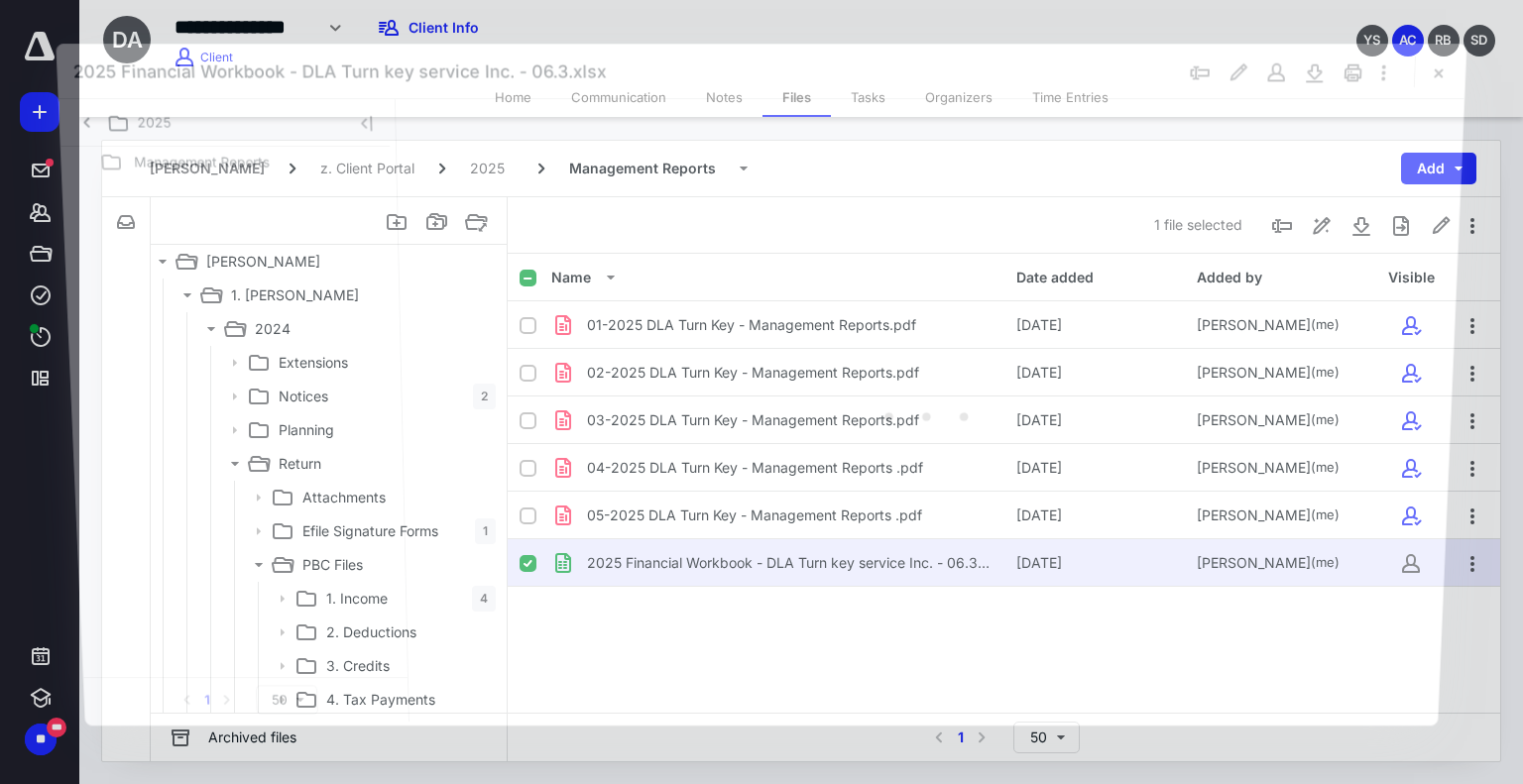 scroll, scrollTop: 3641, scrollLeft: 0, axis: vertical 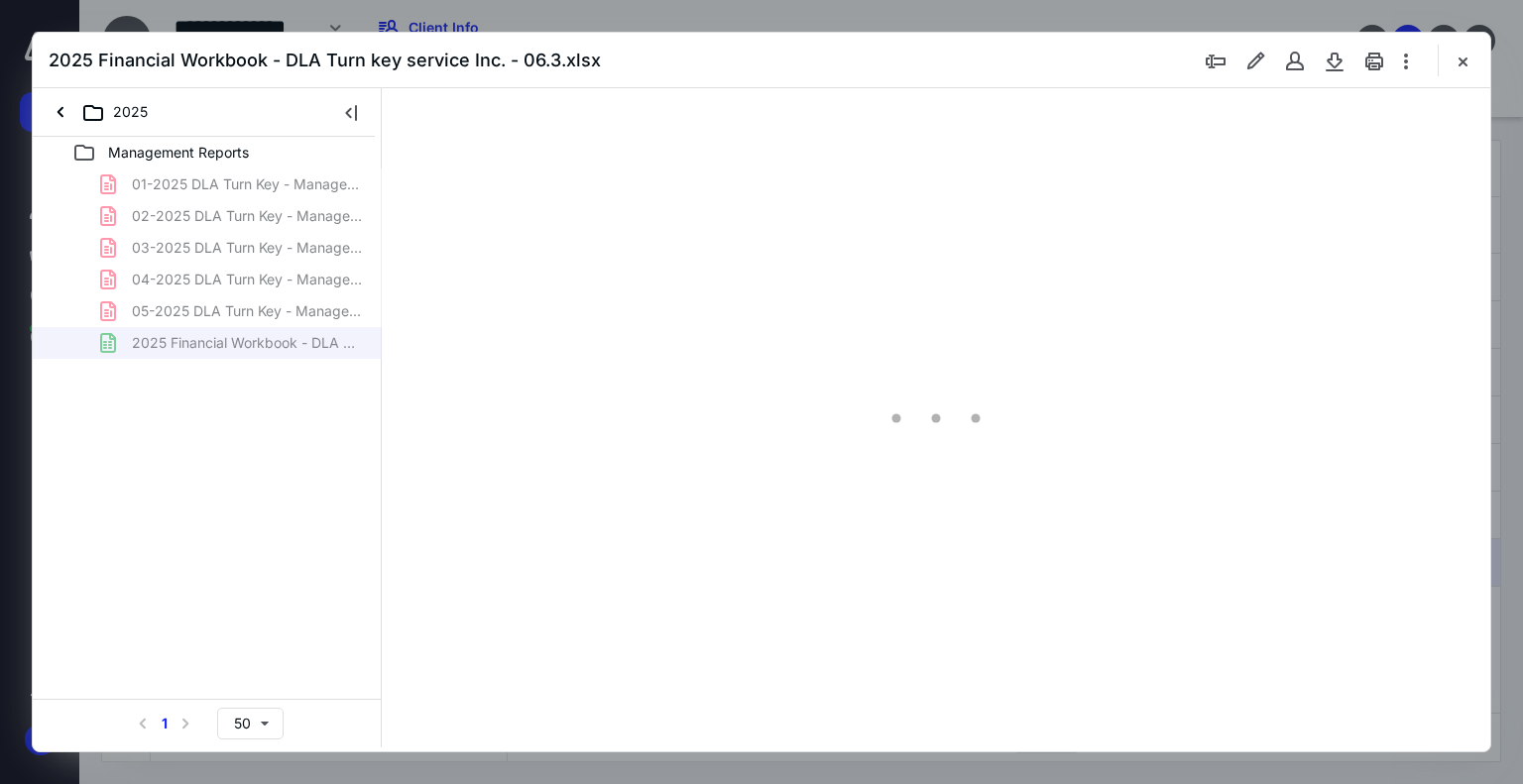 type on "114" 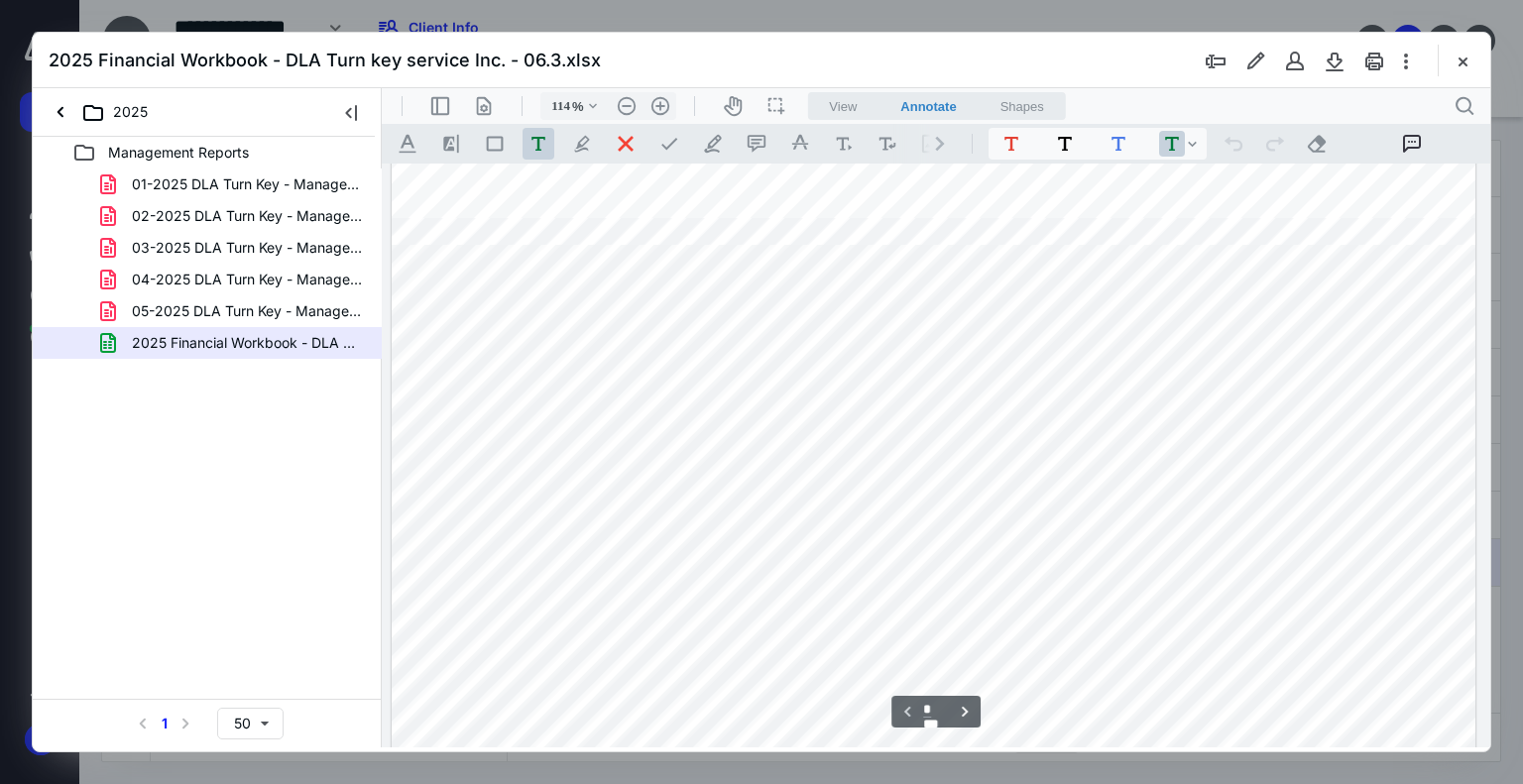 scroll, scrollTop: 297, scrollLeft: 272, axis: both 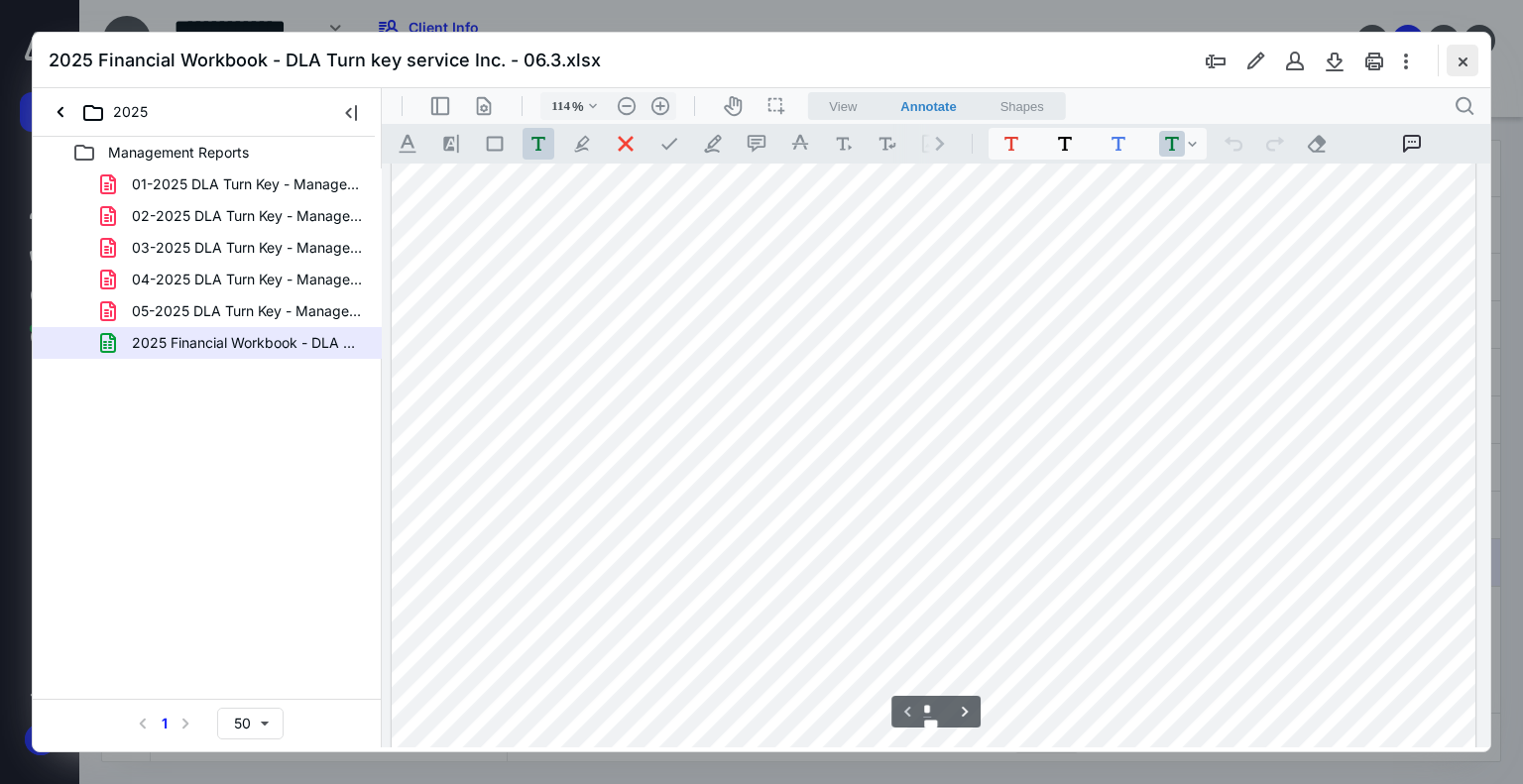 click at bounding box center (1463, 60) 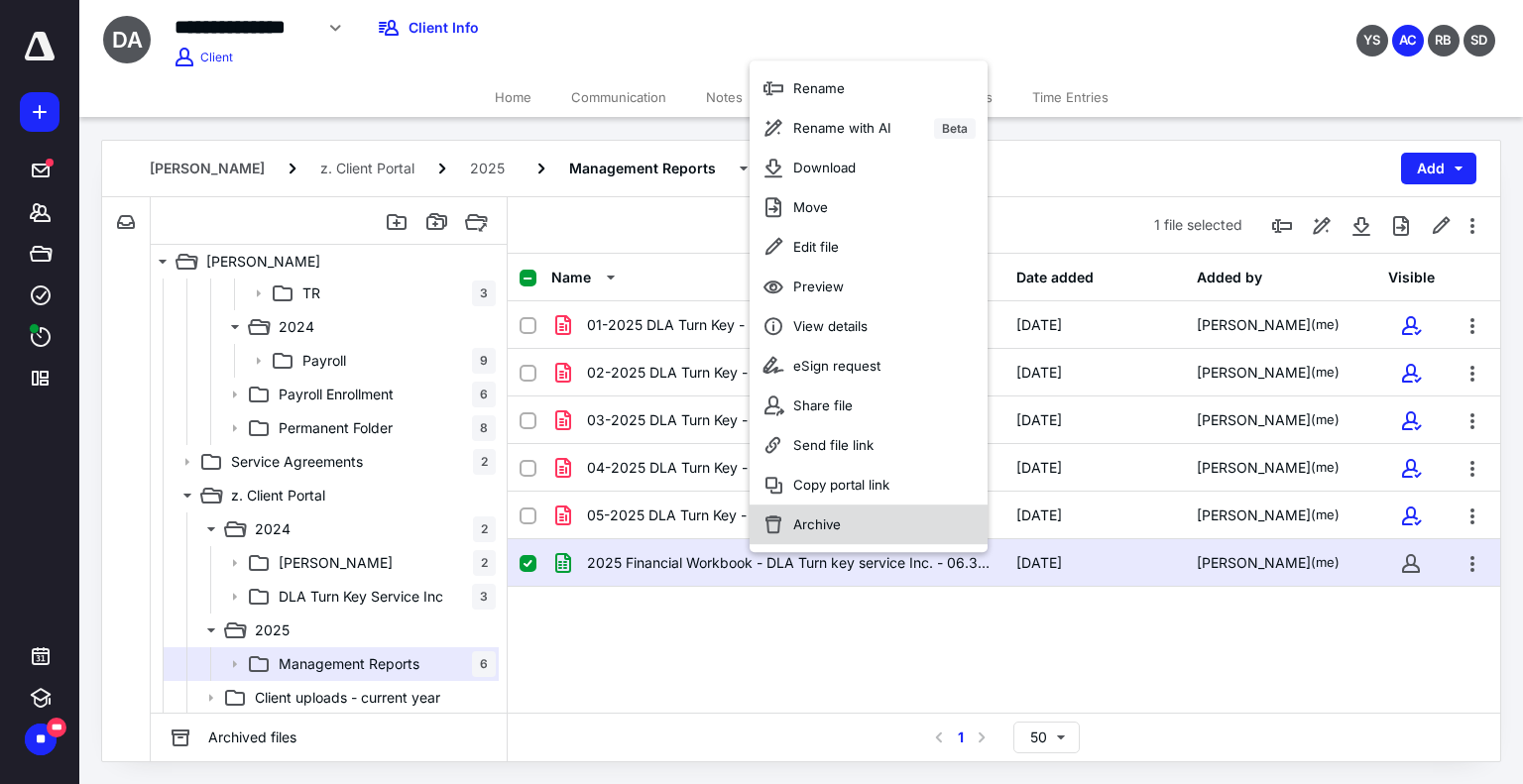 click on "Archive" at bounding box center (817, 524) 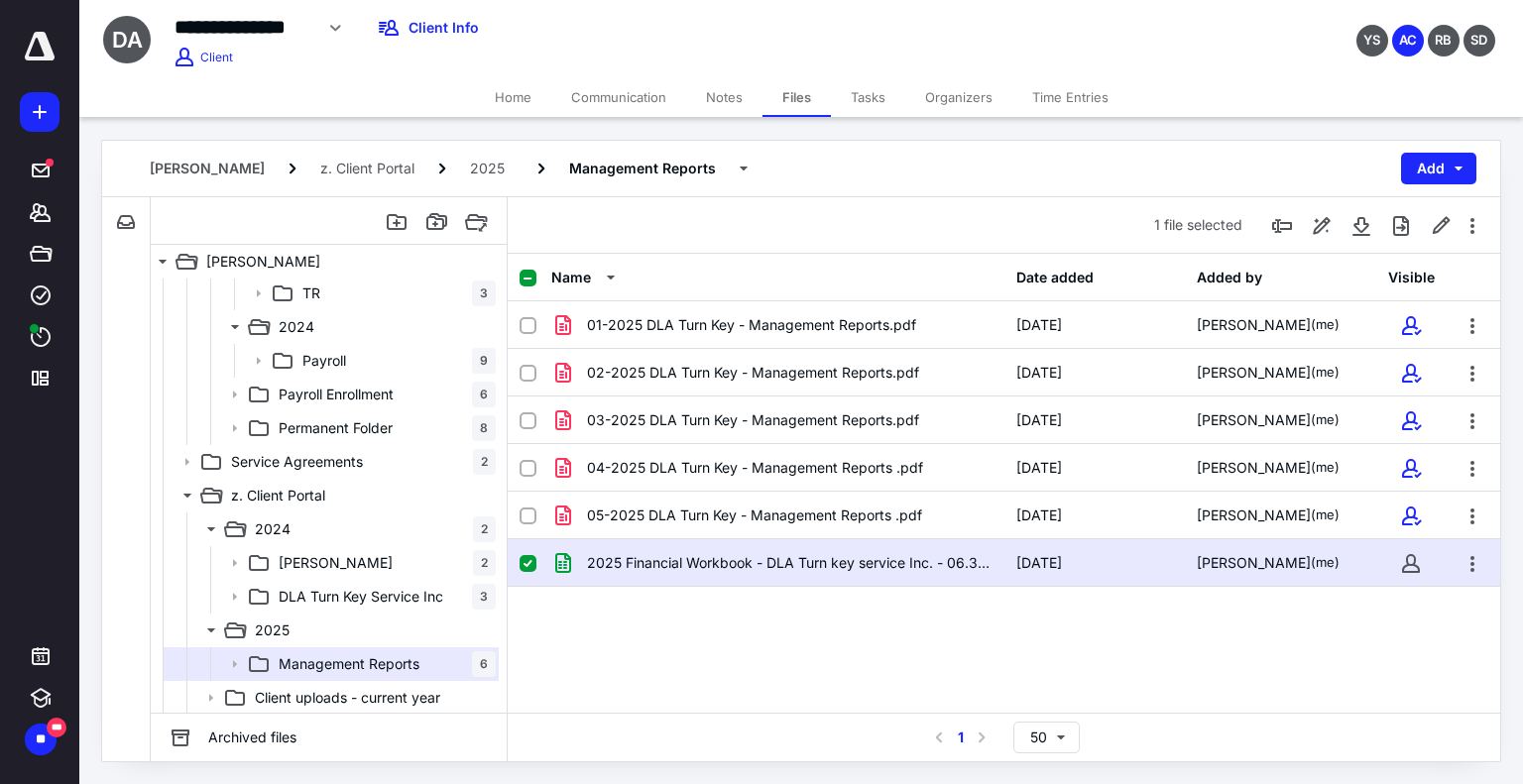 checkbox on "false" 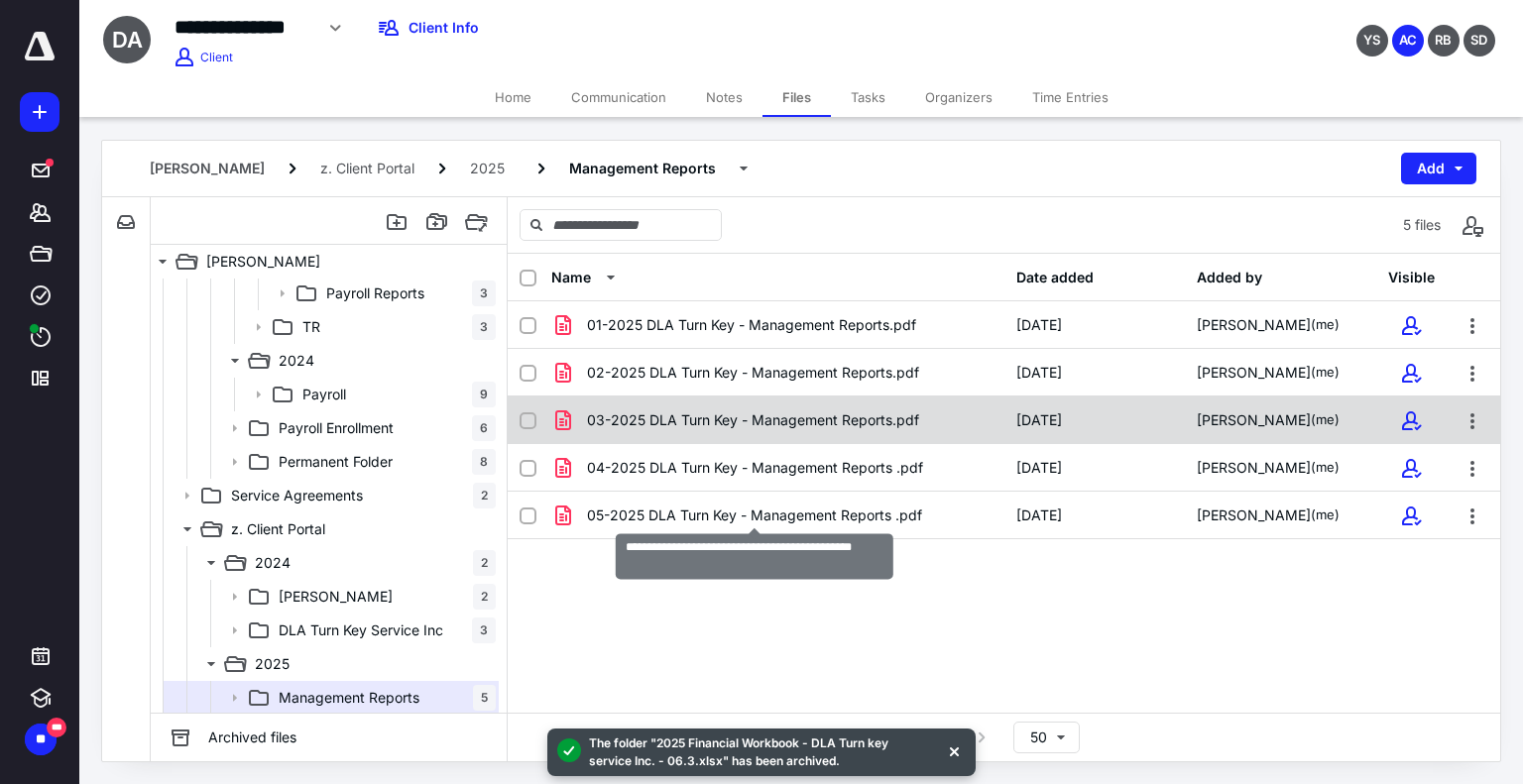 scroll, scrollTop: 3641, scrollLeft: 0, axis: vertical 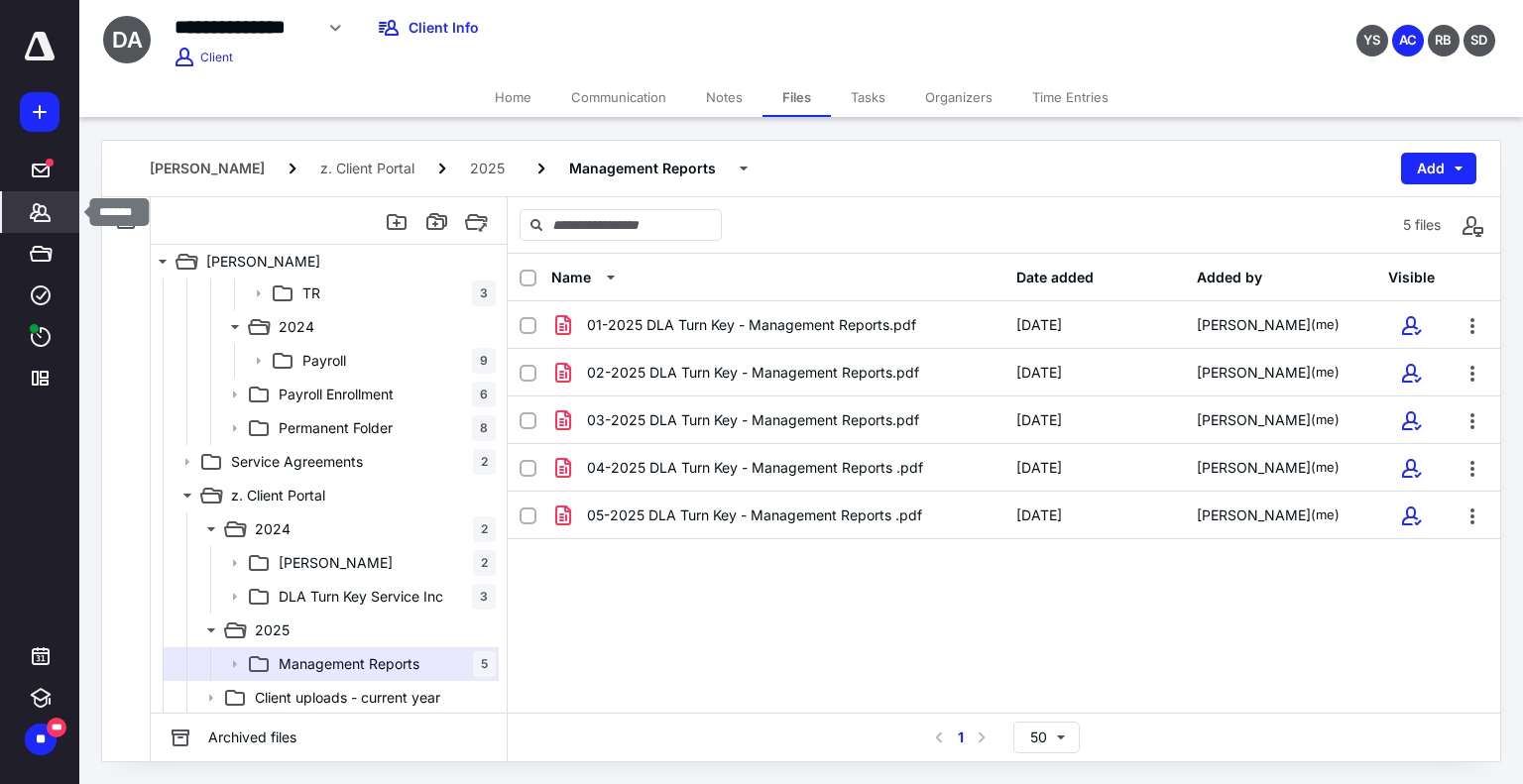 click on "*******" at bounding box center (41, 212) 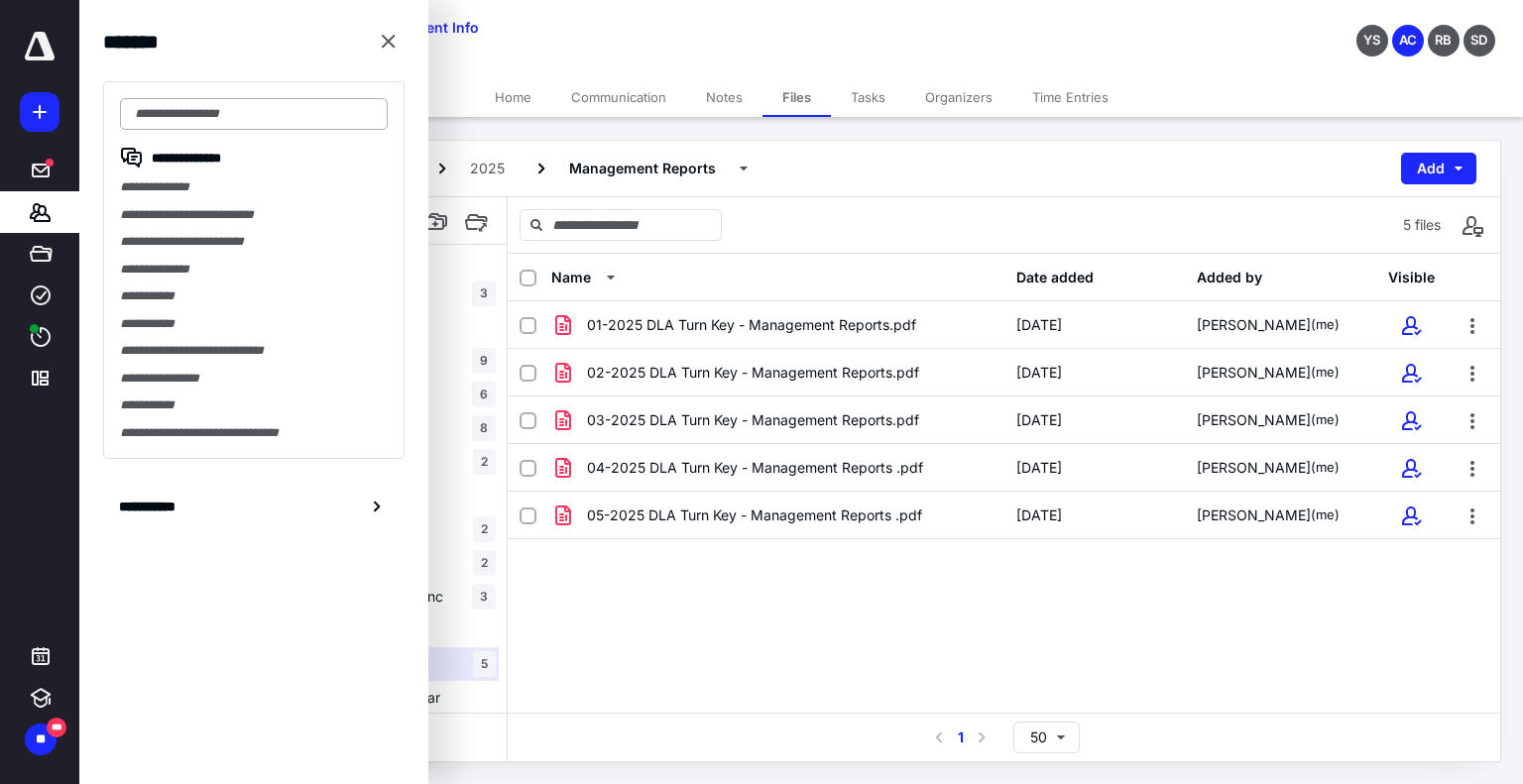 click at bounding box center [254, 114] 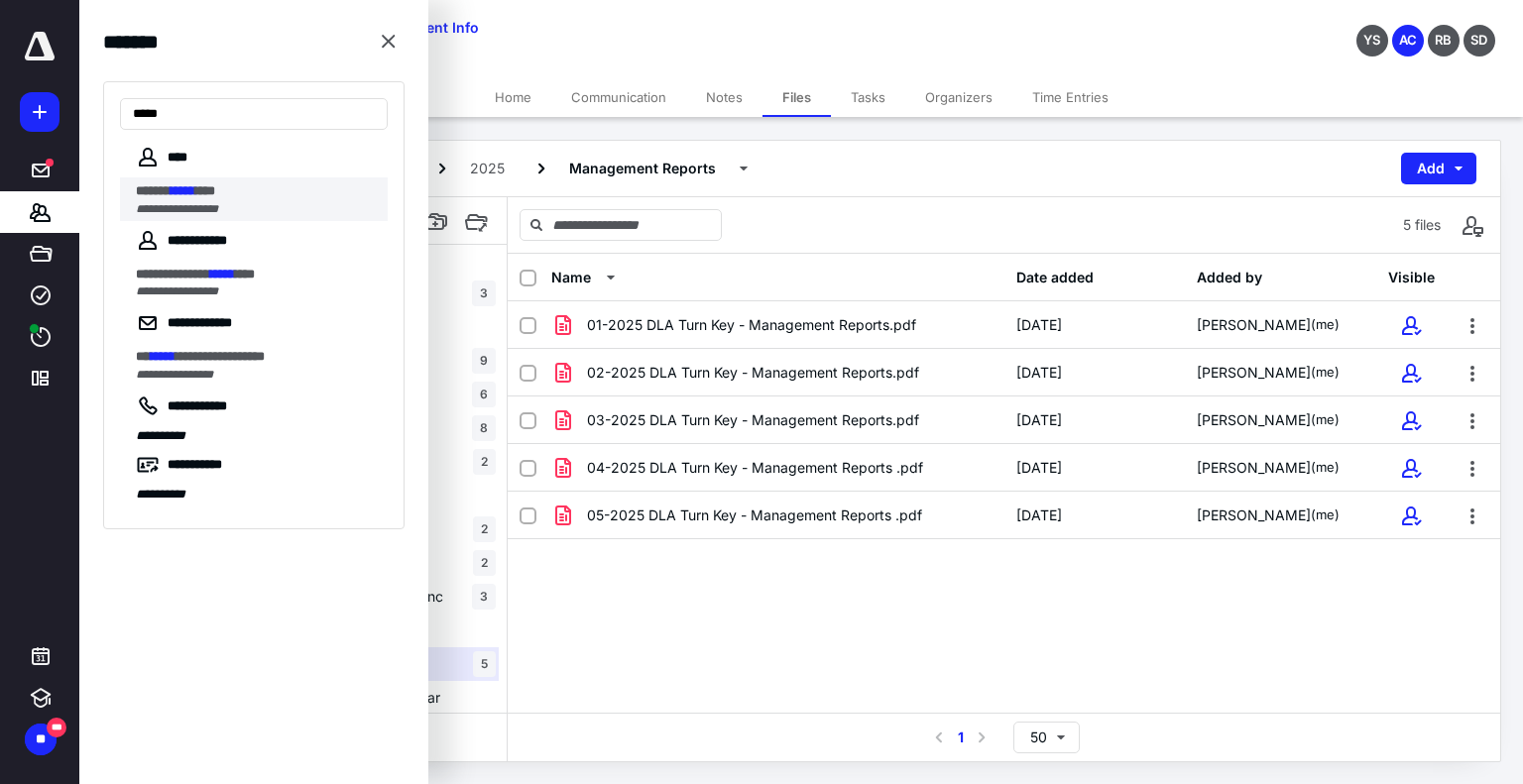 type on "*****" 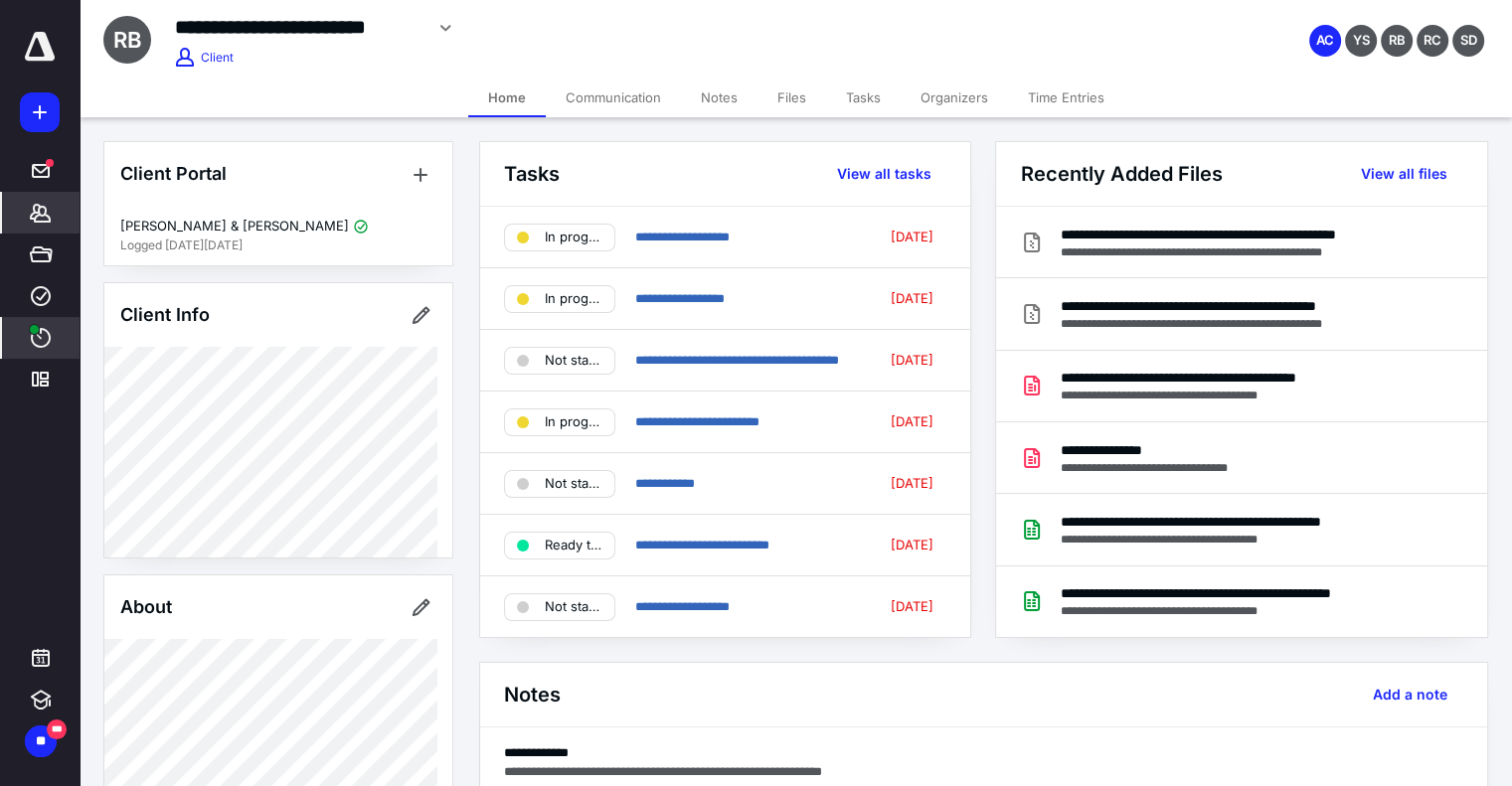 click 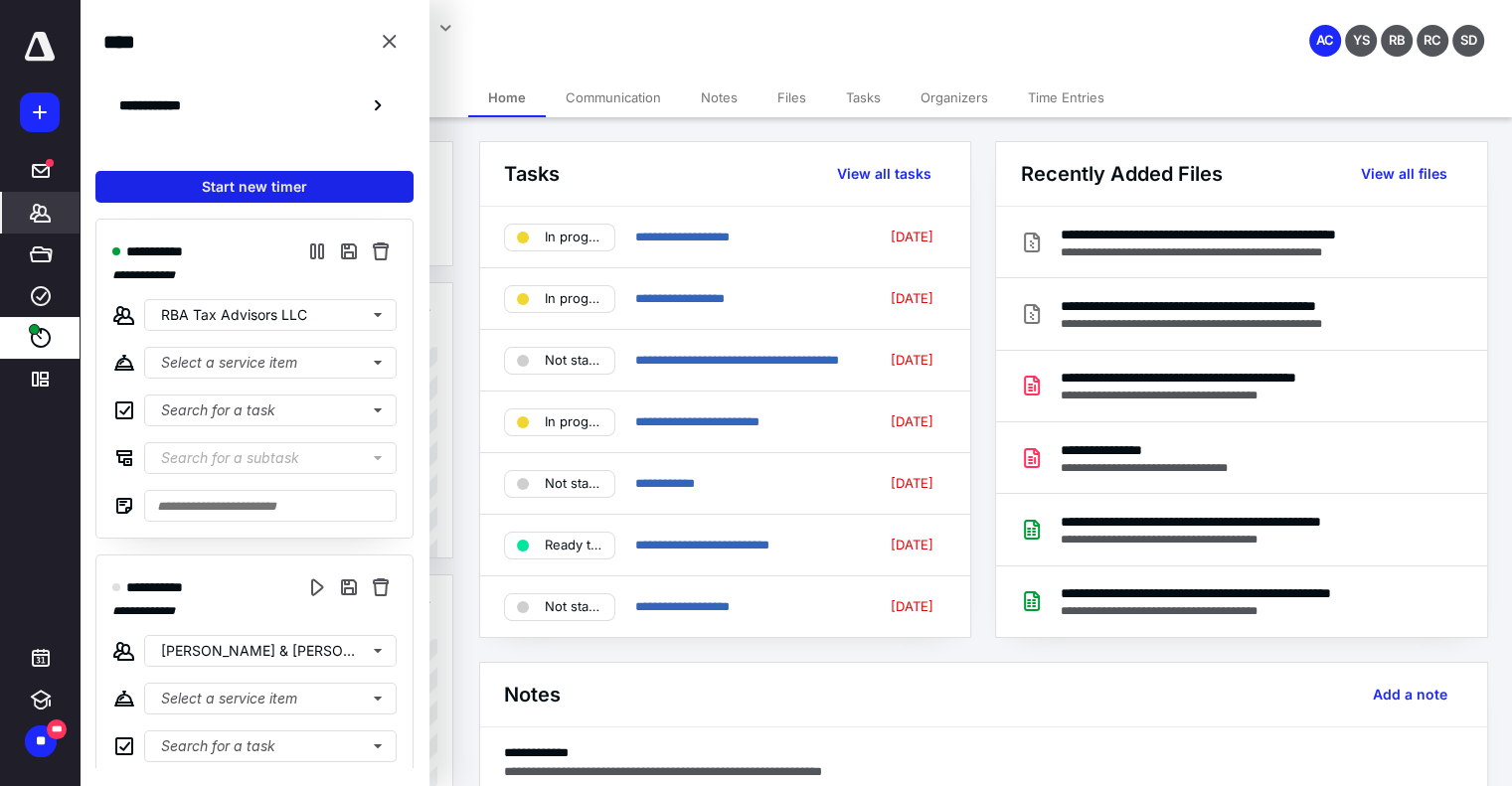 click on "Start new timer" at bounding box center (254, 187) 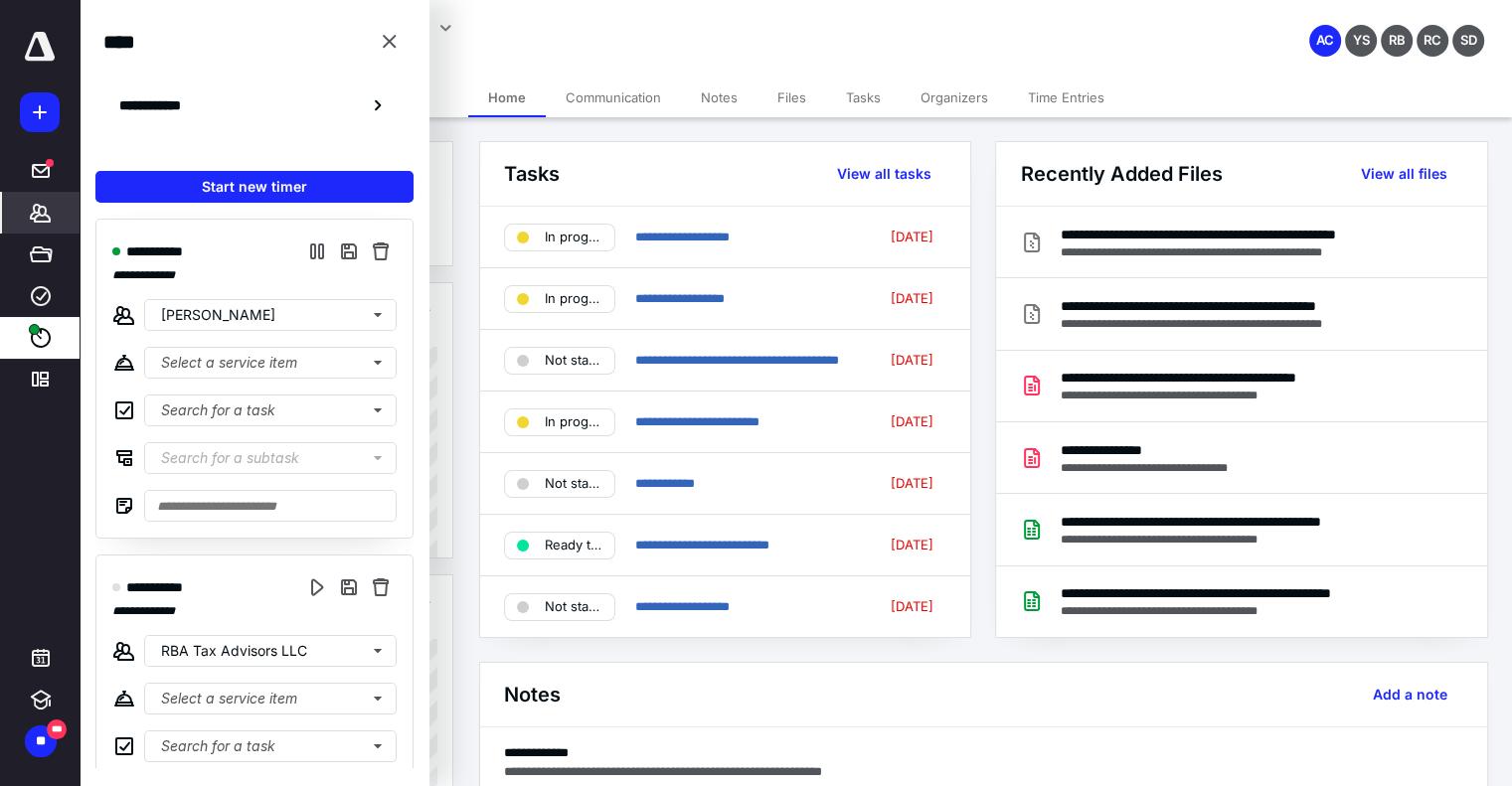 click on "Files" at bounding box center [791, 97] 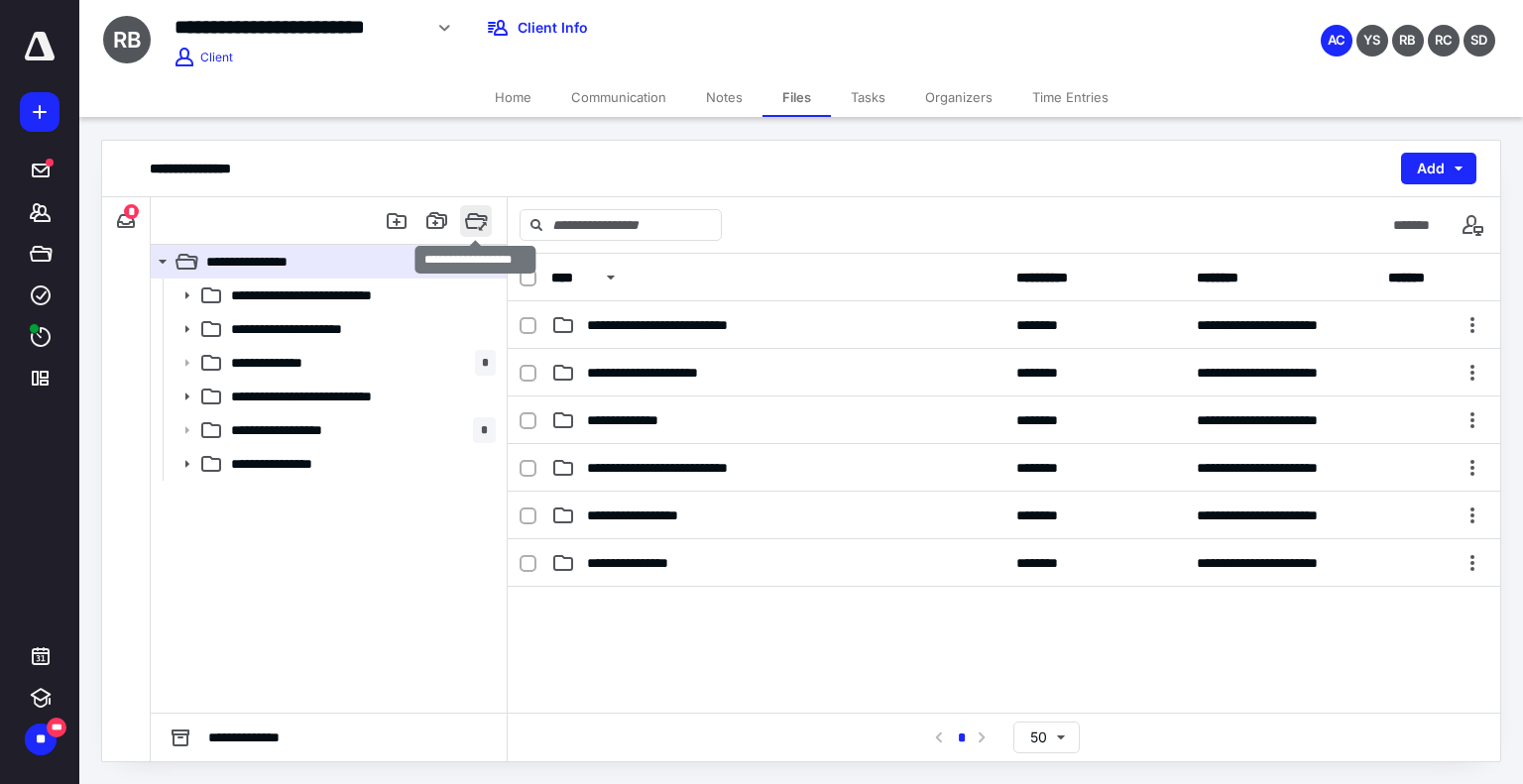 click at bounding box center [476, 221] 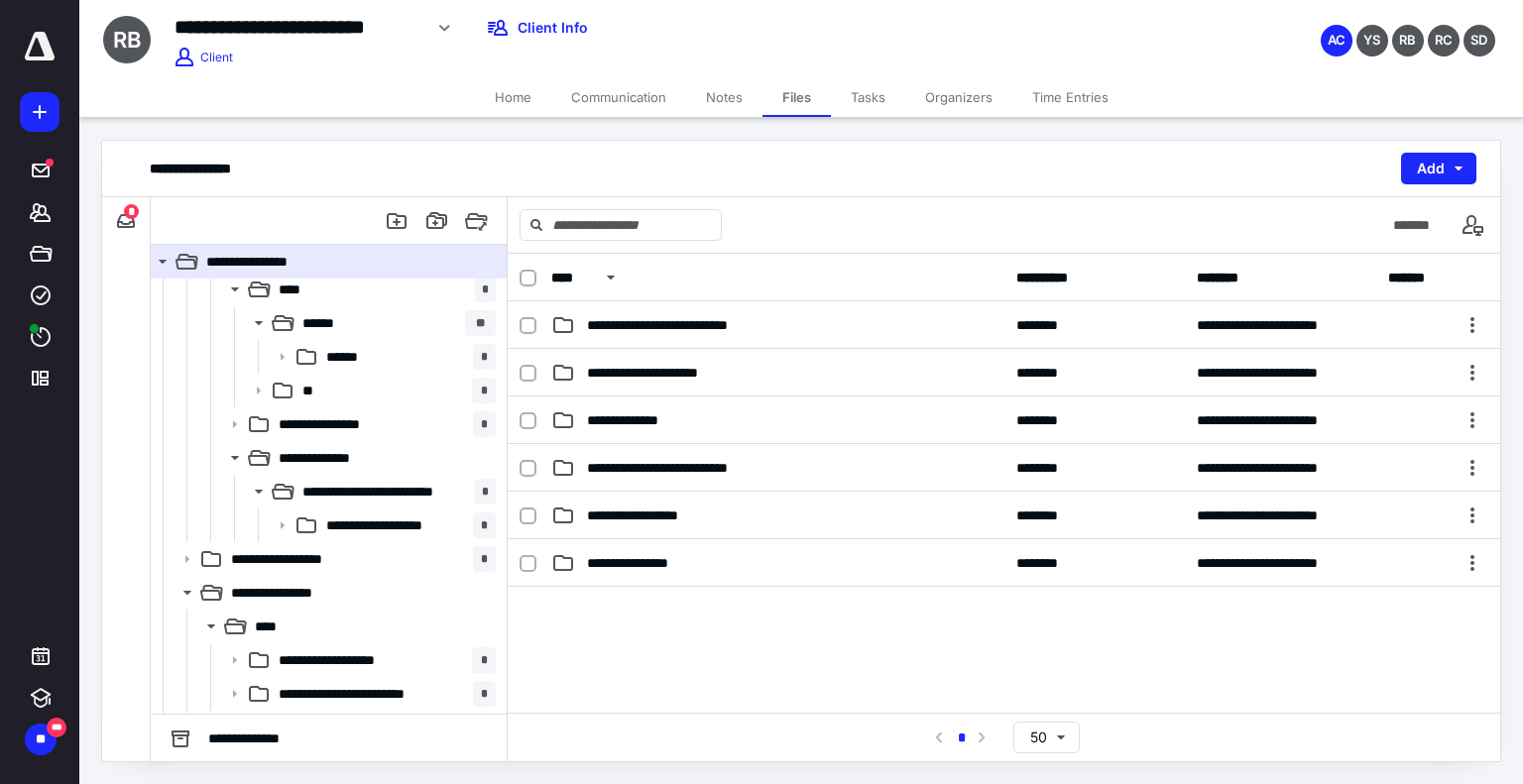 scroll, scrollTop: 6674, scrollLeft: 0, axis: vertical 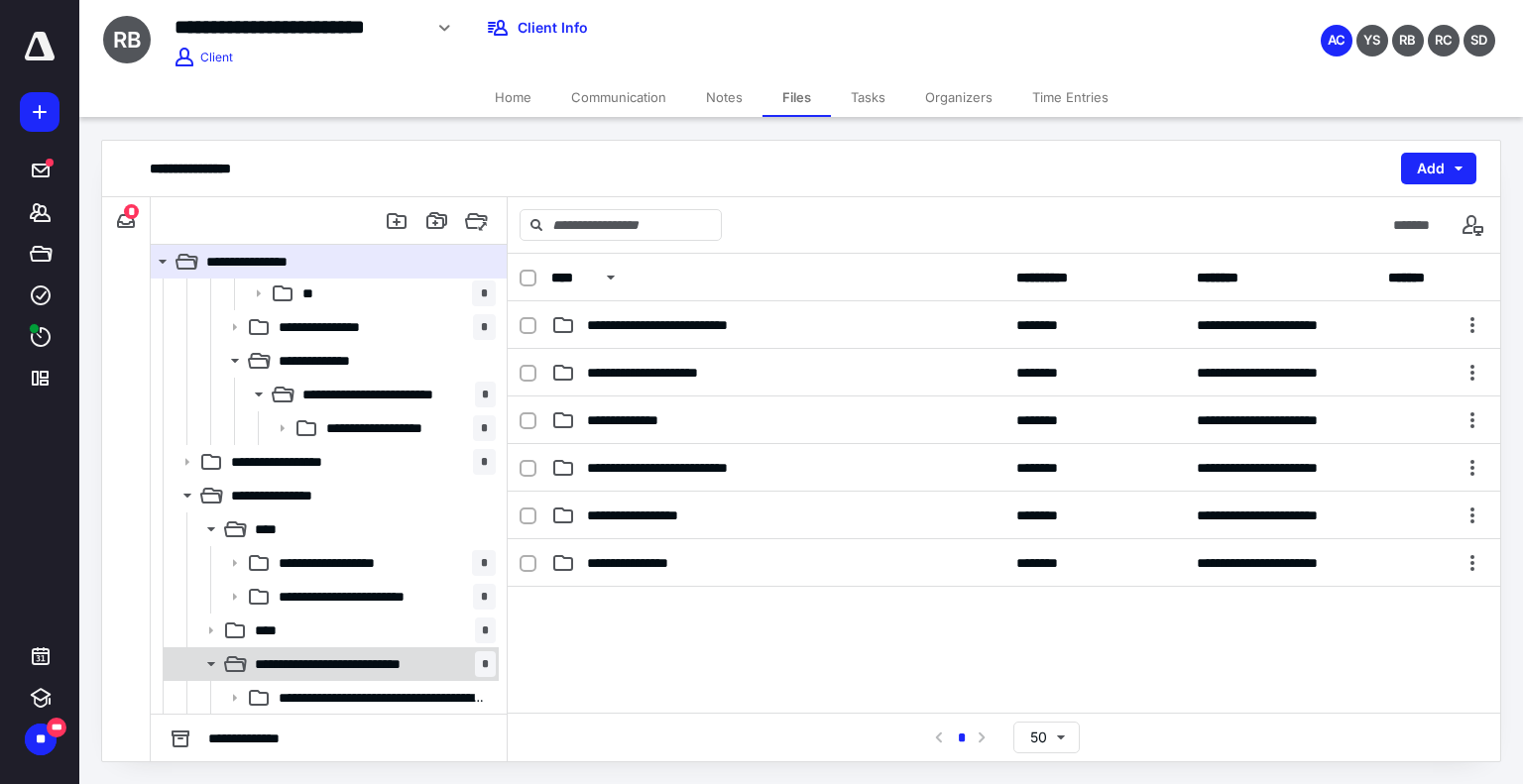 click on "**********" at bounding box center (371, 664) 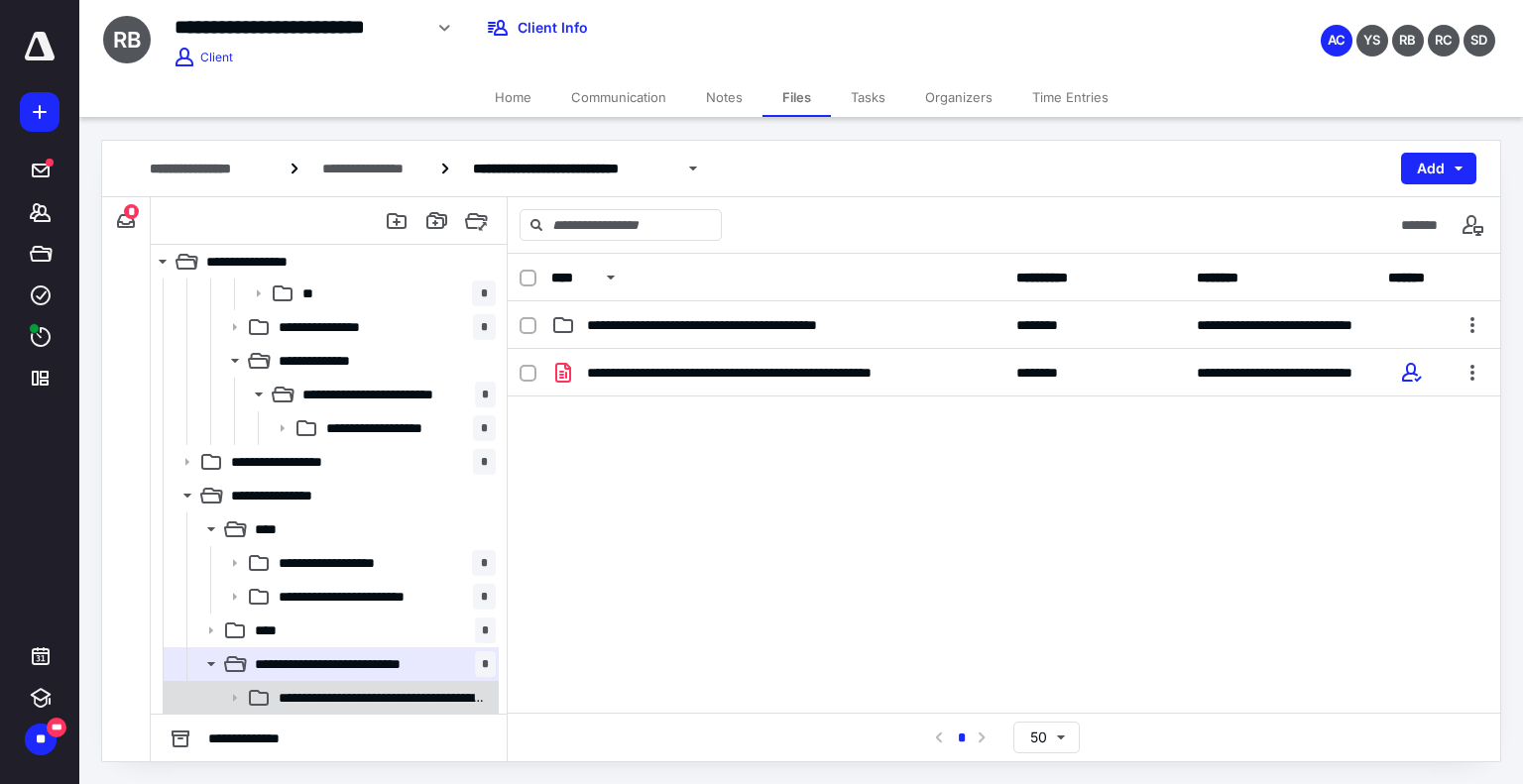 click on "**********" at bounding box center (381, 698) 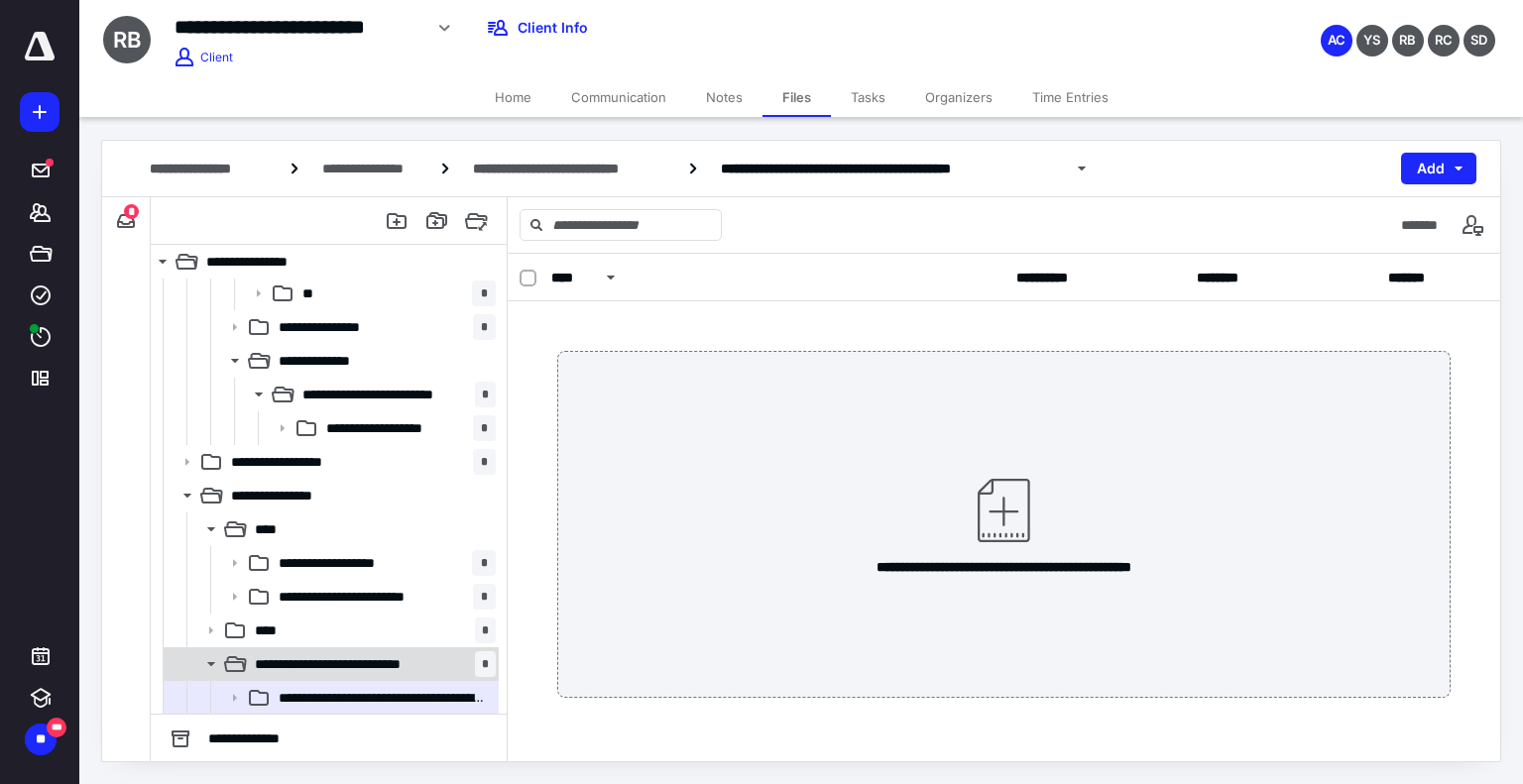 click on "**********" at bounding box center [349, 664] 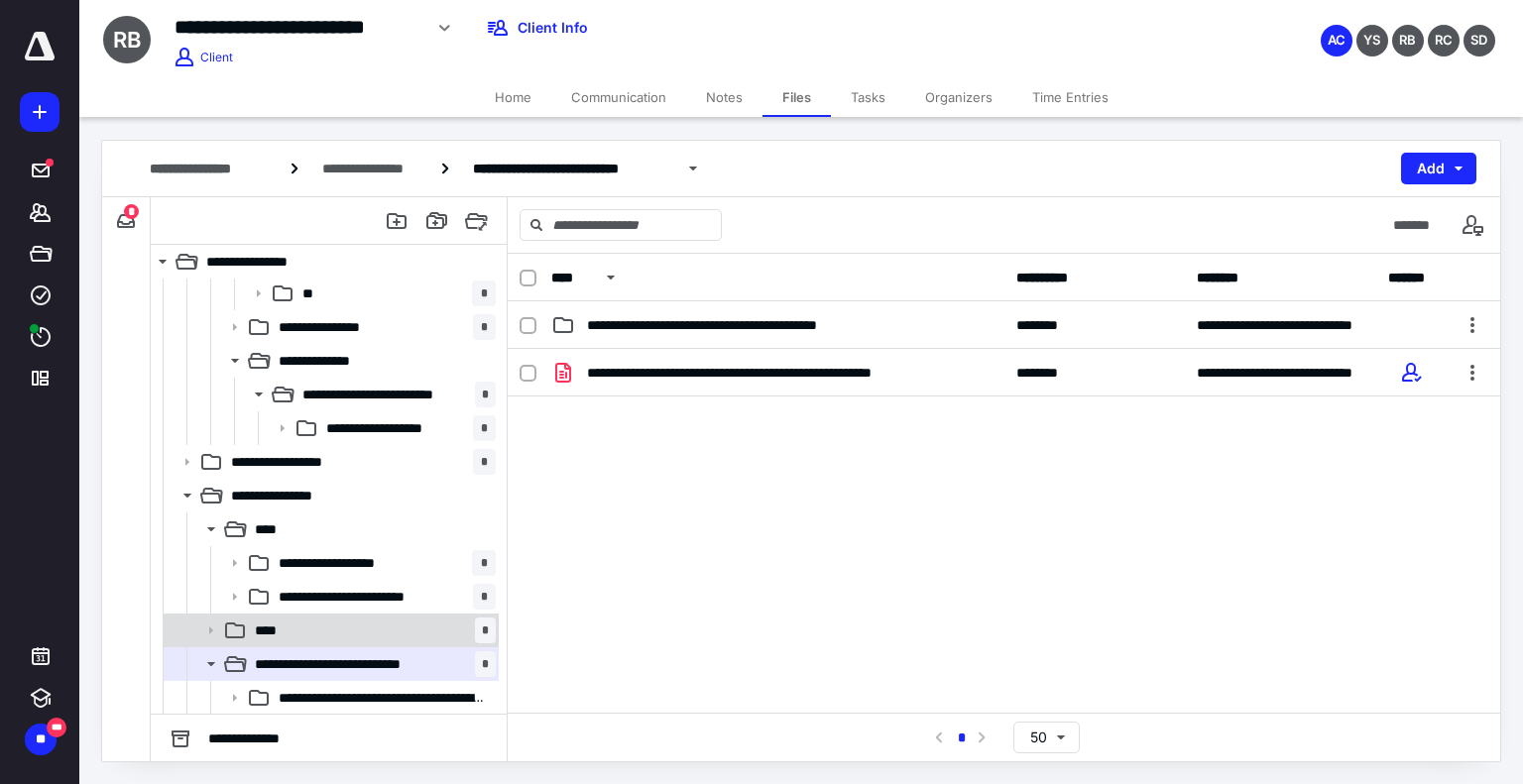 click on "**** *" at bounding box center [371, 630] 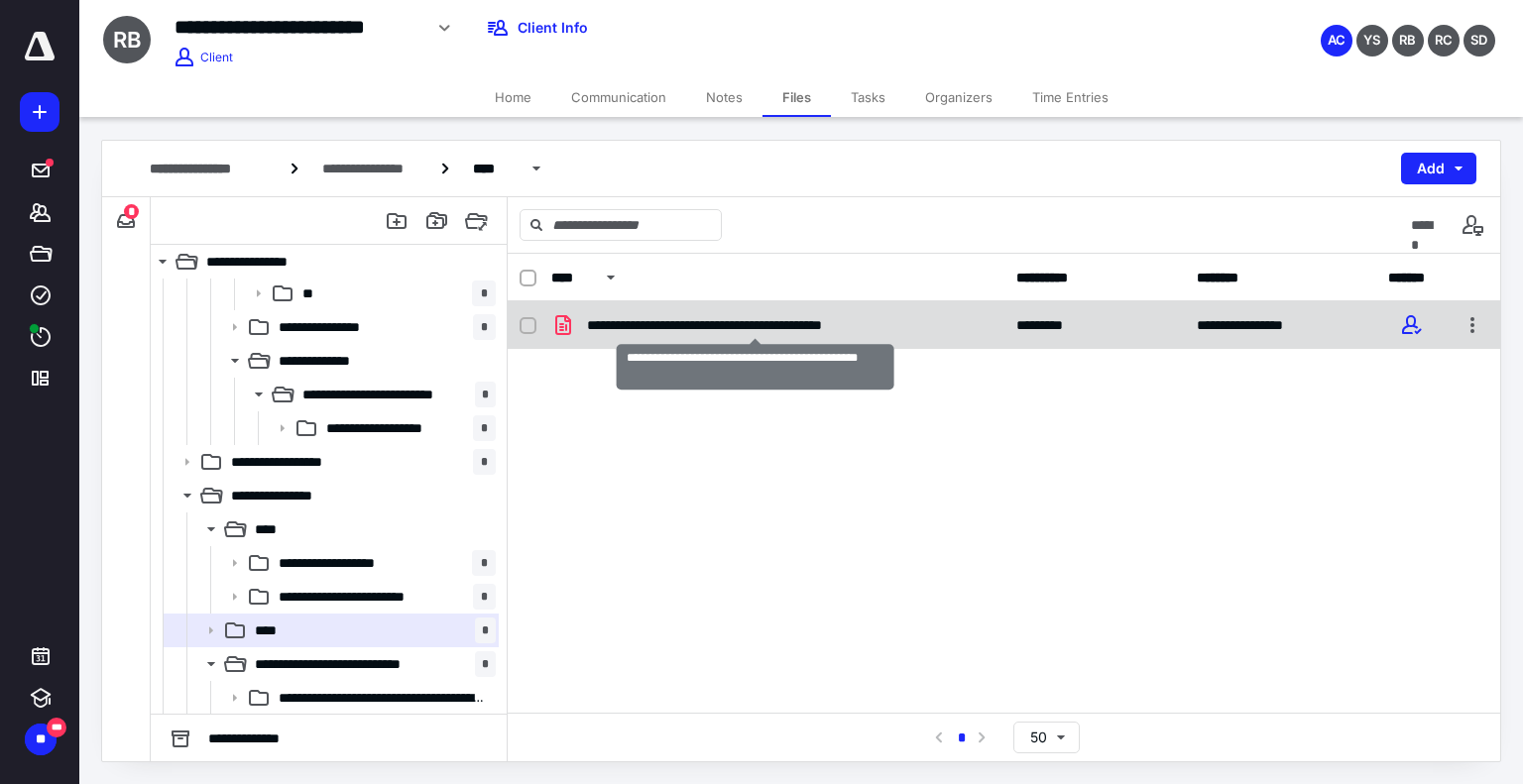 click on "**********" at bounding box center (756, 325) 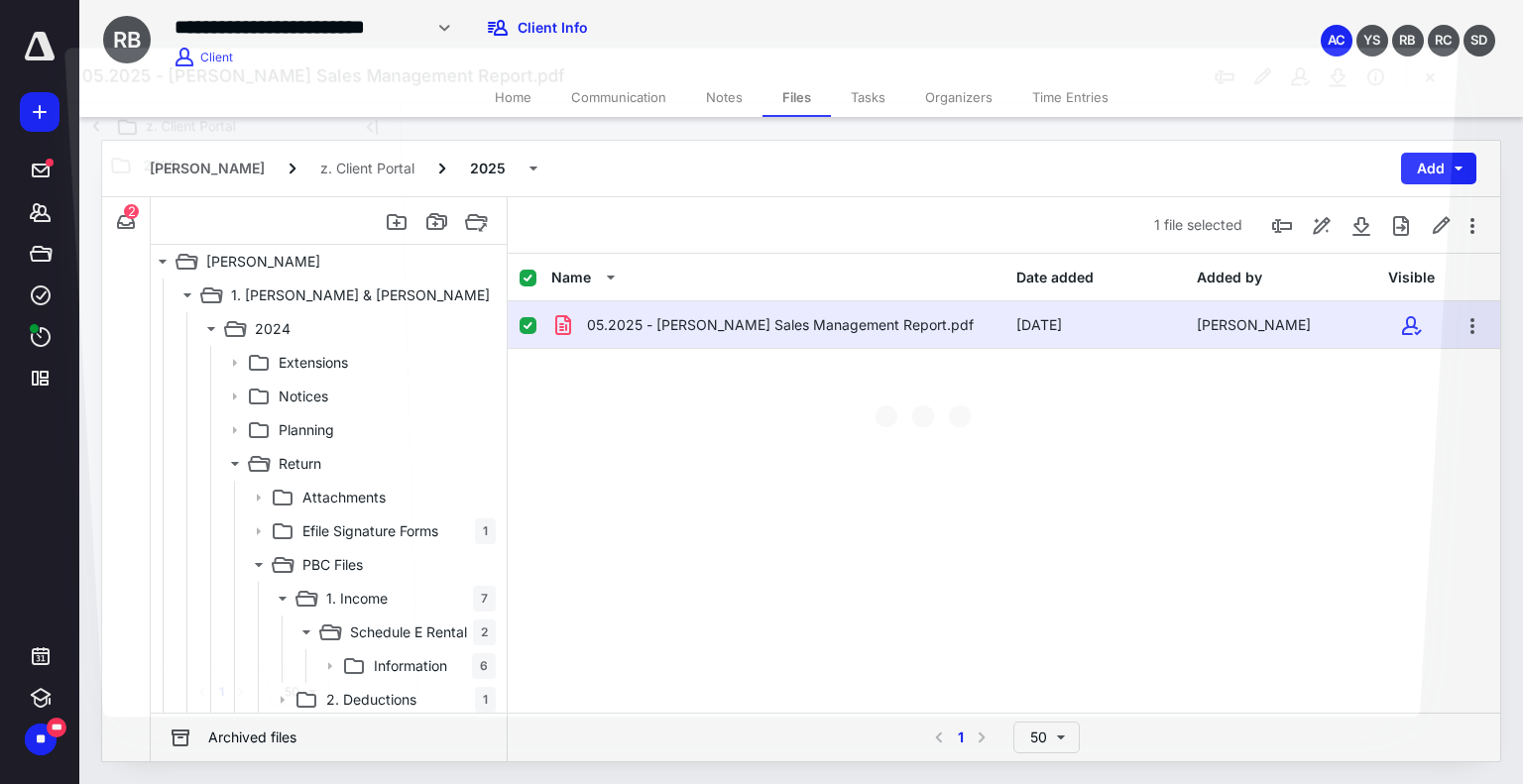 scroll, scrollTop: 6674, scrollLeft: 0, axis: vertical 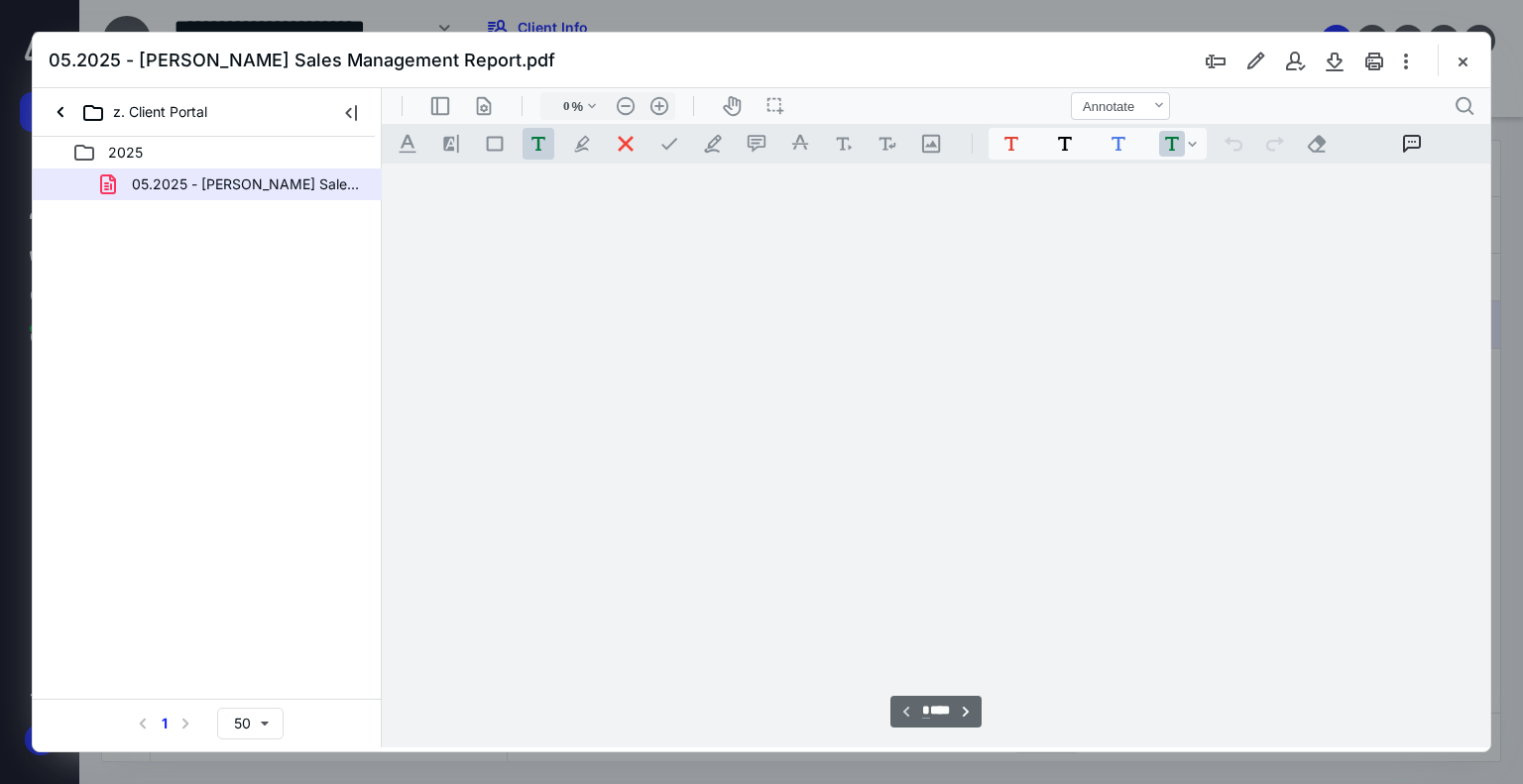 type on "179" 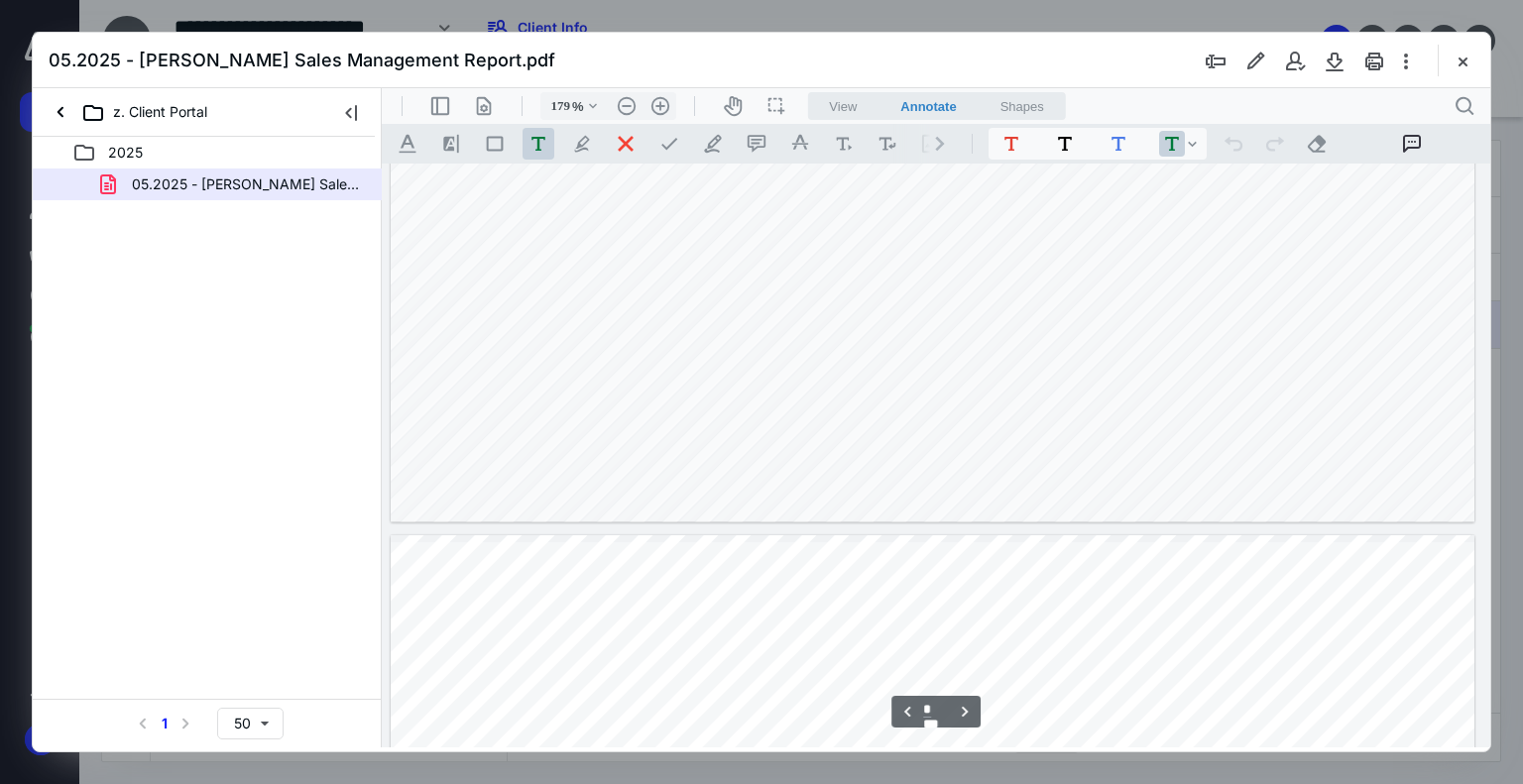 type on "*" 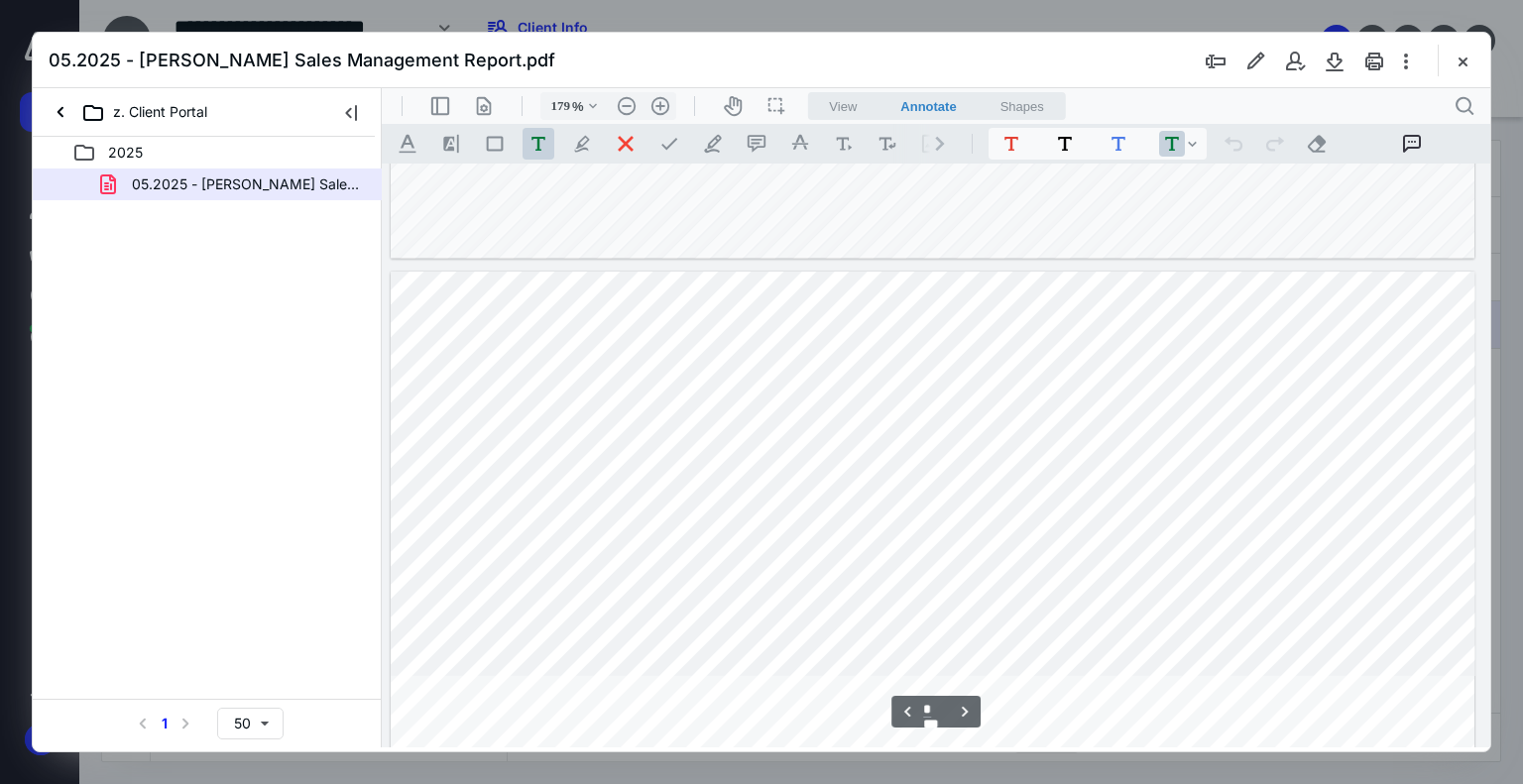scroll, scrollTop: 2758, scrollLeft: 860, axis: both 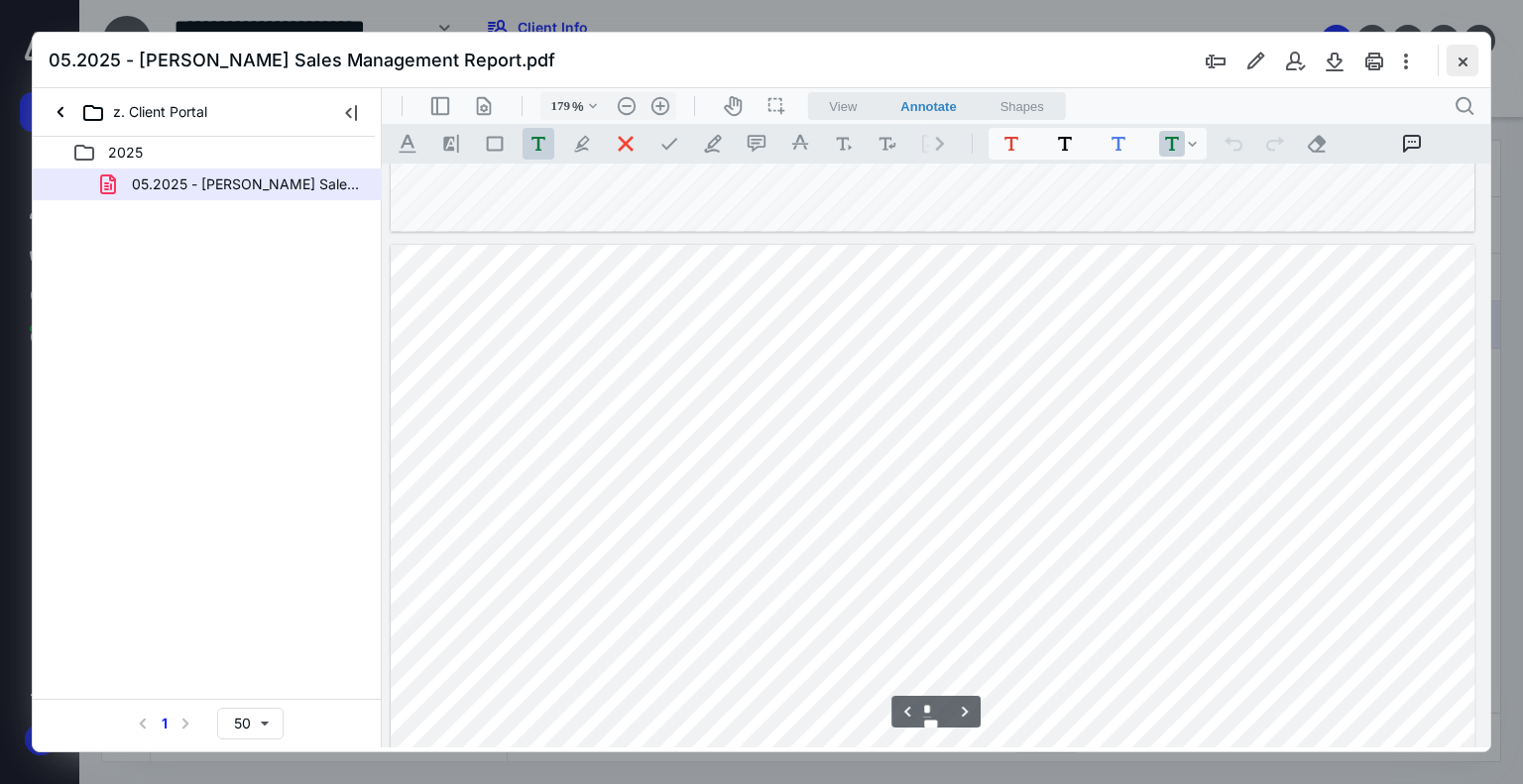 click at bounding box center [1463, 60] 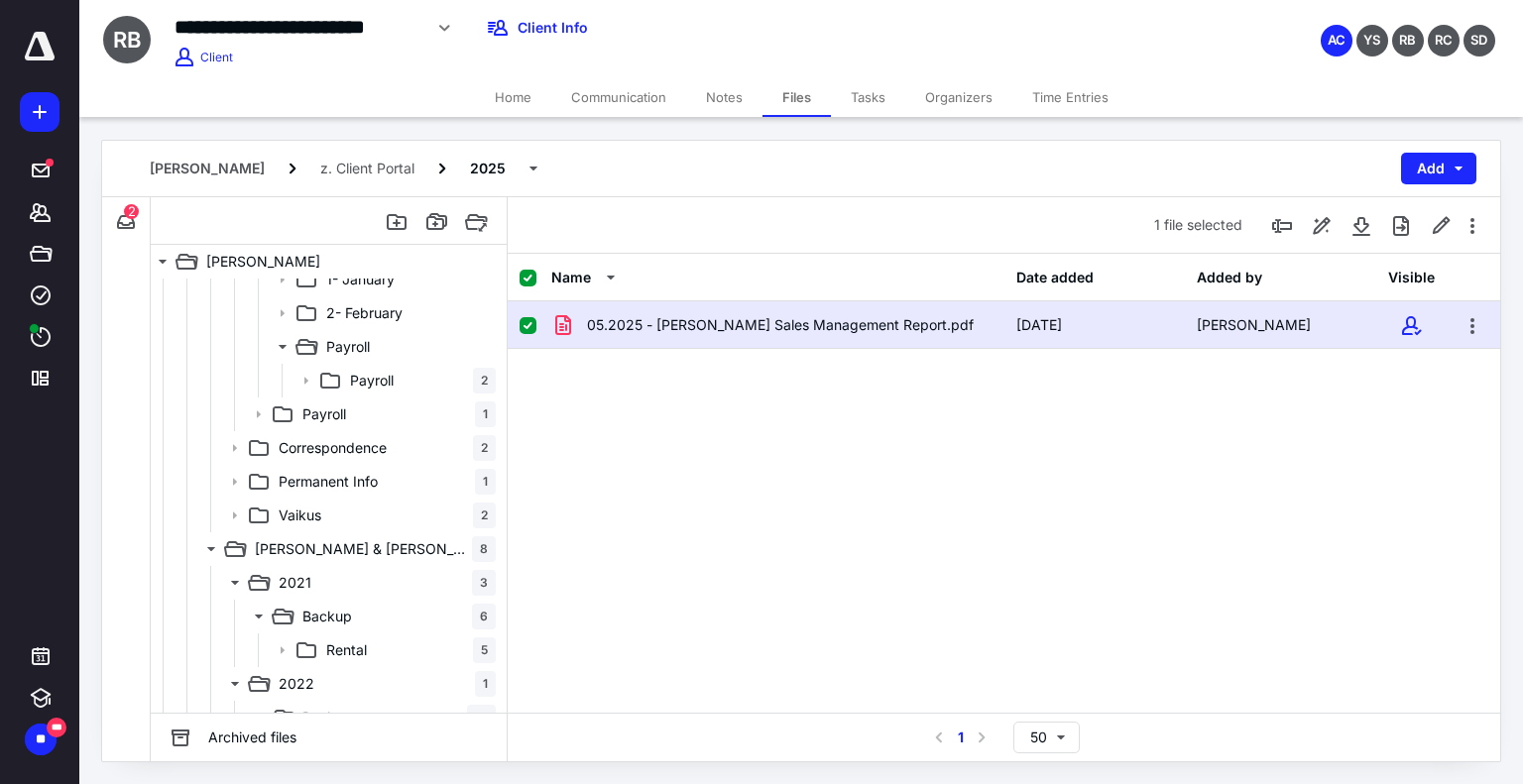 scroll, scrollTop: 5881, scrollLeft: 0, axis: vertical 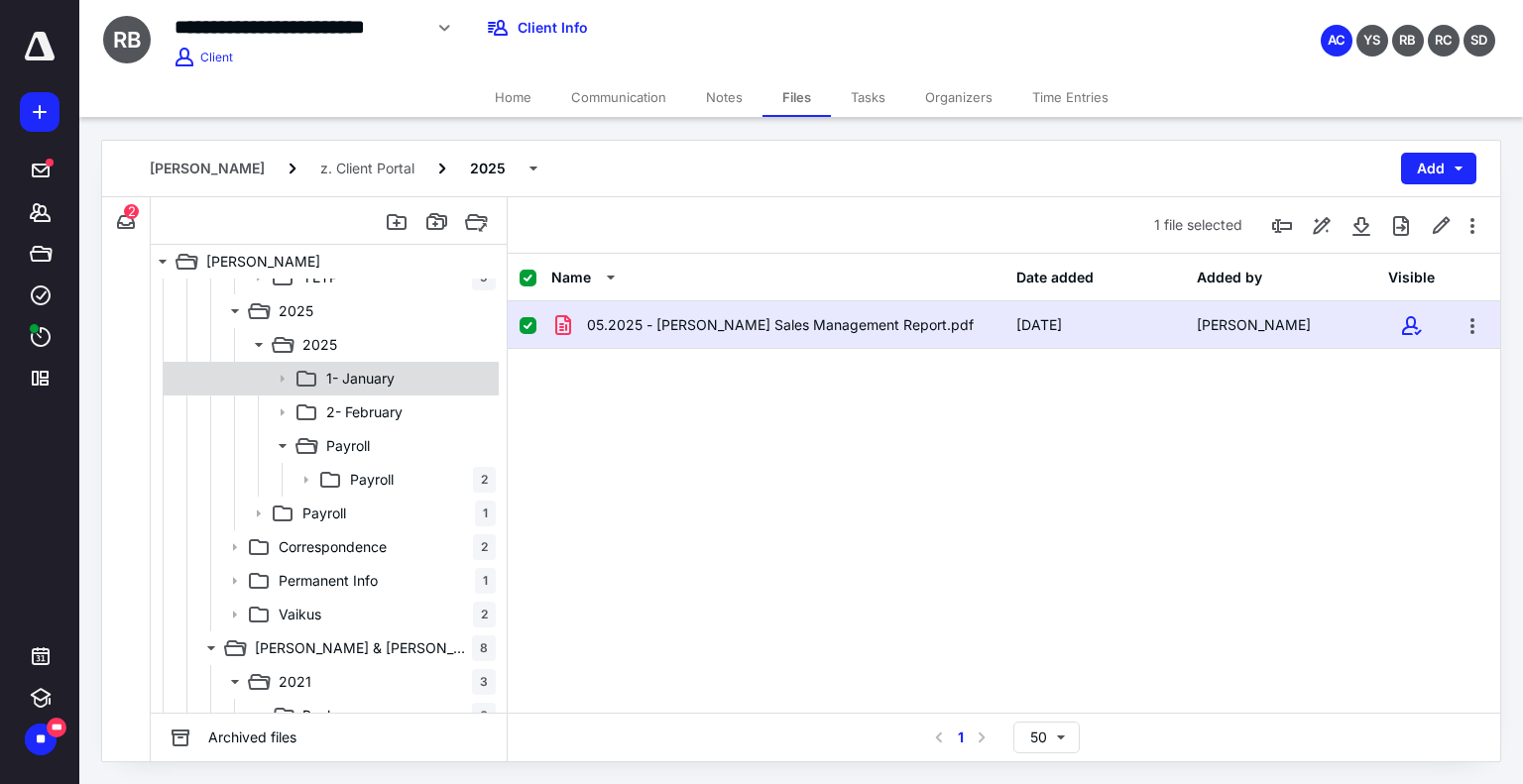 click on "1- January" at bounding box center [407, 379] 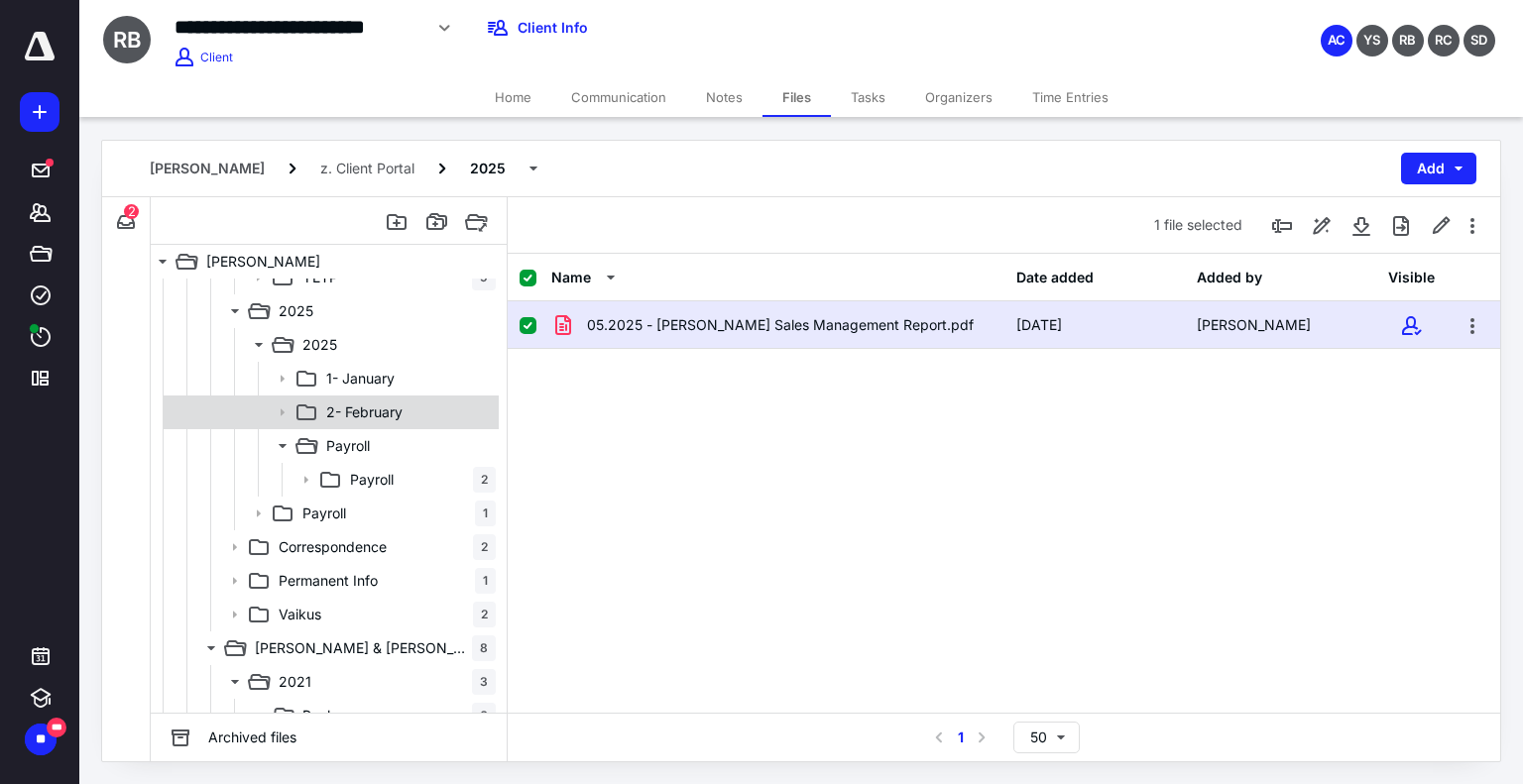 checkbox on "false" 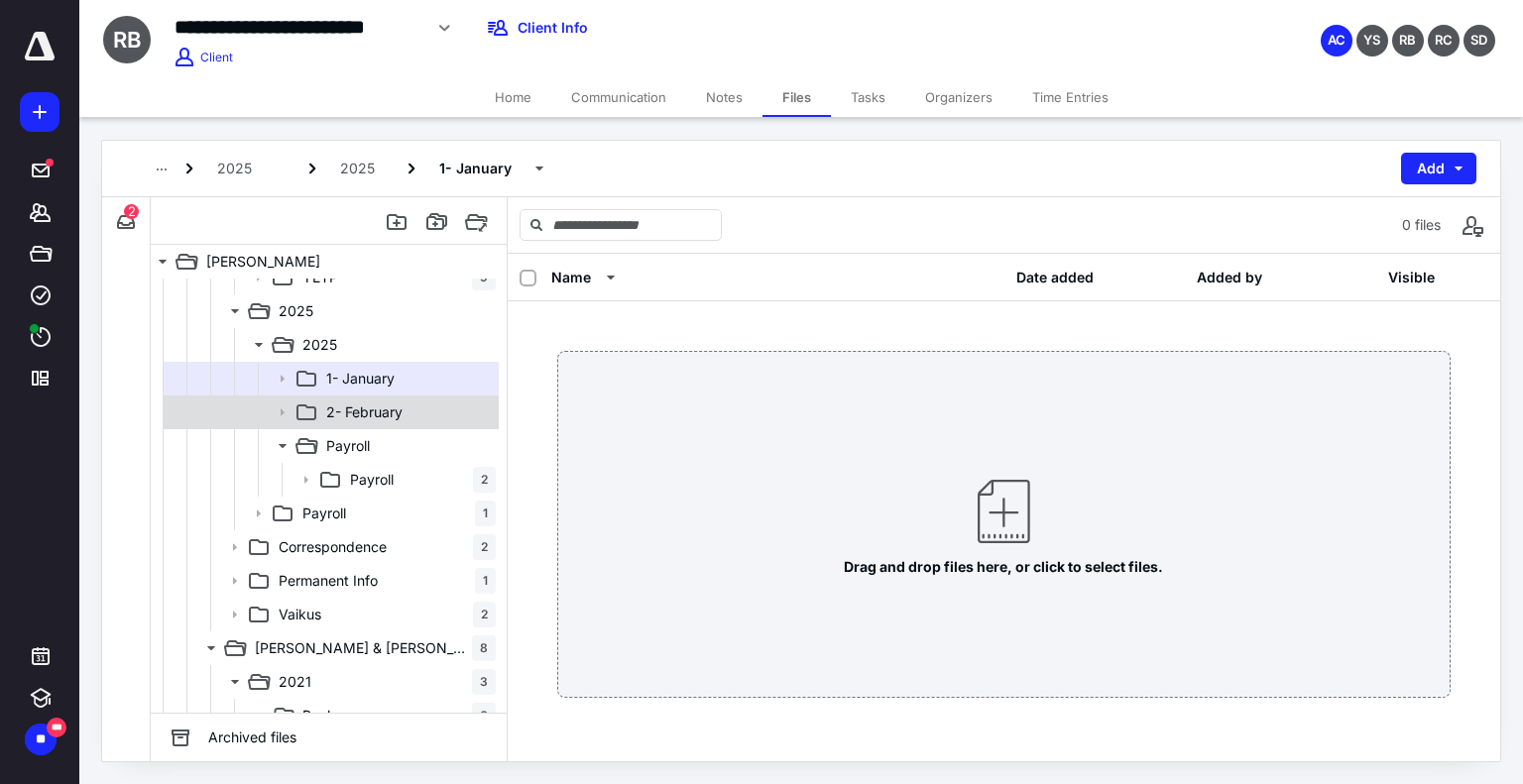 click on "2- February" at bounding box center (407, 412) 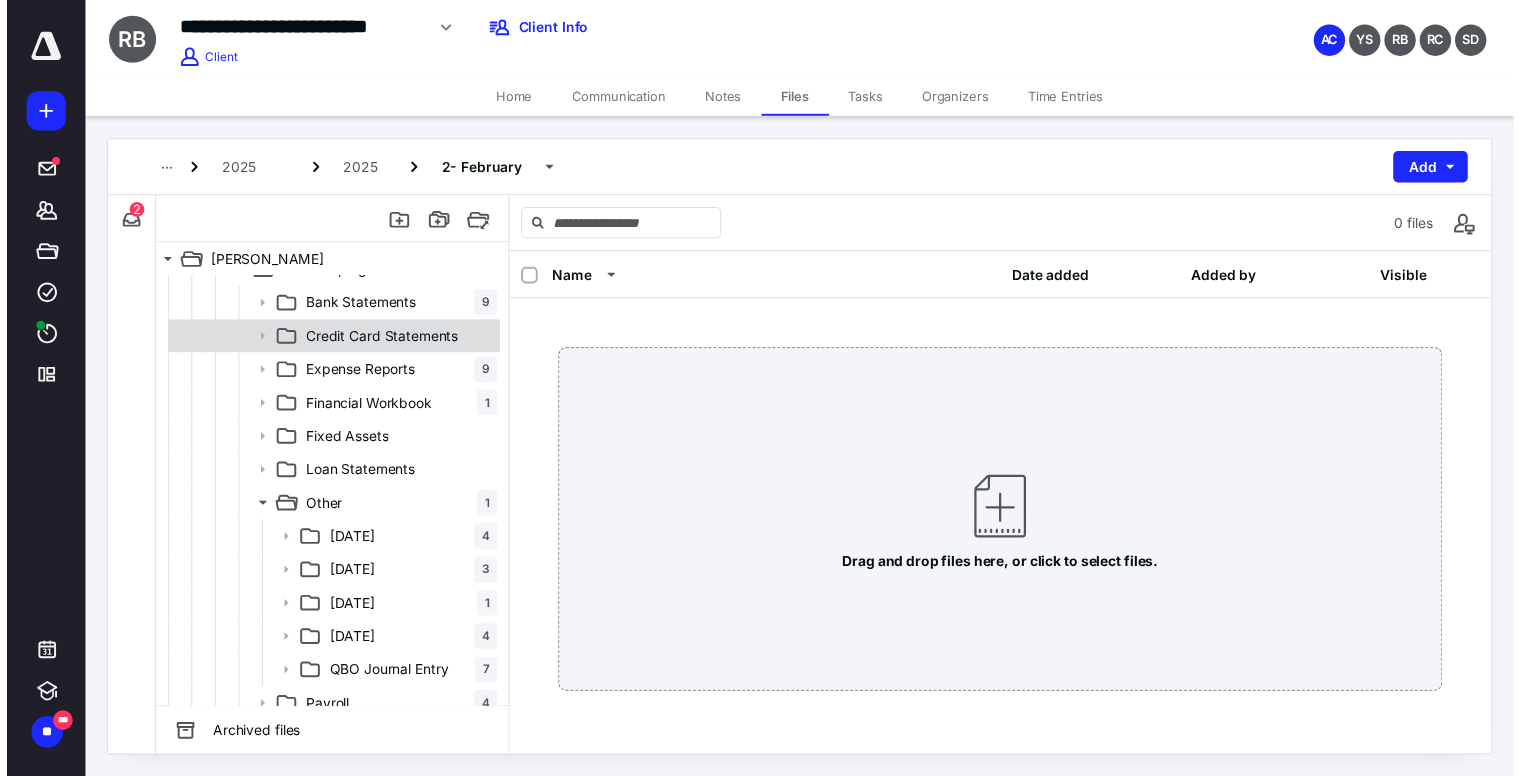 scroll, scrollTop: 1400, scrollLeft: 0, axis: vertical 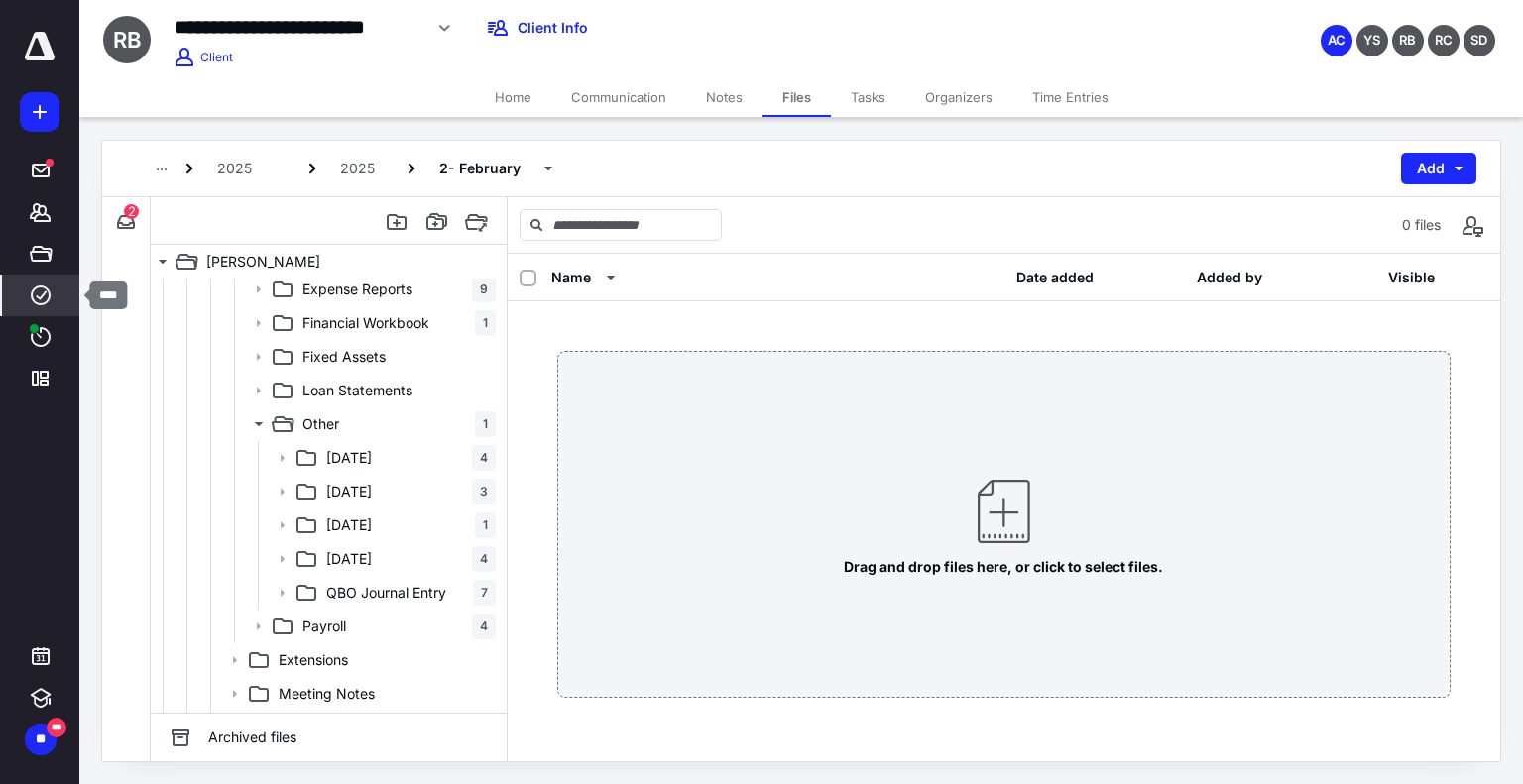 click 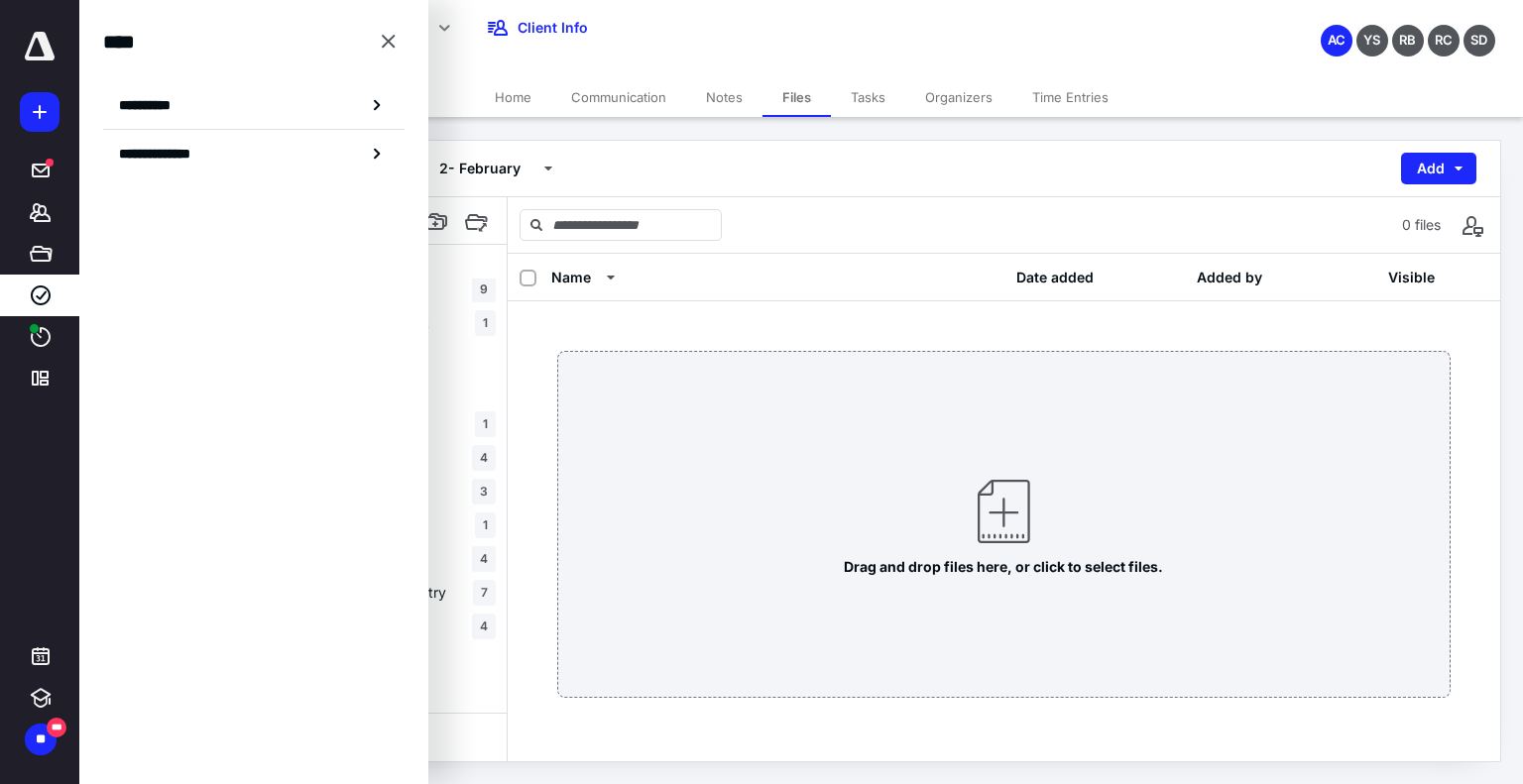 click on "**********" at bounding box center (152, 105) 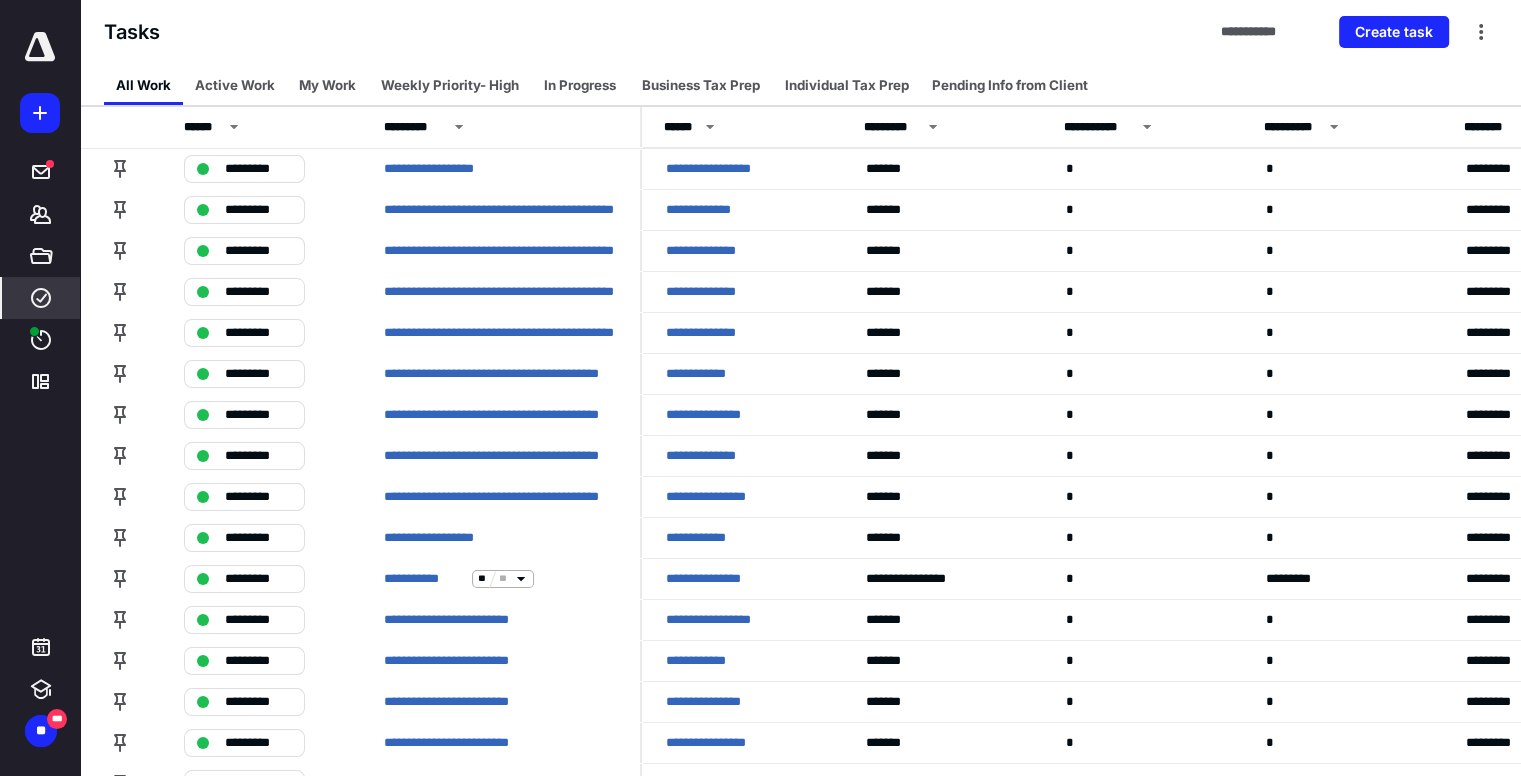 click on "In Progress" at bounding box center [580, 85] 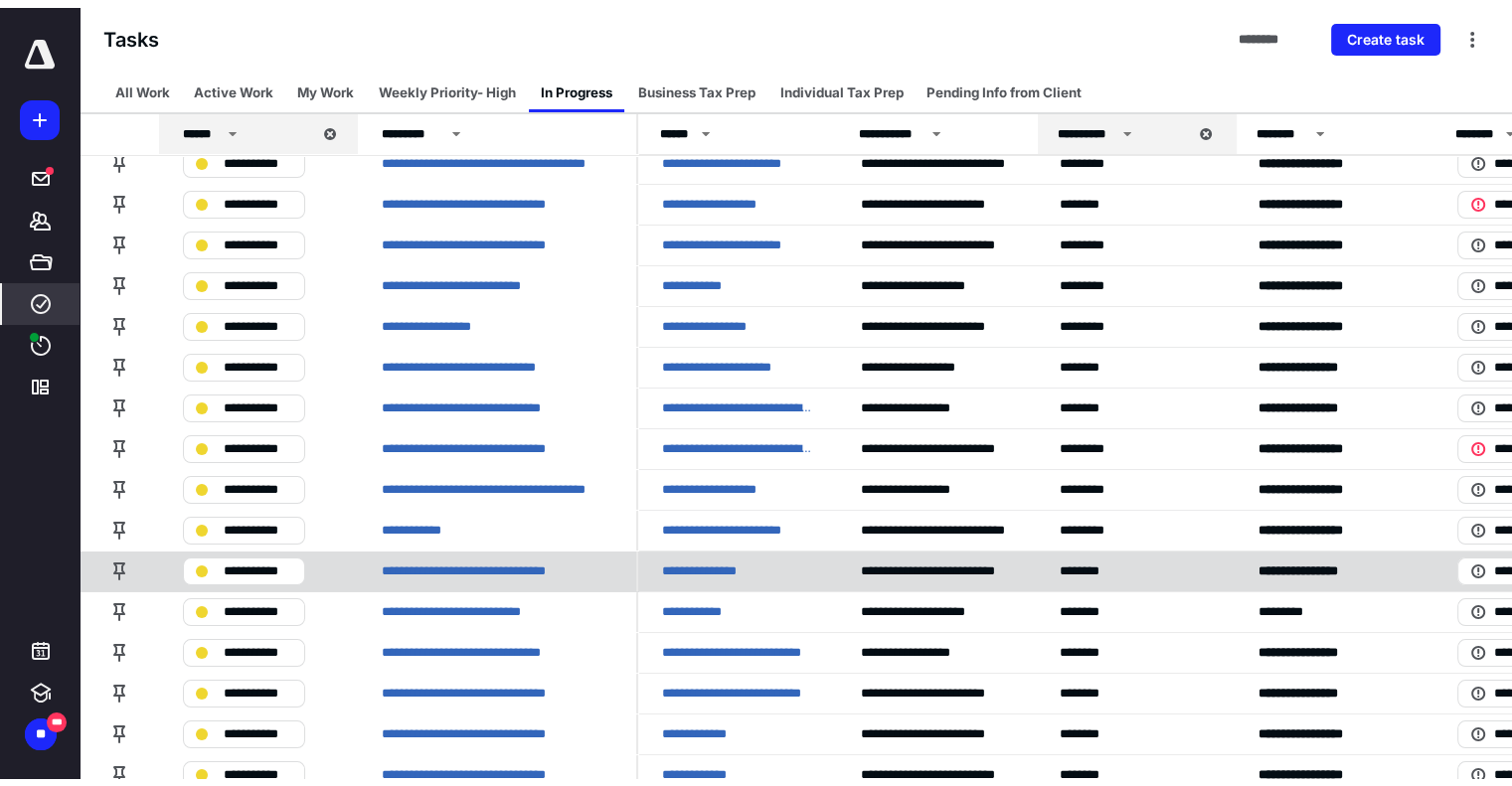 scroll, scrollTop: 0, scrollLeft: 0, axis: both 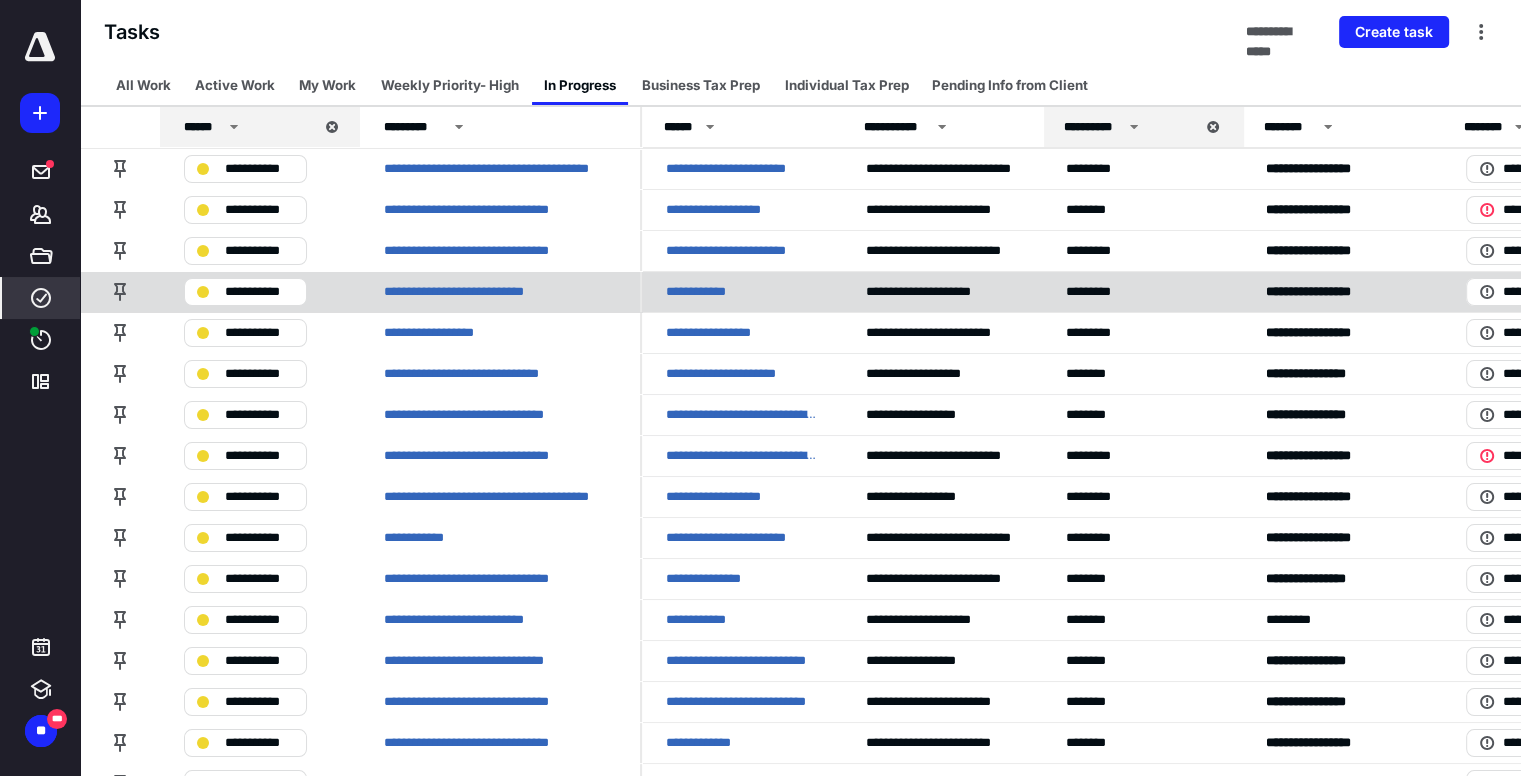 click on "**********" at bounding box center (938, 292) 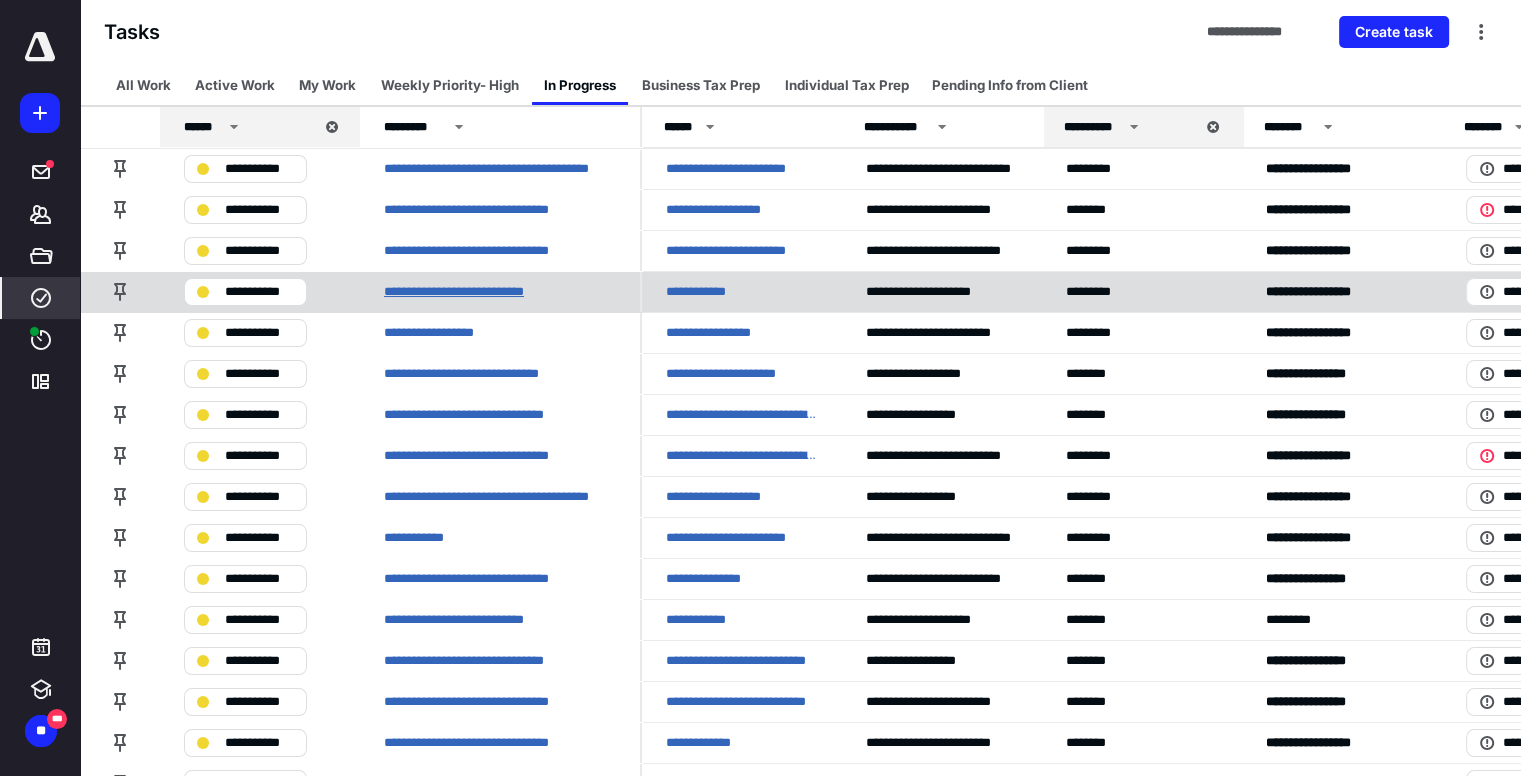 click on "**********" at bounding box center [473, 292] 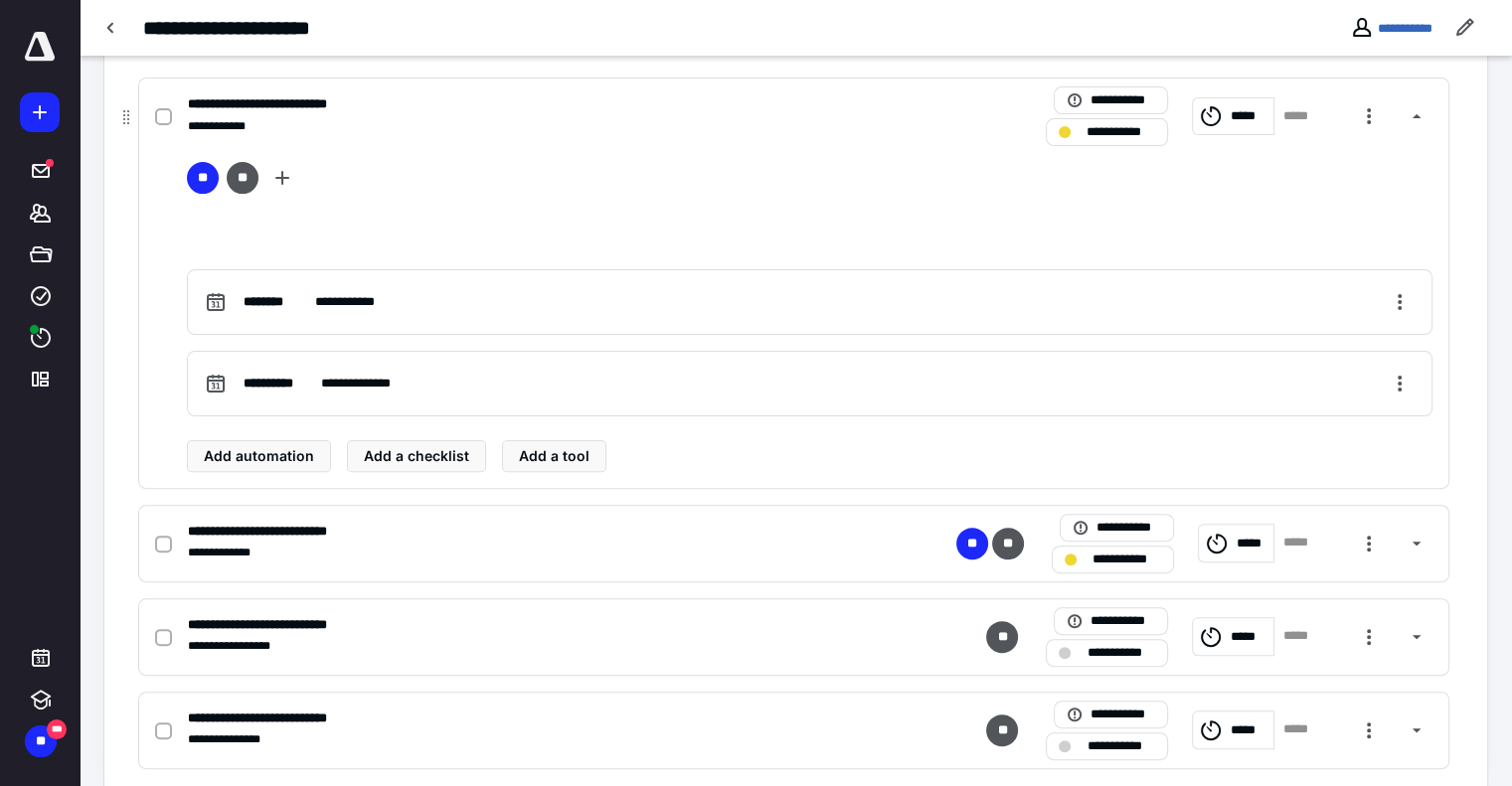 scroll, scrollTop: 397, scrollLeft: 0, axis: vertical 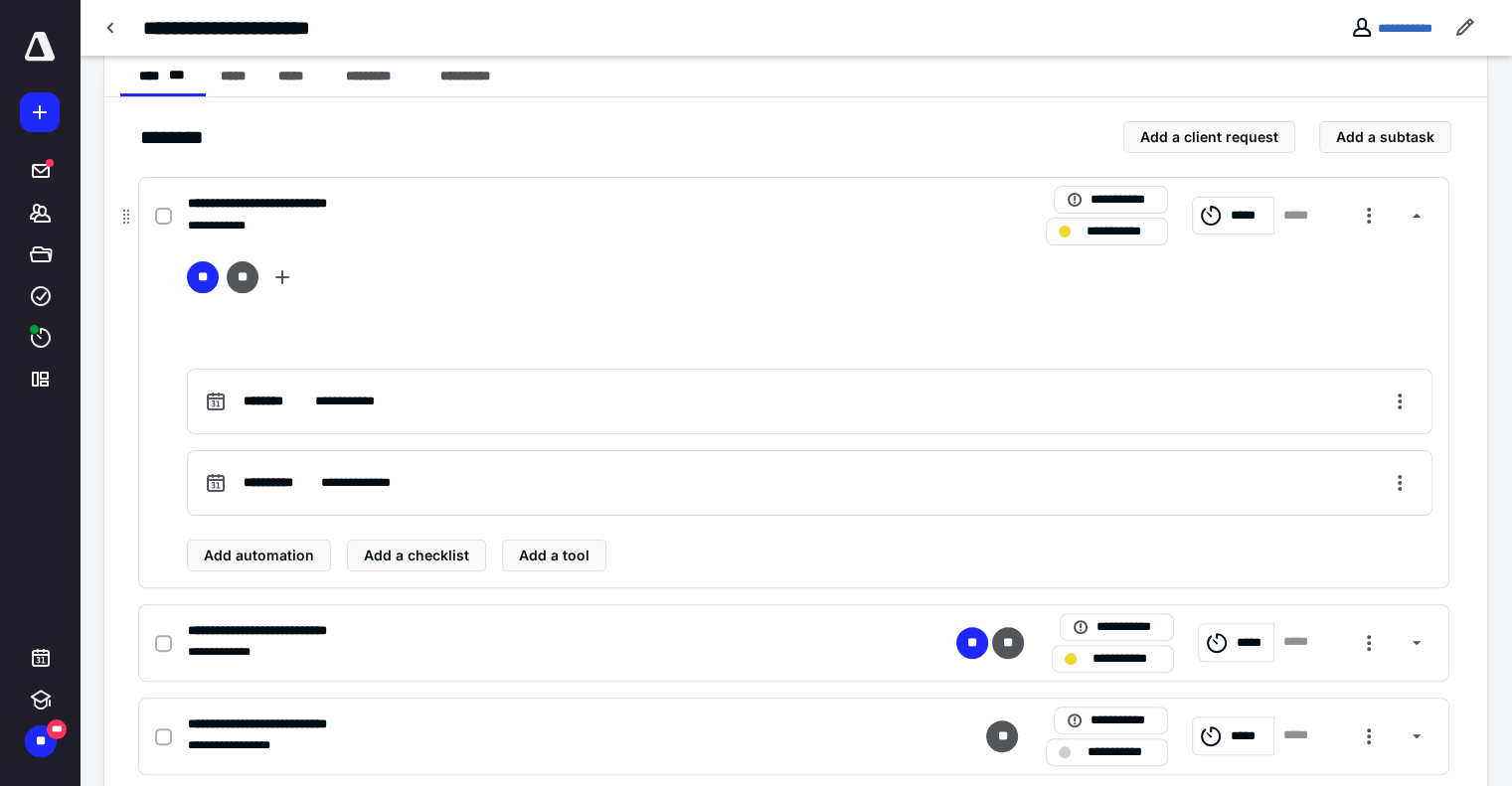 click 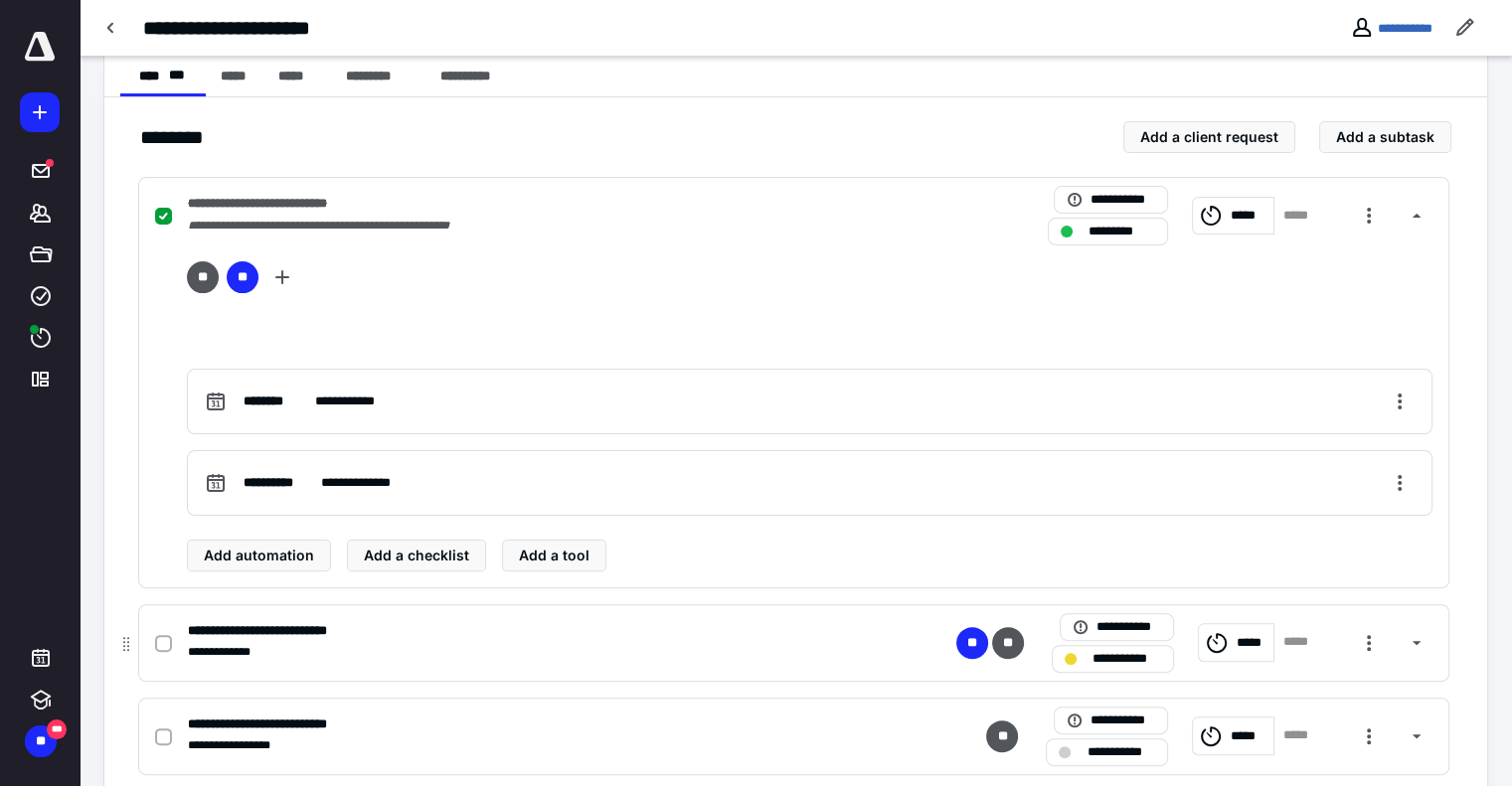 click 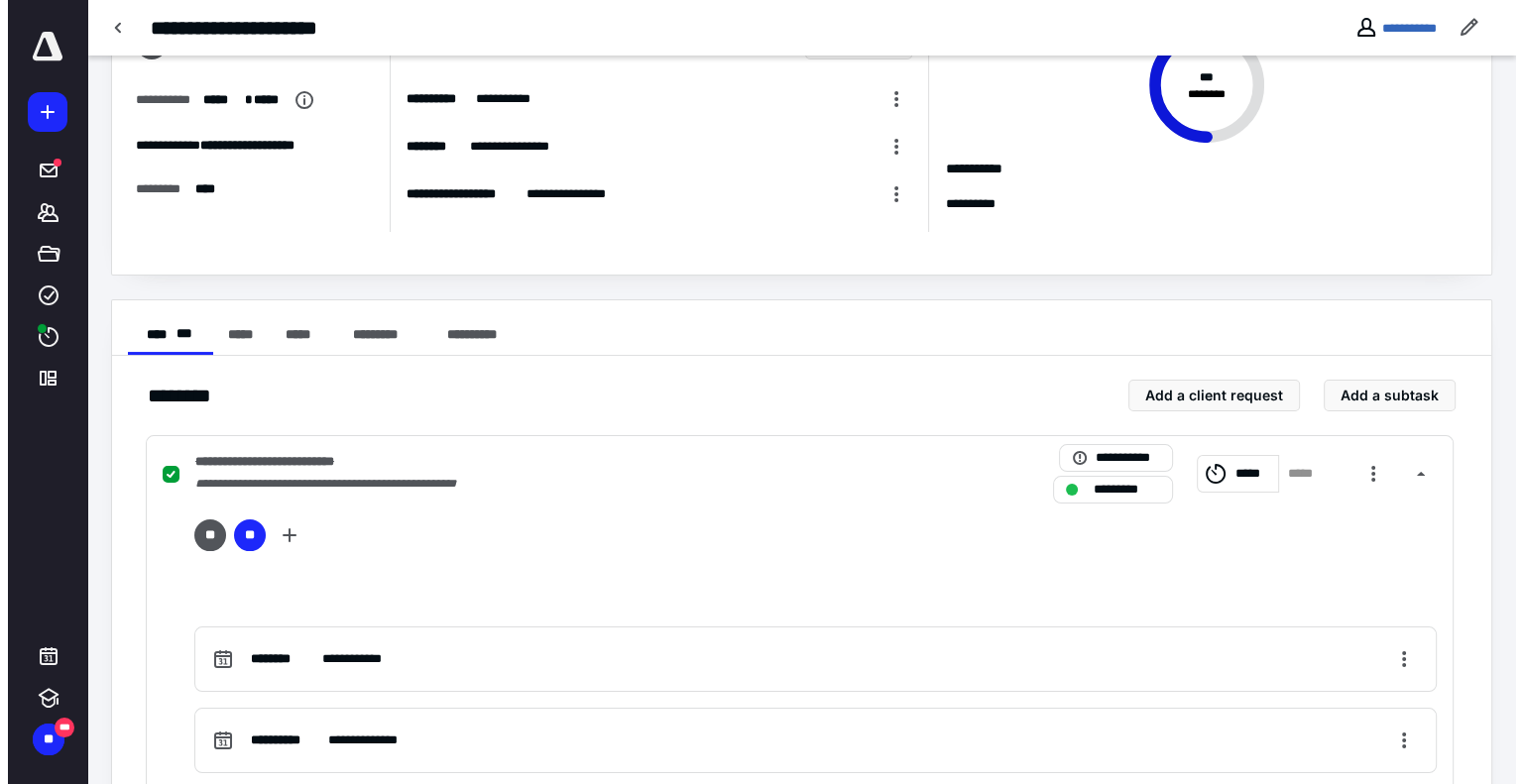 scroll, scrollTop: 0, scrollLeft: 0, axis: both 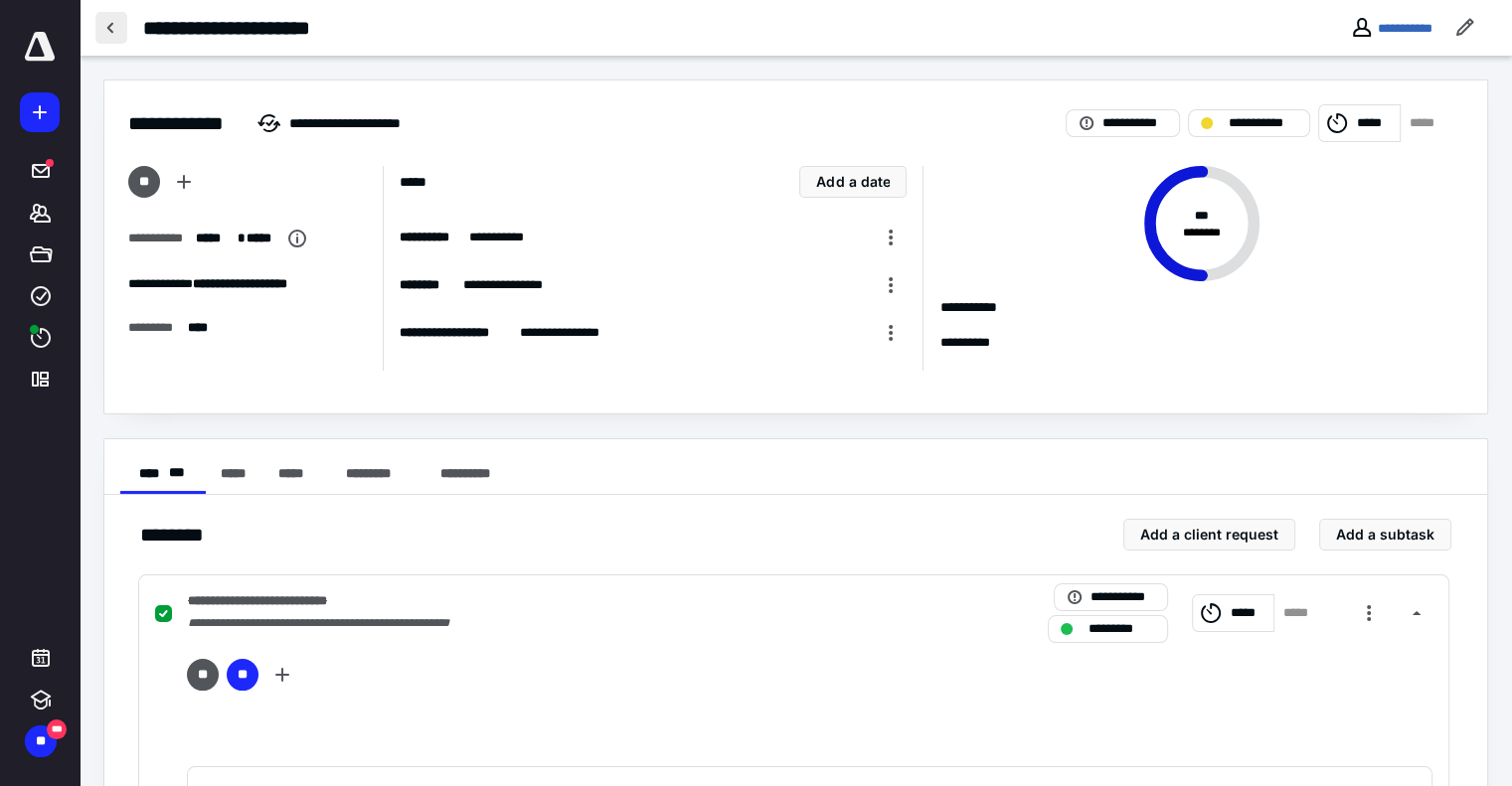 click at bounding box center [111, 28] 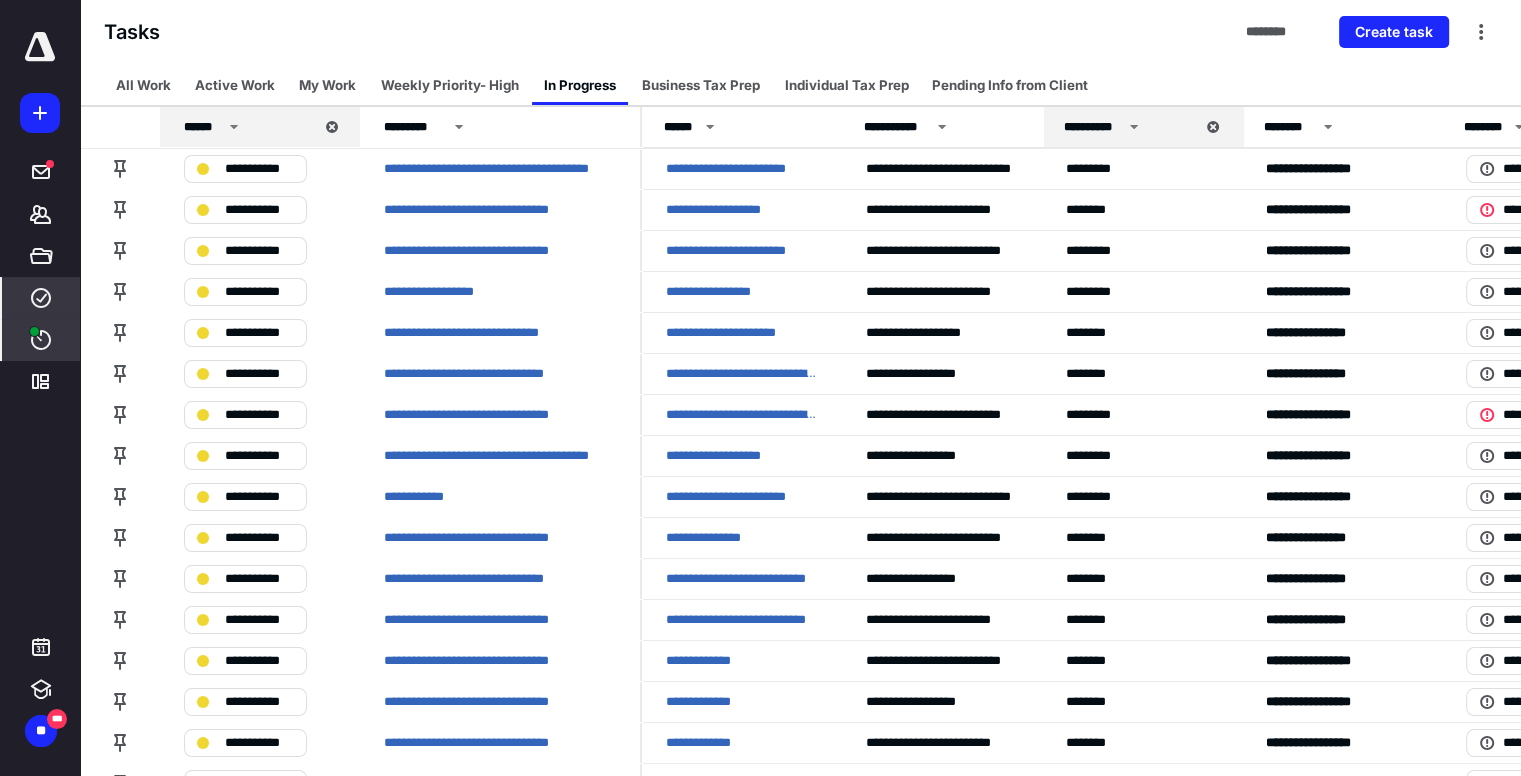 click at bounding box center [34, 331] 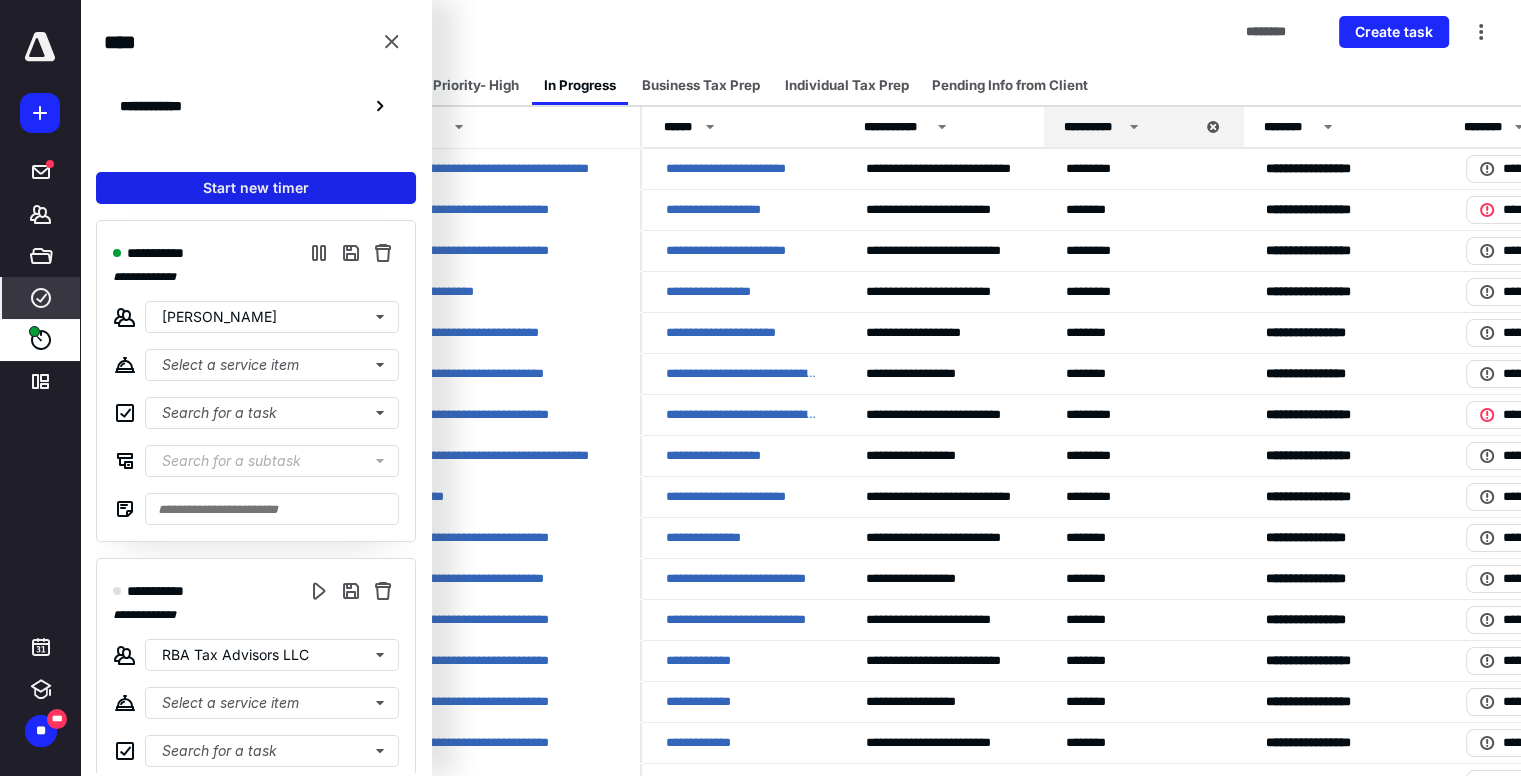 click on "Start new timer" at bounding box center (256, 188) 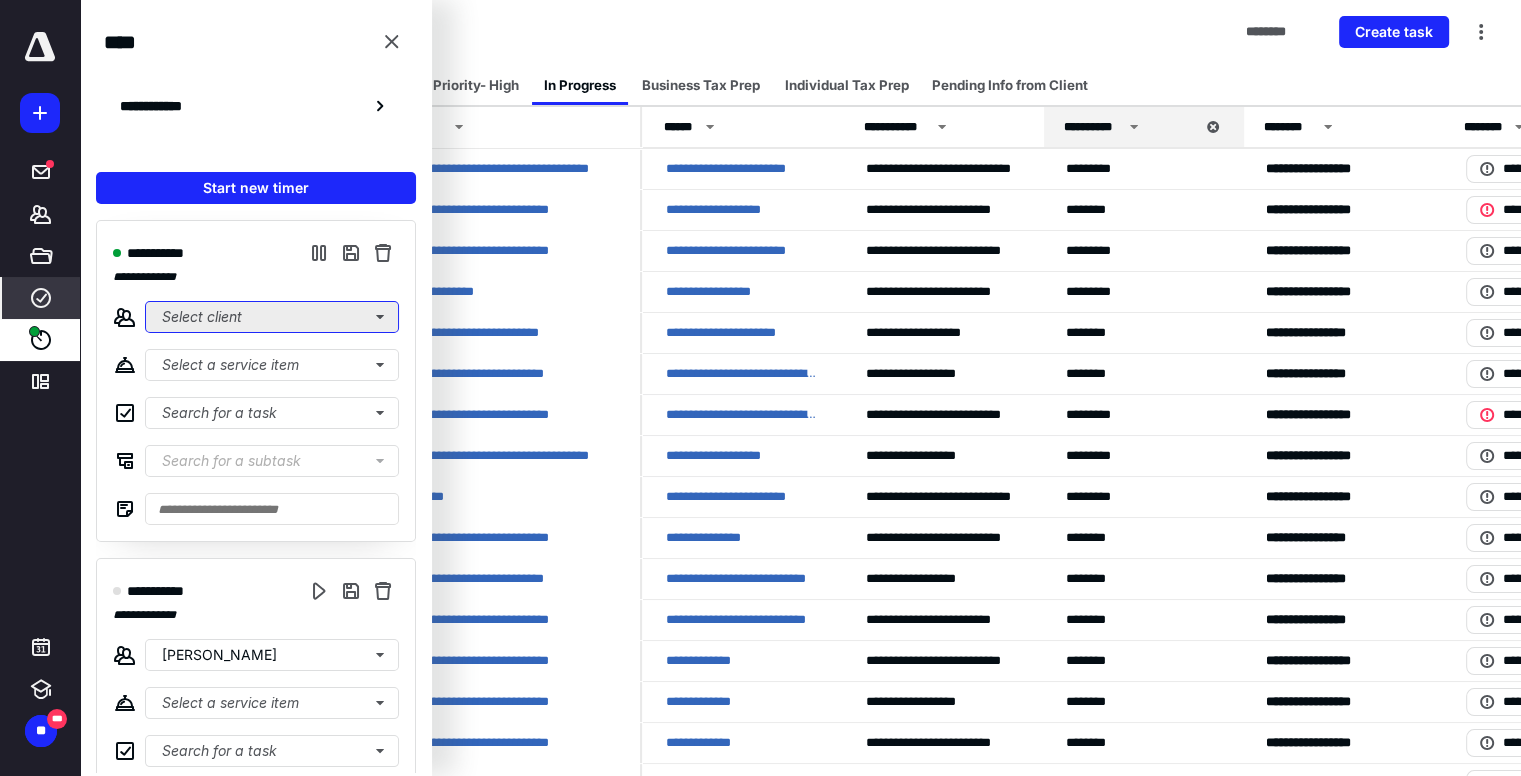 click on "Select client" at bounding box center [272, 317] 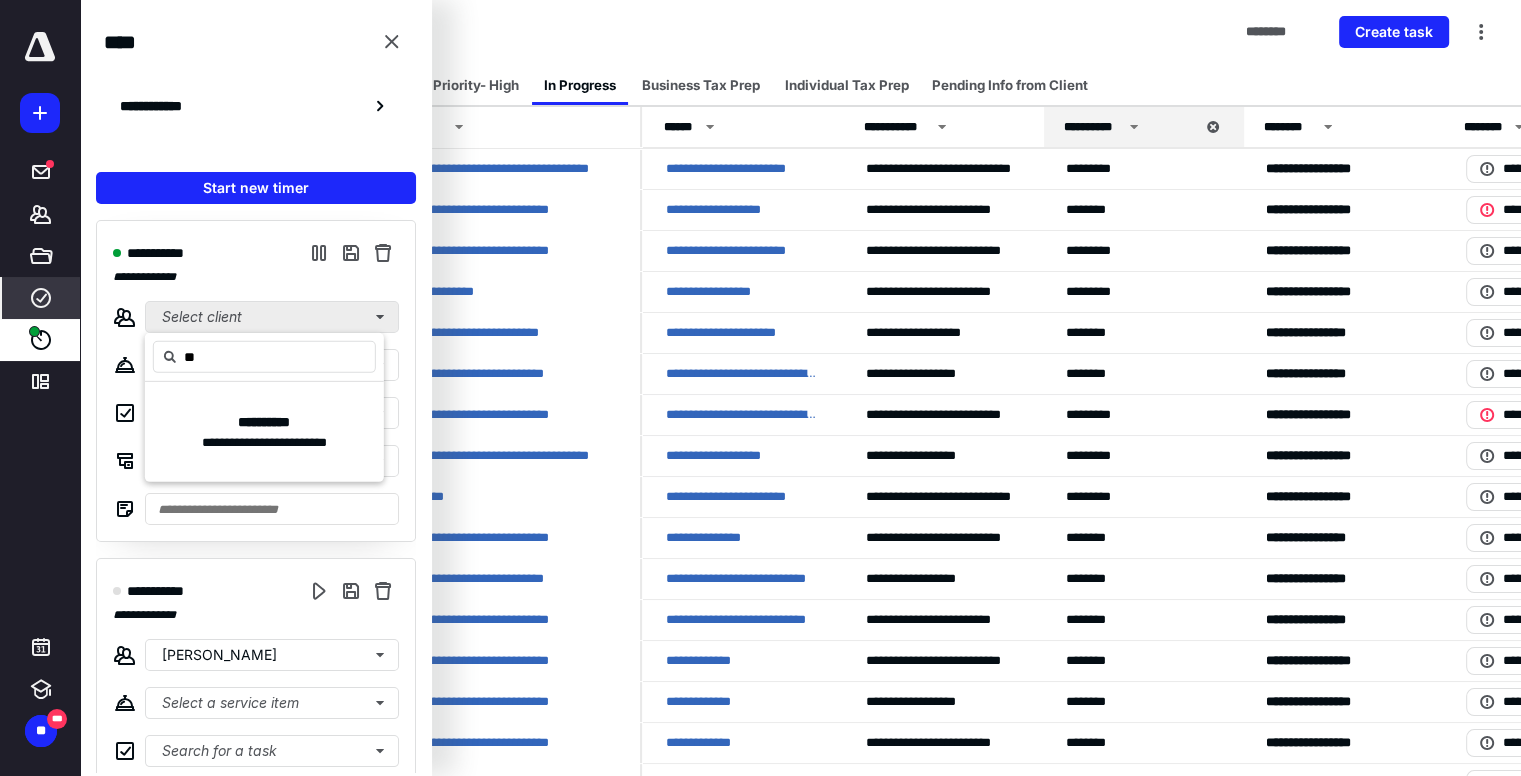 type on "*" 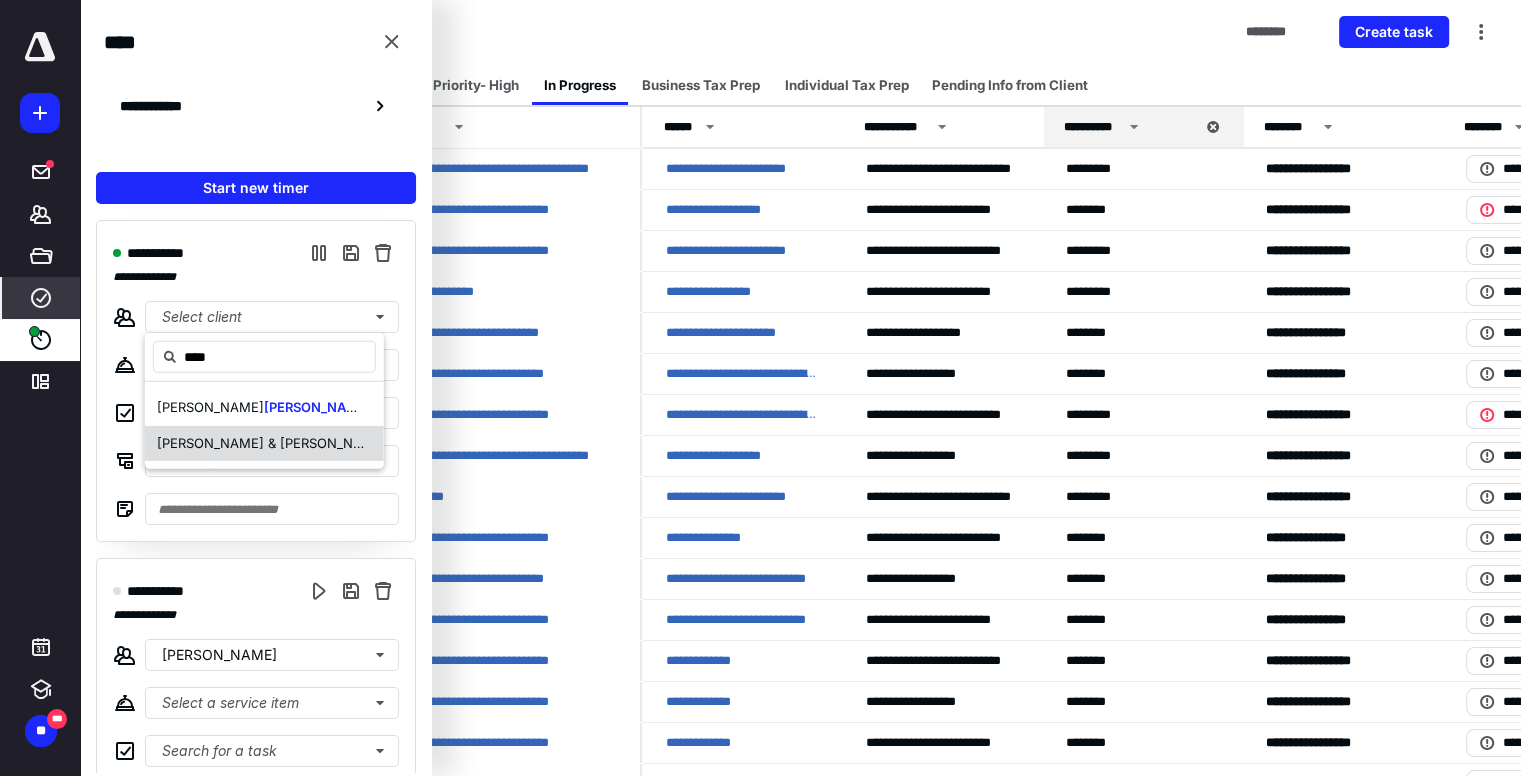 click on "[PERSON_NAME]" at bounding box center [440, 442] 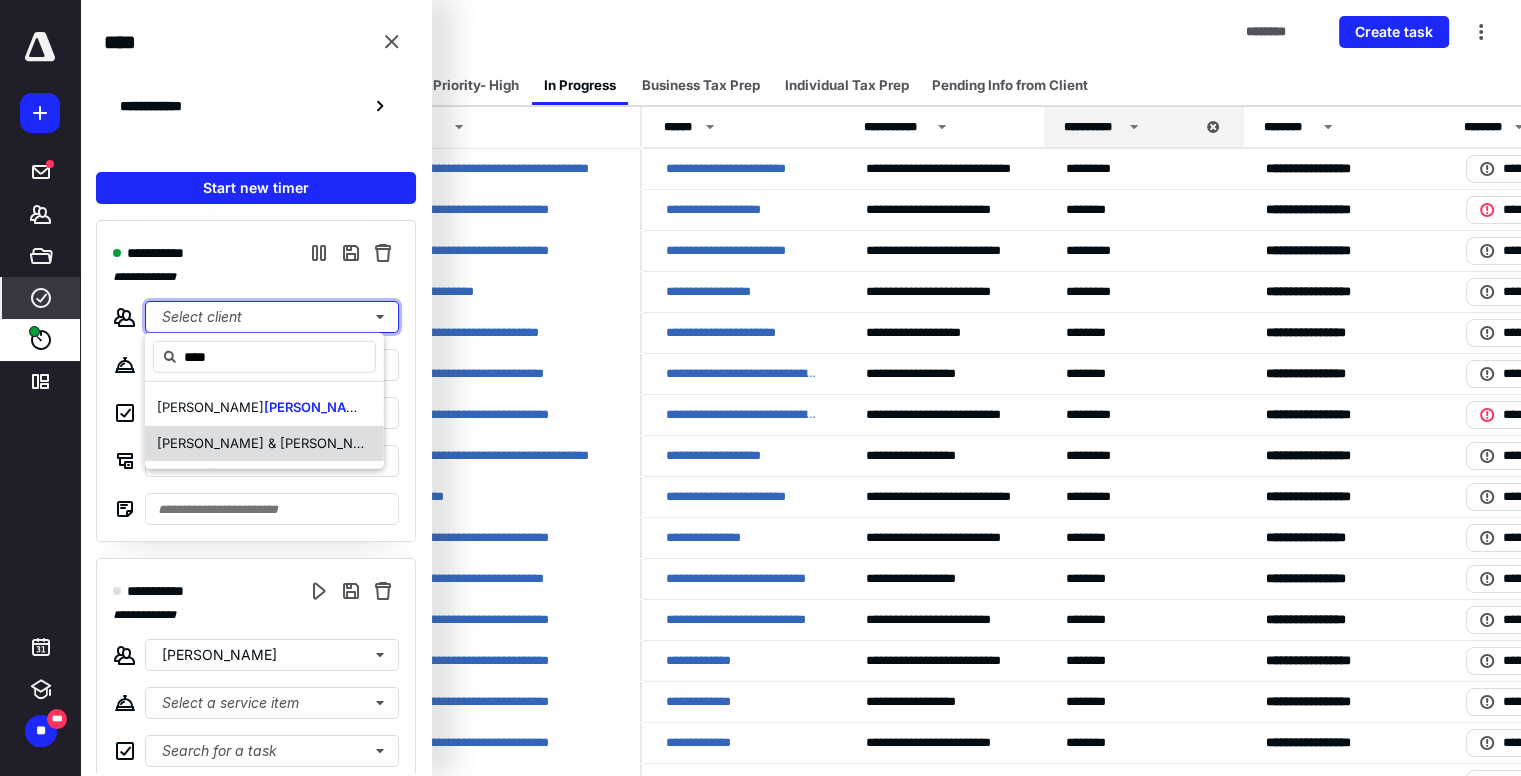 type 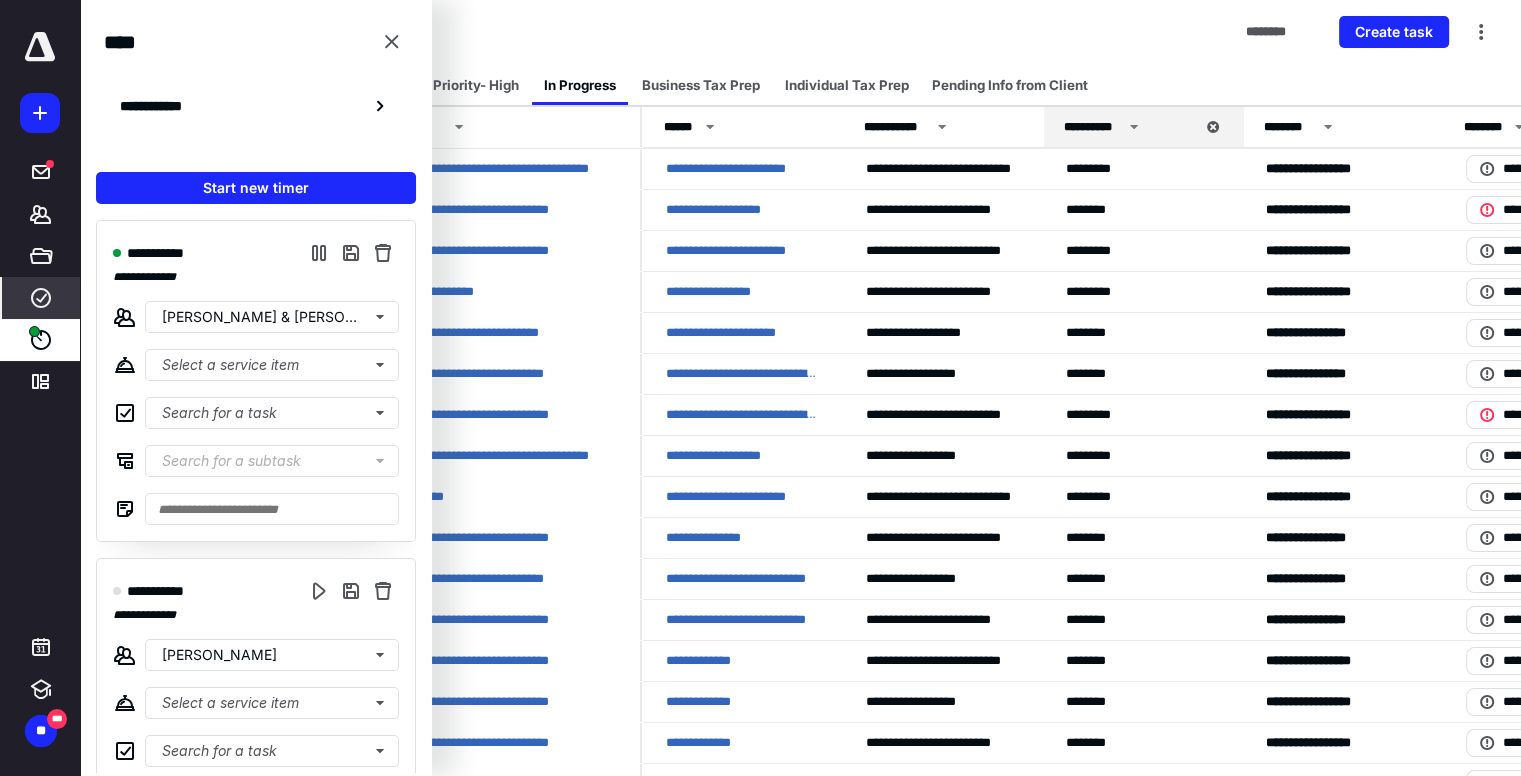click on "Tasks ******** Create task" at bounding box center (800, 32) 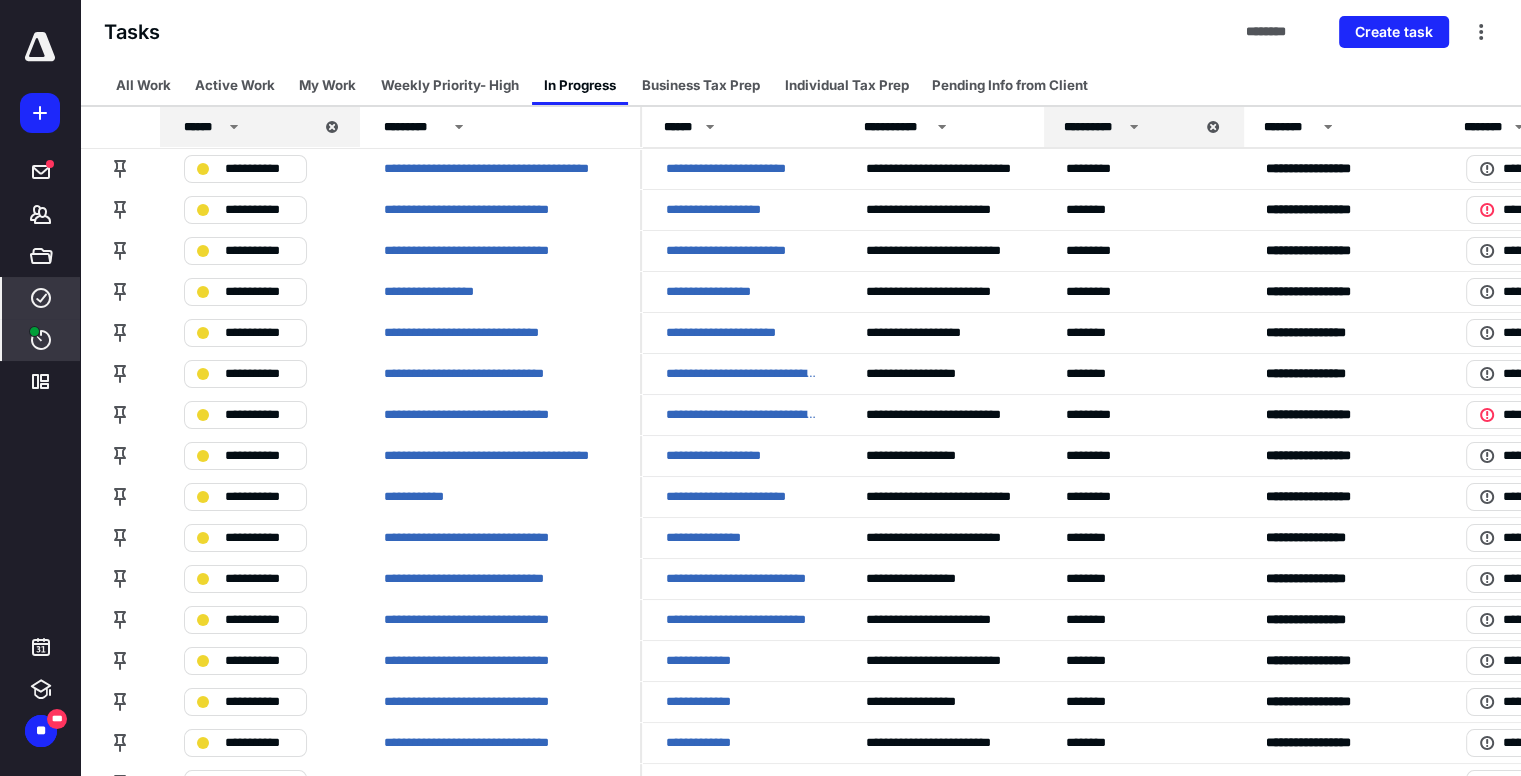 click at bounding box center [34, 331] 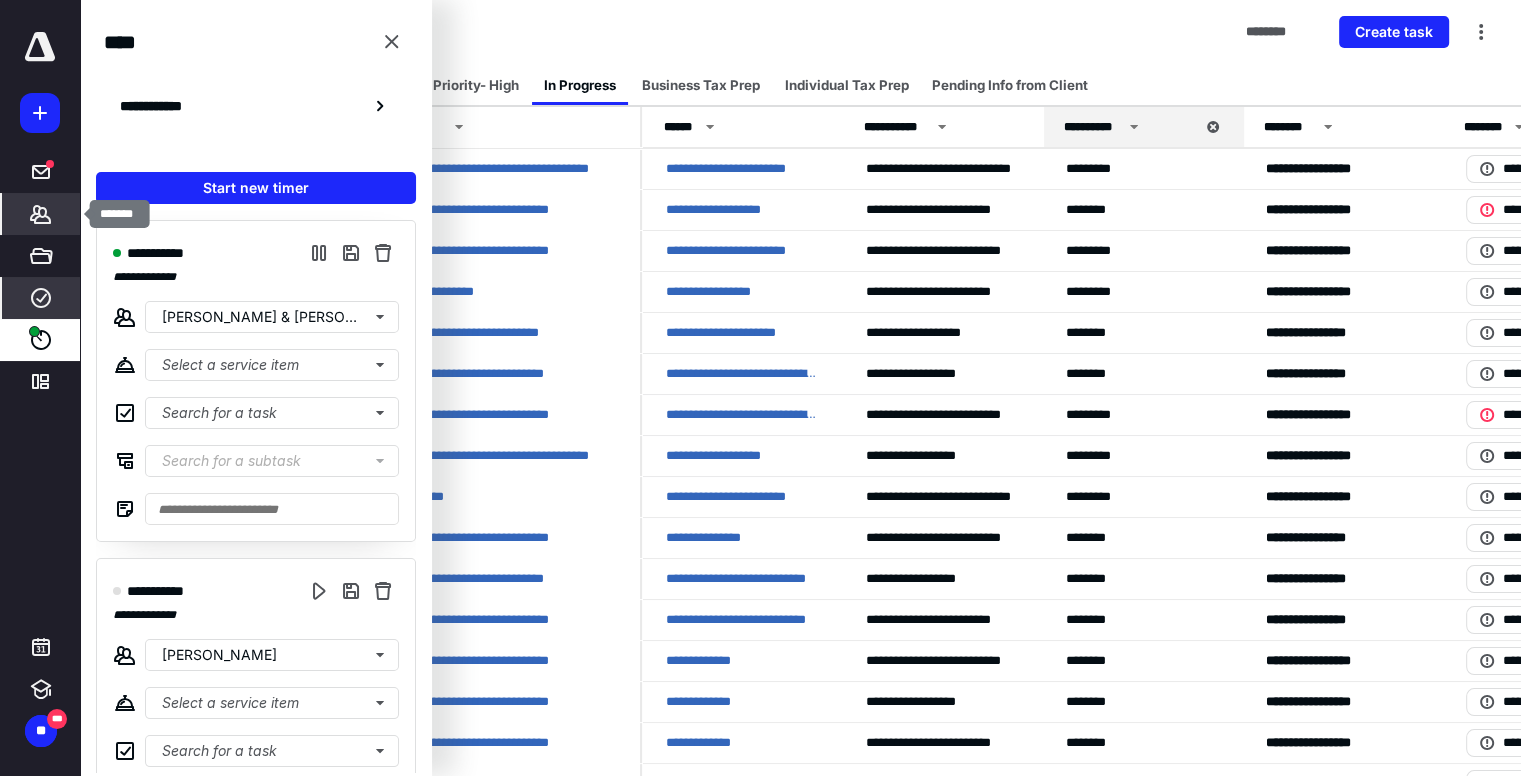 click on "*******" at bounding box center (41, 214) 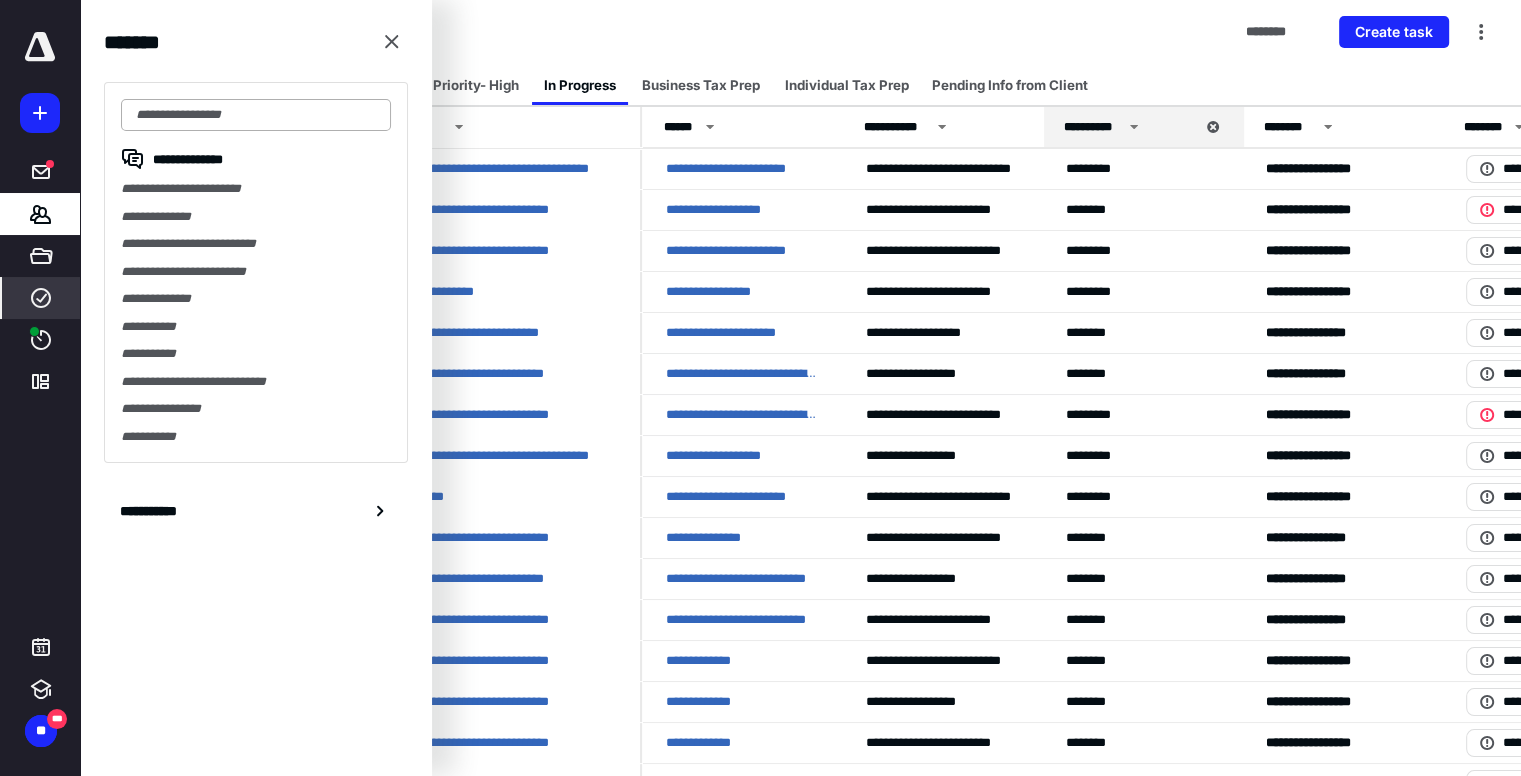click at bounding box center (256, 115) 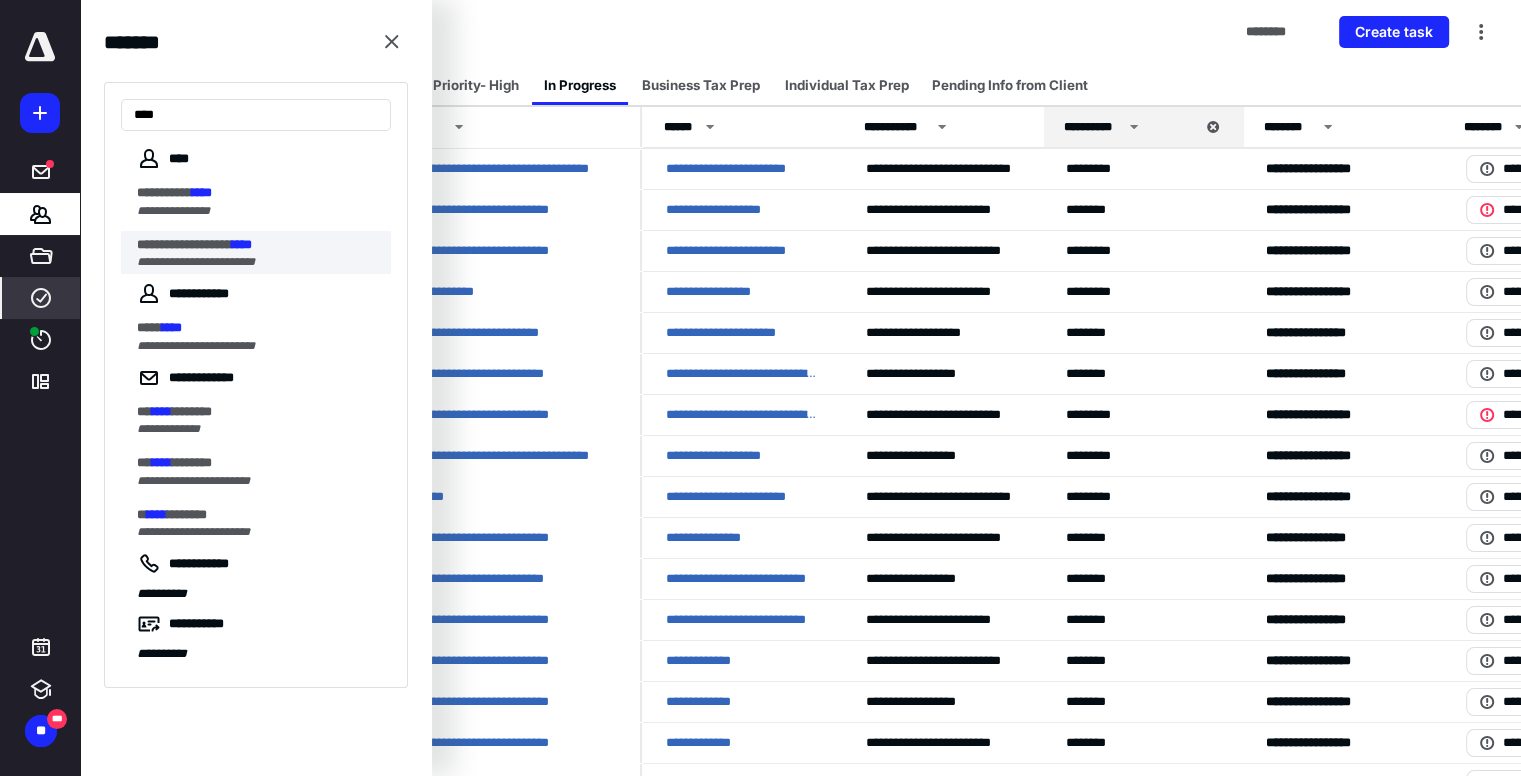 type on "****" 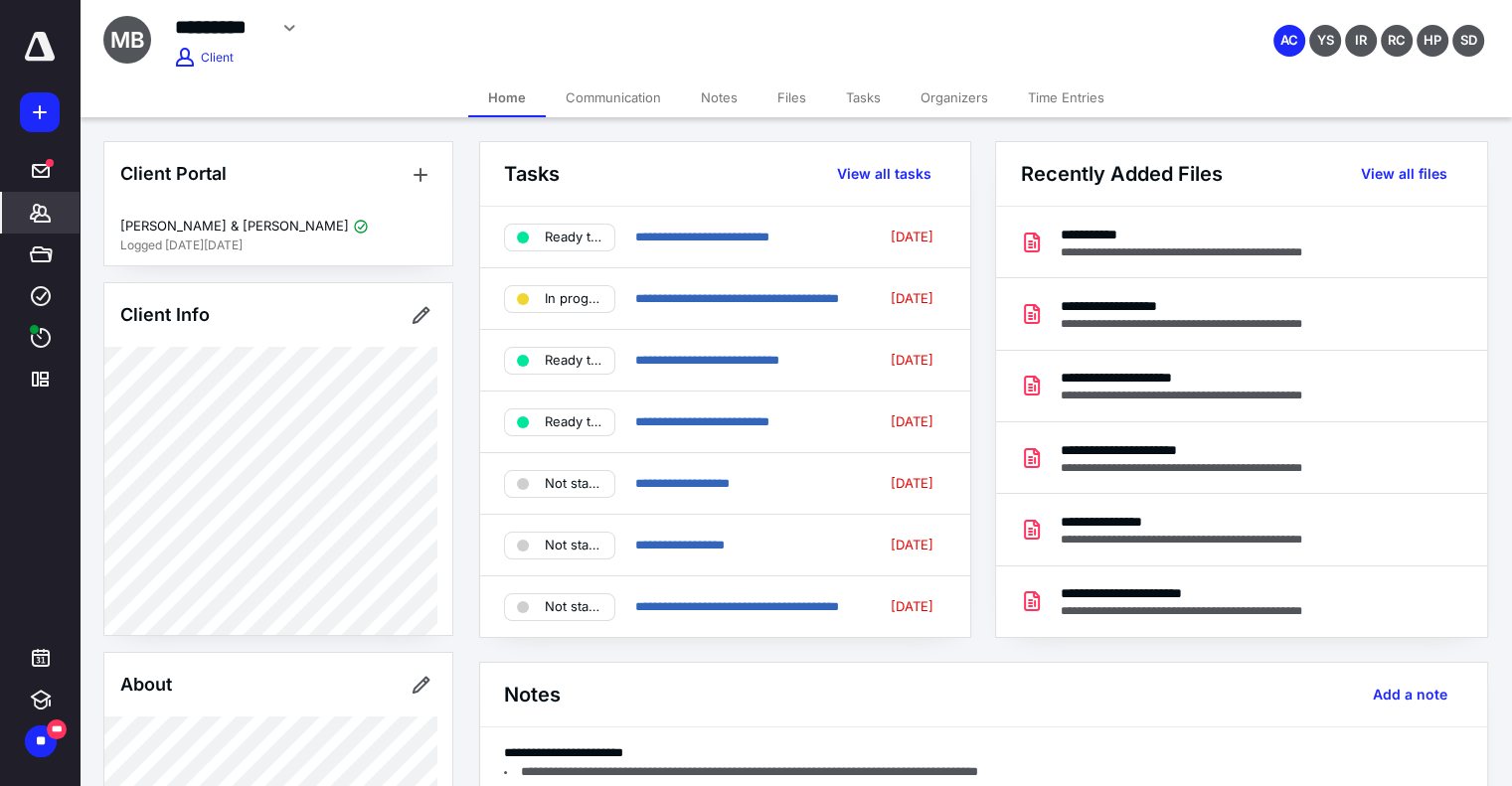 click on "Files" at bounding box center (791, 97) 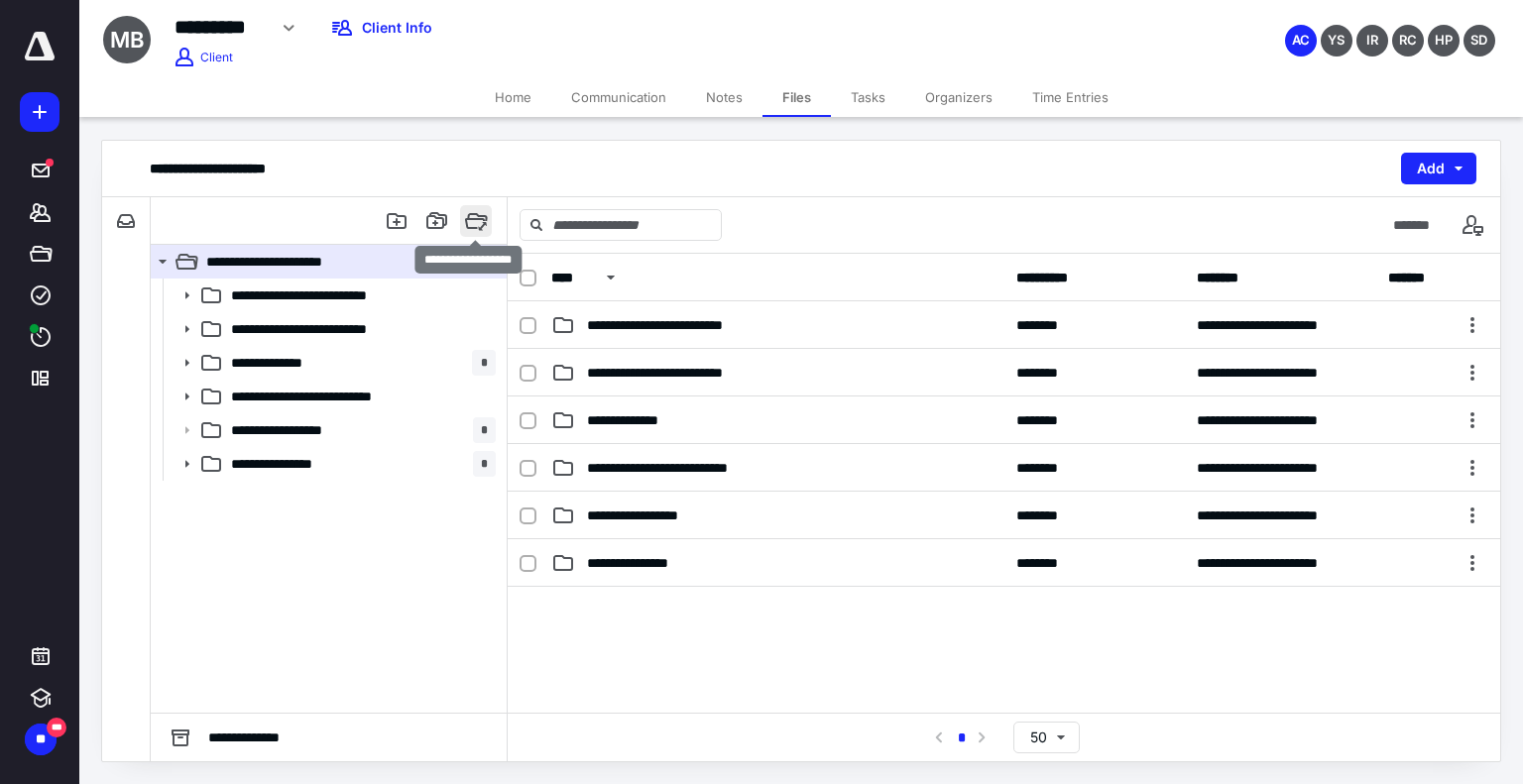 click at bounding box center (476, 221) 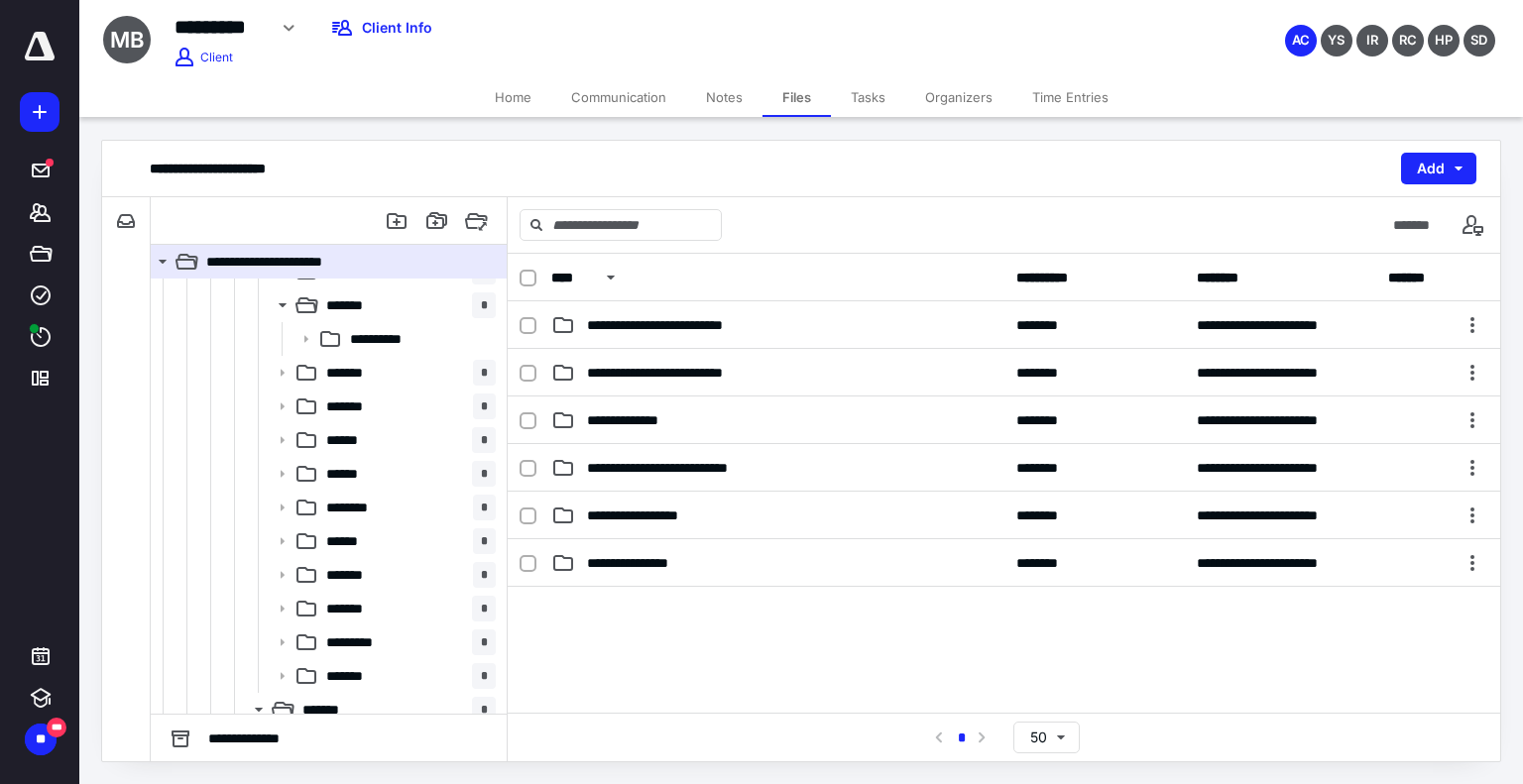 scroll, scrollTop: 2563, scrollLeft: 0, axis: vertical 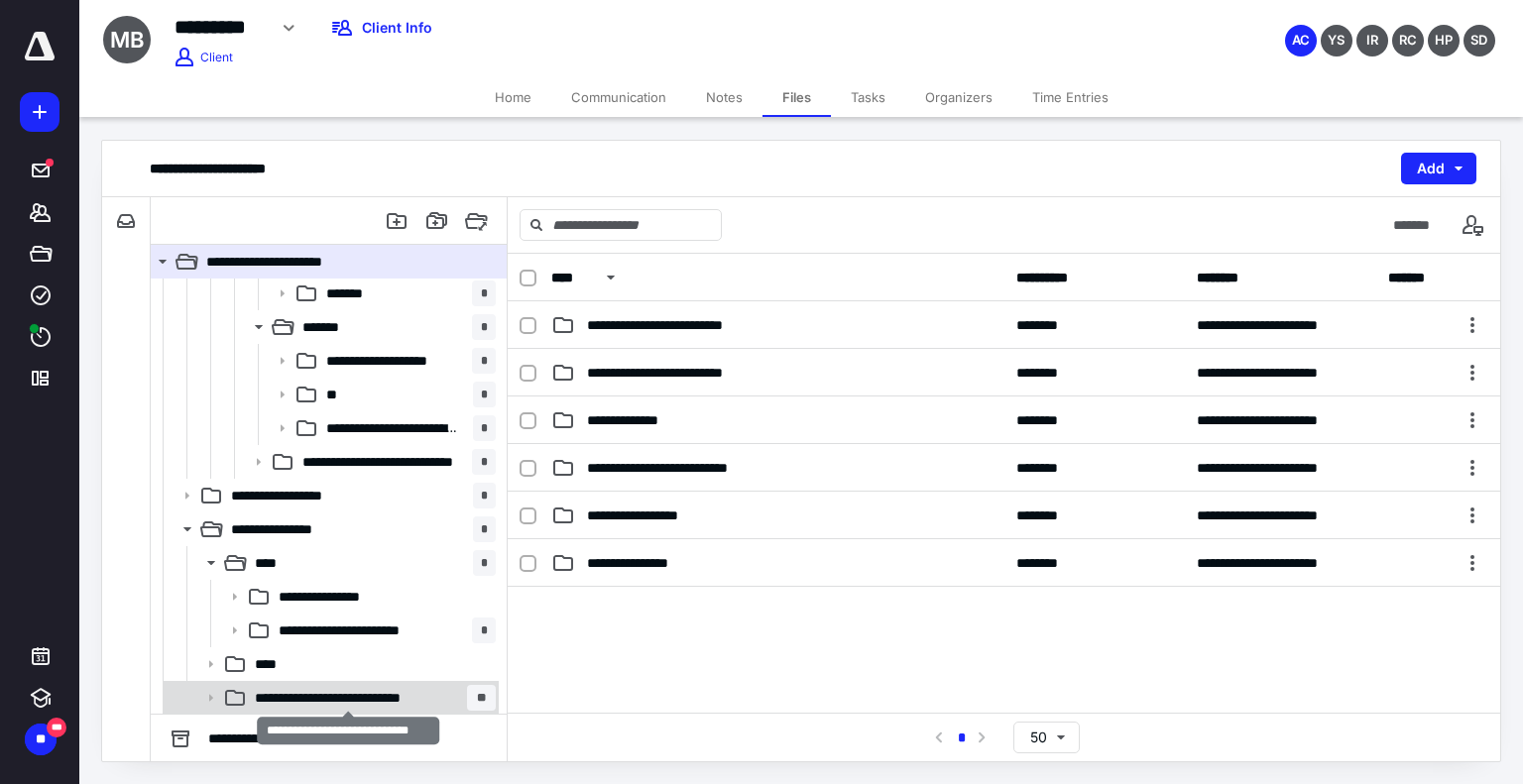 click on "**********" at bounding box center [349, 698] 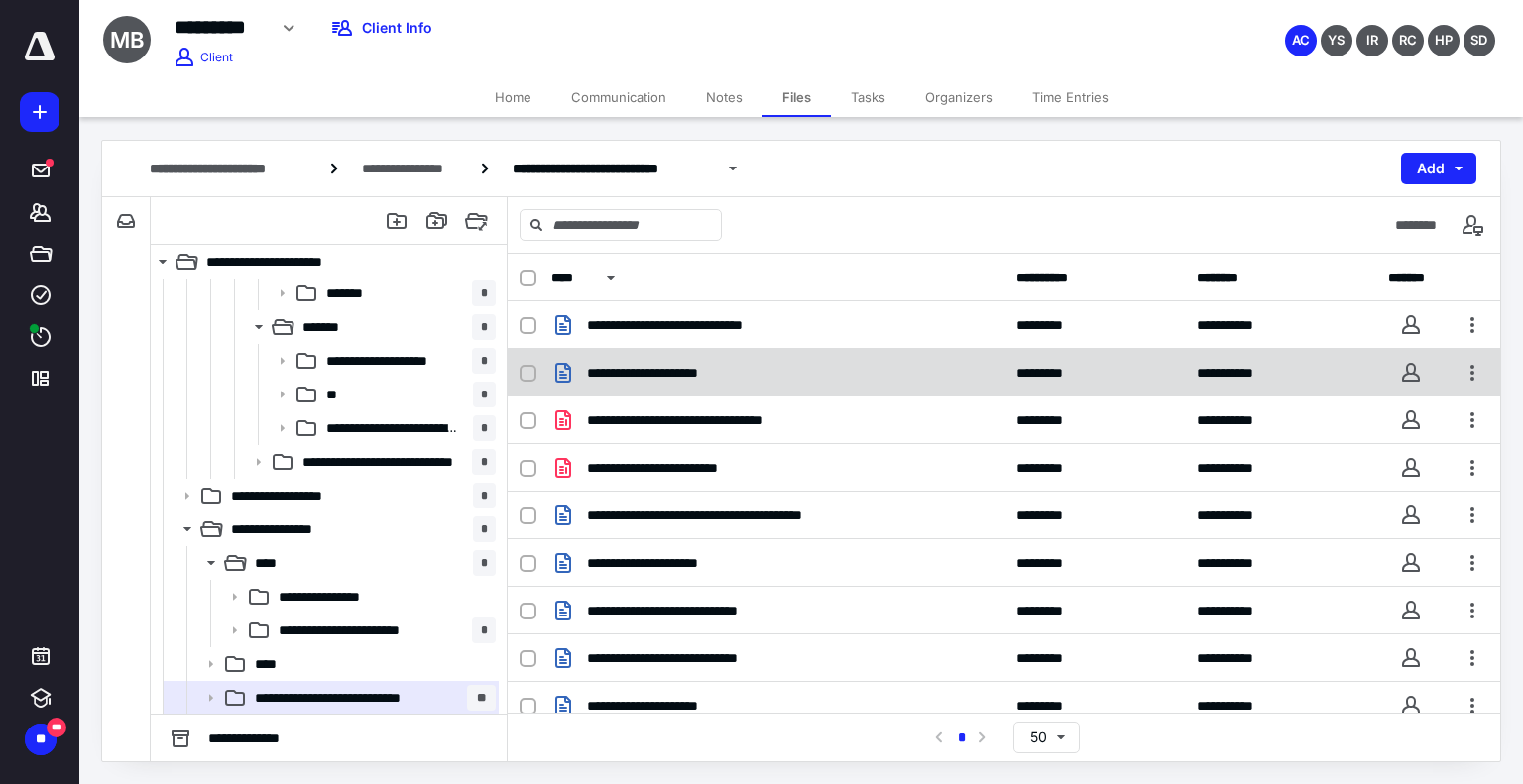 scroll, scrollTop: 61, scrollLeft: 0, axis: vertical 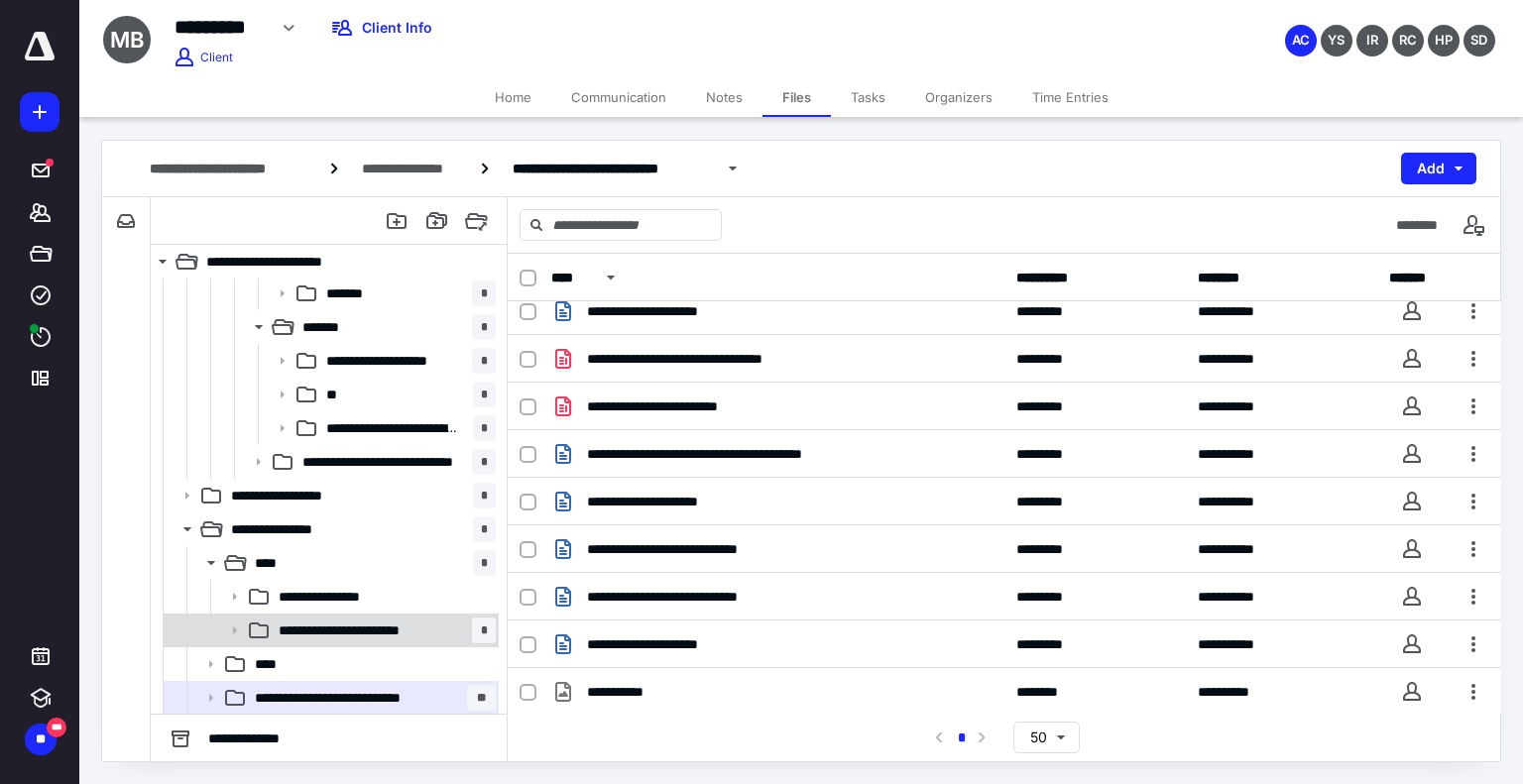 click on "**********" at bounding box center (360, 630) 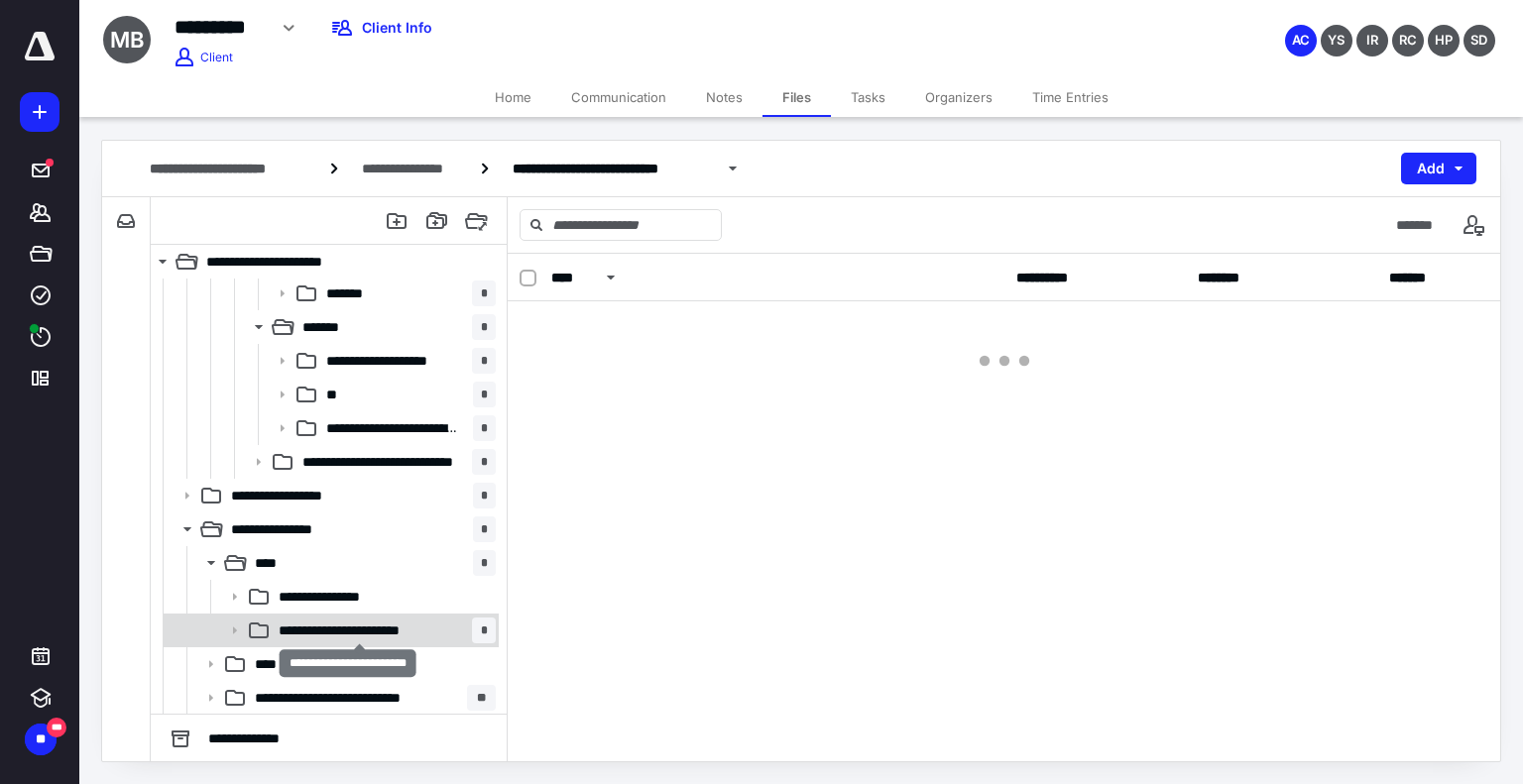scroll, scrollTop: 0, scrollLeft: 0, axis: both 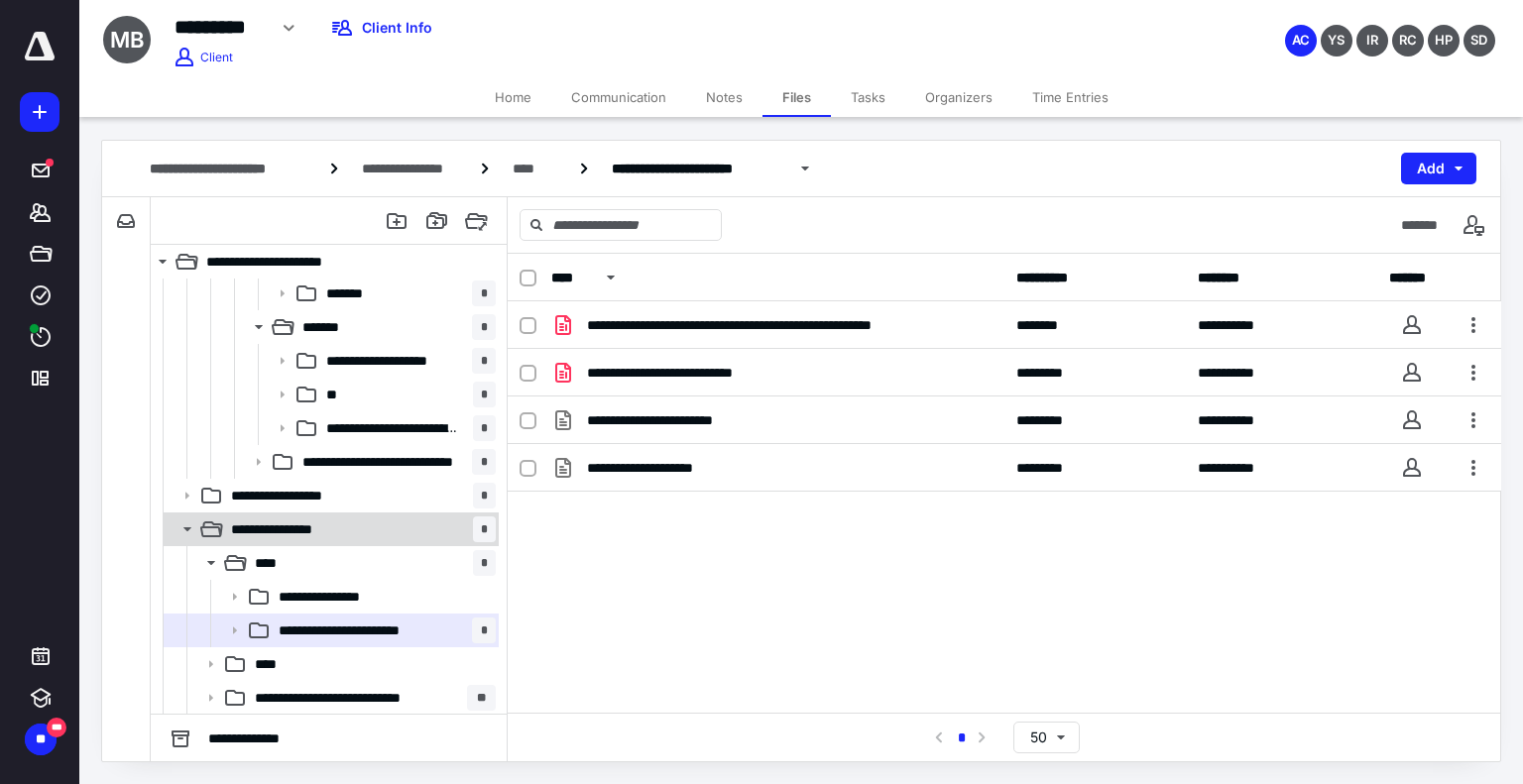 click on "**********" at bounding box center [359, 529] 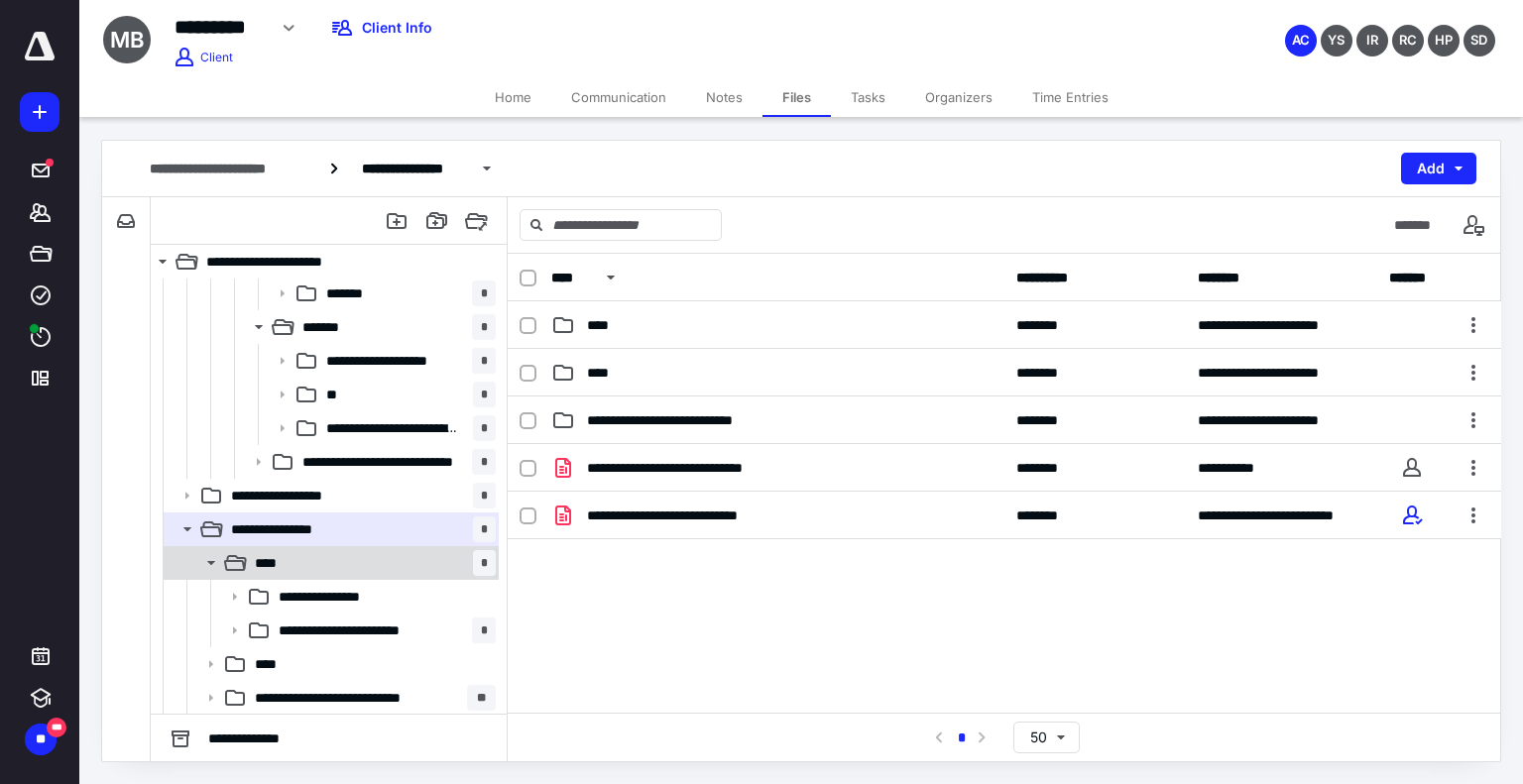 click on "**** *" at bounding box center (371, 563) 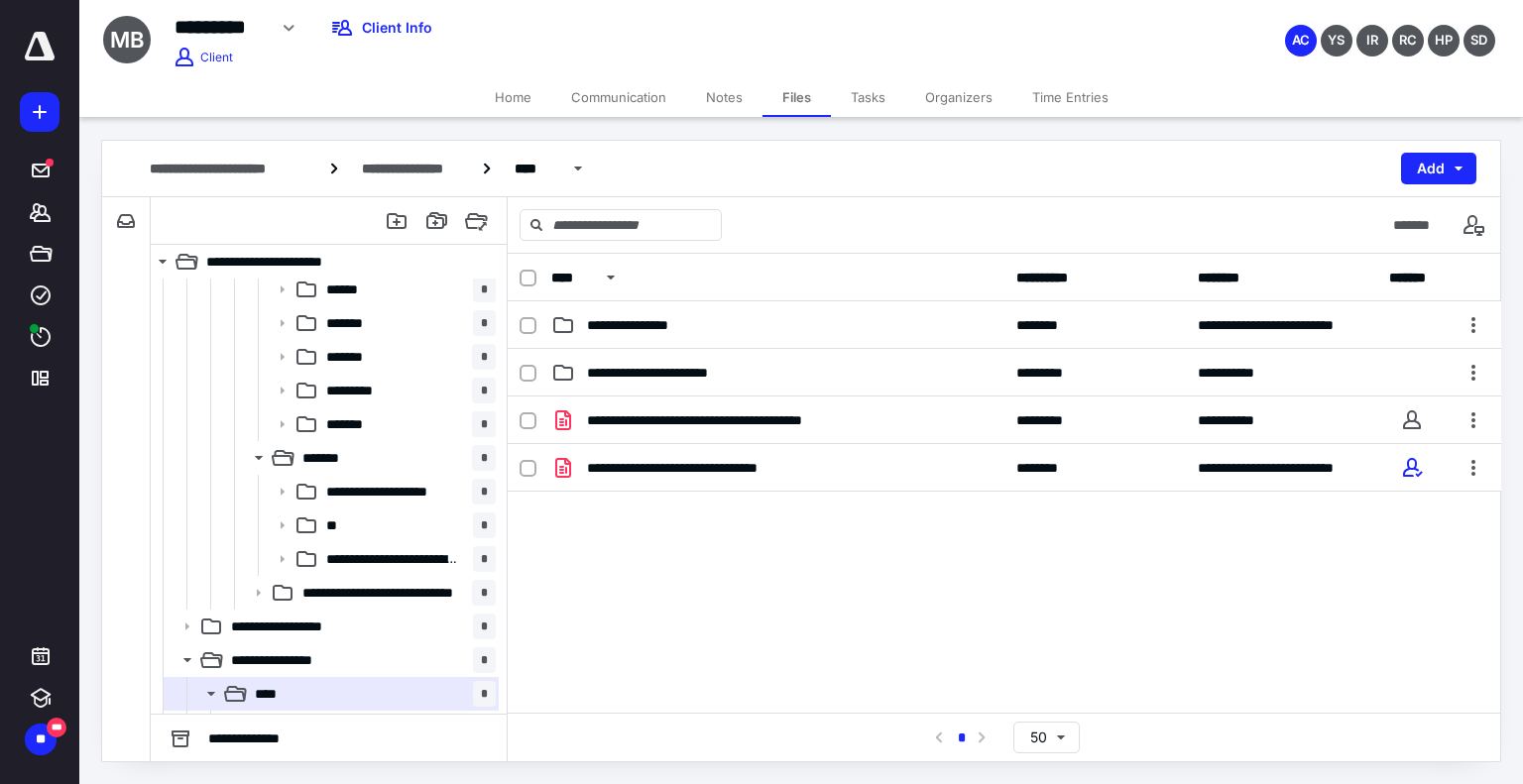 scroll, scrollTop: 2563, scrollLeft: 0, axis: vertical 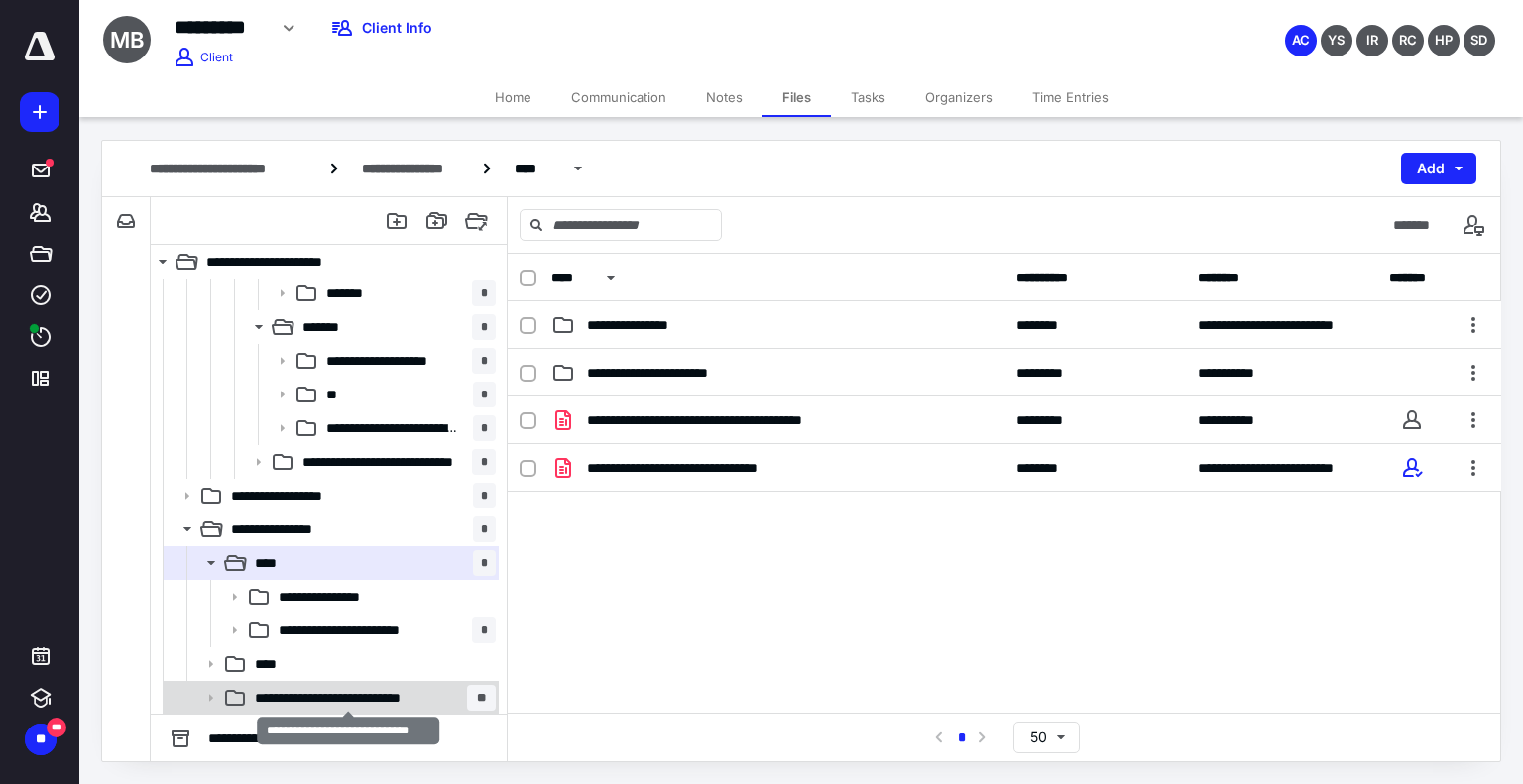 click on "**********" at bounding box center (349, 698) 